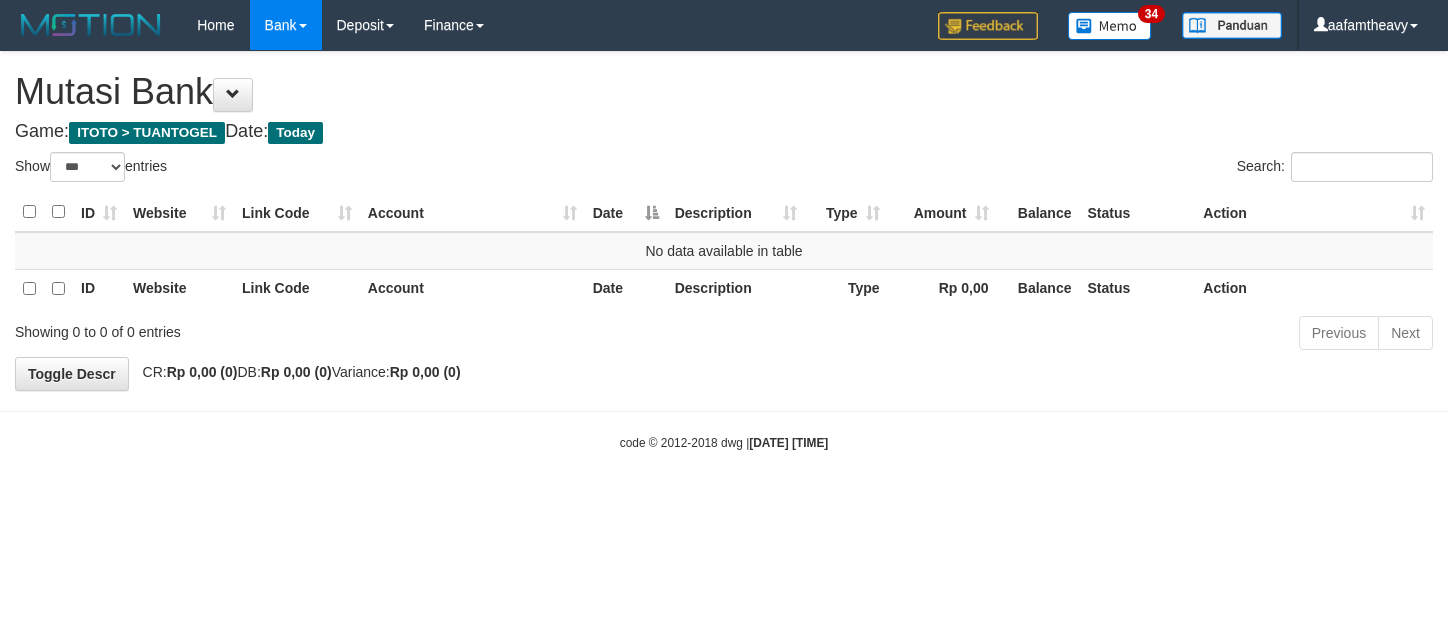 select on "***" 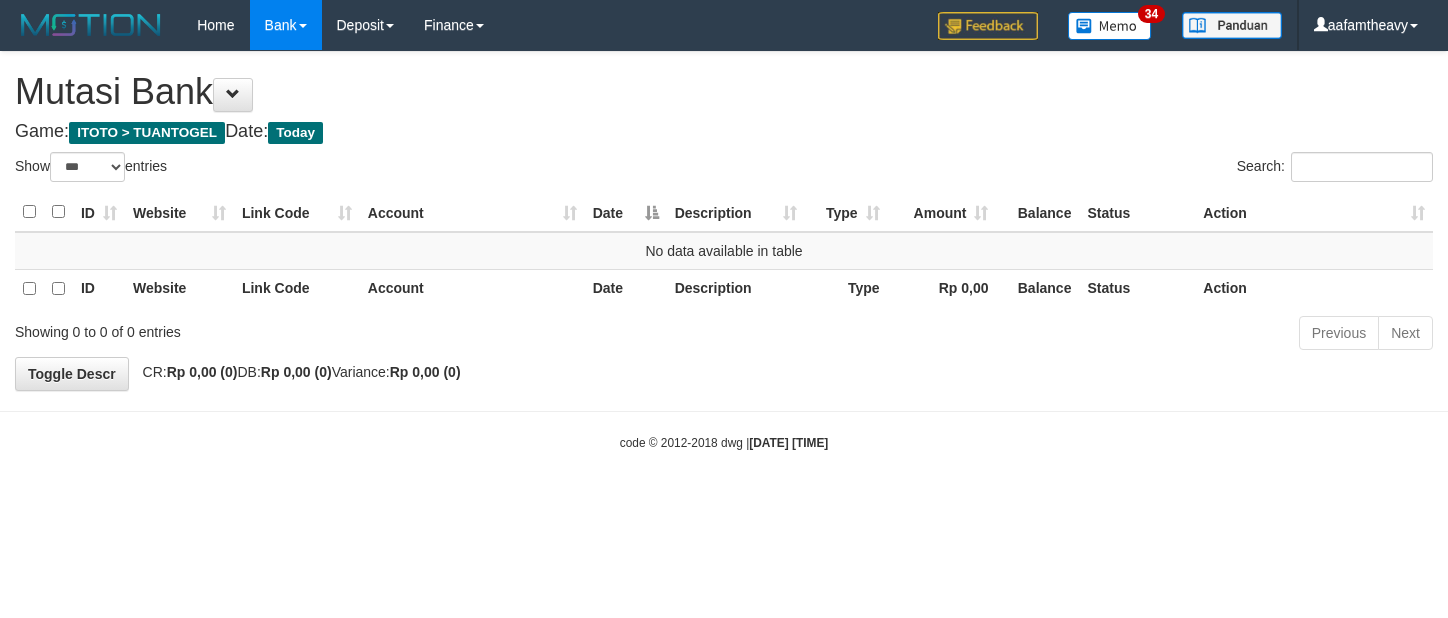 scroll, scrollTop: 0, scrollLeft: 0, axis: both 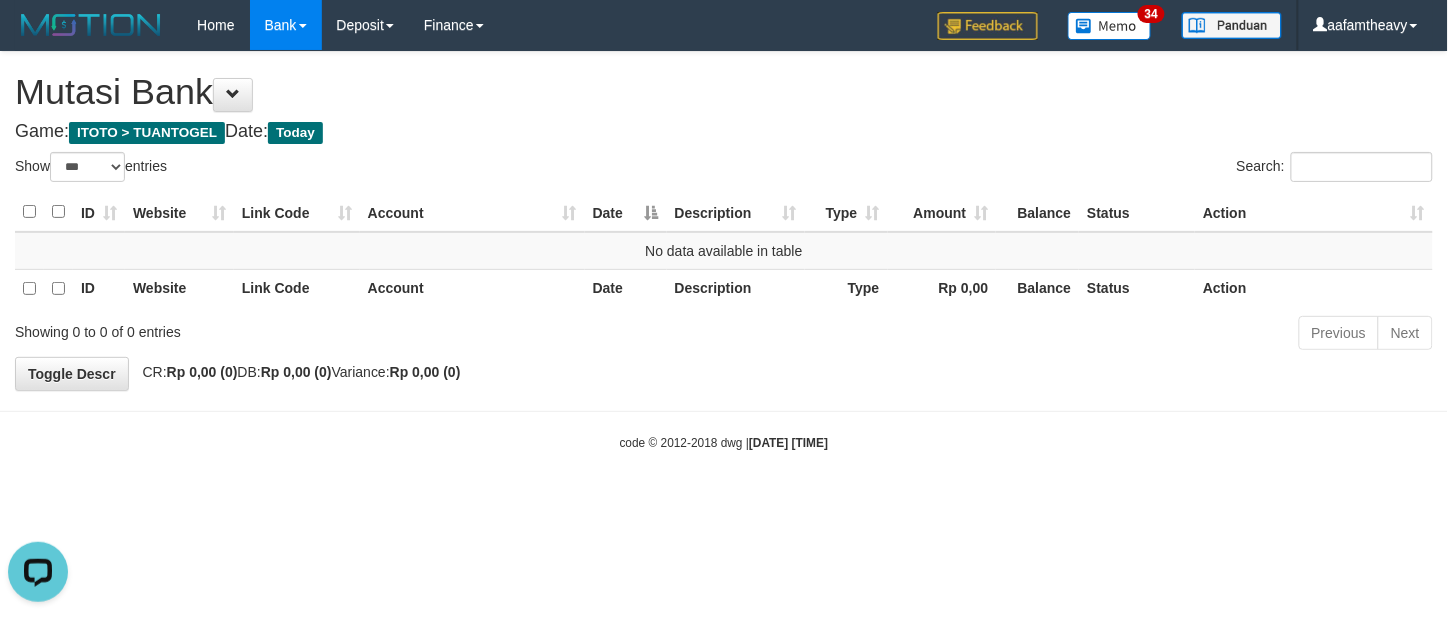 click on "Toggle navigation
Home
Bank
Account List
Load
By Website
Group
[ITOTO]													TUANTOGEL
By Load Group (DPS)
Group aaf-DPBCA02TUANTOGEL" at bounding box center (724, 251) 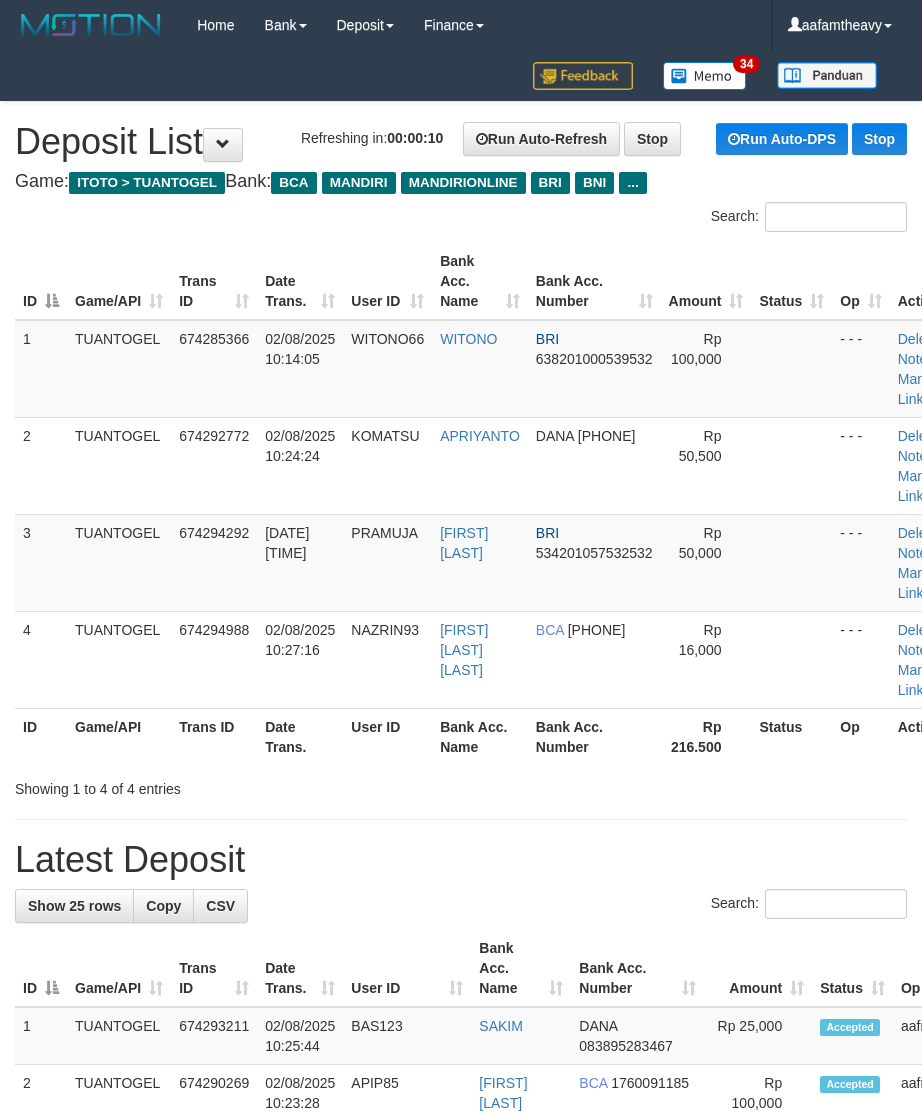 scroll, scrollTop: 0, scrollLeft: 0, axis: both 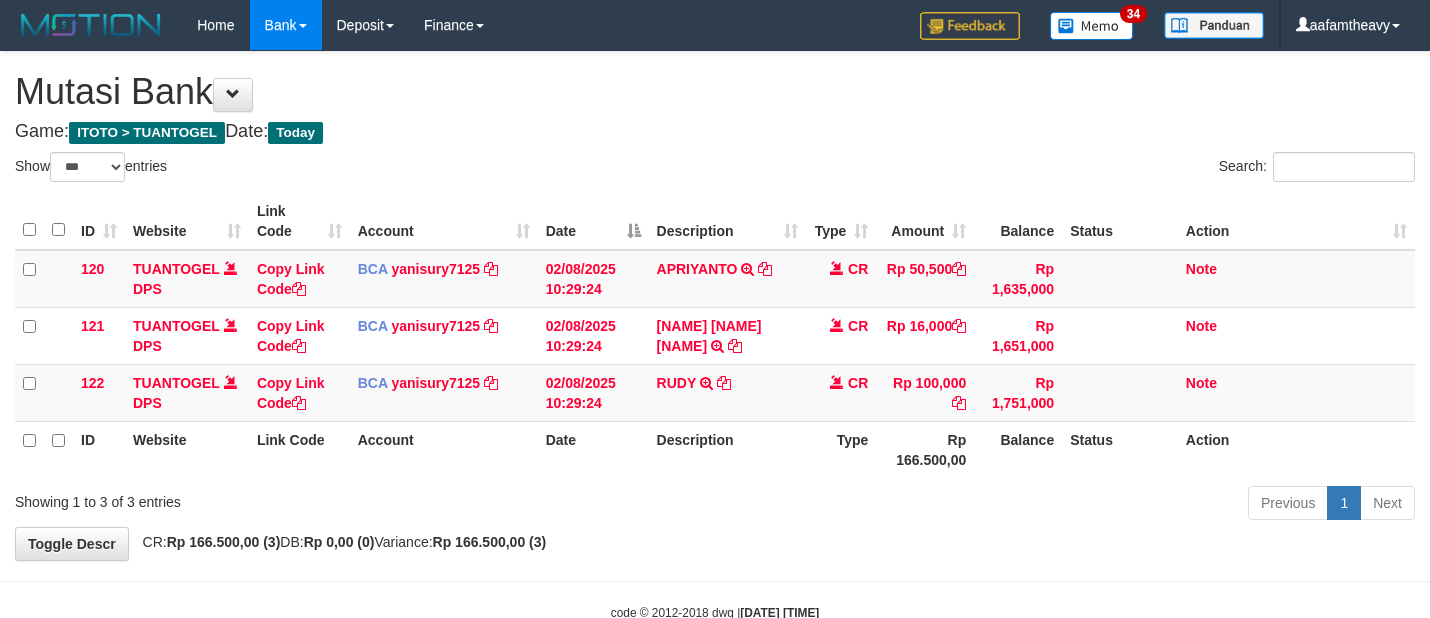 select on "***" 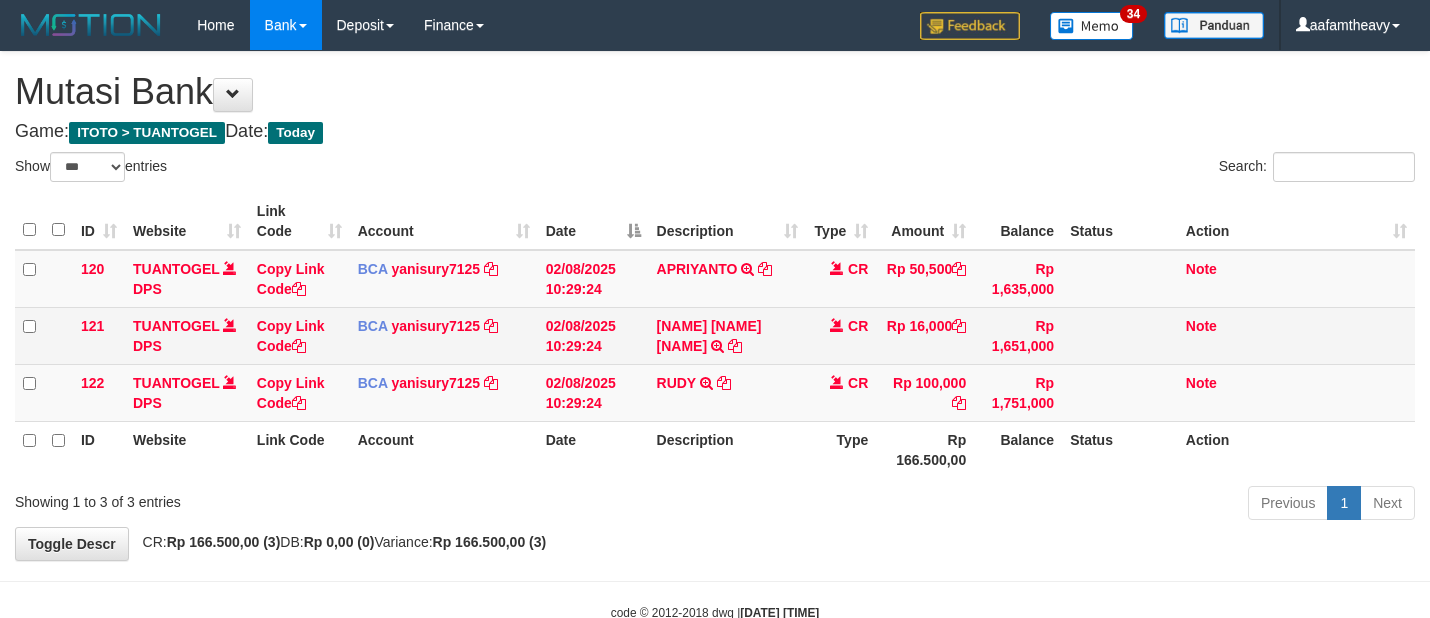 scroll, scrollTop: 0, scrollLeft: 0, axis: both 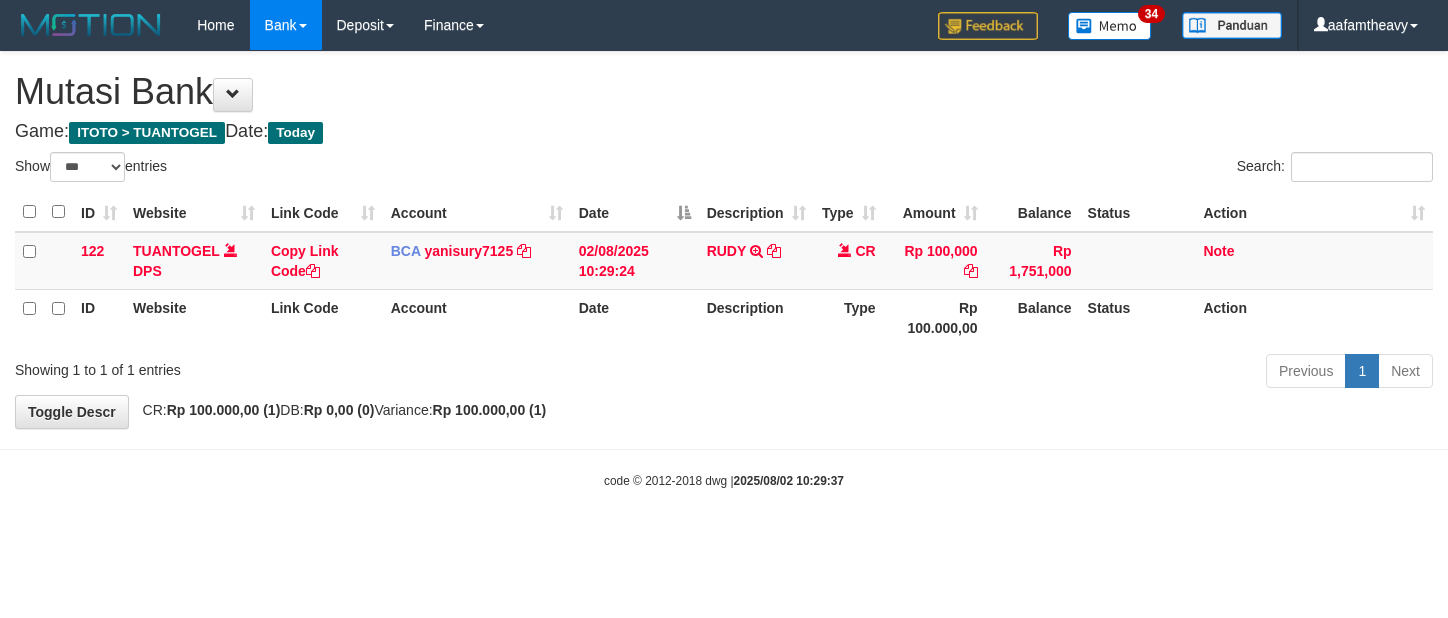 select on "***" 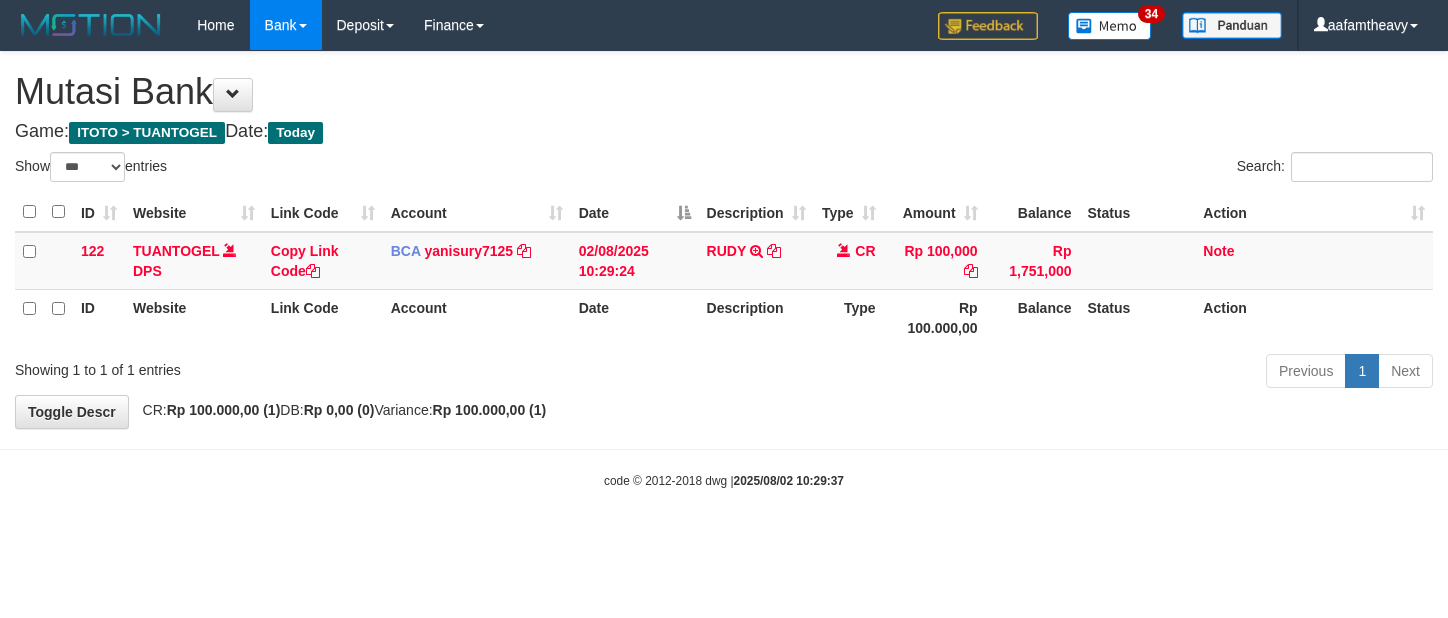 scroll, scrollTop: 0, scrollLeft: 0, axis: both 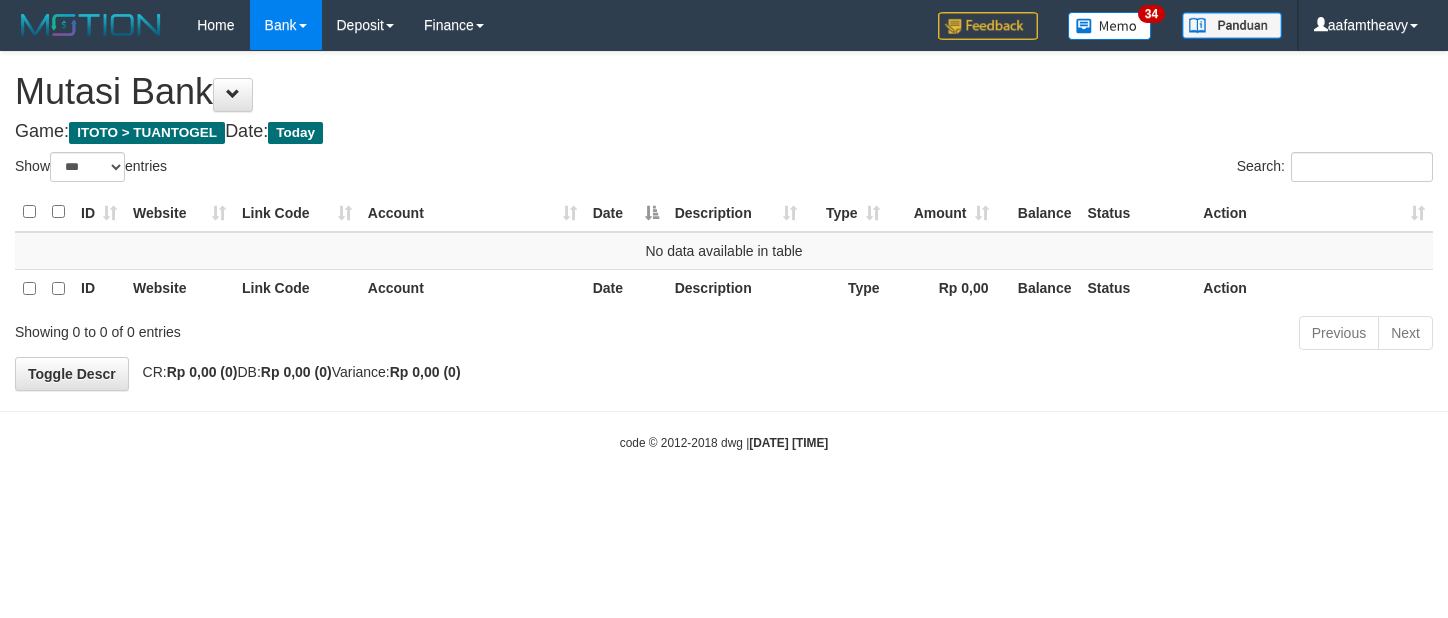 select on "***" 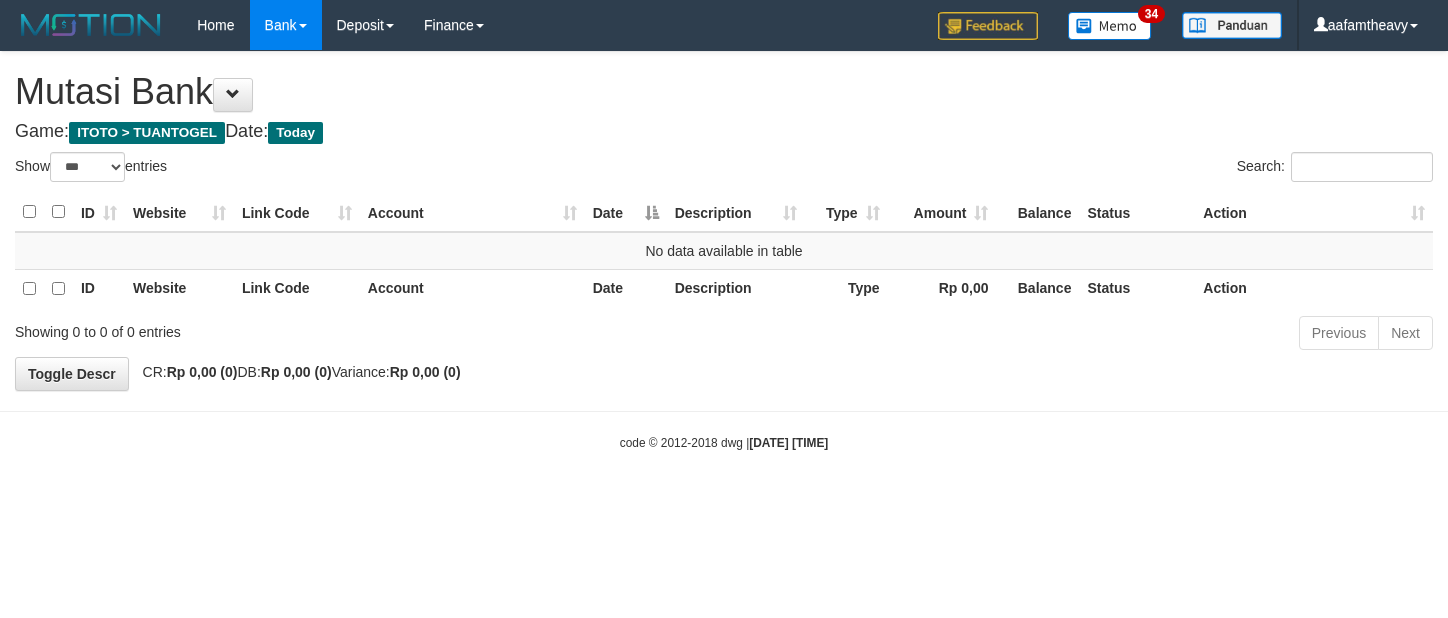 scroll, scrollTop: 0, scrollLeft: 0, axis: both 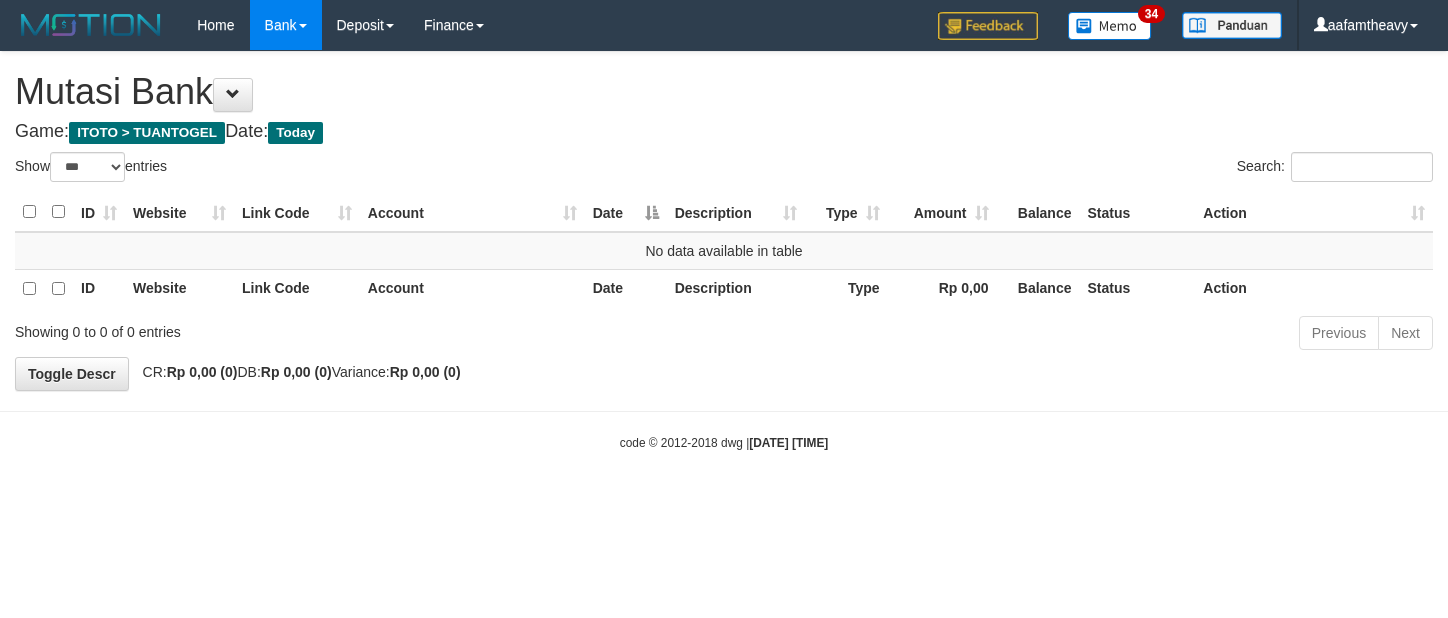 select on "***" 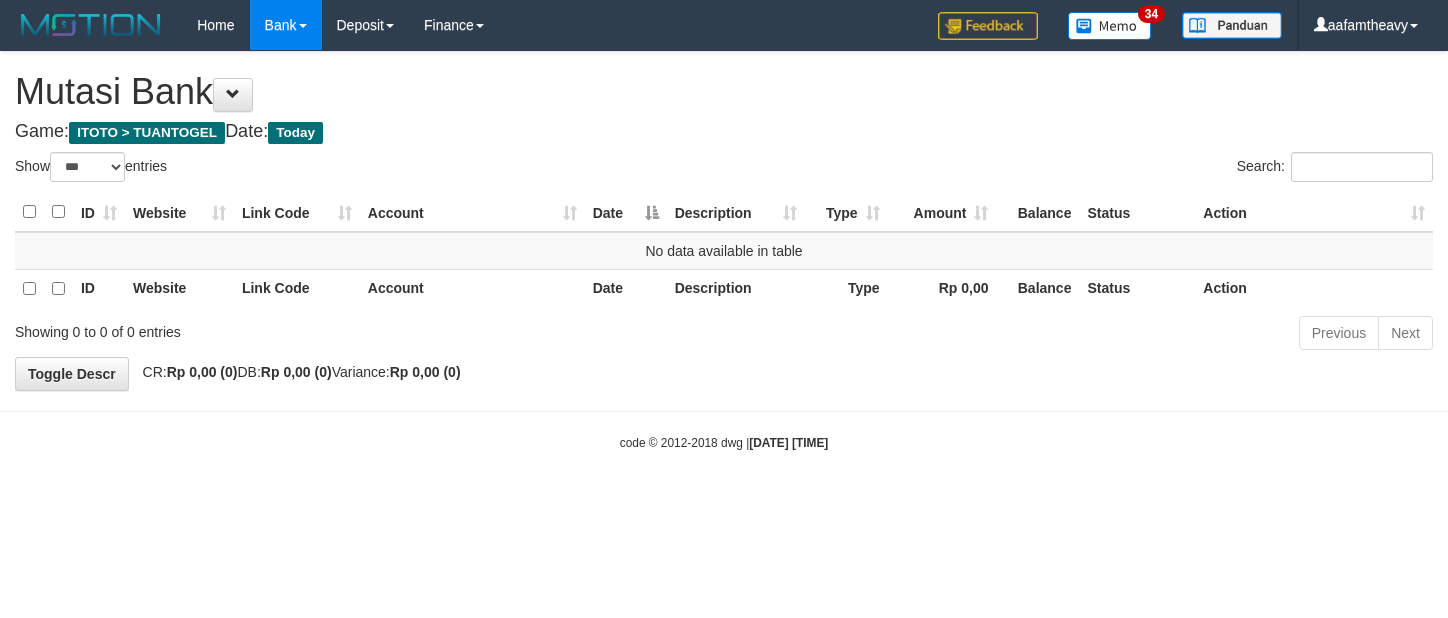 scroll, scrollTop: 0, scrollLeft: 0, axis: both 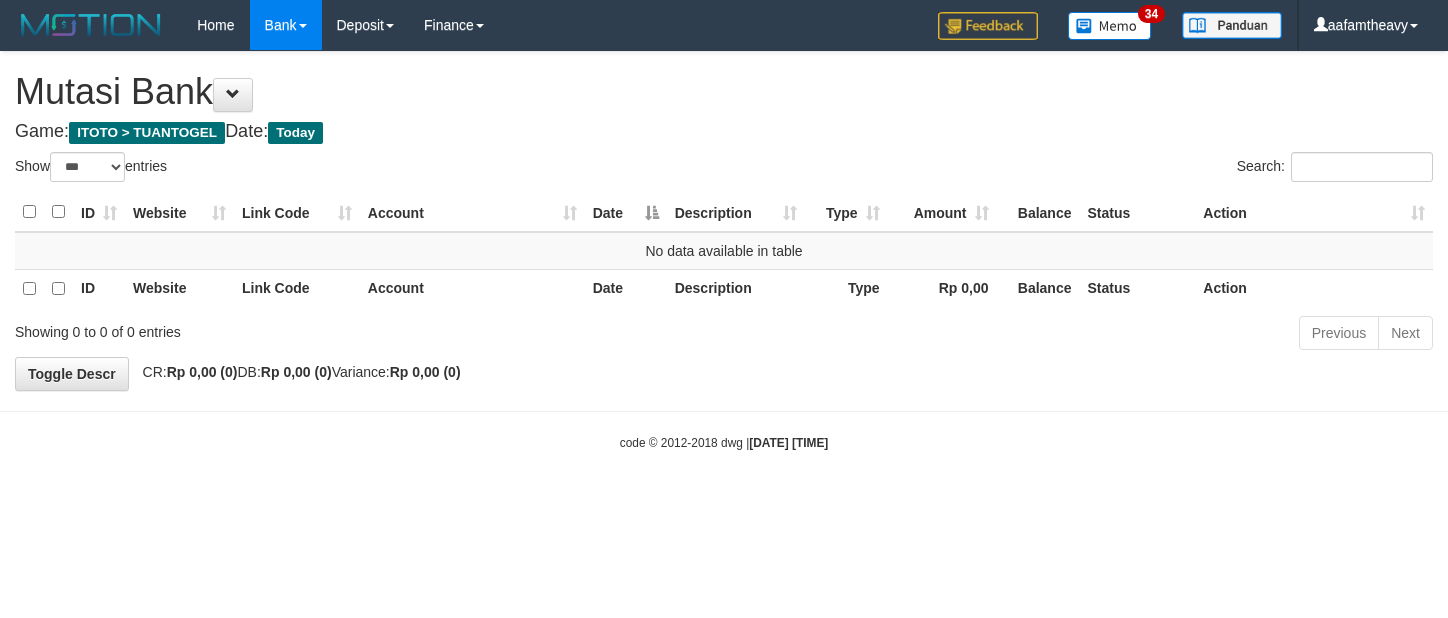 select on "***" 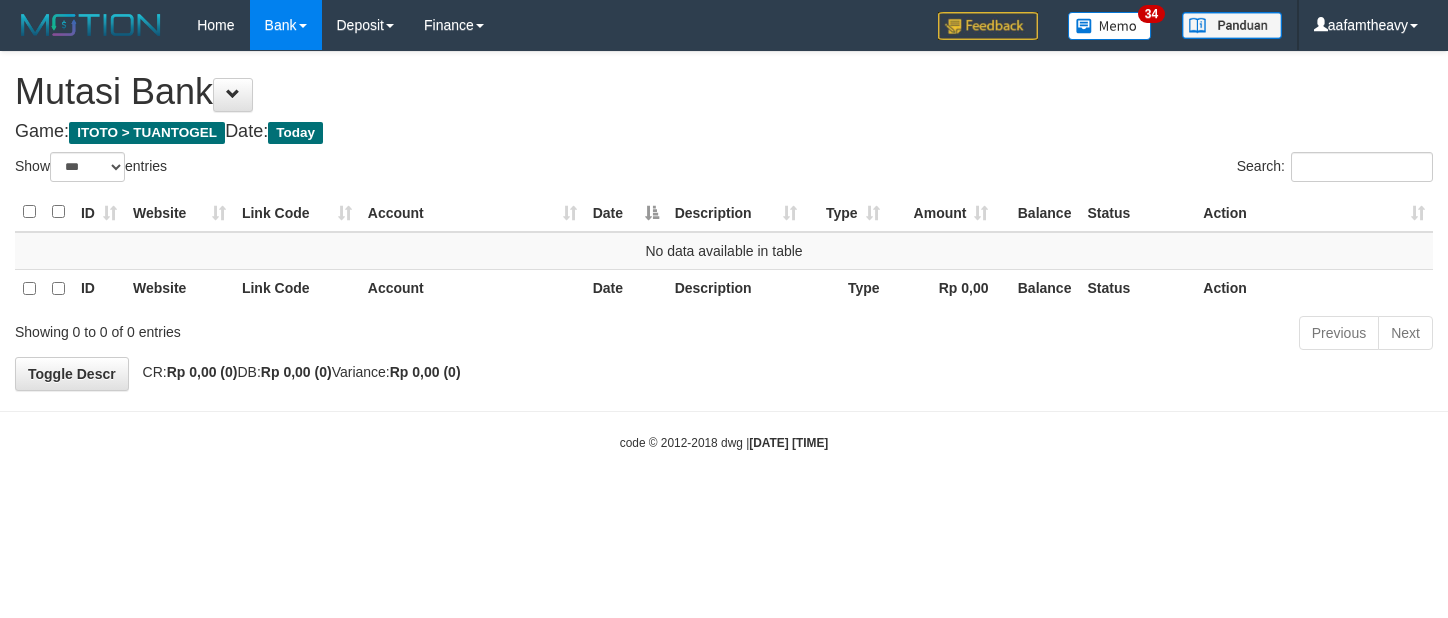 scroll, scrollTop: 0, scrollLeft: 0, axis: both 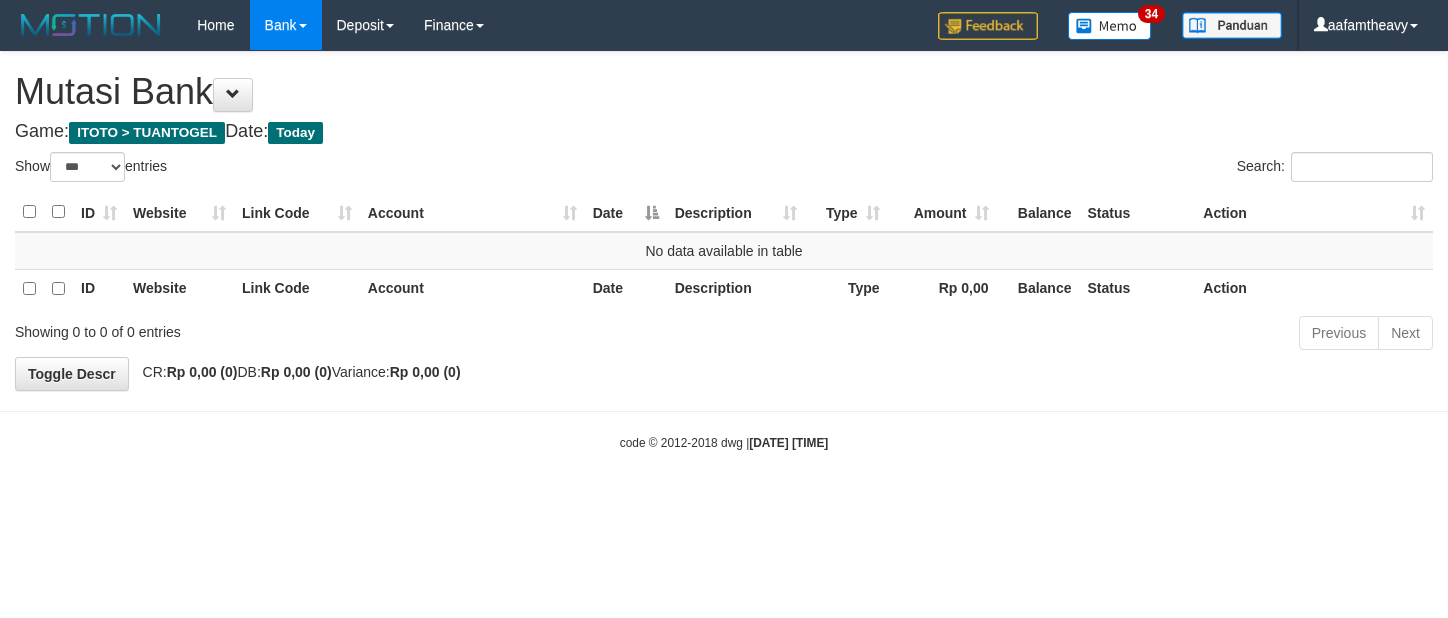 select on "***" 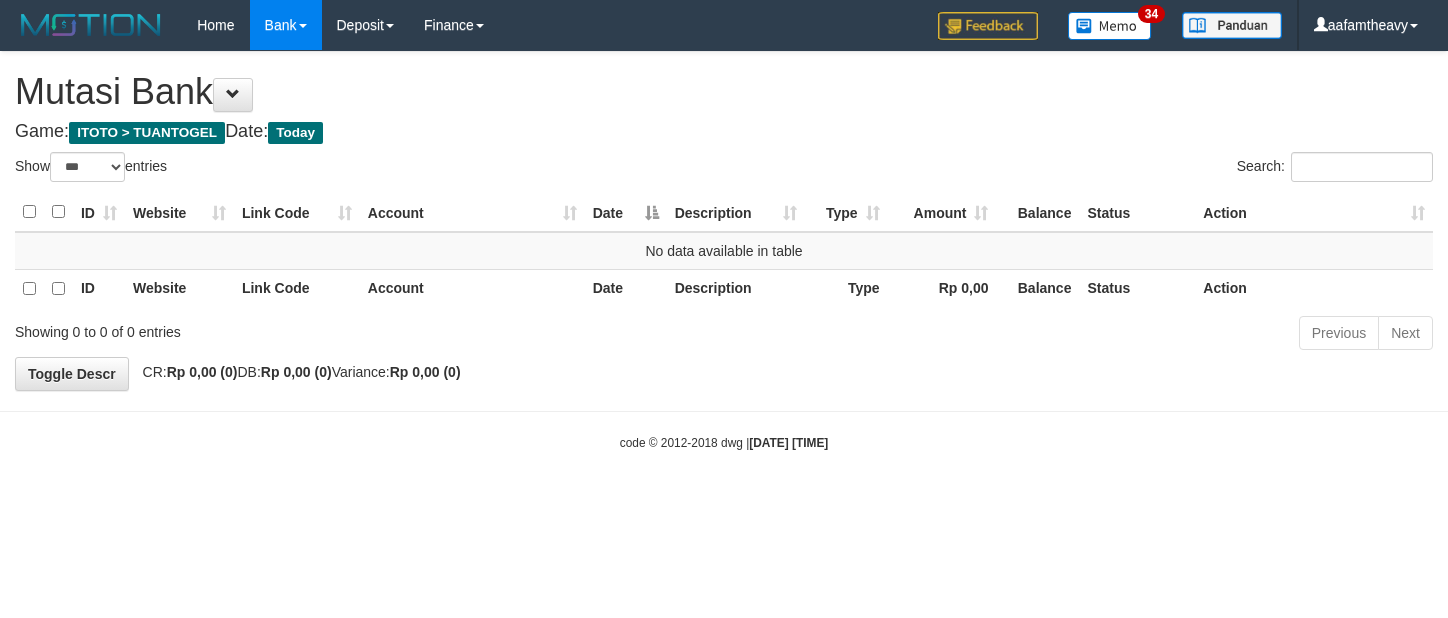 scroll, scrollTop: 0, scrollLeft: 0, axis: both 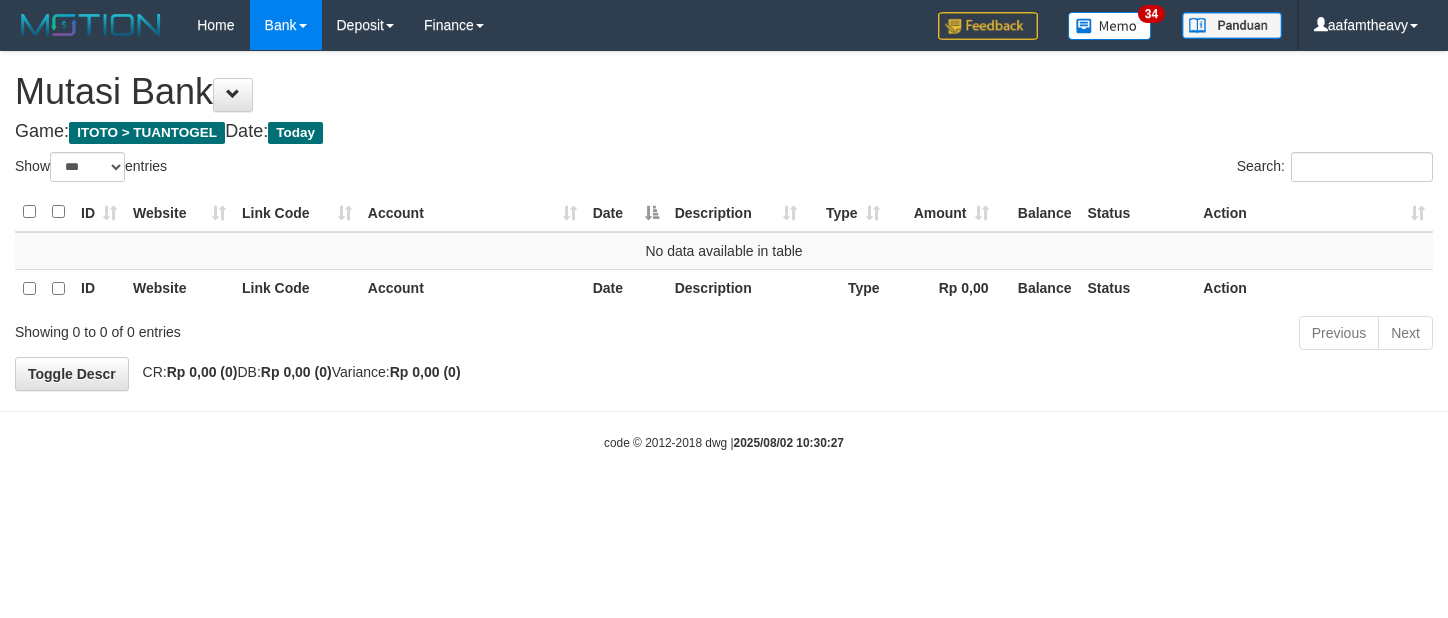 select on "***" 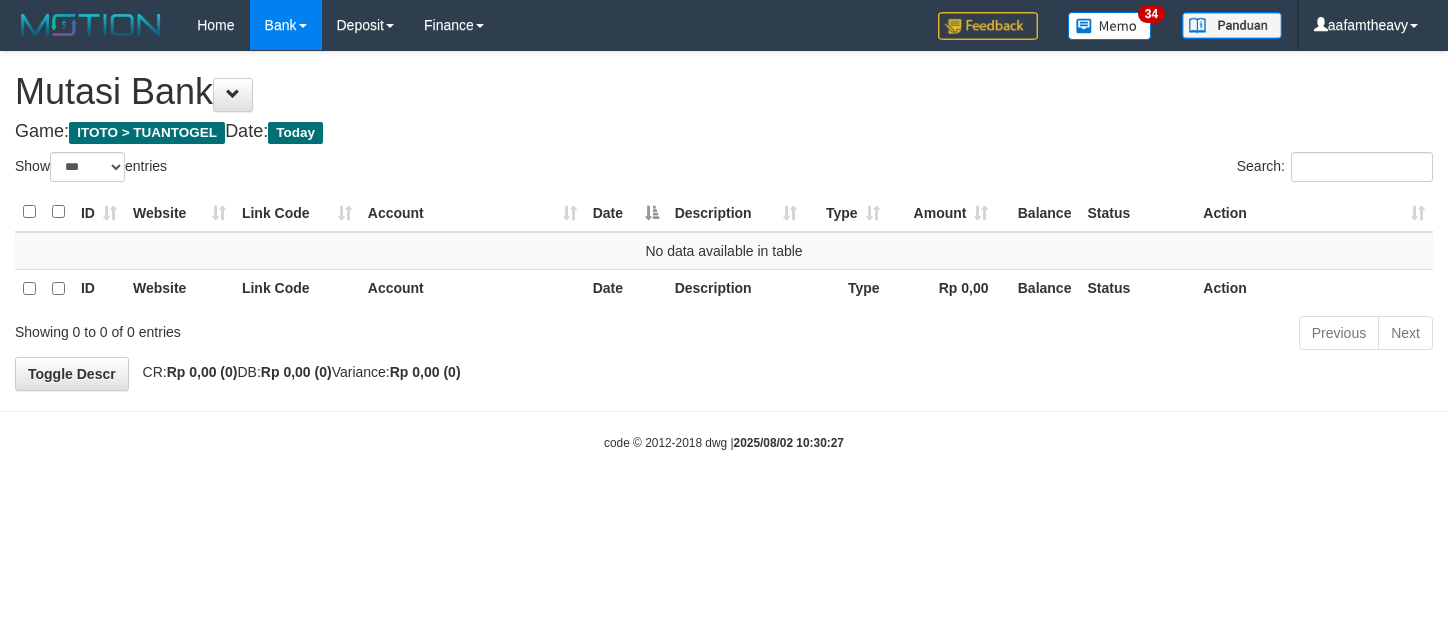 scroll, scrollTop: 0, scrollLeft: 0, axis: both 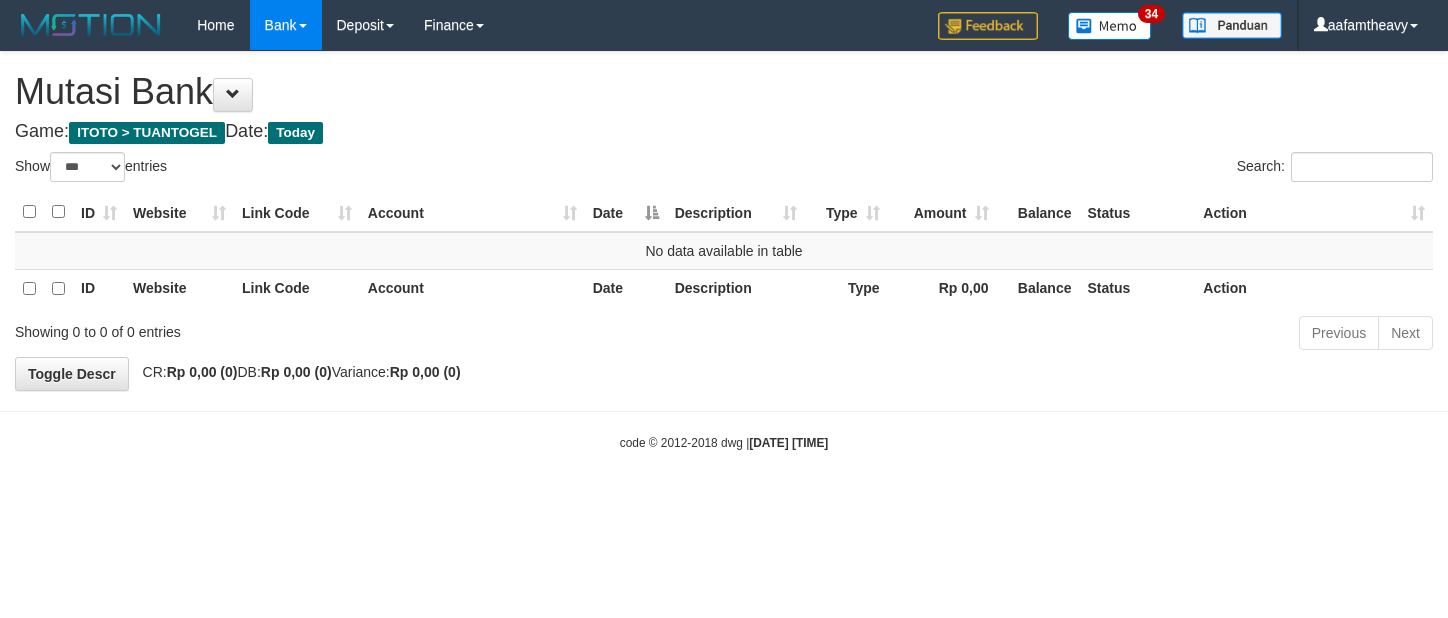 select on "***" 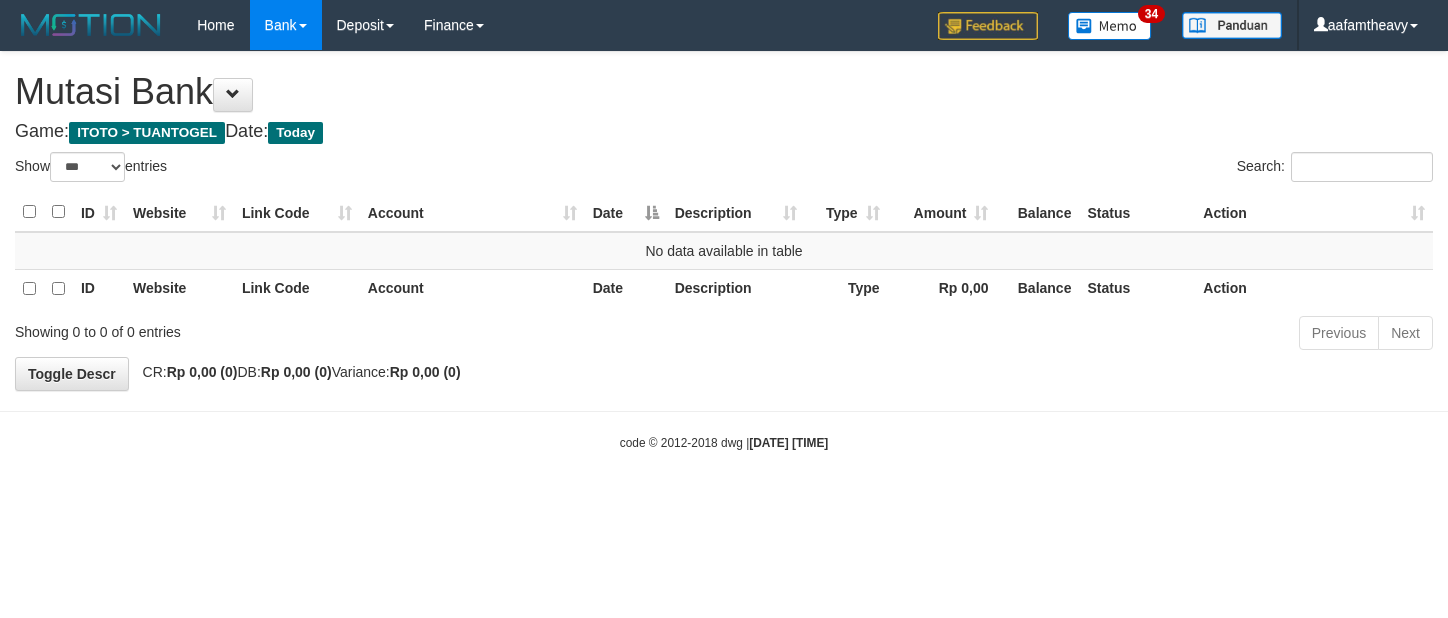 scroll, scrollTop: 0, scrollLeft: 0, axis: both 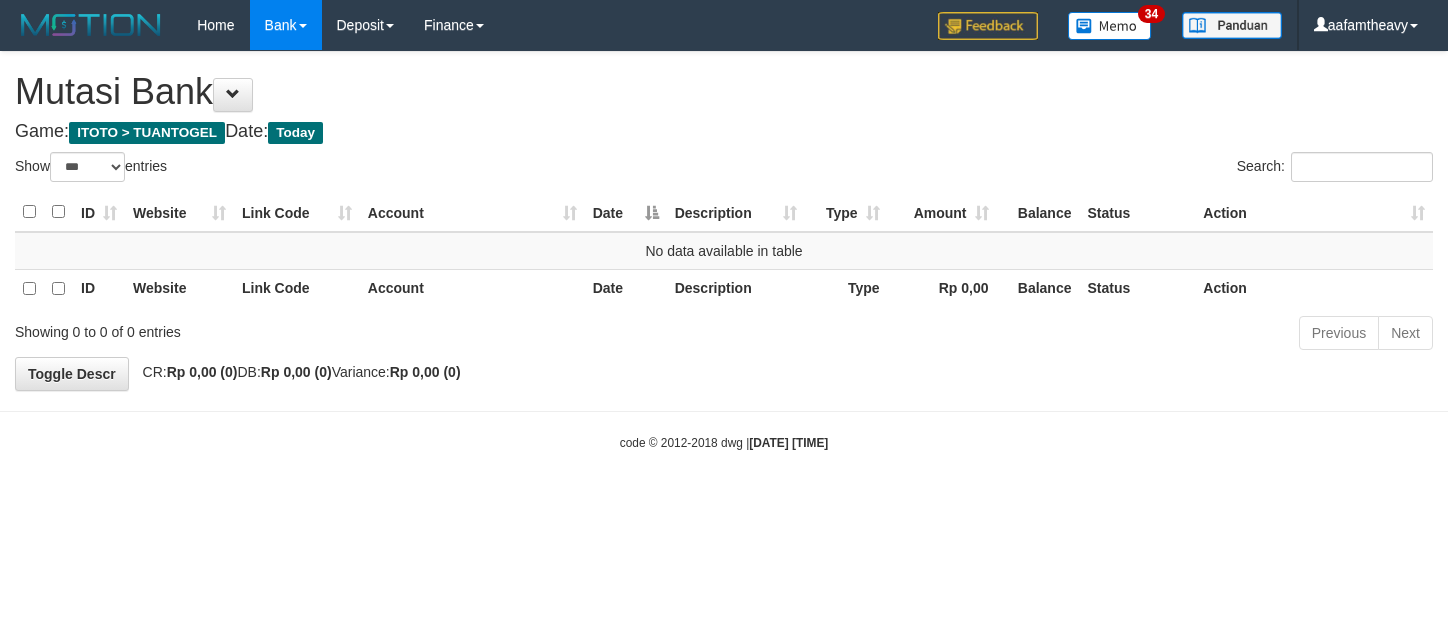 select on "***" 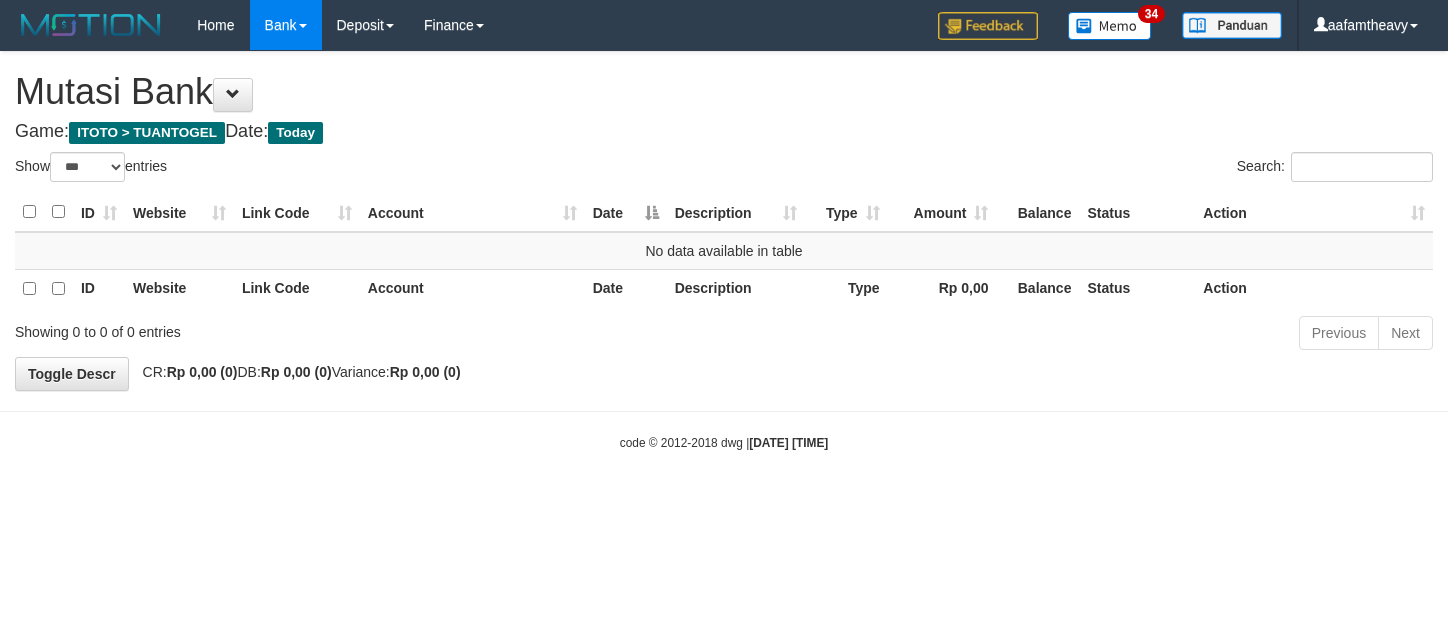 scroll, scrollTop: 0, scrollLeft: 0, axis: both 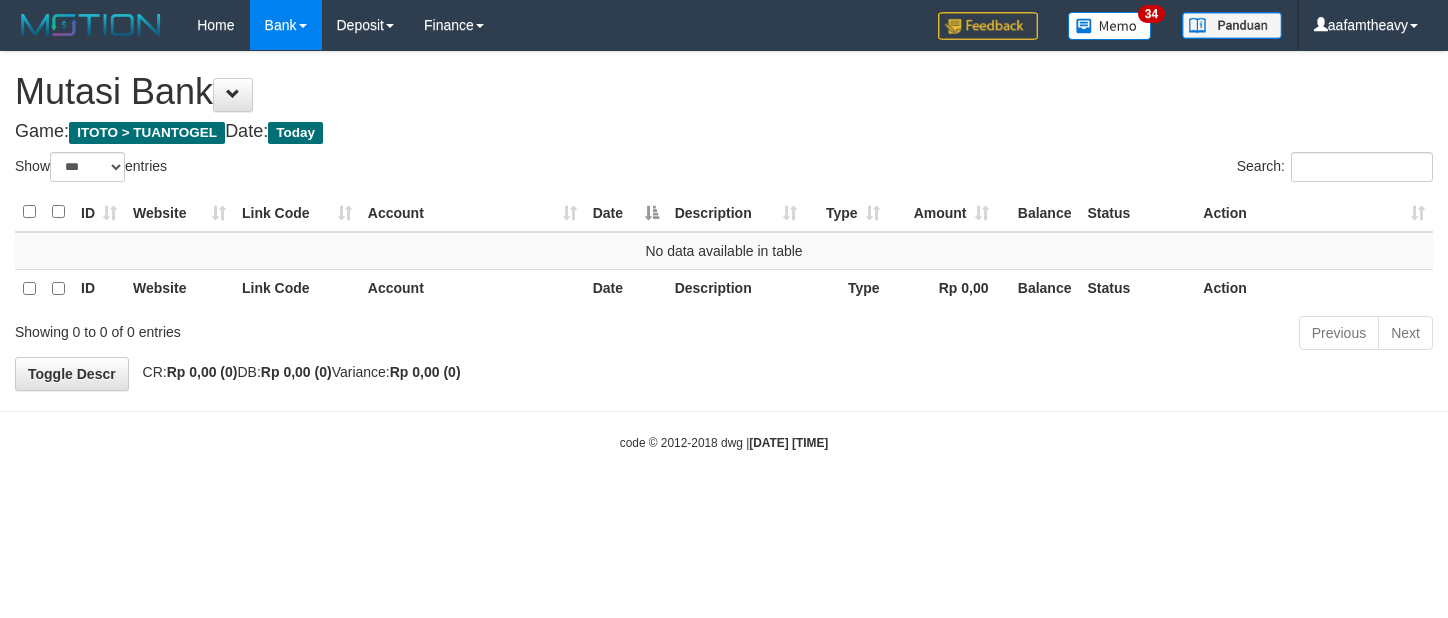 select on "***" 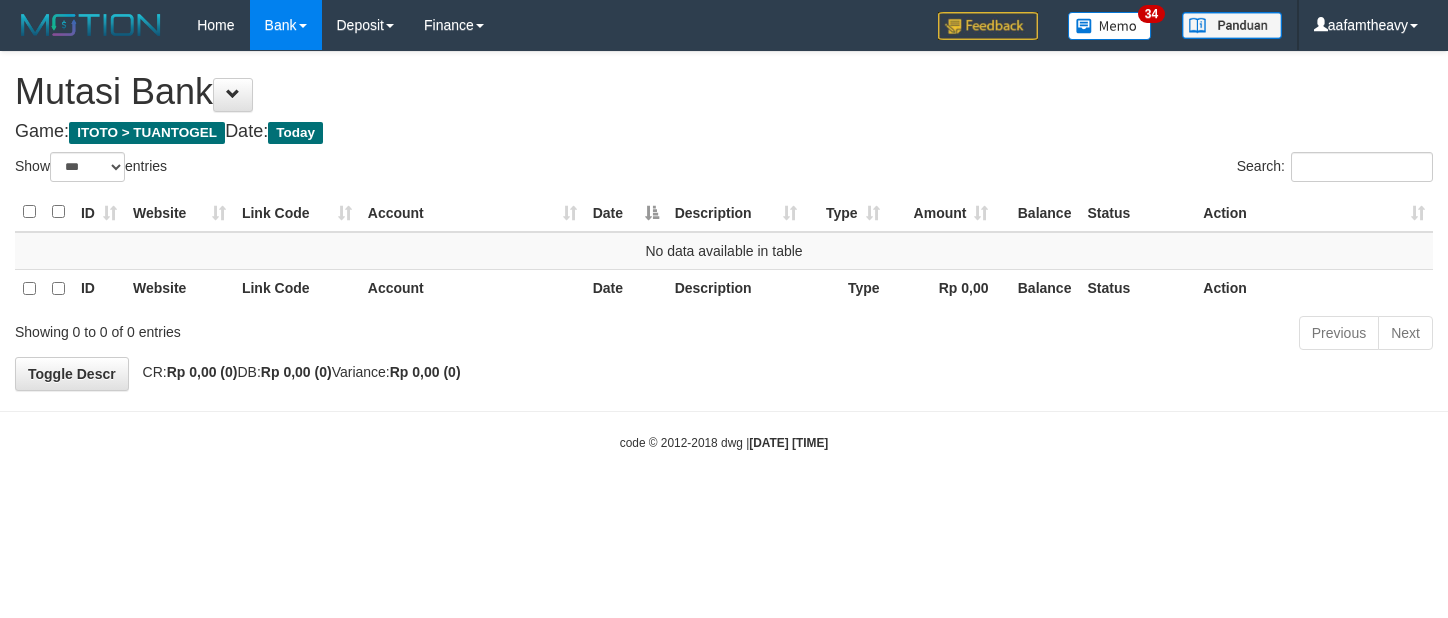 scroll, scrollTop: 0, scrollLeft: 0, axis: both 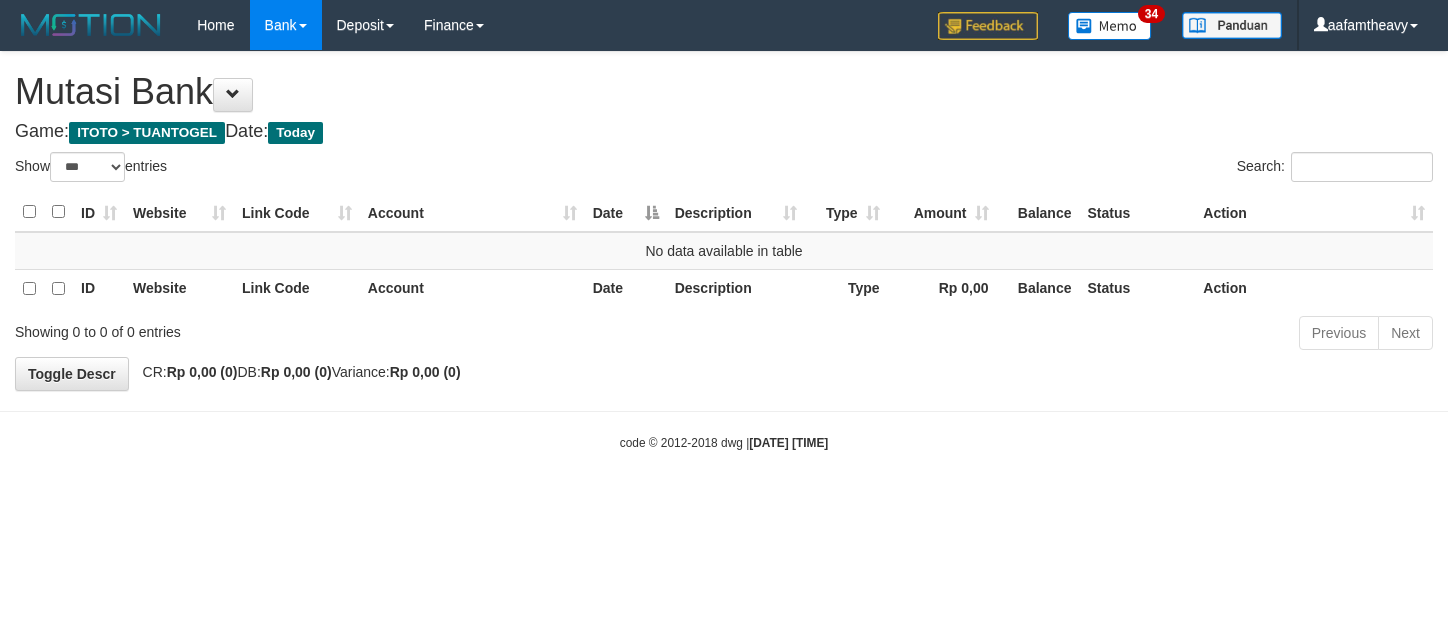 select on "***" 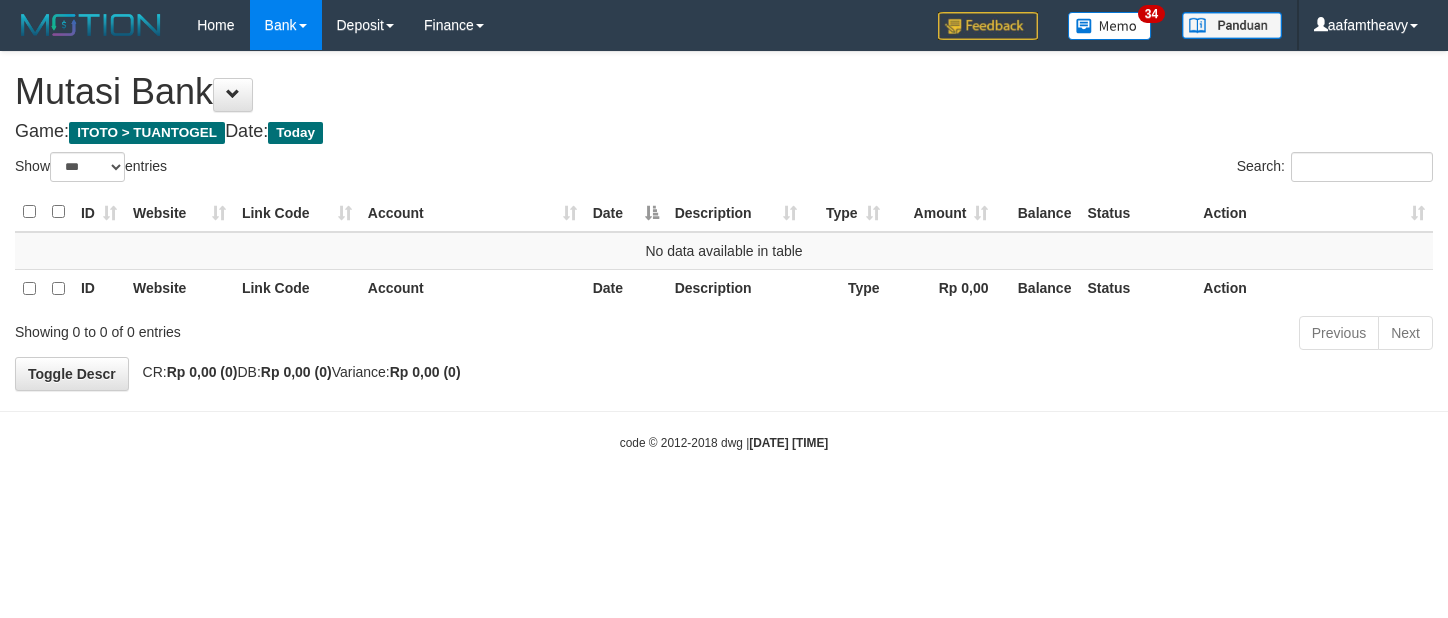 scroll, scrollTop: 0, scrollLeft: 0, axis: both 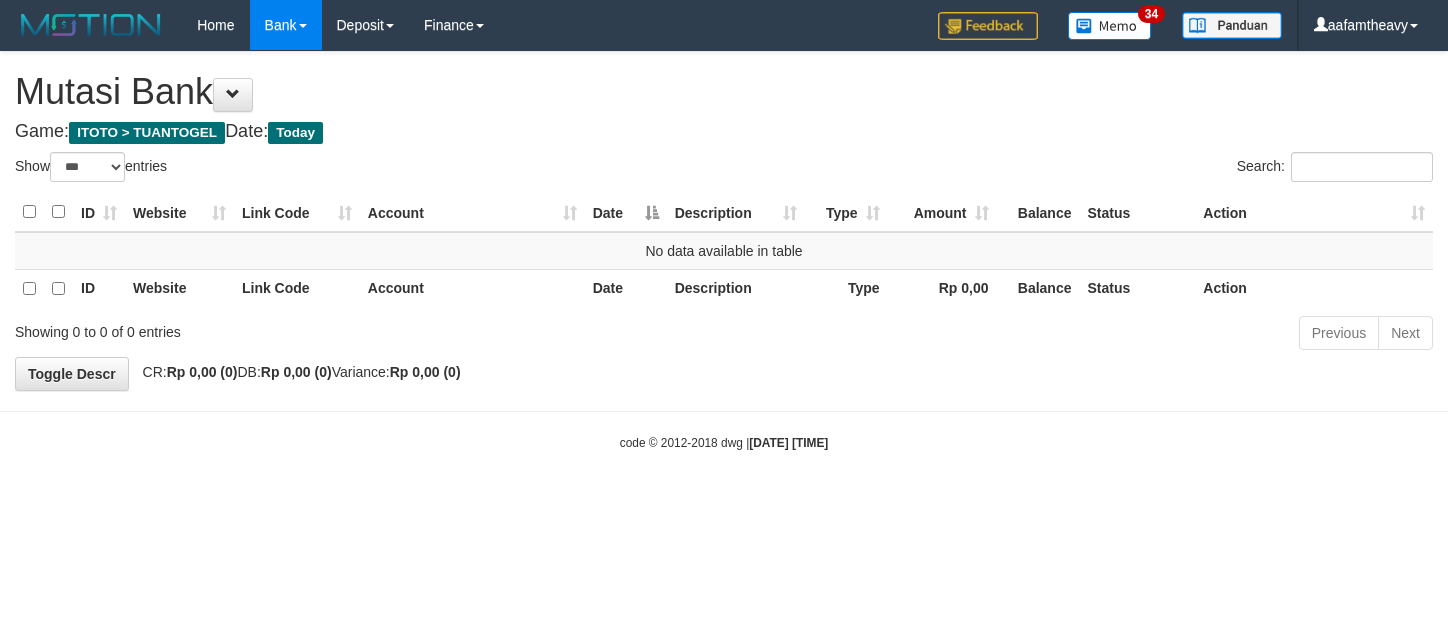 select on "***" 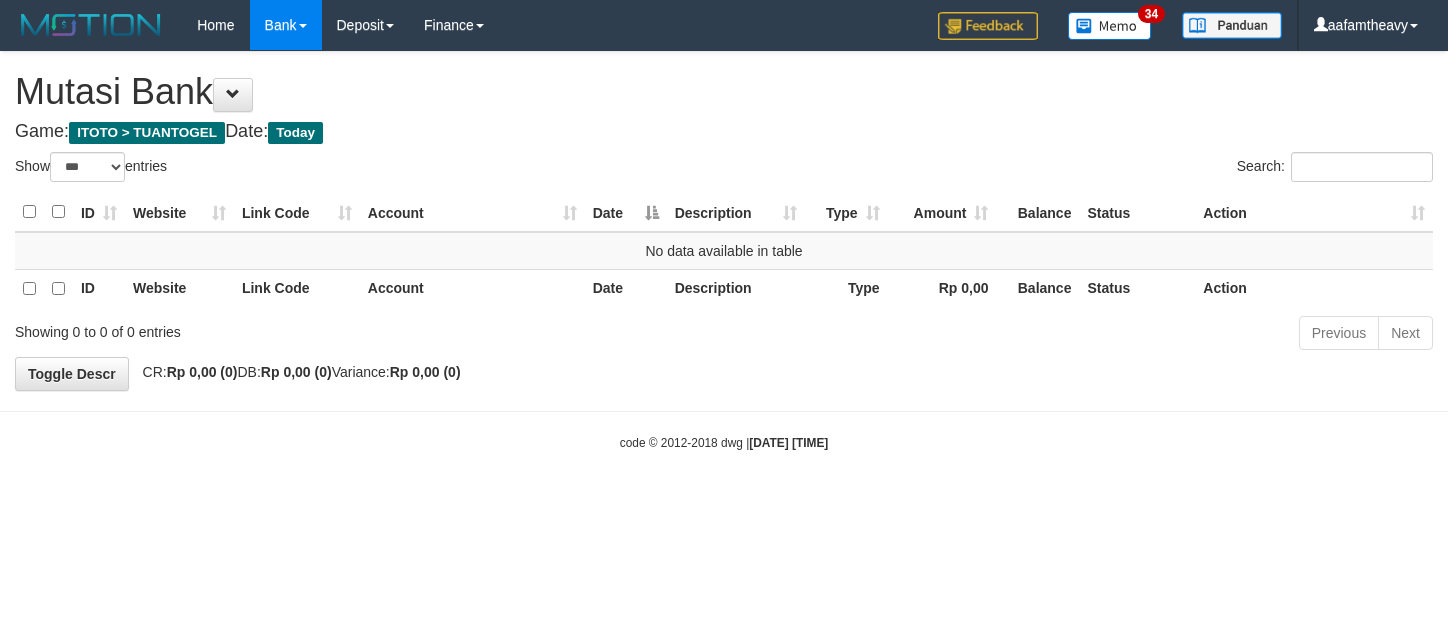 scroll, scrollTop: 0, scrollLeft: 0, axis: both 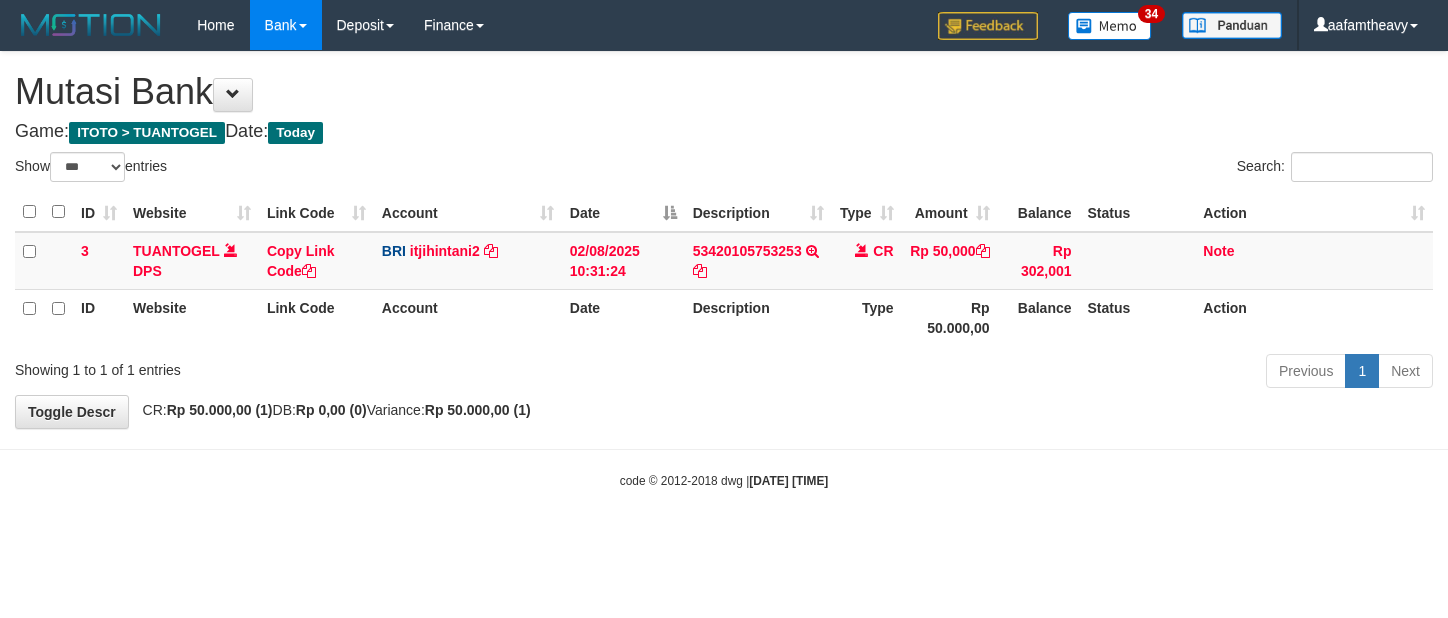 select on "***" 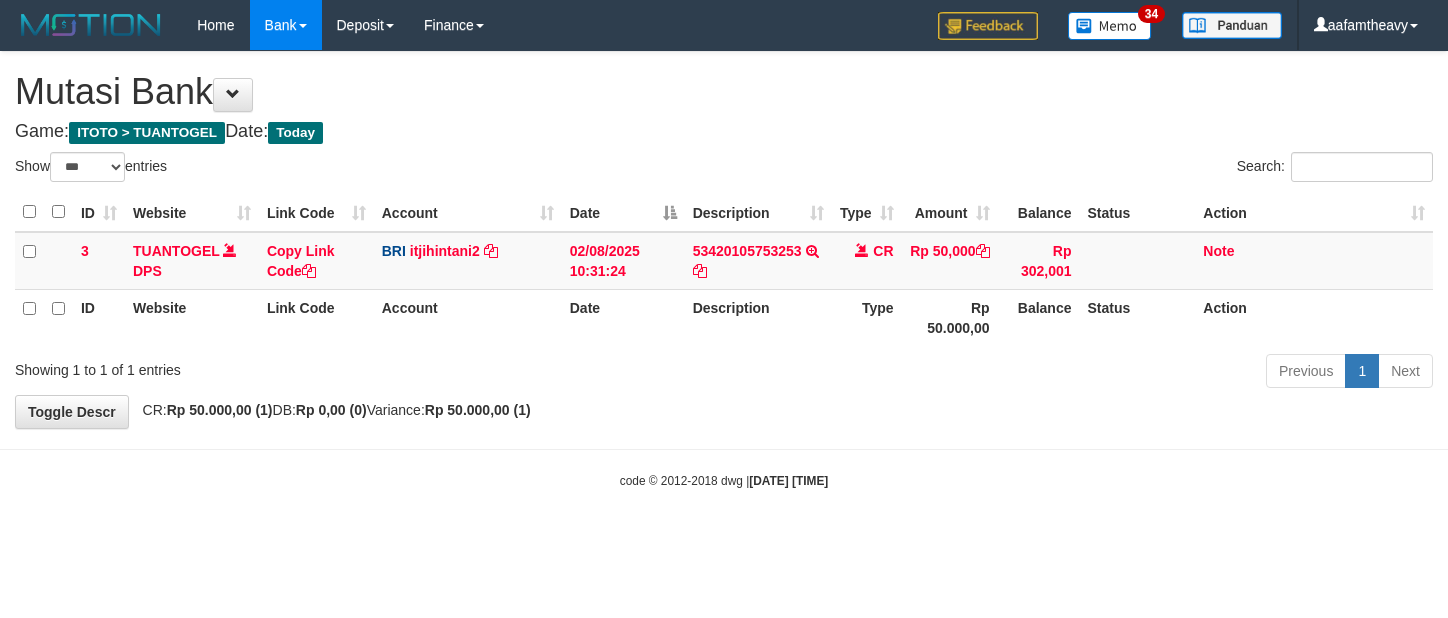 scroll, scrollTop: 0, scrollLeft: 0, axis: both 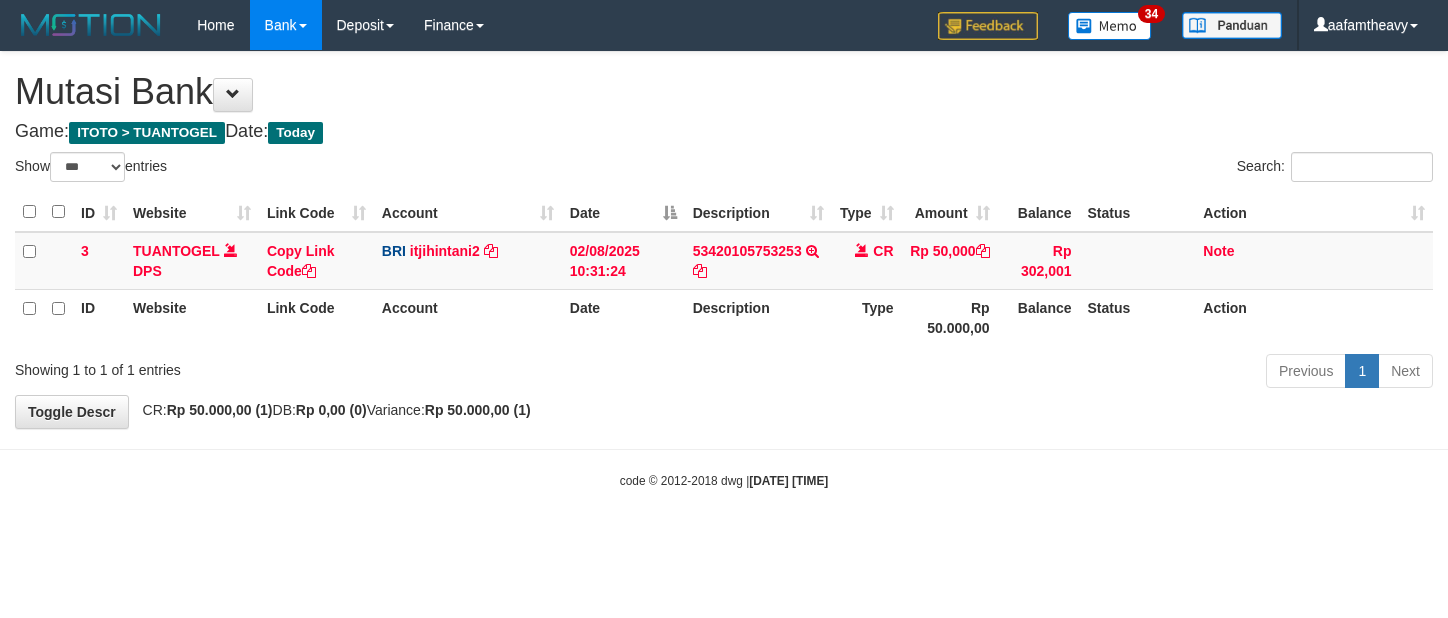 select on "***" 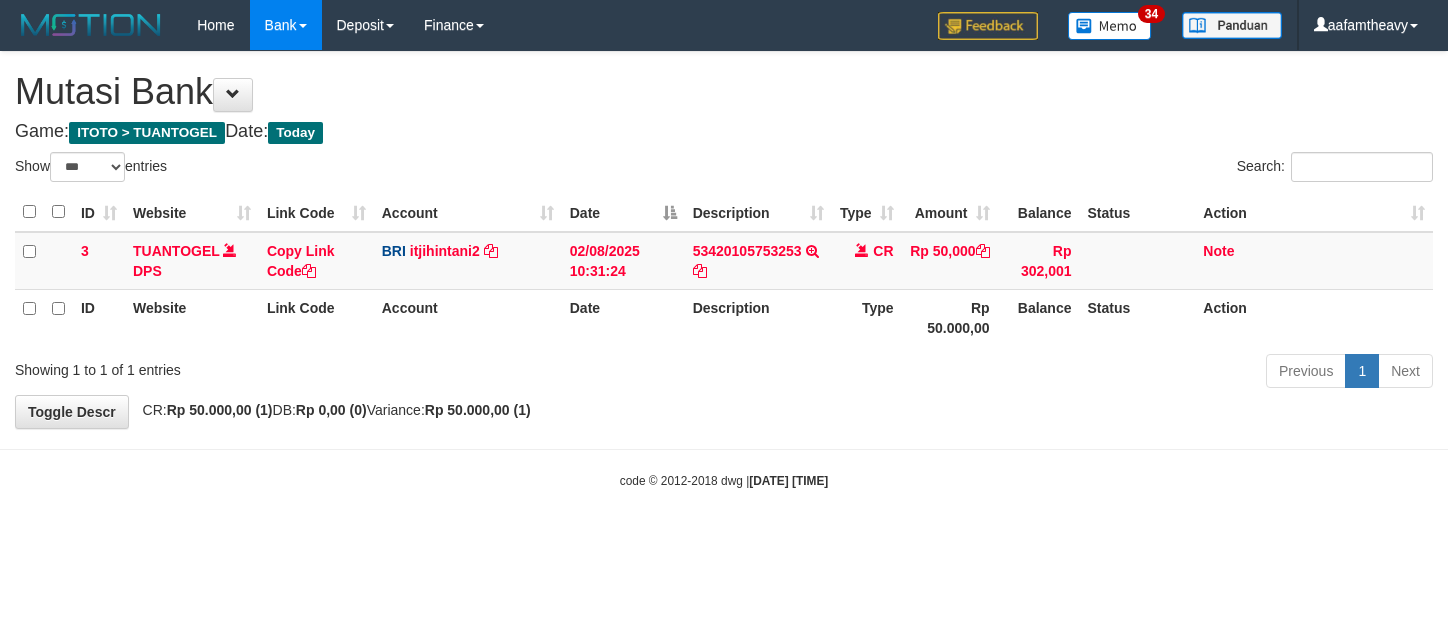 scroll, scrollTop: 0, scrollLeft: 0, axis: both 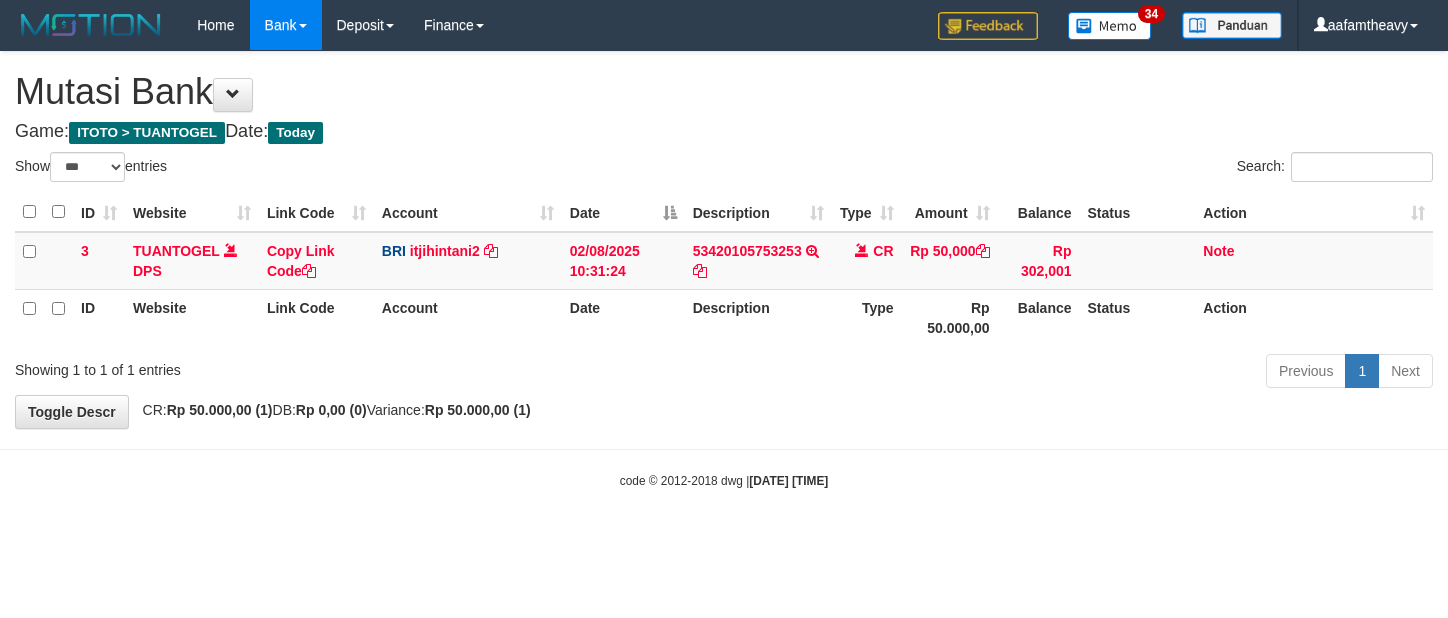 select on "***" 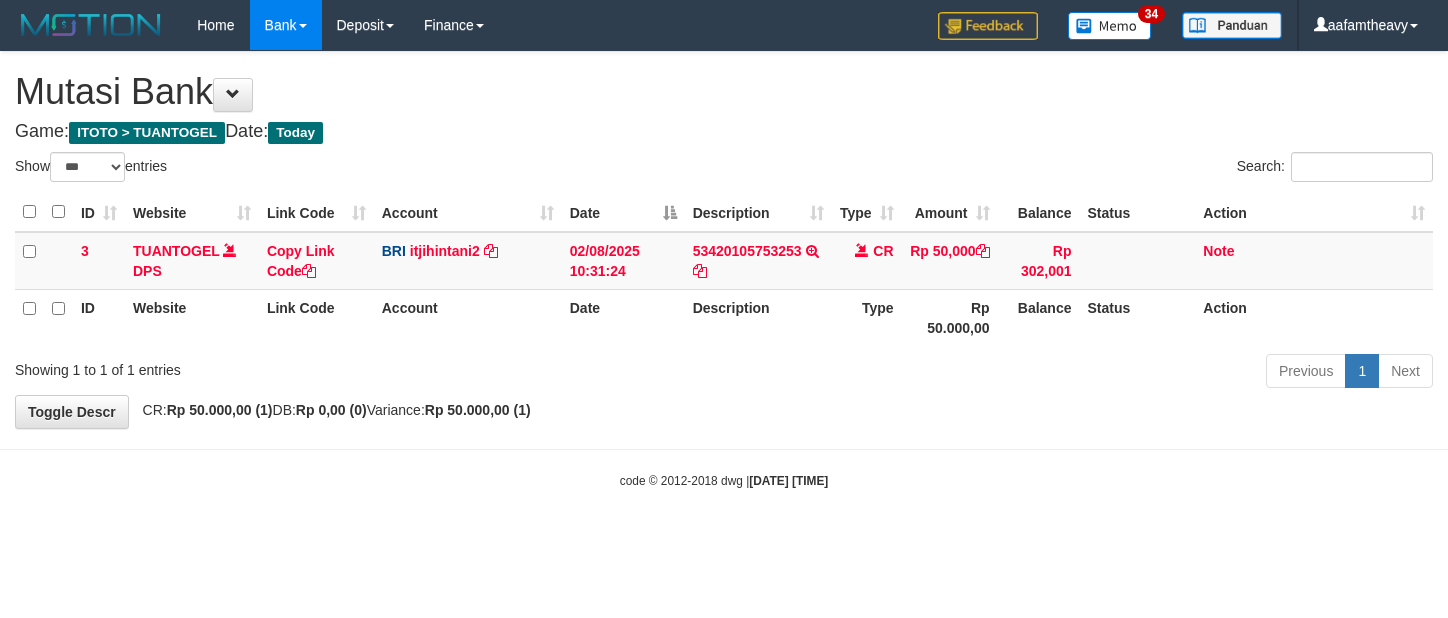 scroll, scrollTop: 0, scrollLeft: 0, axis: both 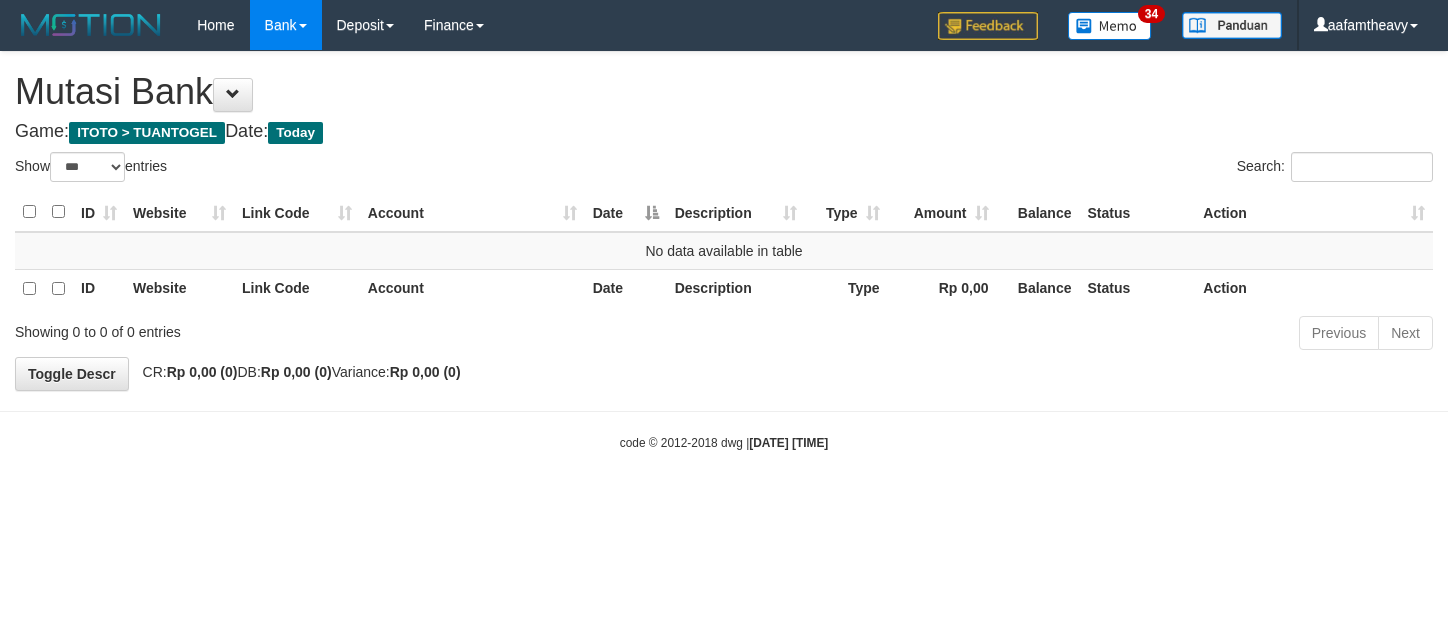 select on "***" 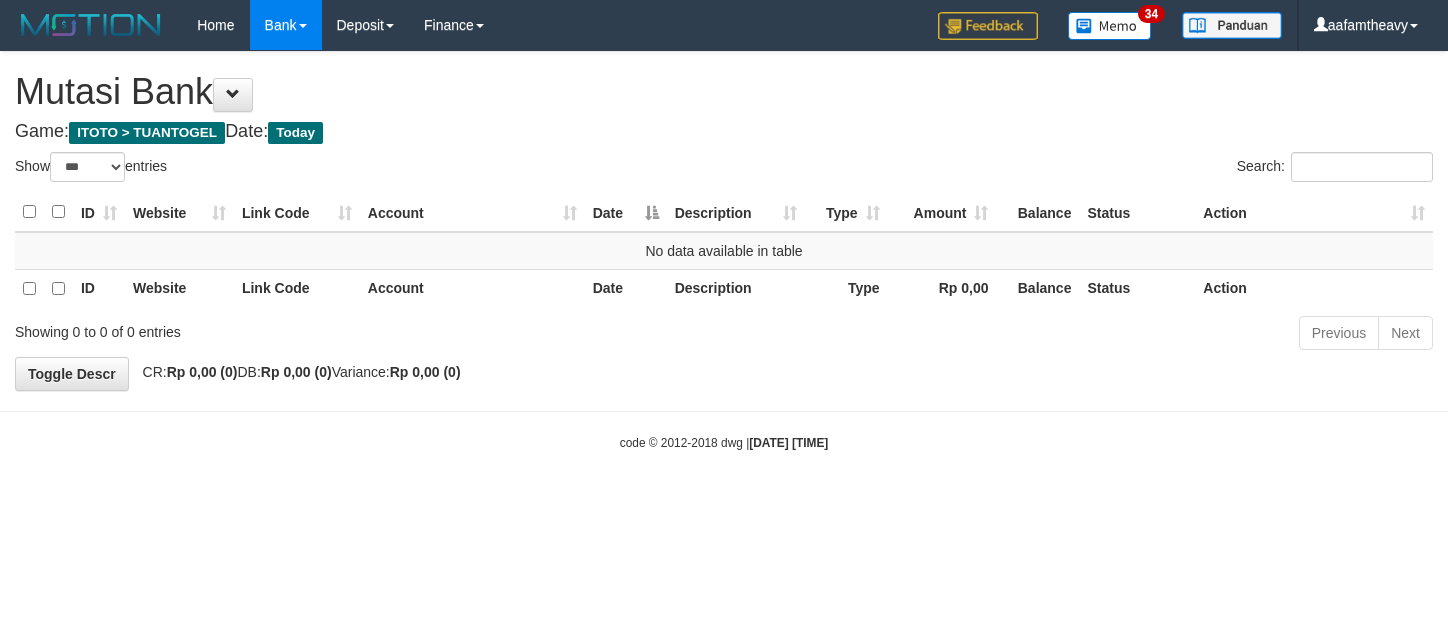 scroll, scrollTop: 0, scrollLeft: 0, axis: both 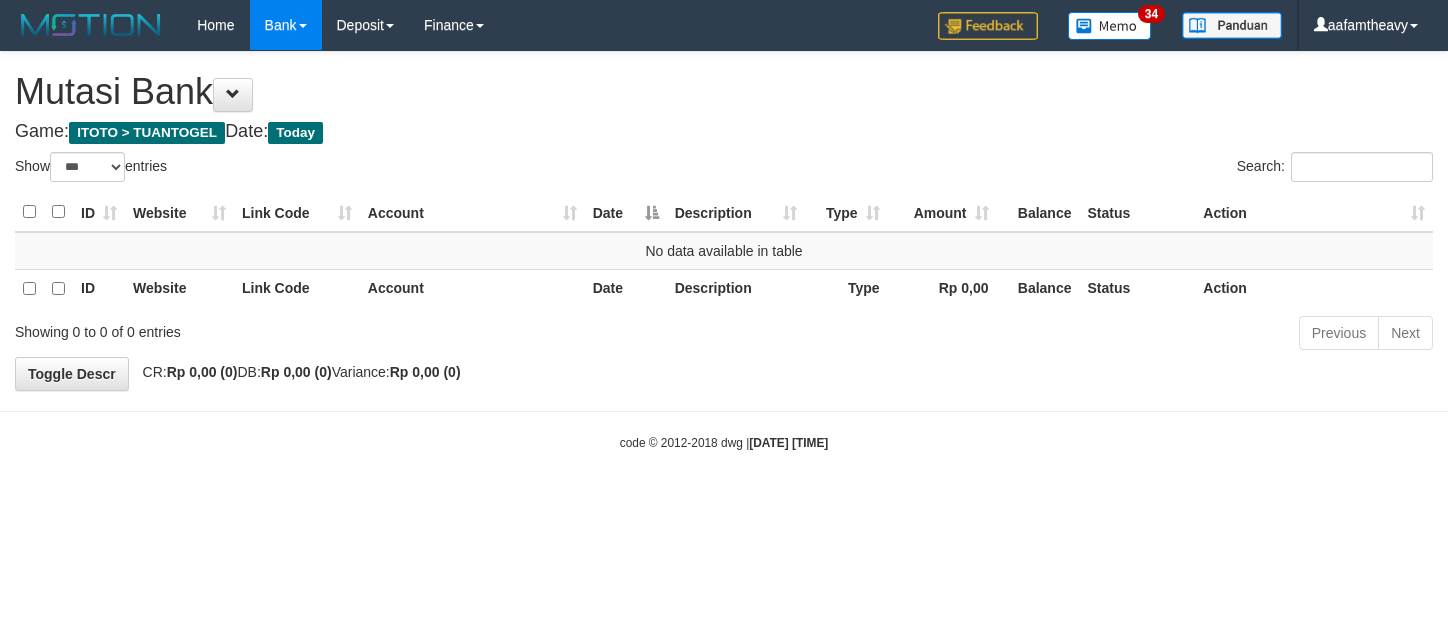 select on "***" 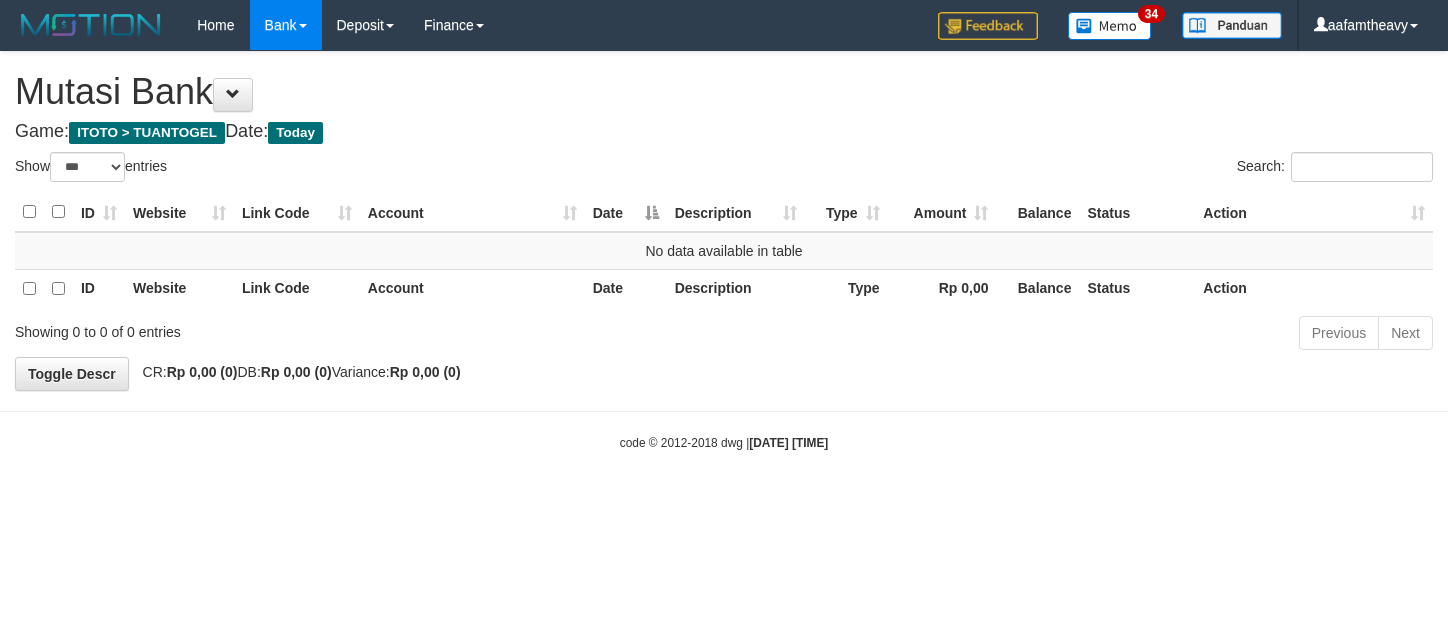 scroll, scrollTop: 0, scrollLeft: 0, axis: both 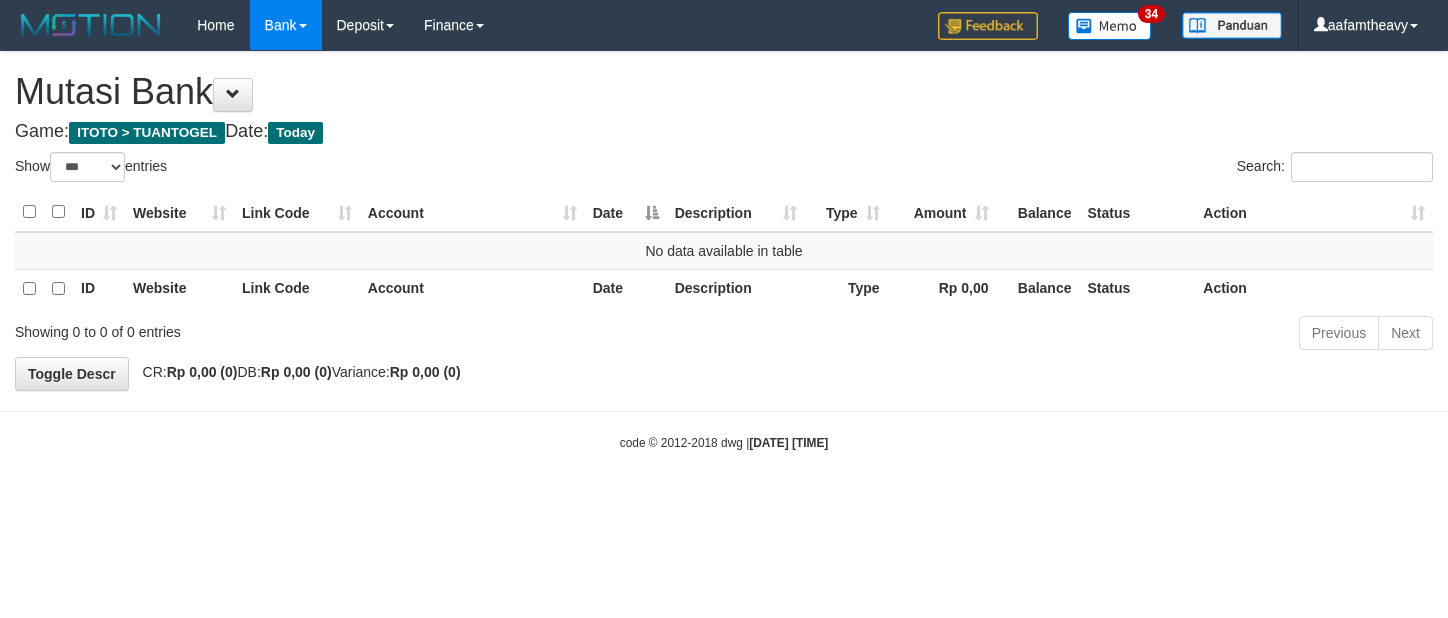 select on "***" 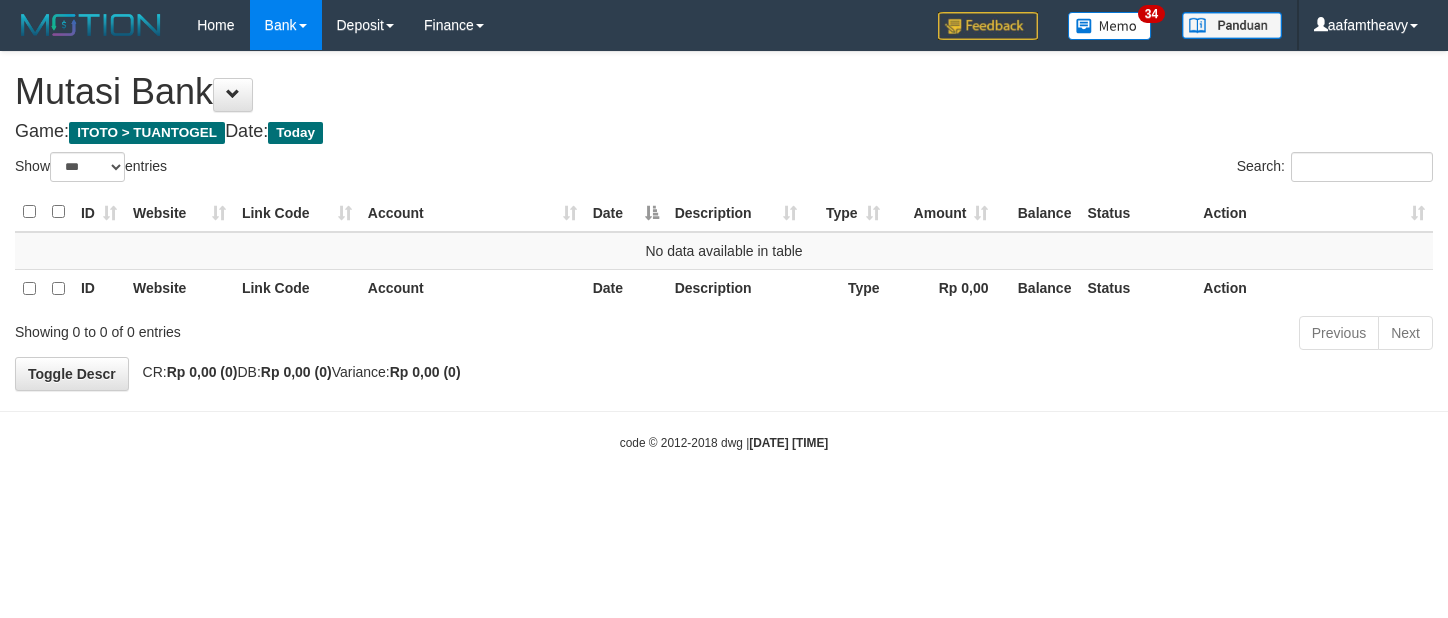 scroll, scrollTop: 0, scrollLeft: 0, axis: both 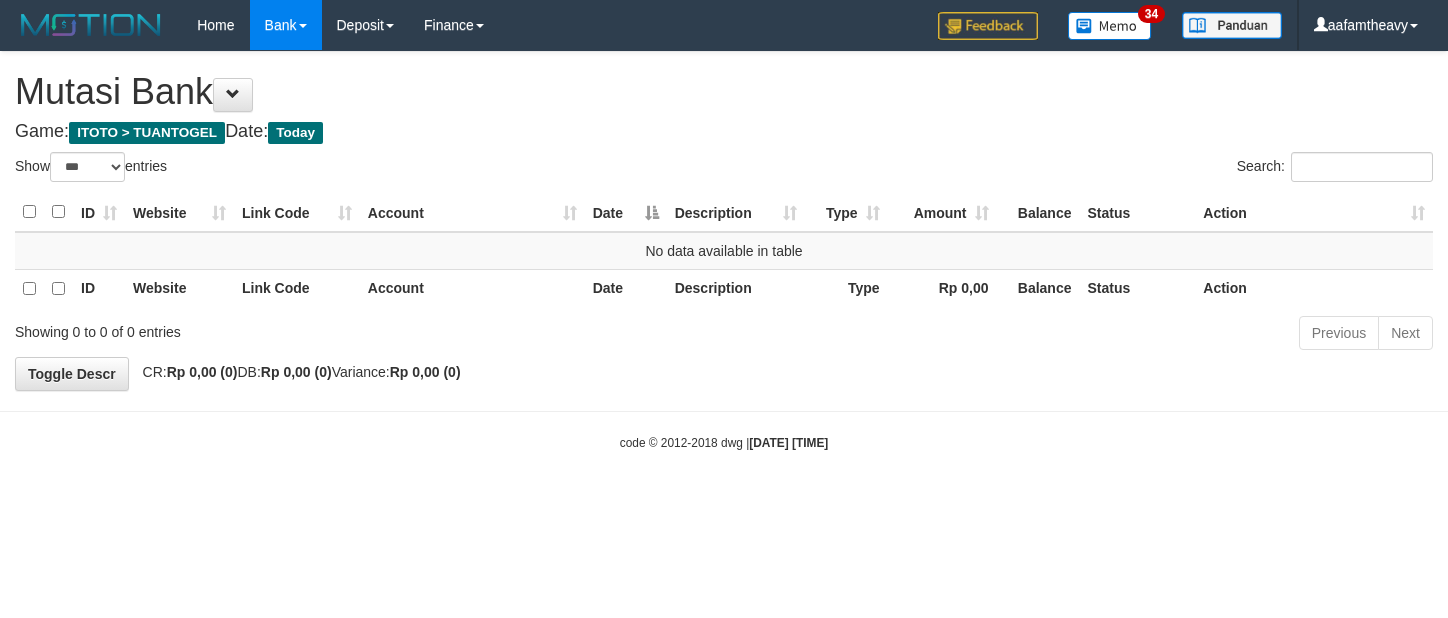 select on "***" 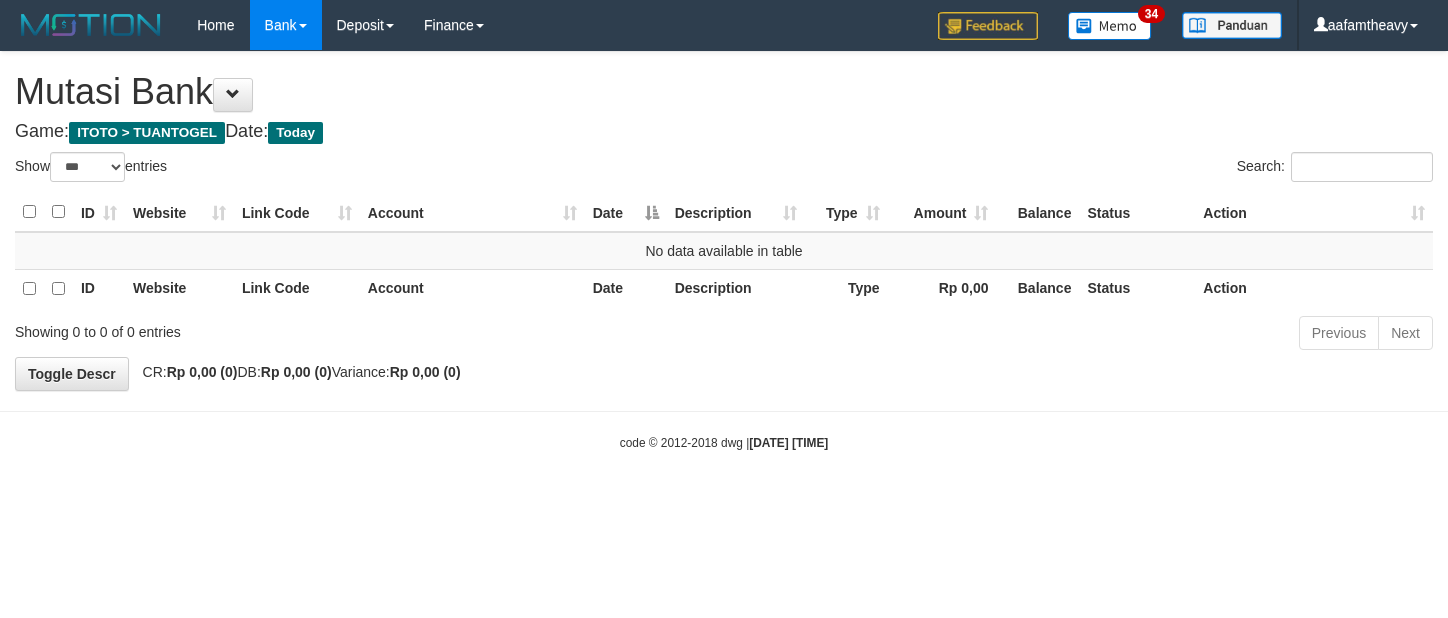 scroll, scrollTop: 0, scrollLeft: 0, axis: both 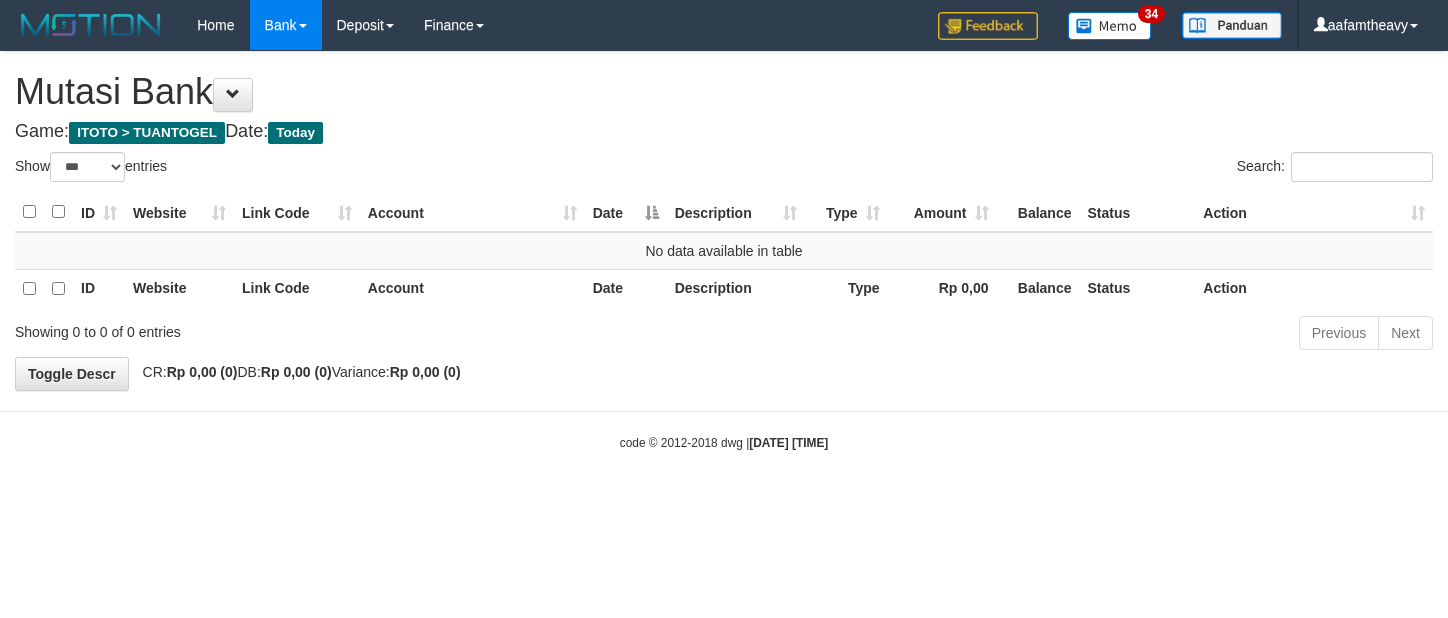 select on "***" 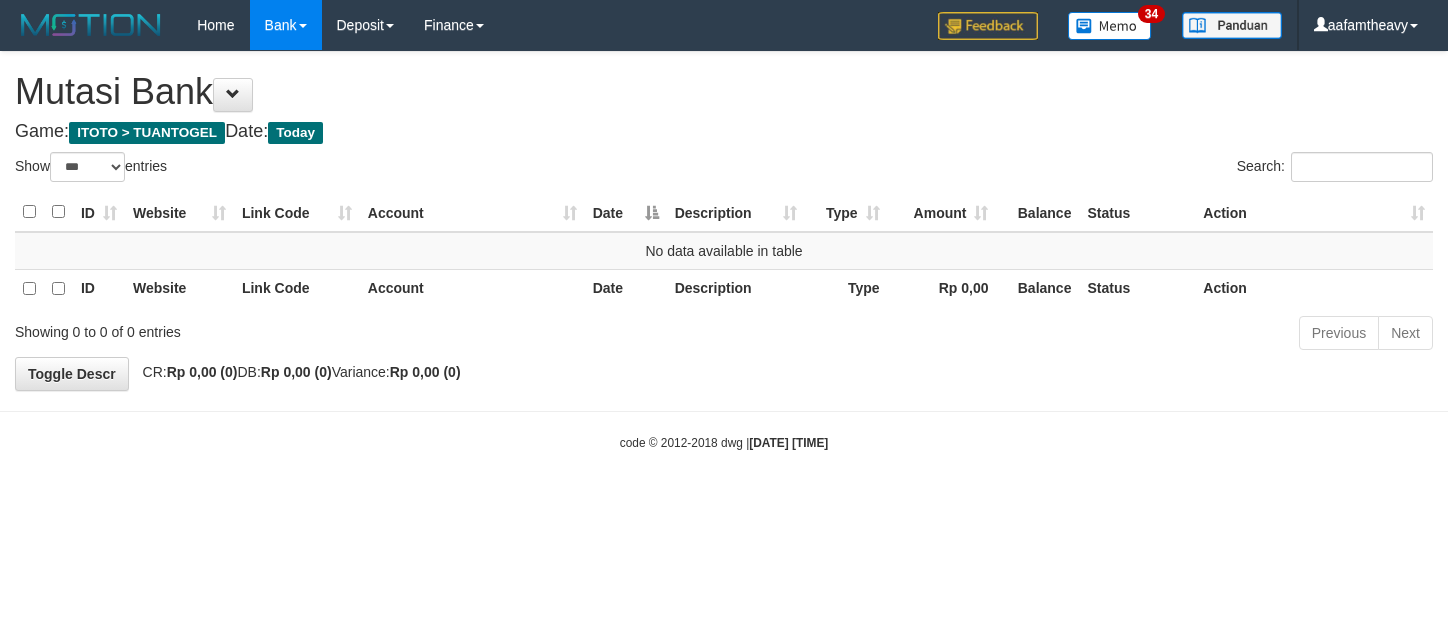 scroll, scrollTop: 0, scrollLeft: 0, axis: both 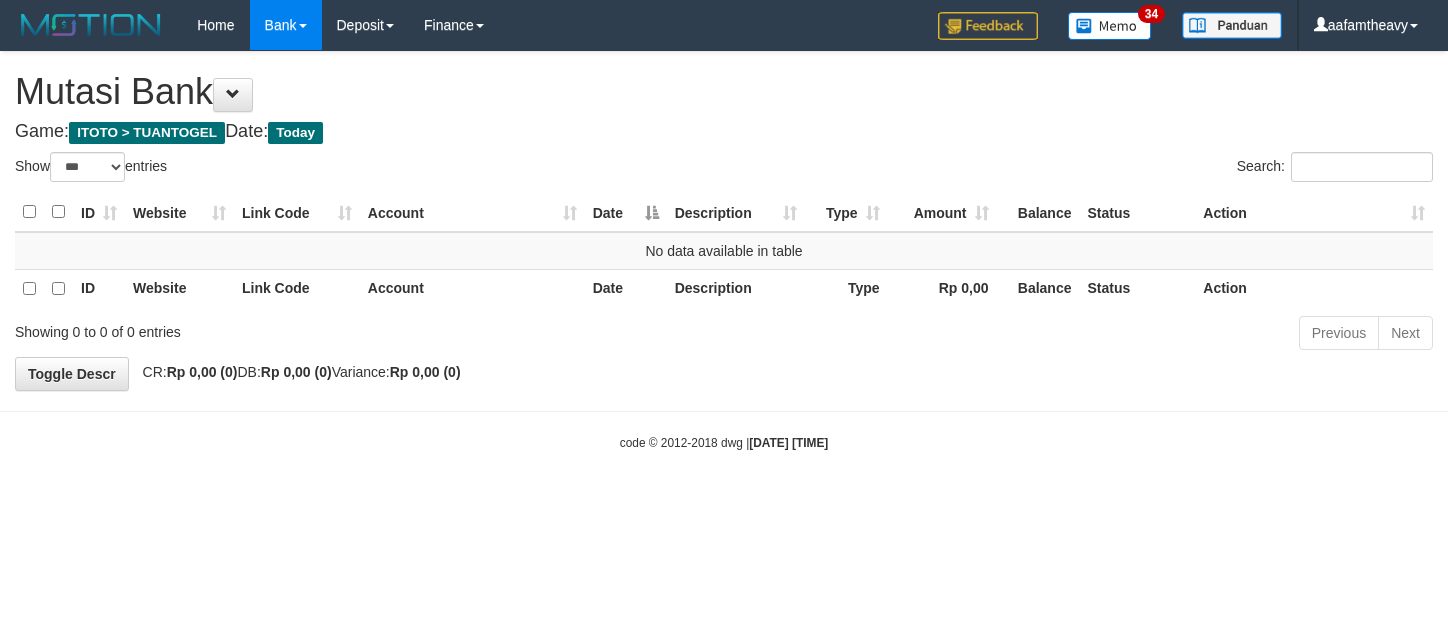 select on "***" 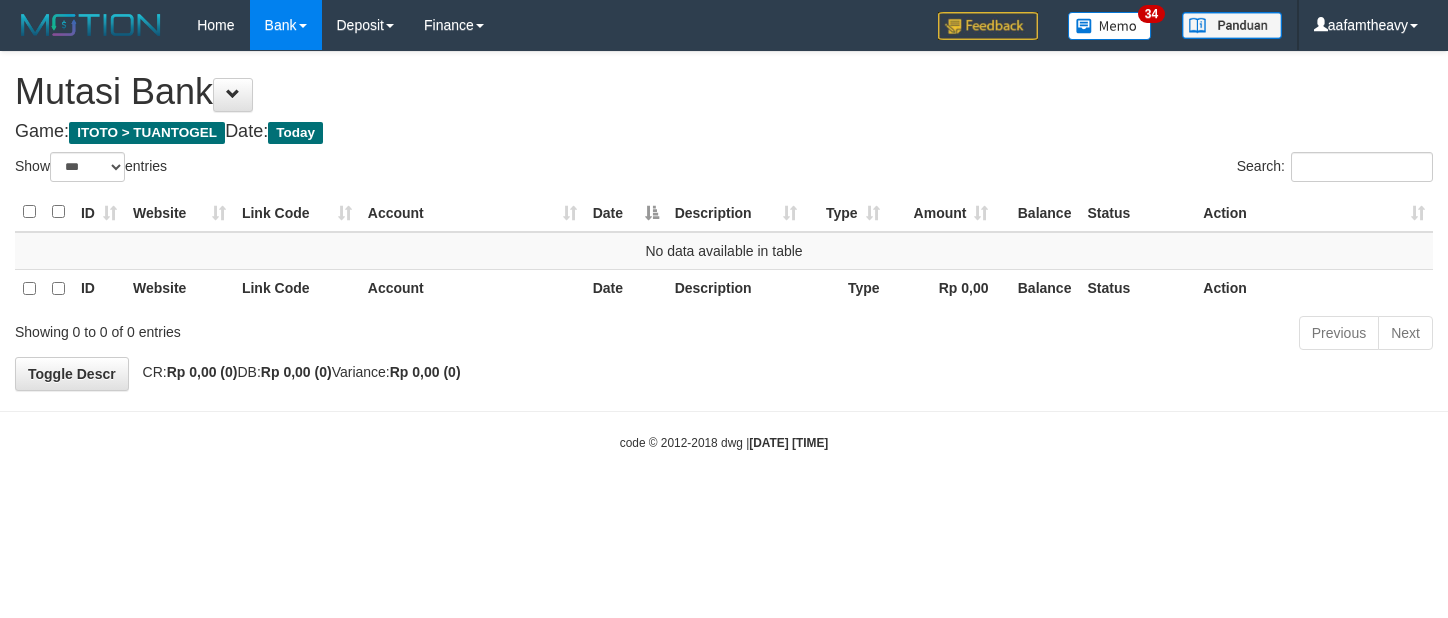 scroll, scrollTop: 0, scrollLeft: 0, axis: both 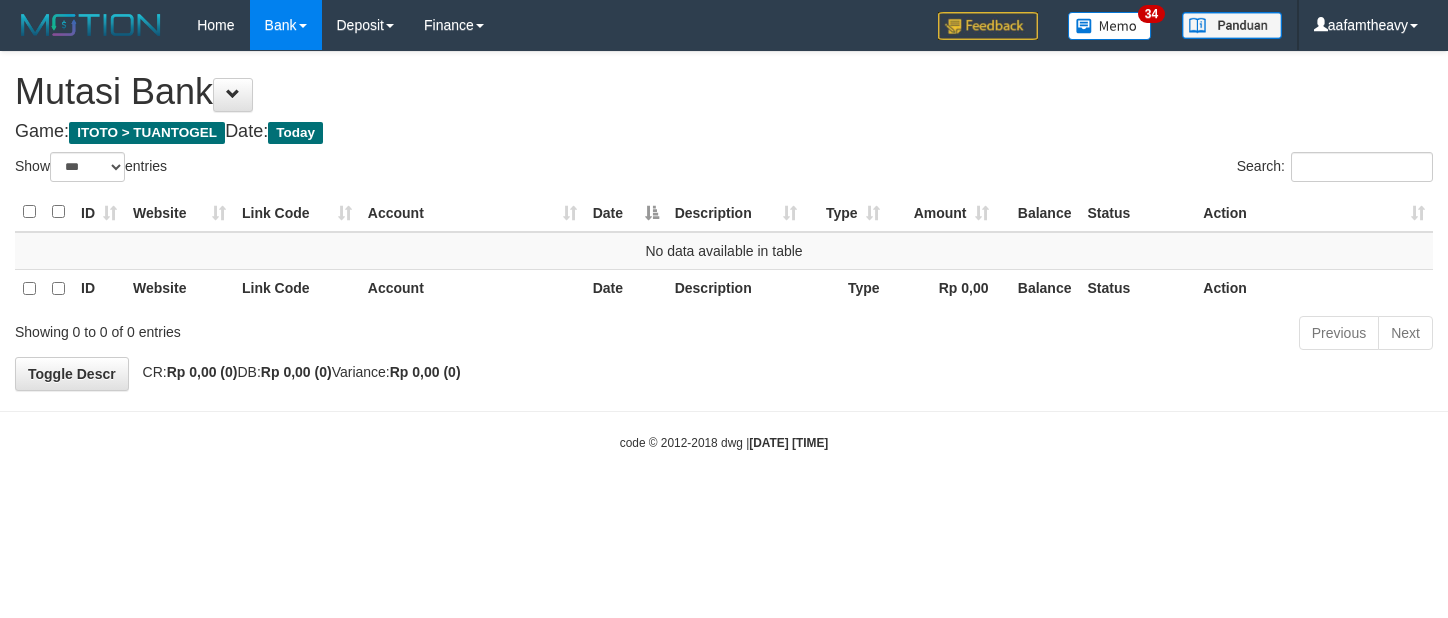 select on "***" 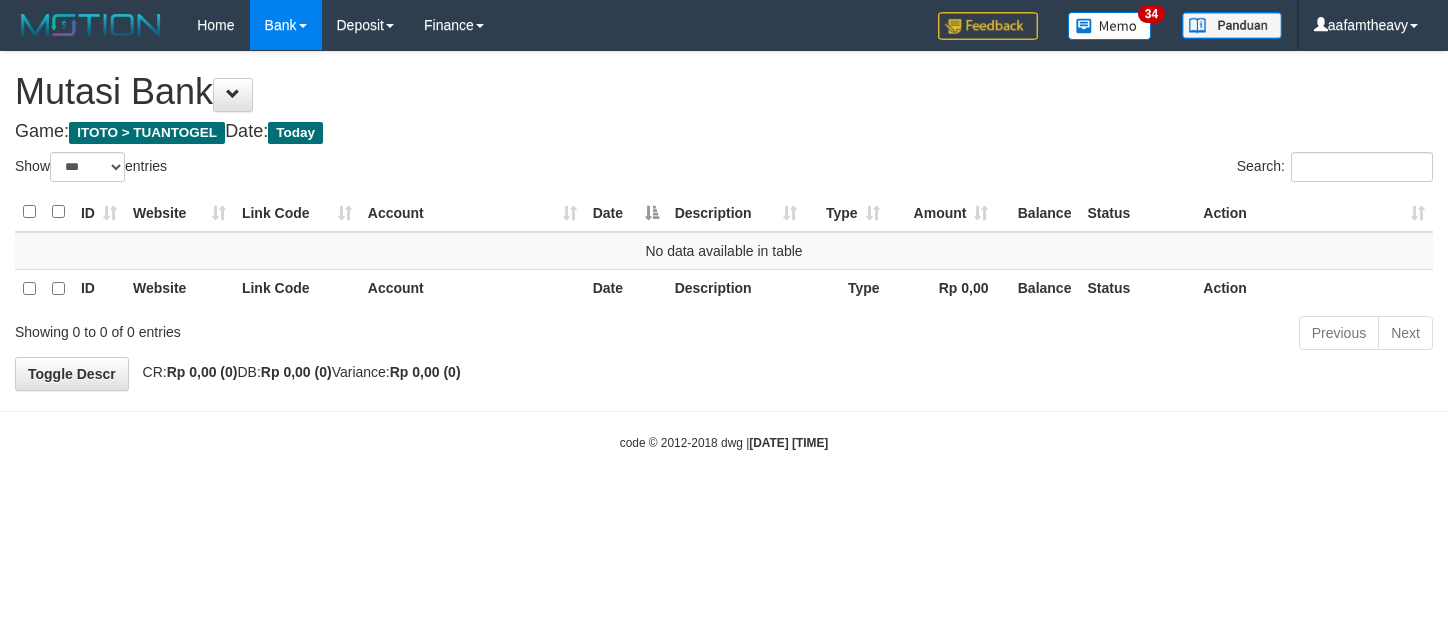 scroll, scrollTop: 0, scrollLeft: 0, axis: both 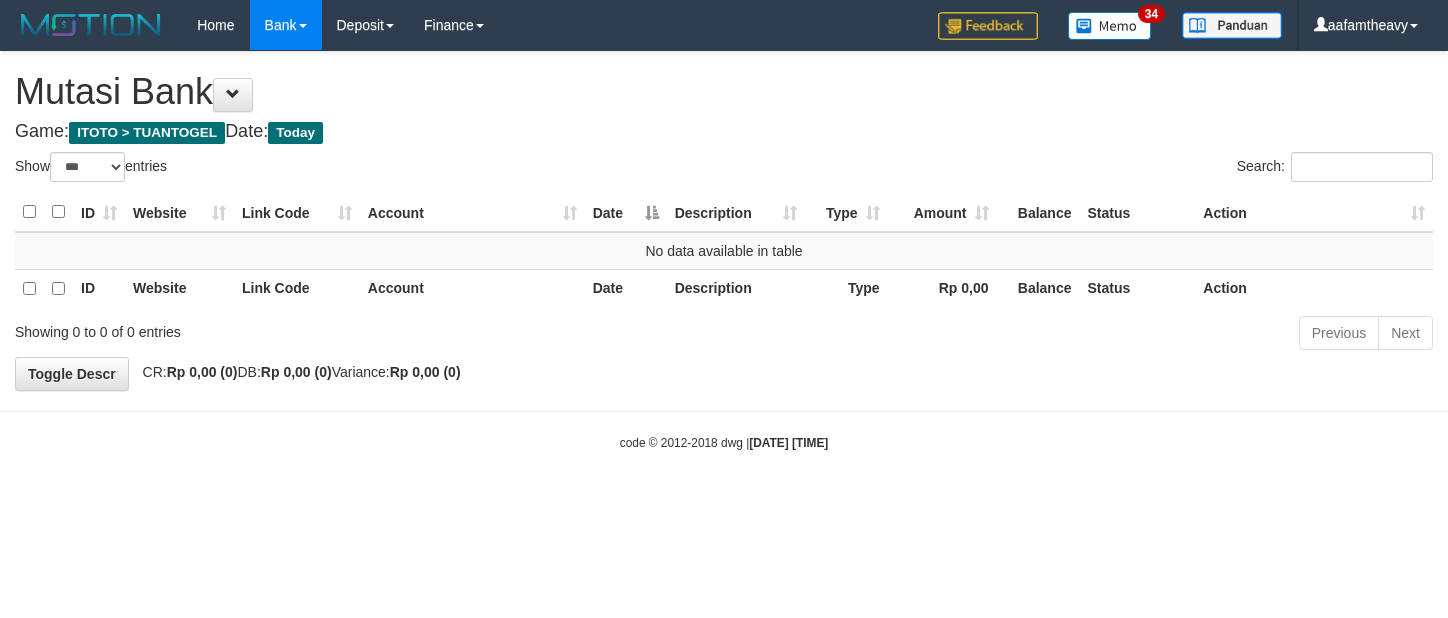 select on "***" 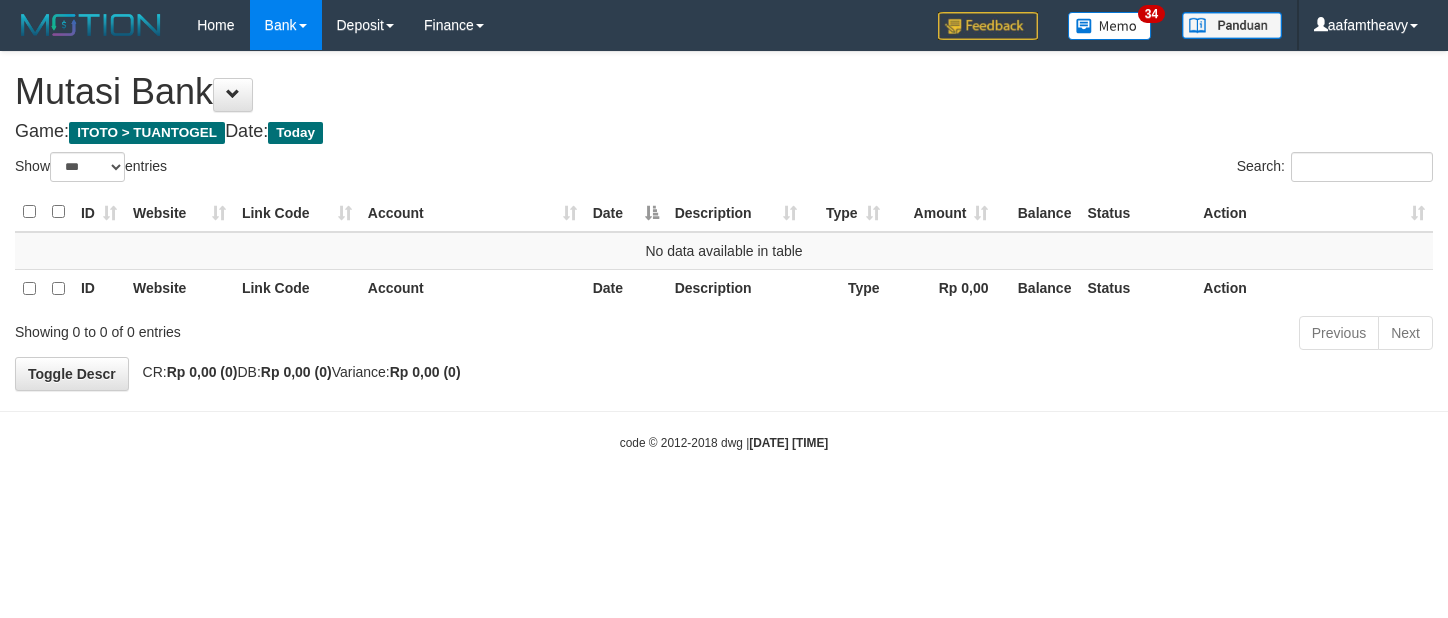 scroll, scrollTop: 0, scrollLeft: 0, axis: both 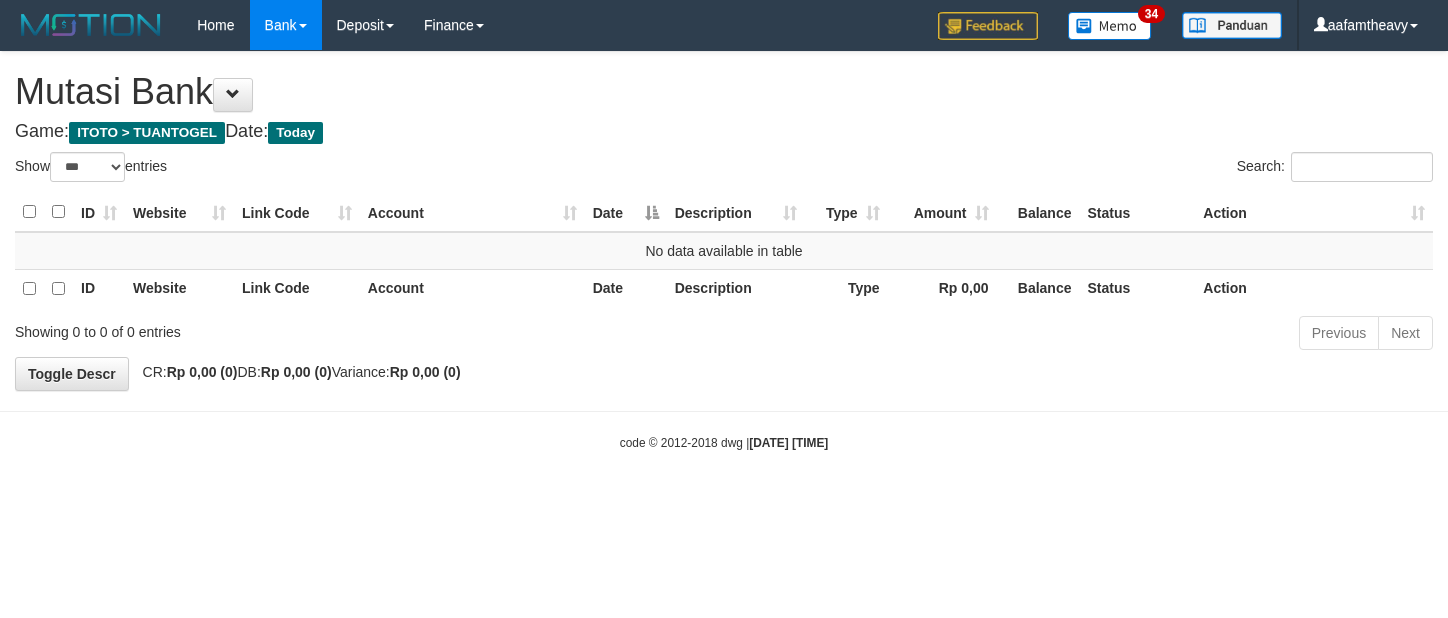 select on "***" 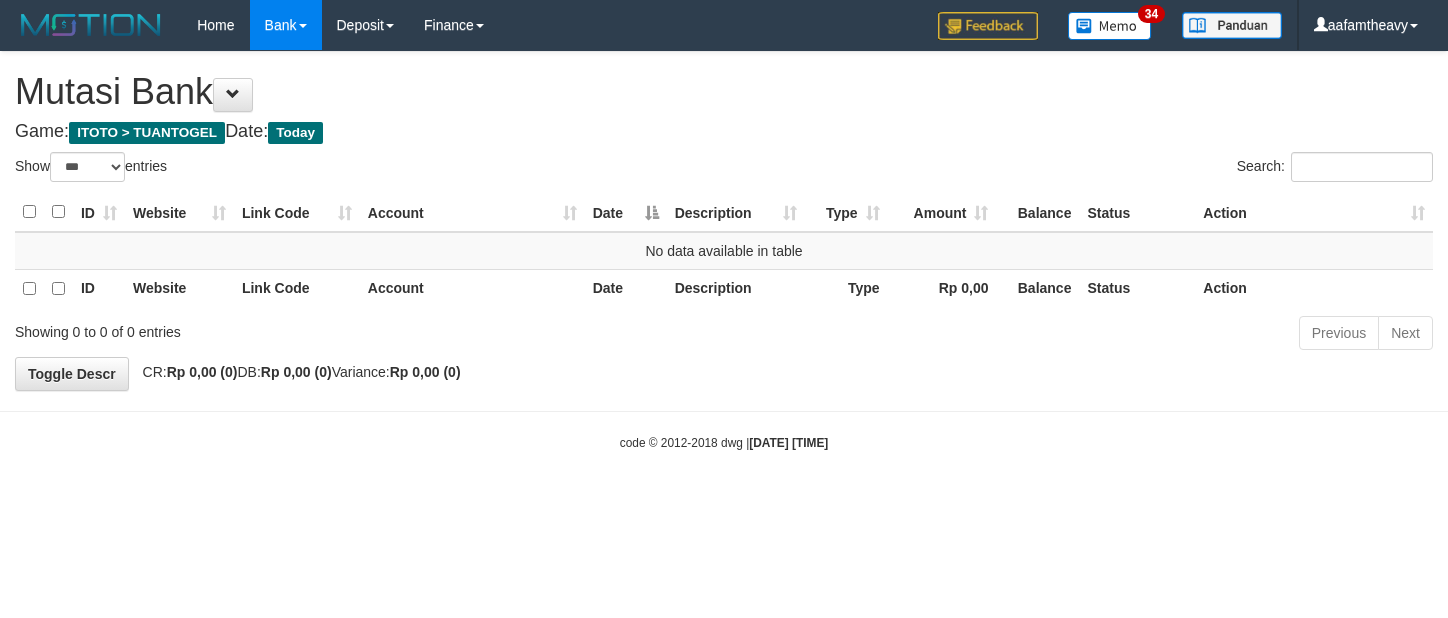 scroll, scrollTop: 0, scrollLeft: 0, axis: both 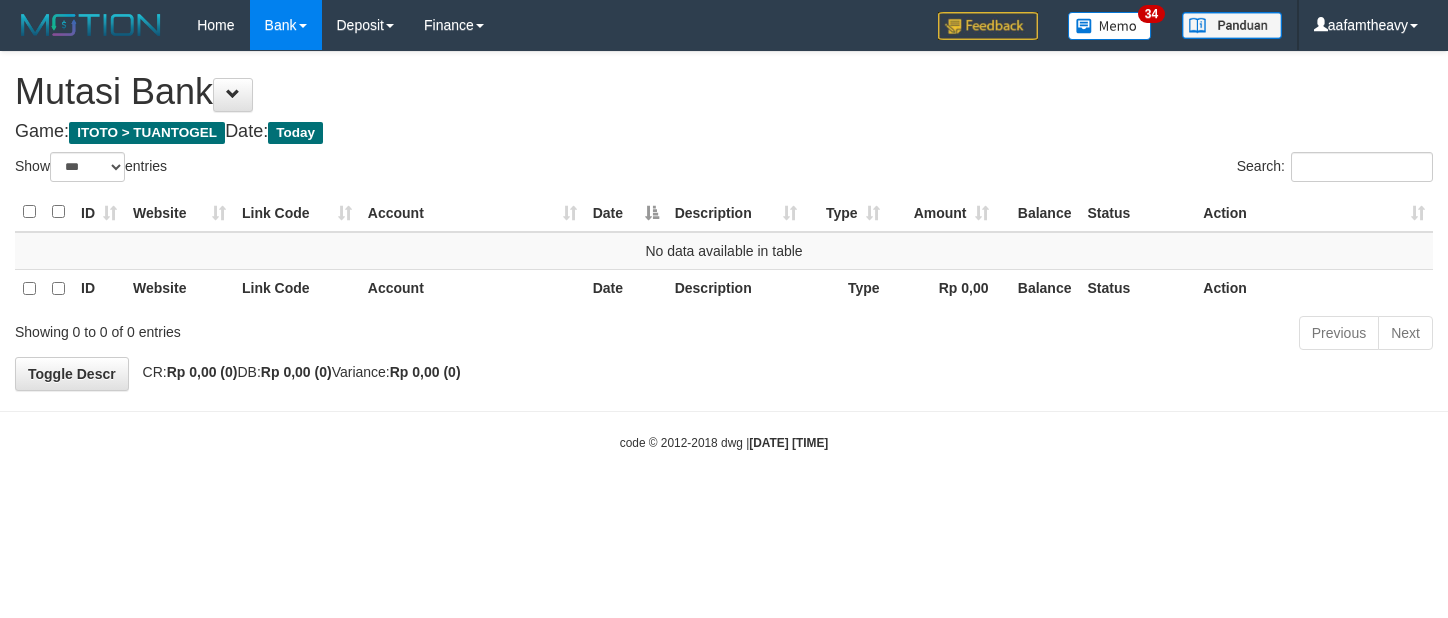 select on "***" 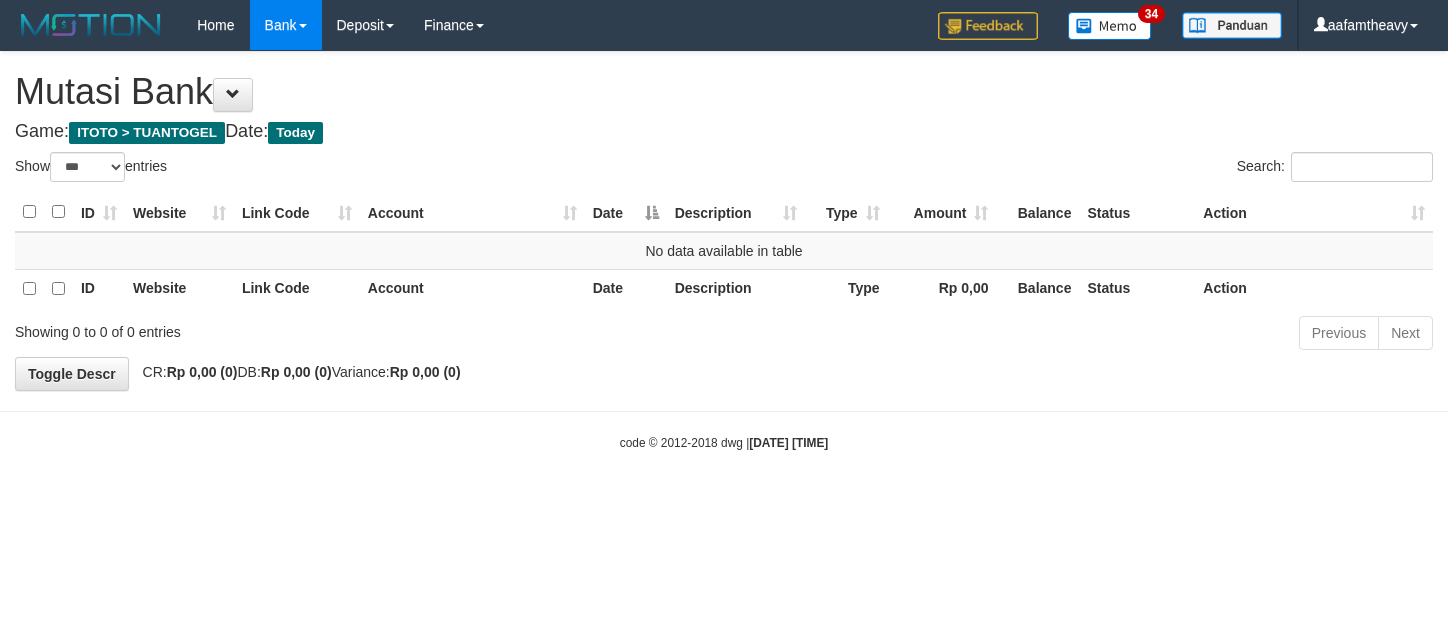 scroll, scrollTop: 0, scrollLeft: 0, axis: both 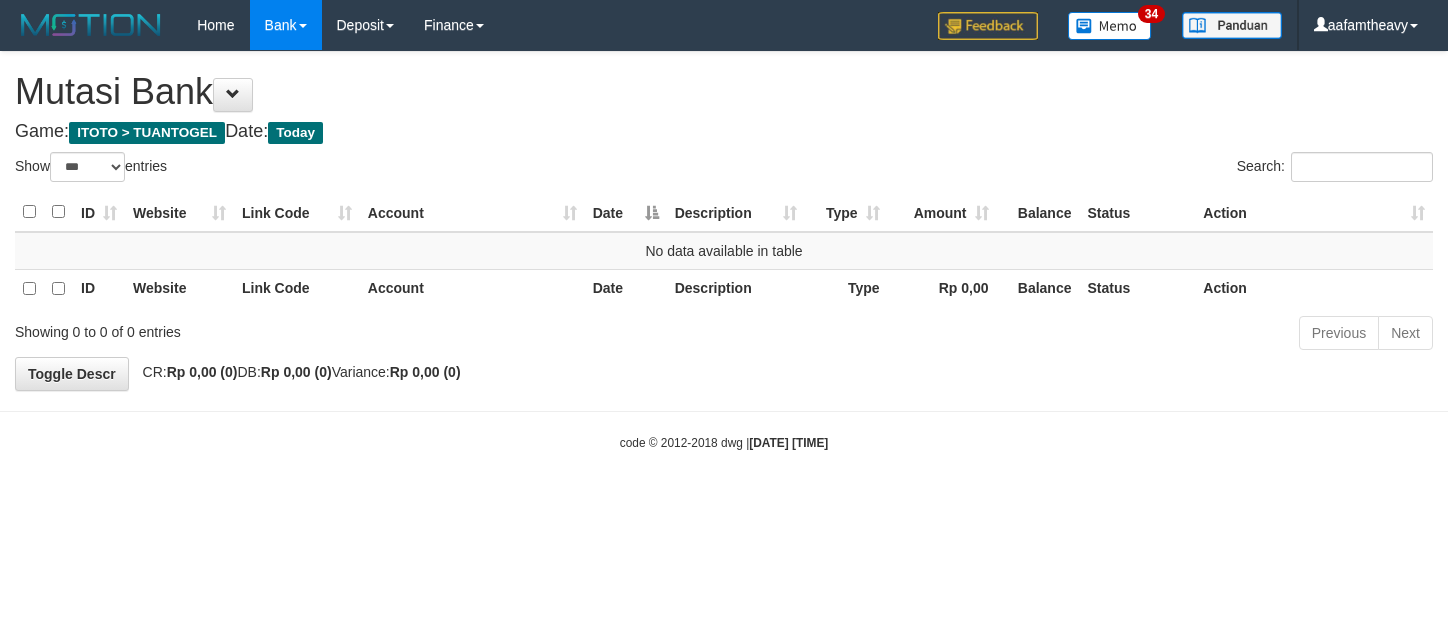 select on "***" 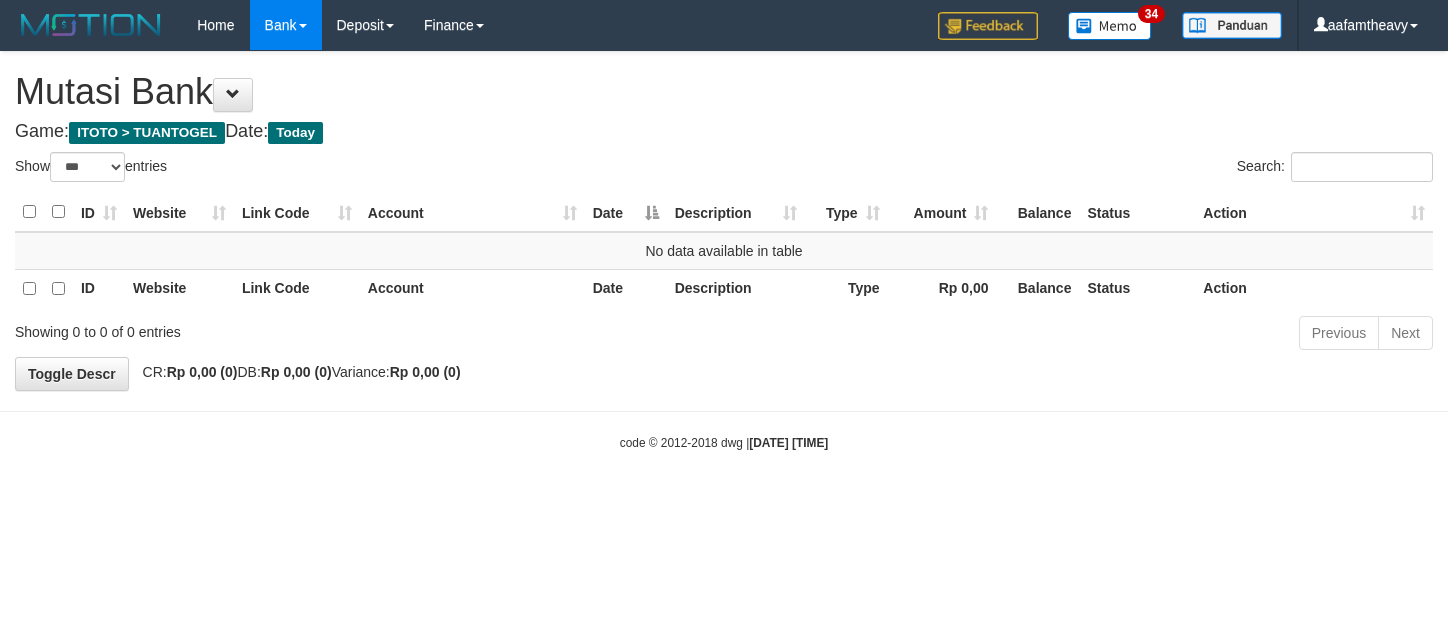 scroll, scrollTop: 0, scrollLeft: 0, axis: both 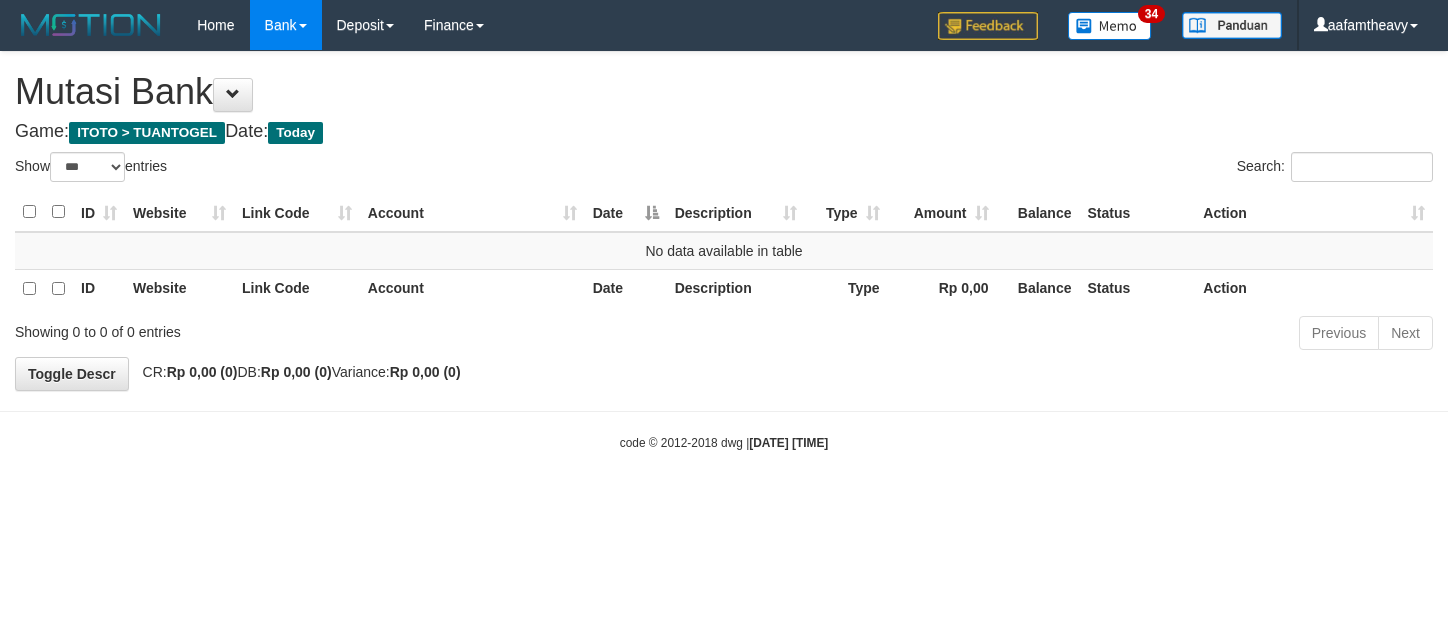 select on "***" 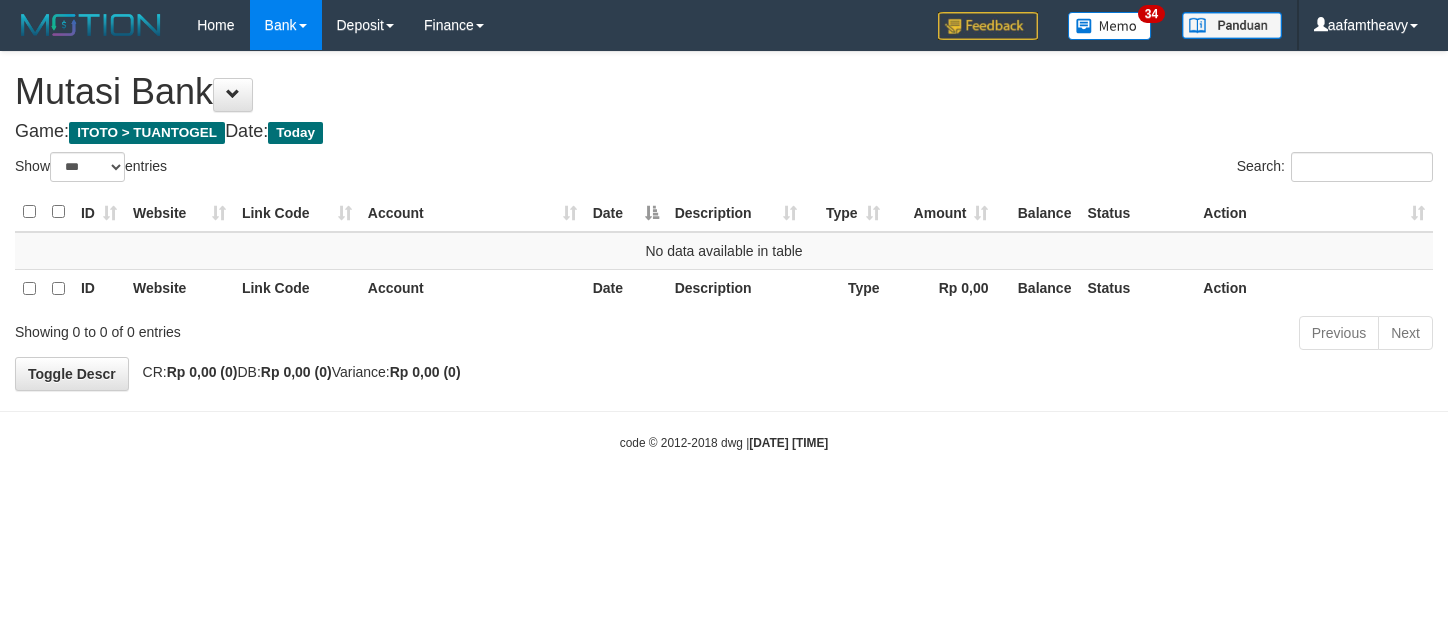 scroll, scrollTop: 0, scrollLeft: 0, axis: both 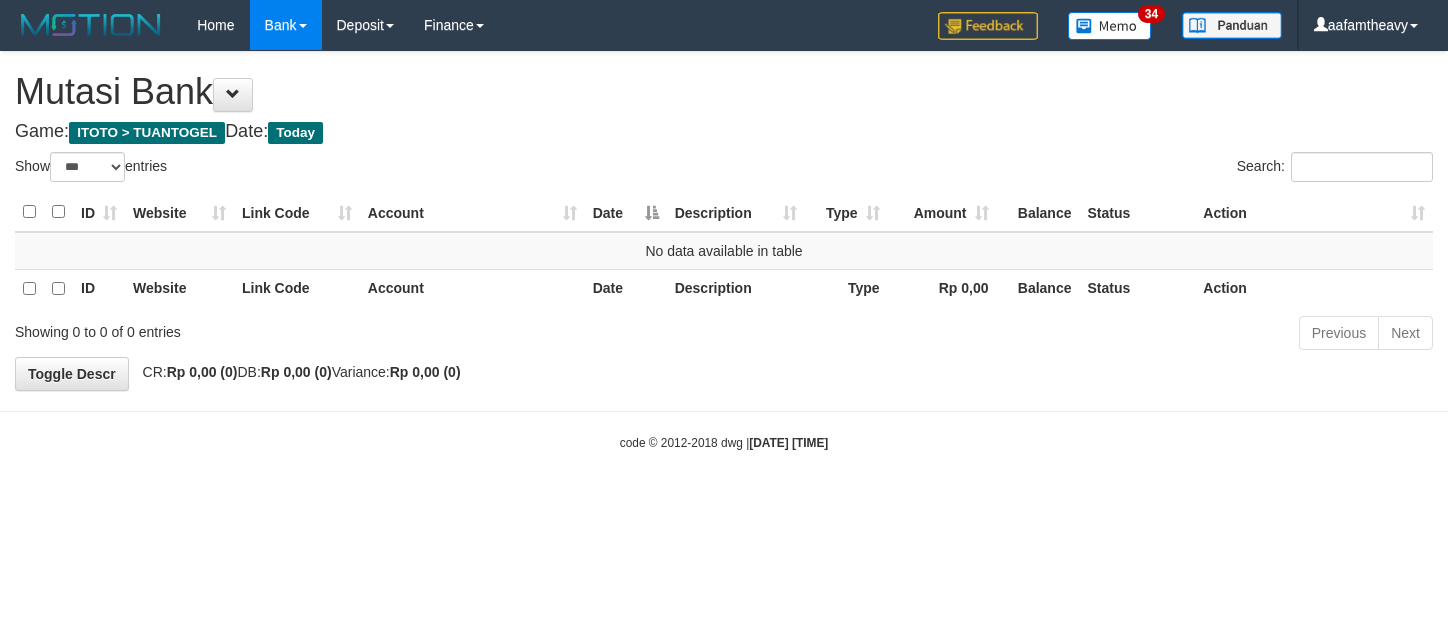 select on "***" 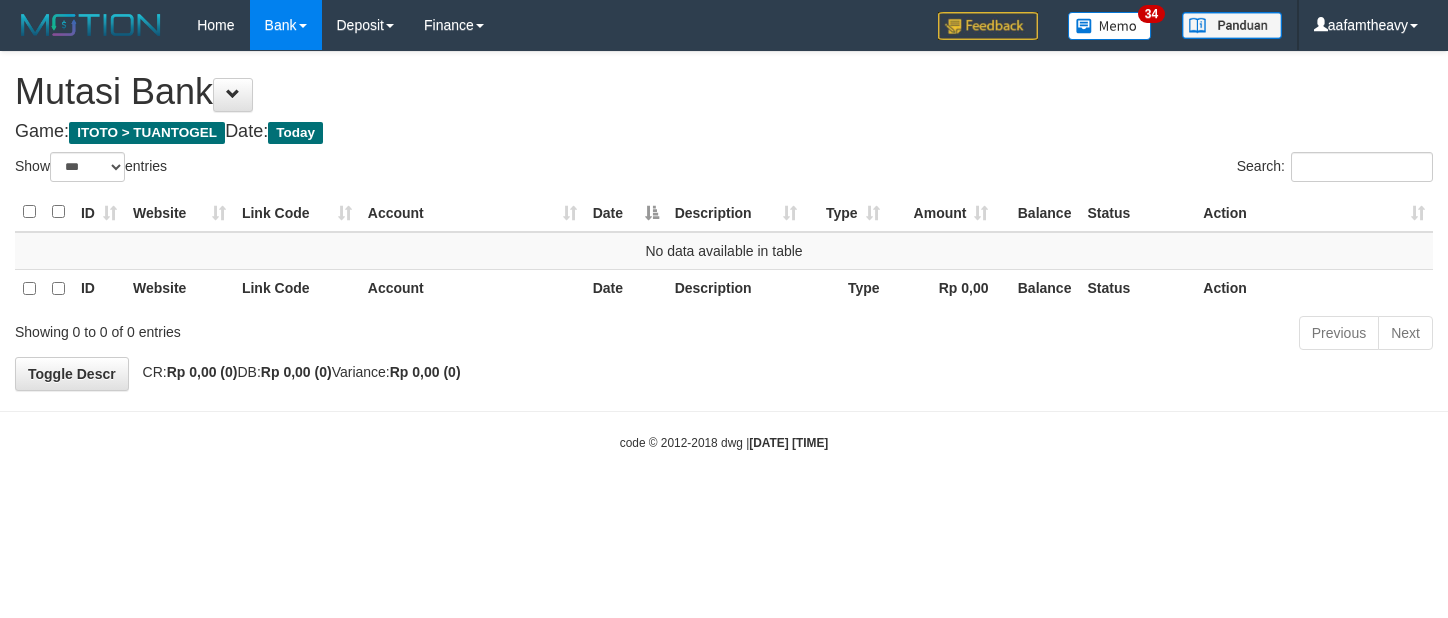 scroll, scrollTop: 0, scrollLeft: 0, axis: both 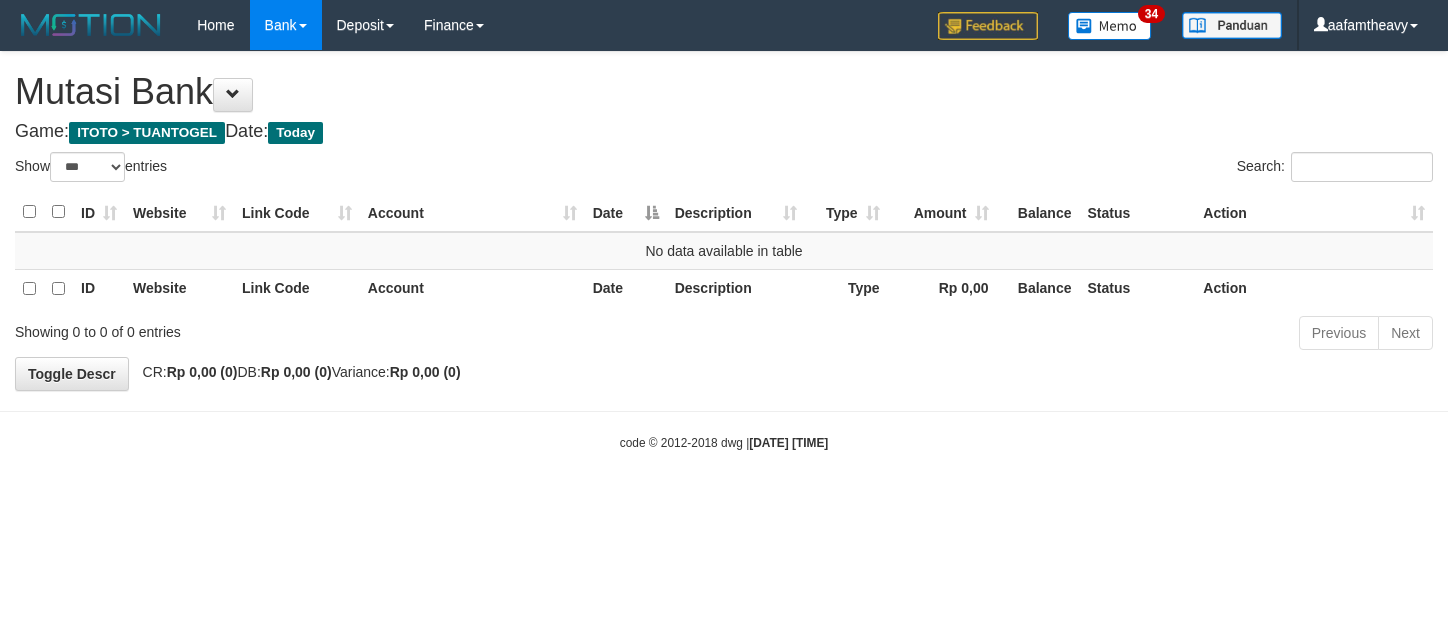 select on "***" 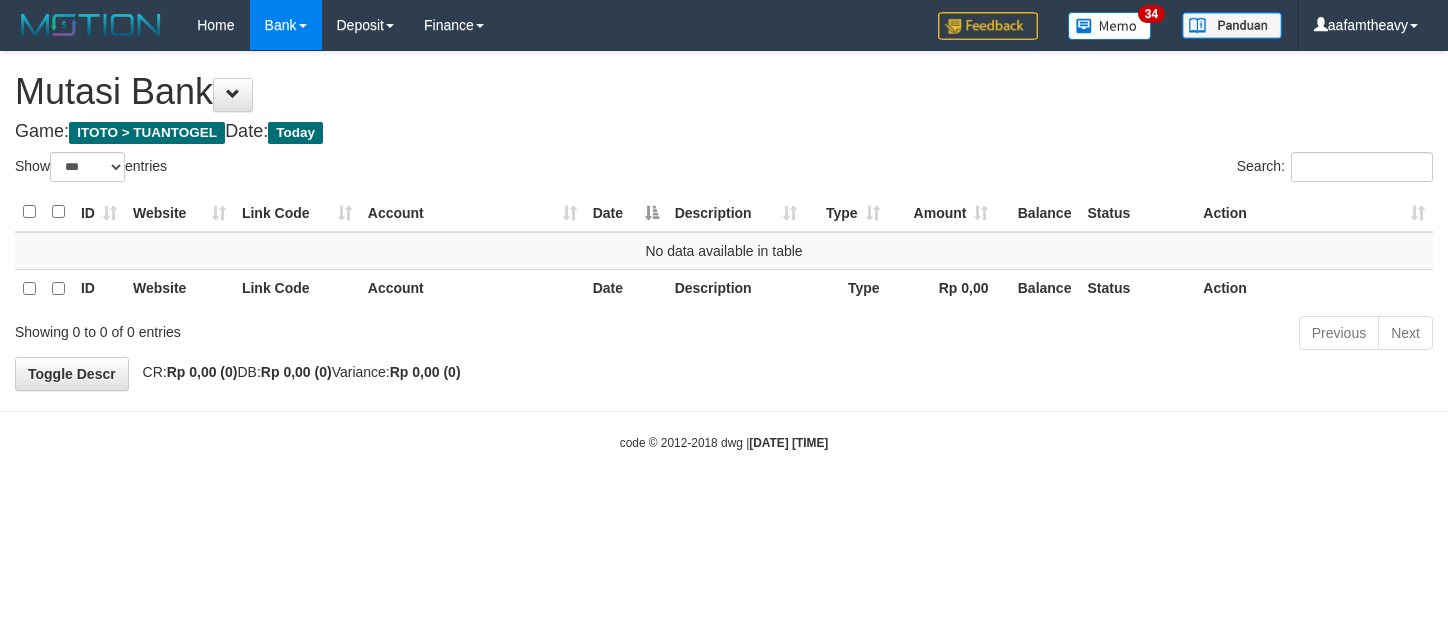 scroll, scrollTop: 0, scrollLeft: 0, axis: both 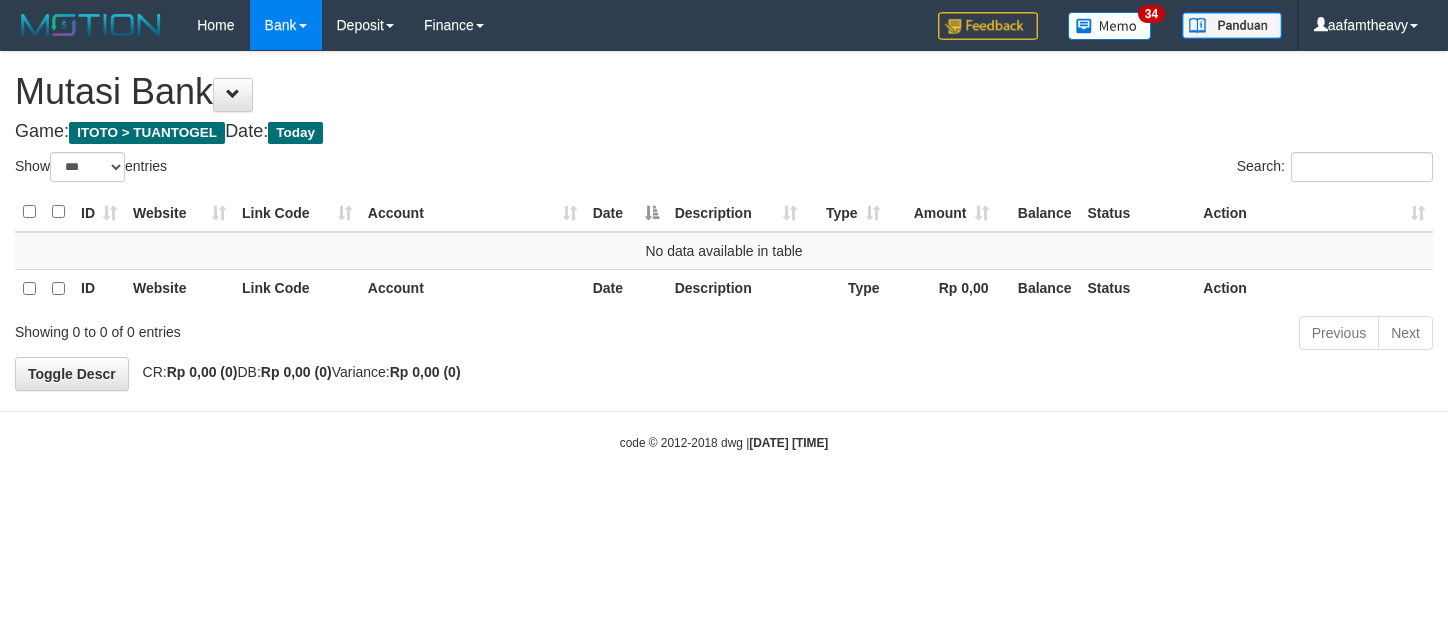 select on "***" 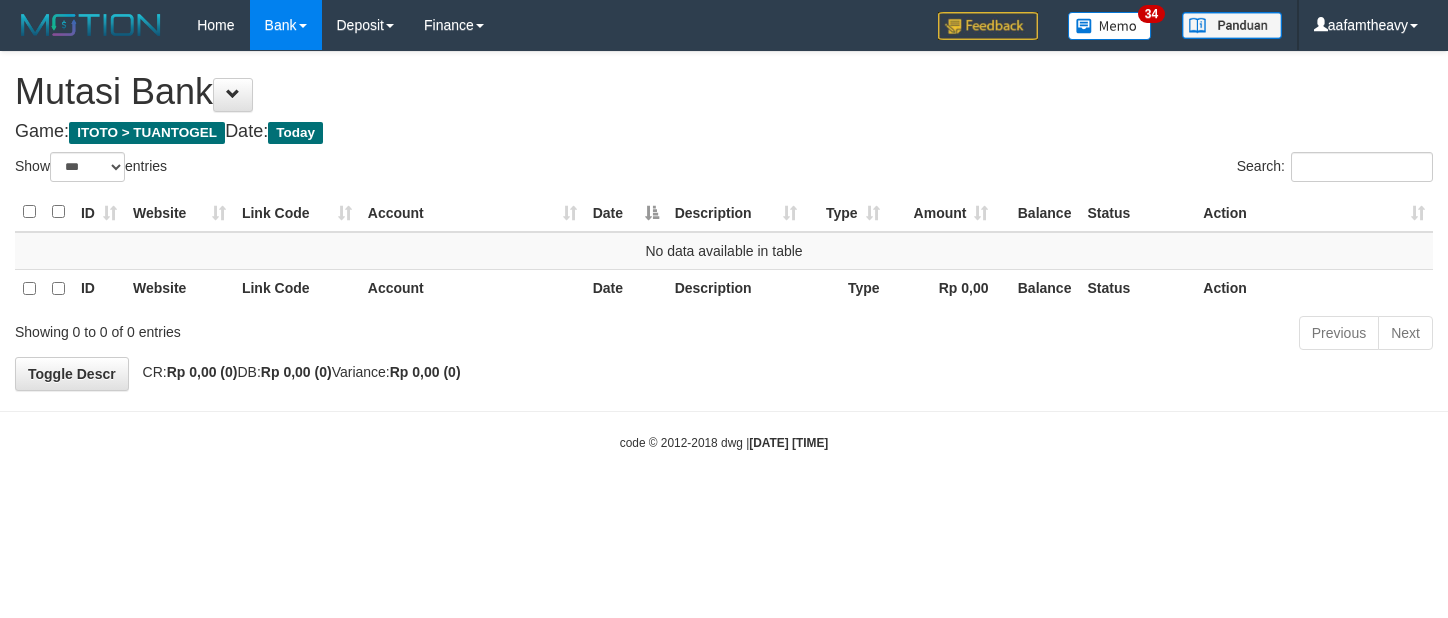 scroll, scrollTop: 0, scrollLeft: 0, axis: both 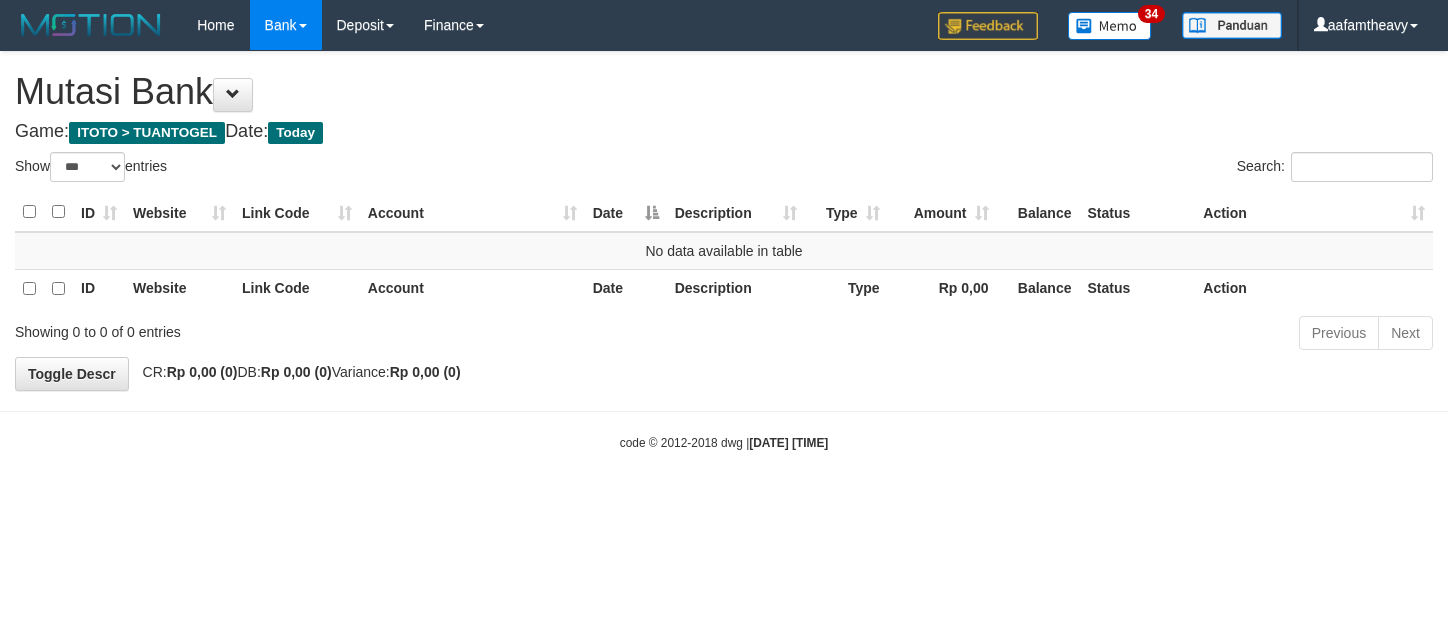 select on "***" 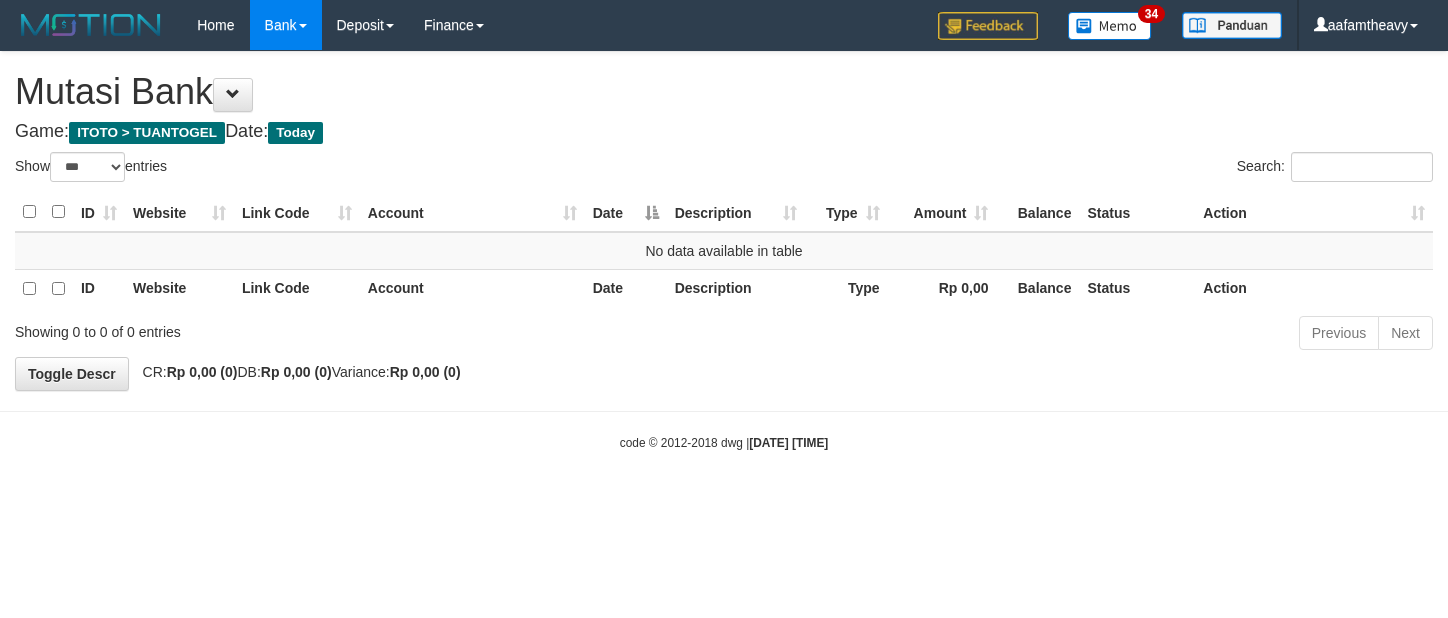 scroll, scrollTop: 0, scrollLeft: 0, axis: both 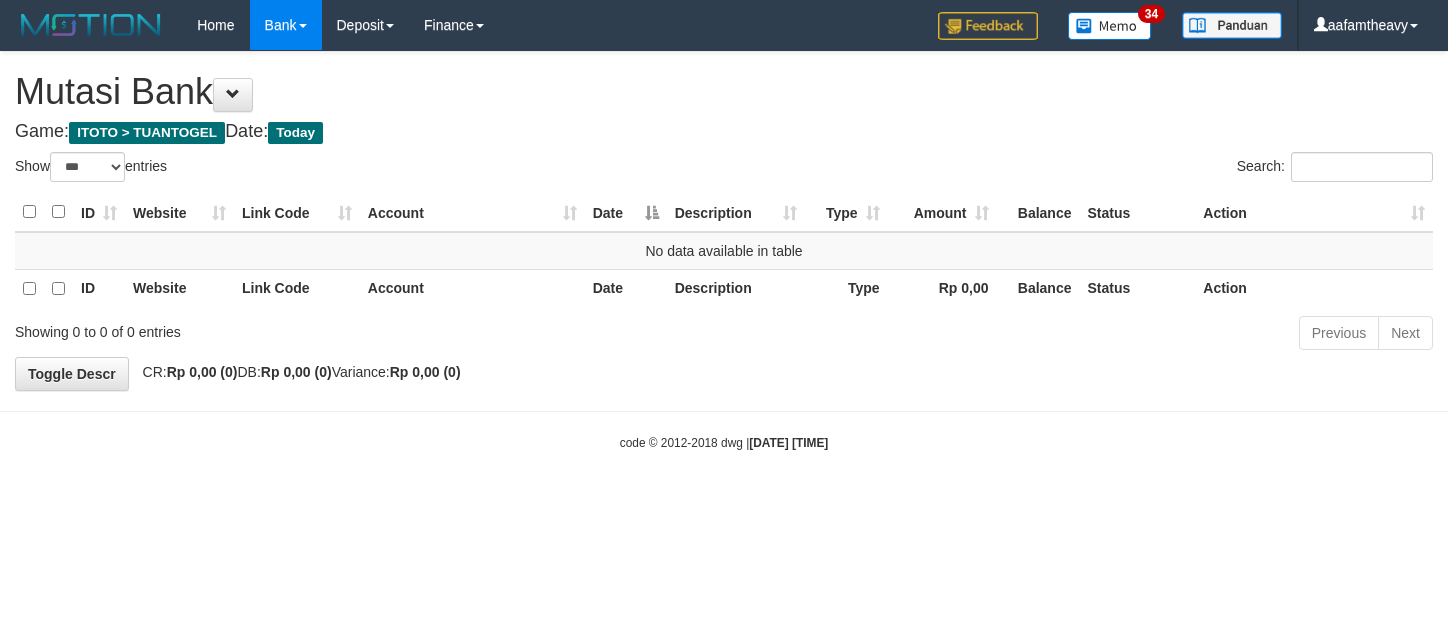 select on "***" 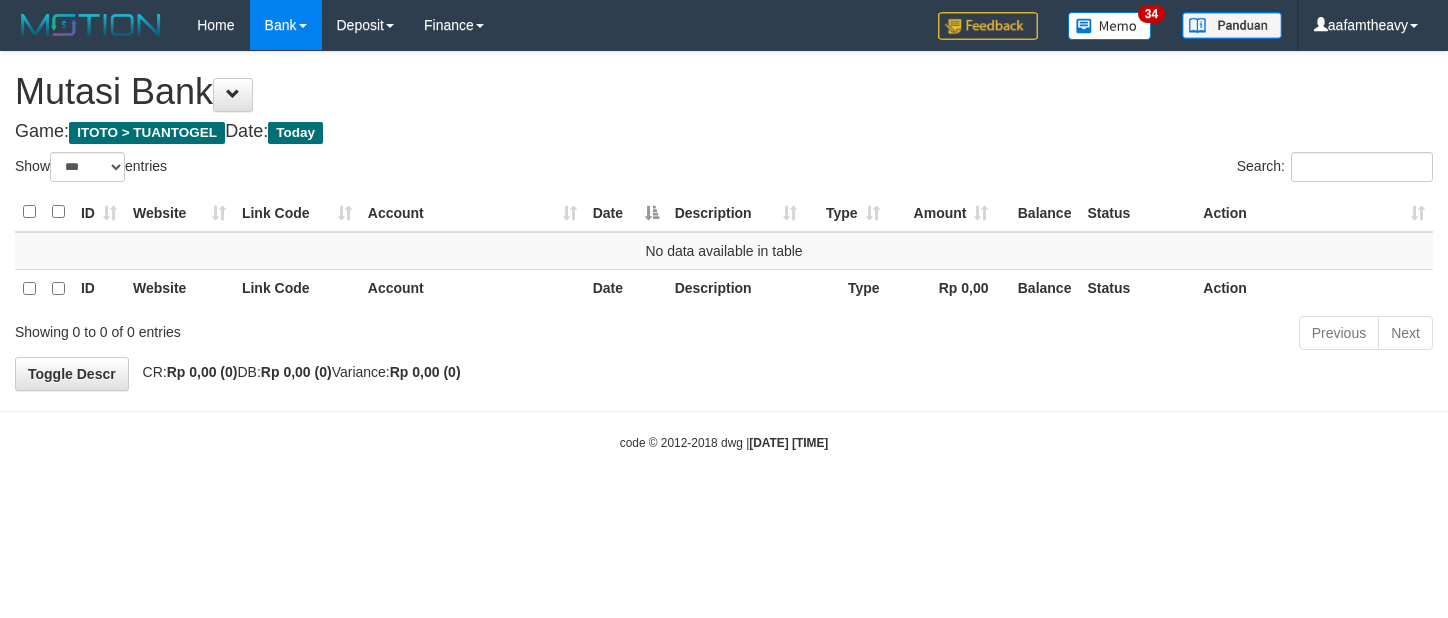 scroll, scrollTop: 0, scrollLeft: 0, axis: both 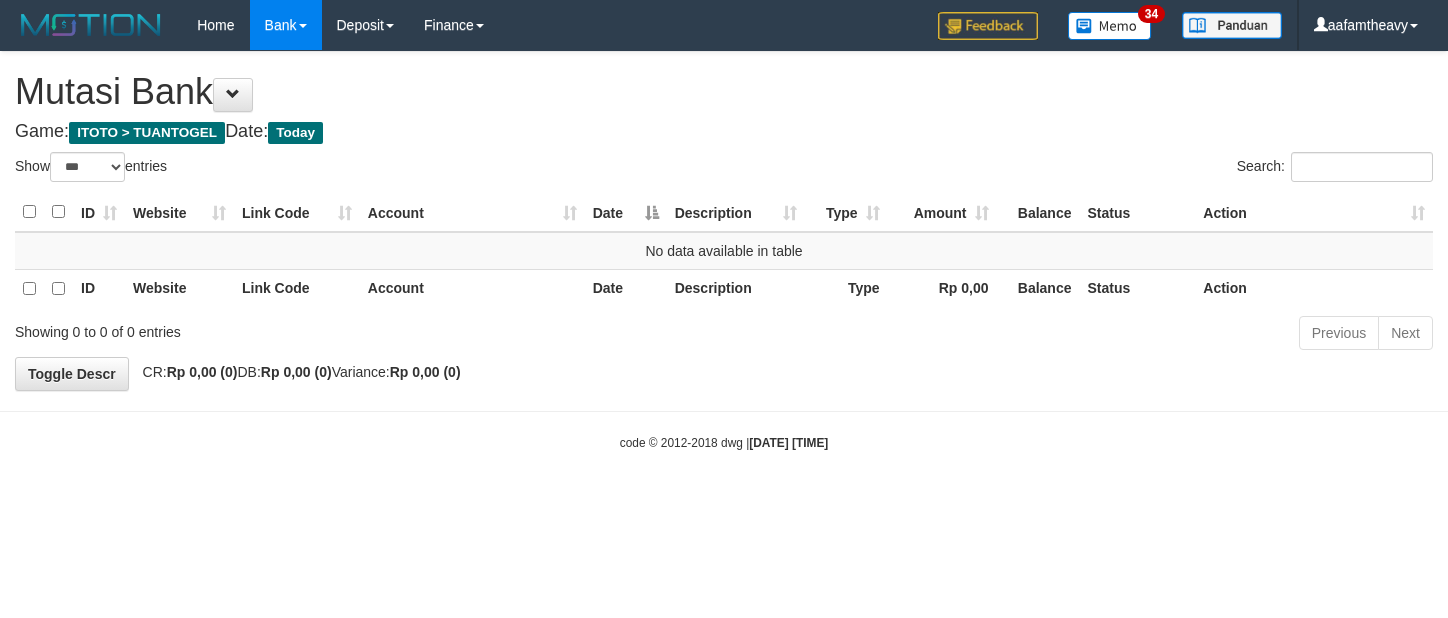 select on "***" 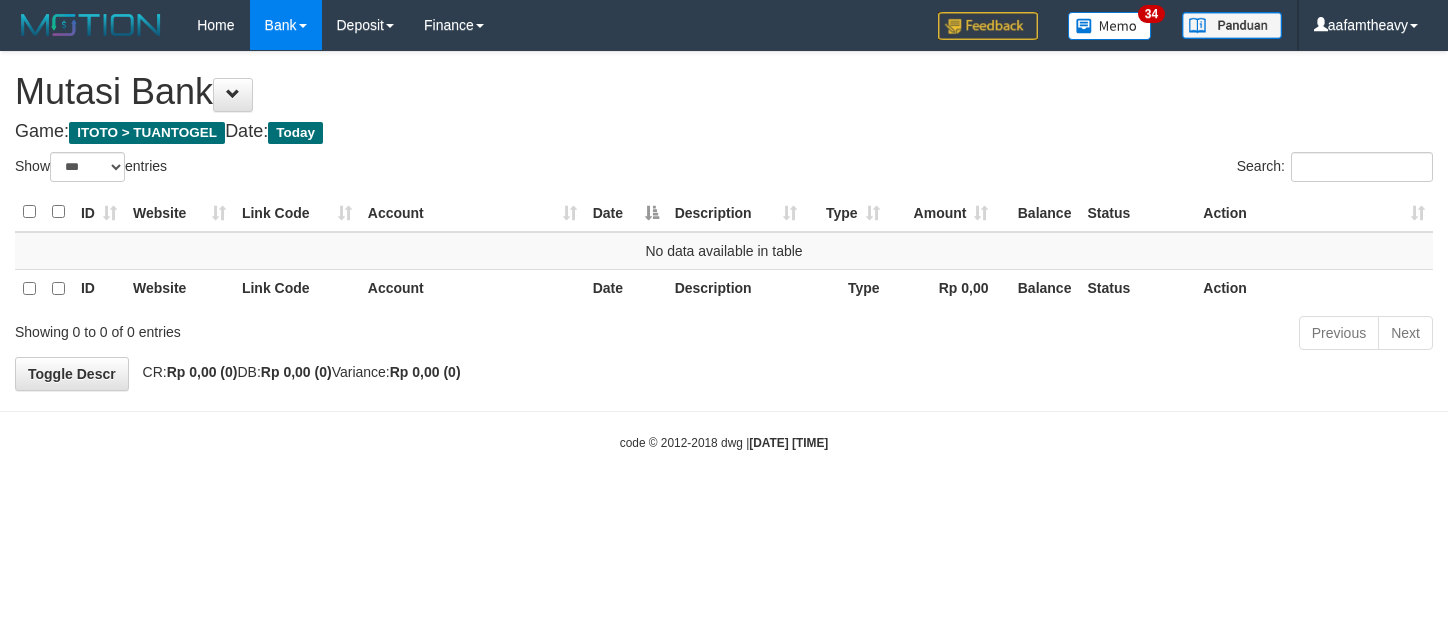 scroll, scrollTop: 0, scrollLeft: 0, axis: both 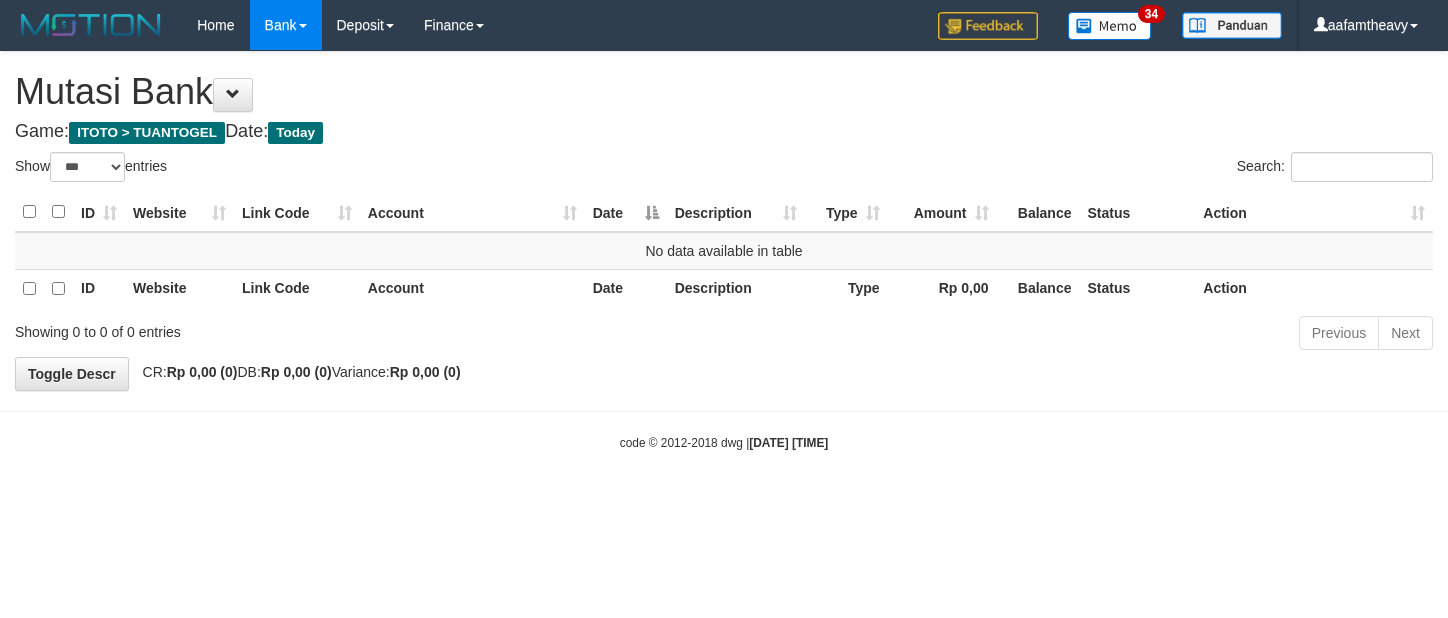 select on "***" 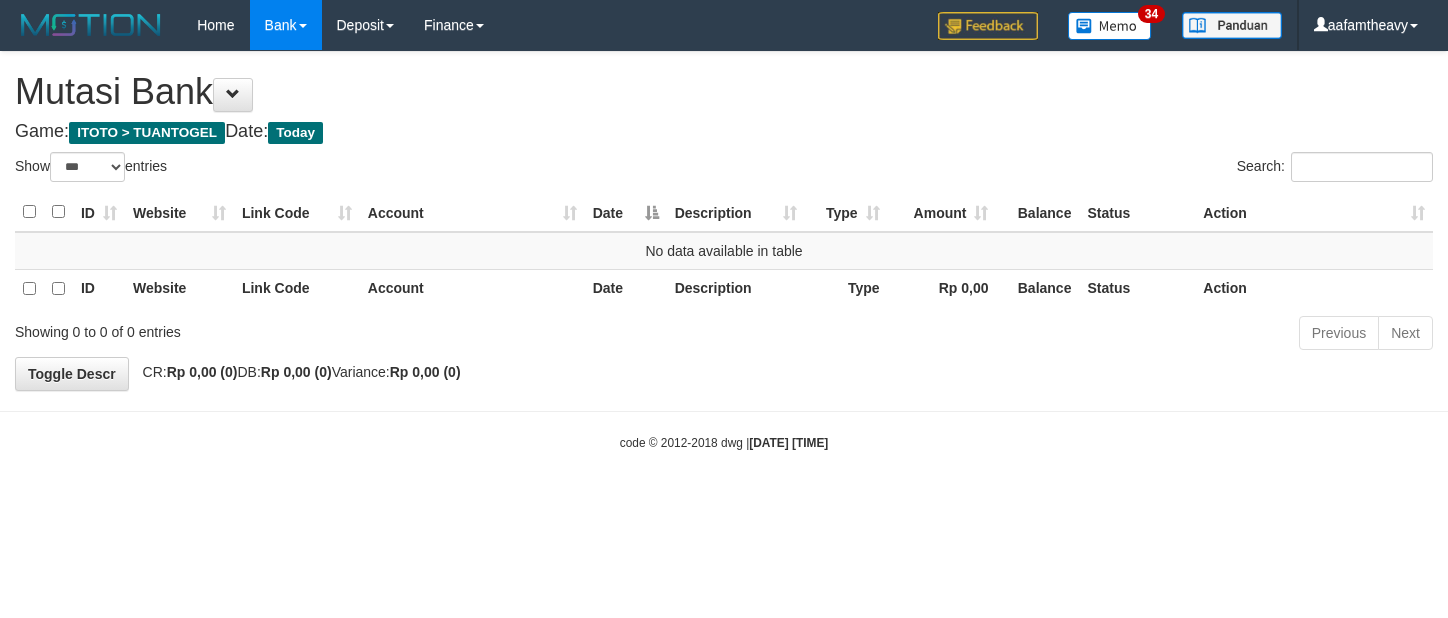 scroll, scrollTop: 0, scrollLeft: 0, axis: both 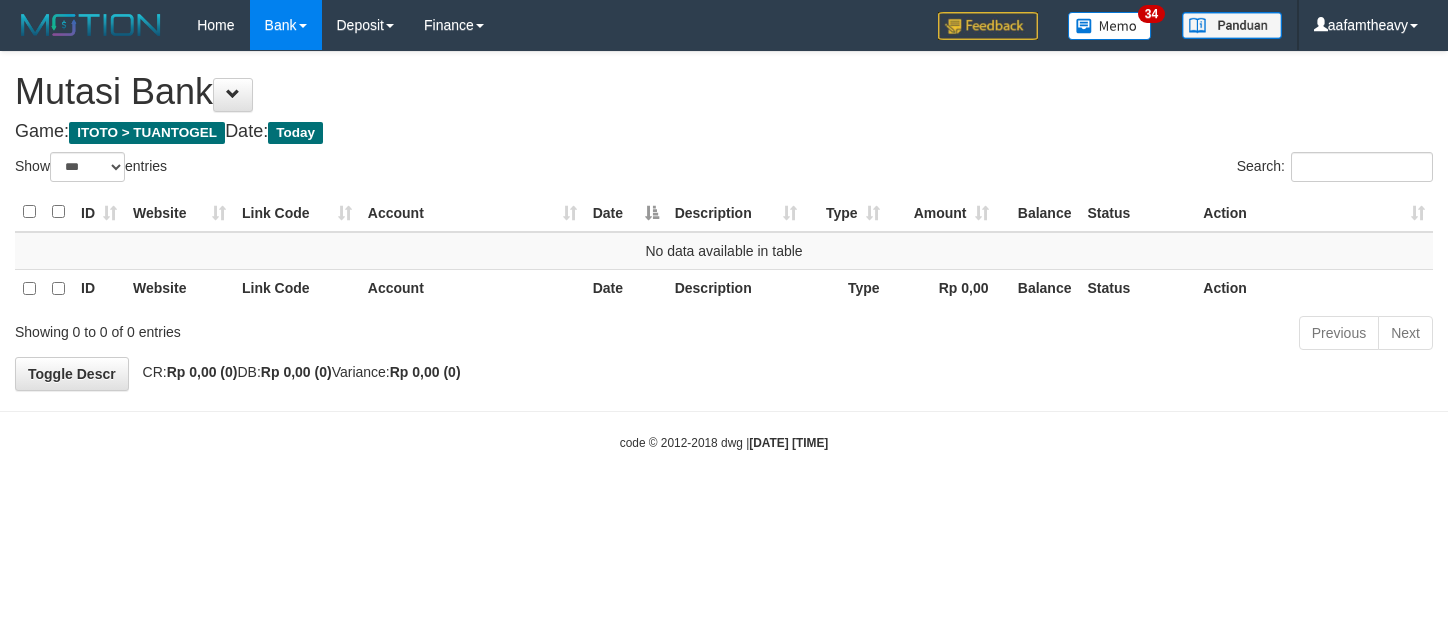 select on "***" 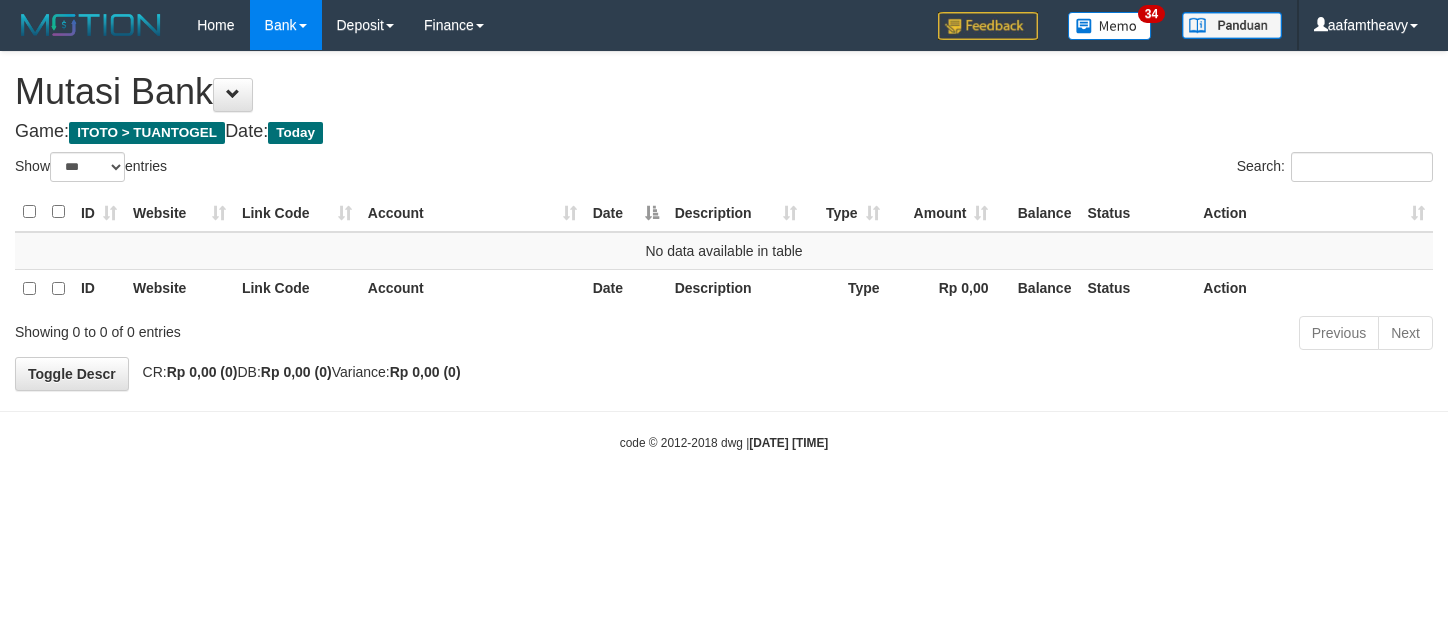 scroll, scrollTop: 0, scrollLeft: 0, axis: both 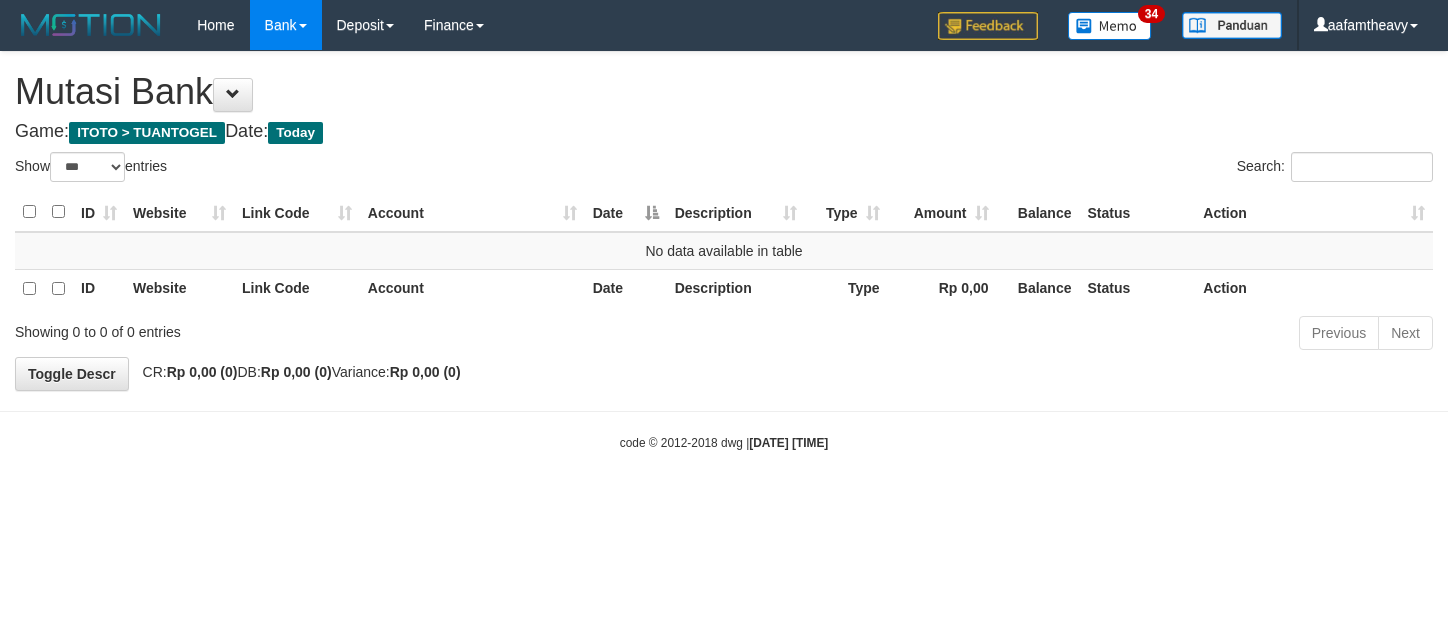 select on "***" 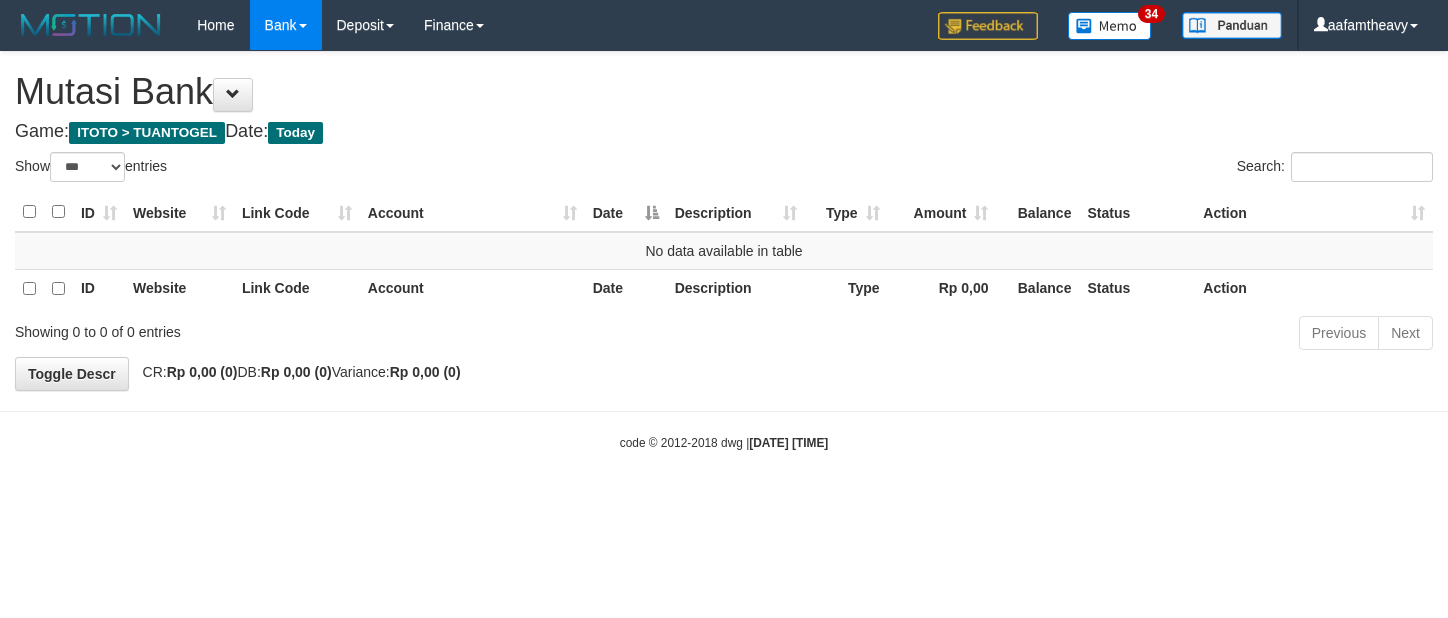 scroll, scrollTop: 0, scrollLeft: 0, axis: both 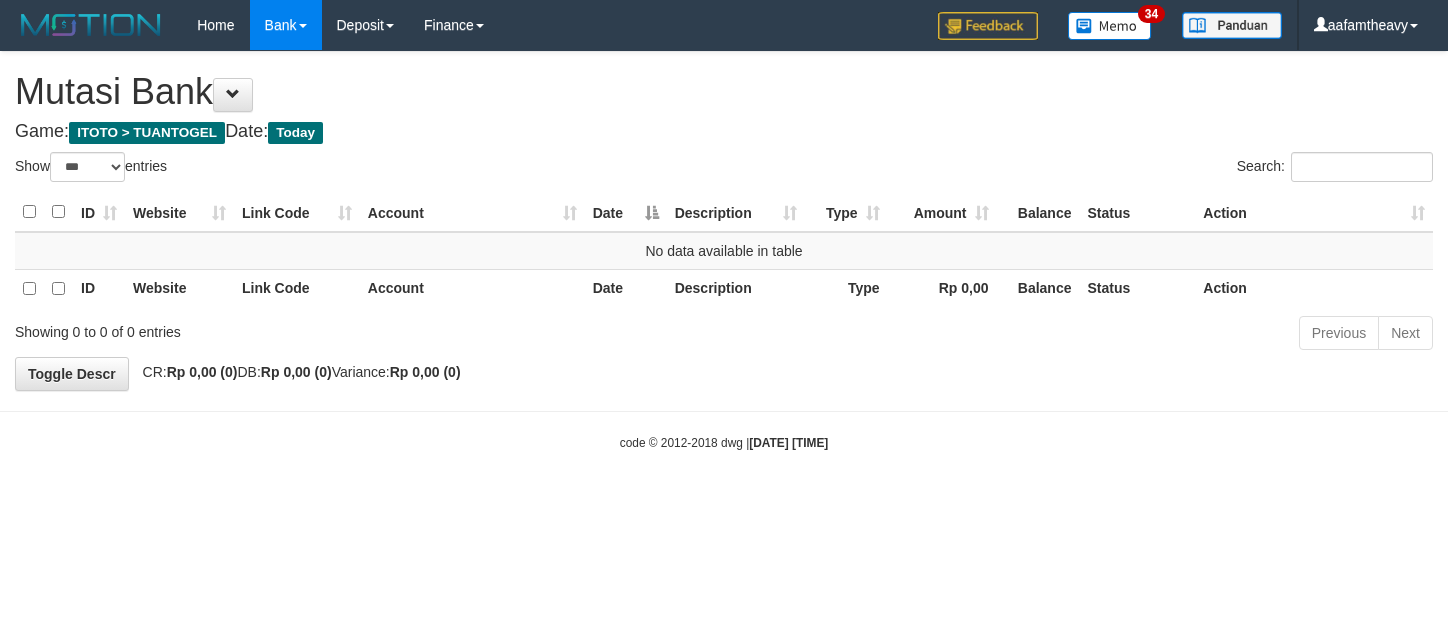 select on "***" 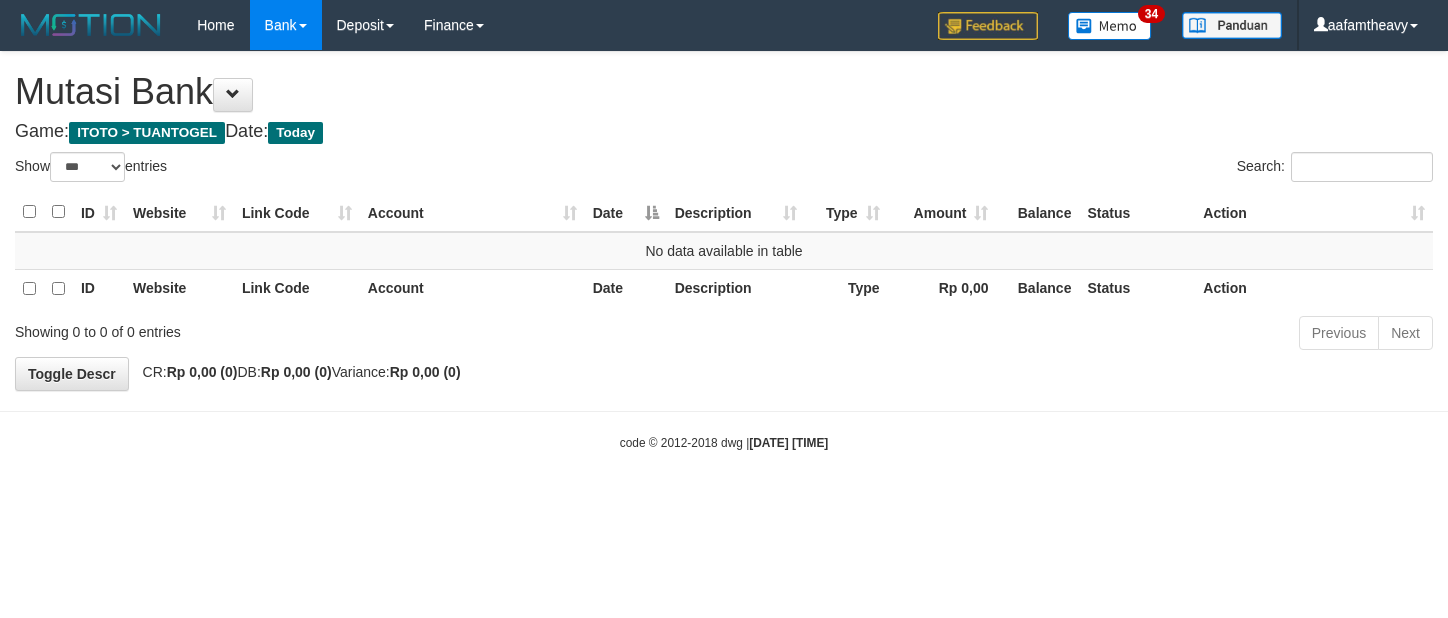 scroll, scrollTop: 0, scrollLeft: 0, axis: both 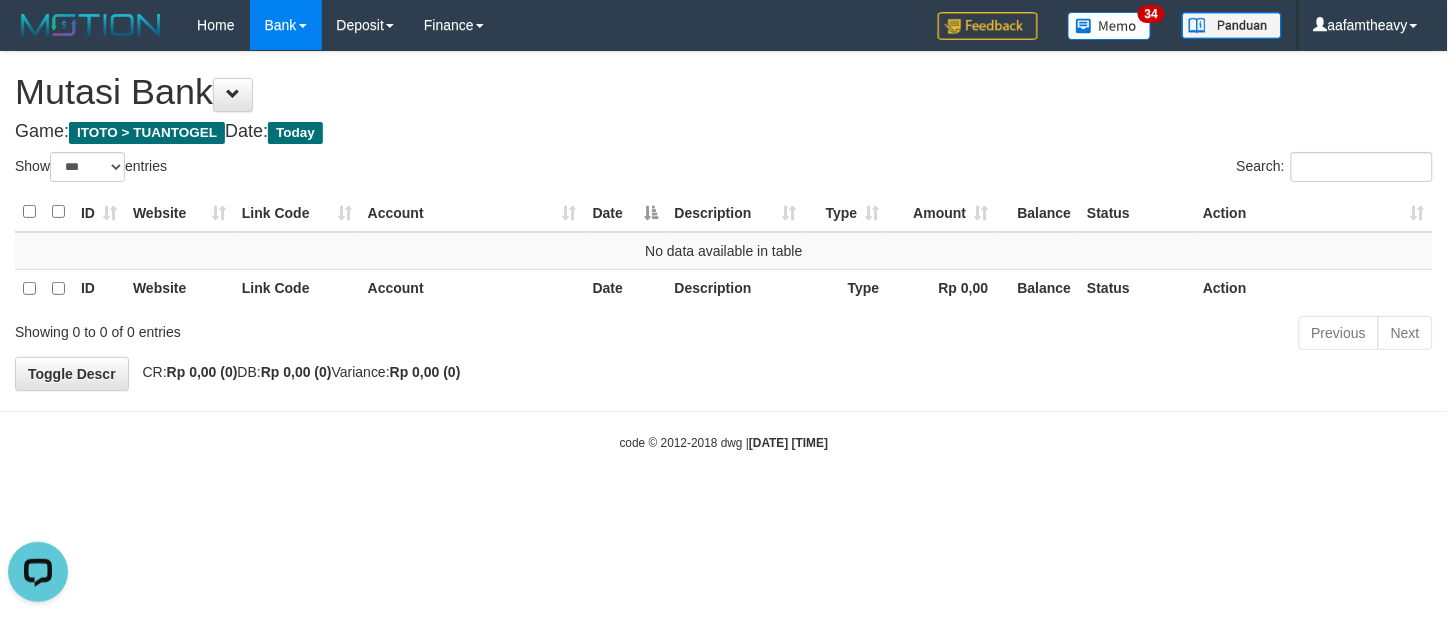 click on "Toggle navigation
Home
Bank
Account List
Load
By Website
Group
[ITOTO]													TUANTOGEL
By Load Group (DPS)
Group aaf-DPBCA02TUANTOGEL" at bounding box center [724, 251] 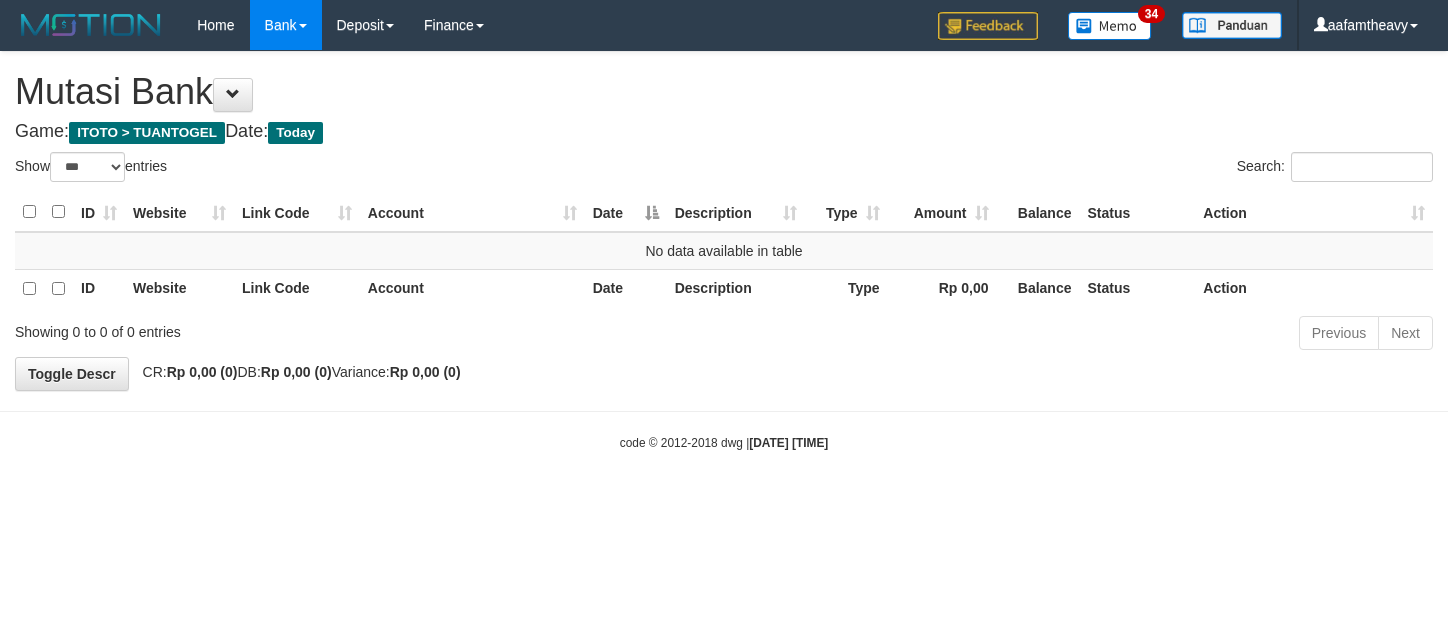 select on "***" 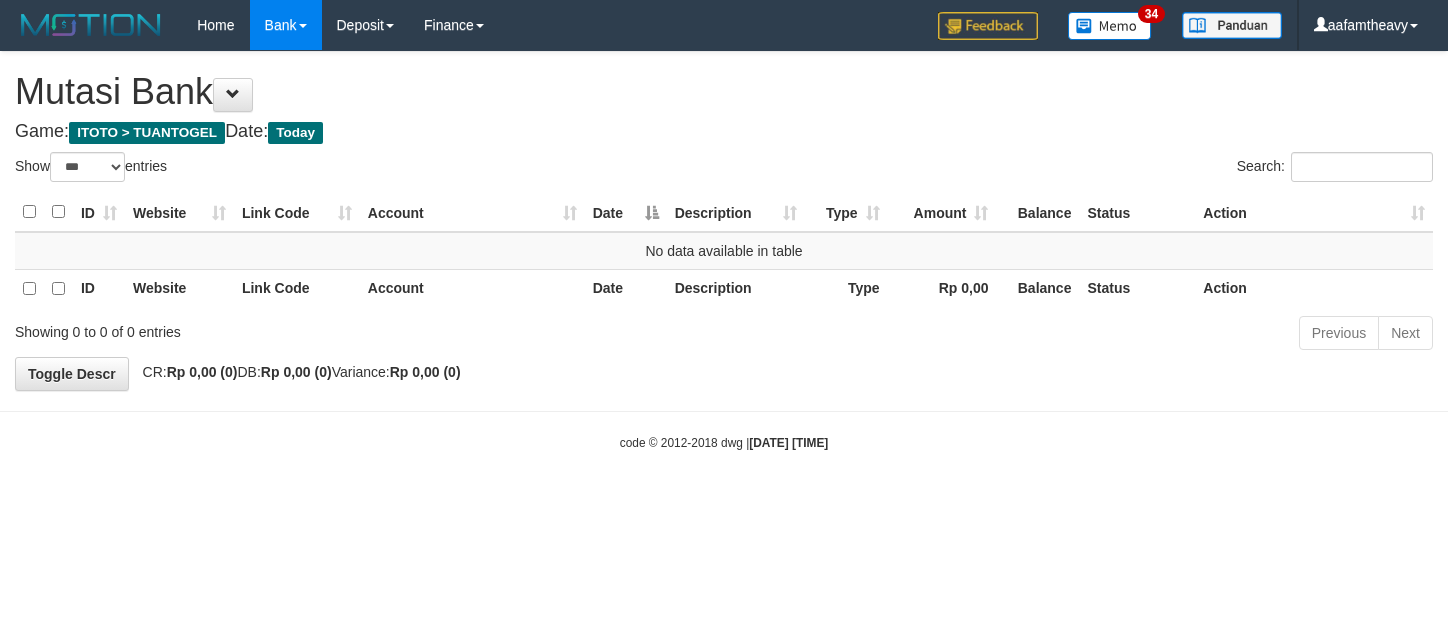 scroll, scrollTop: 0, scrollLeft: 0, axis: both 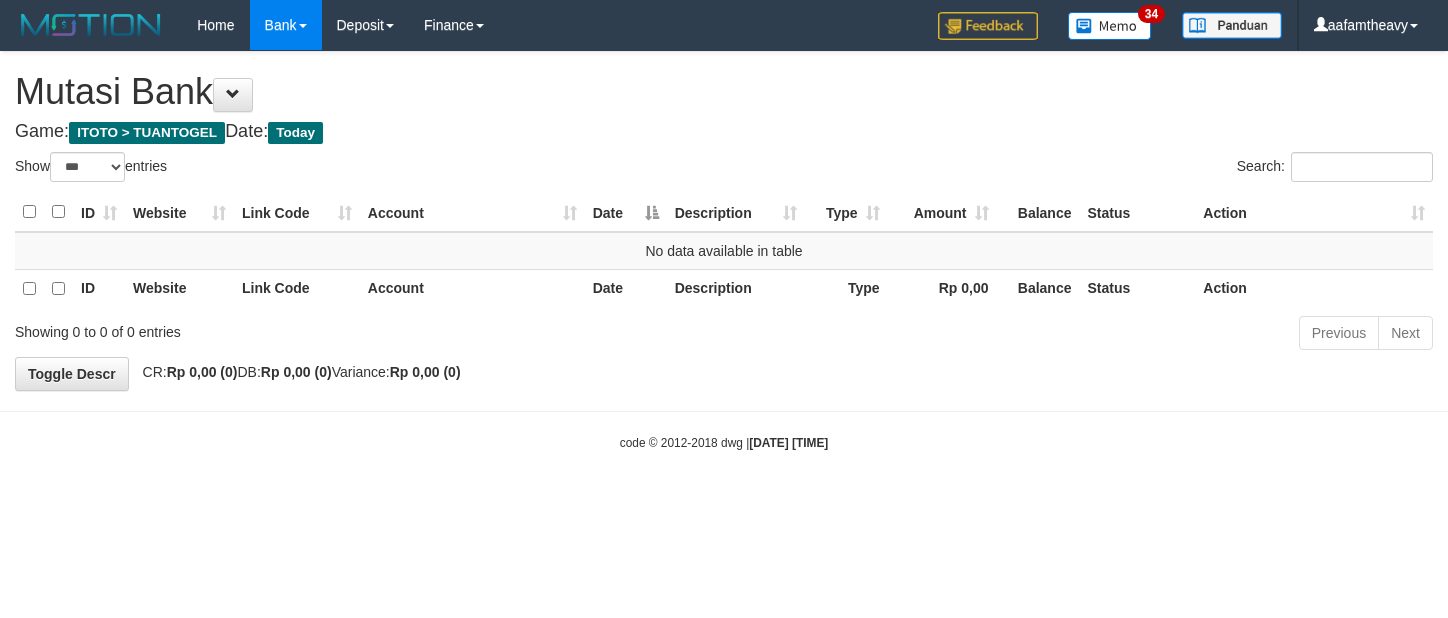 select on "***" 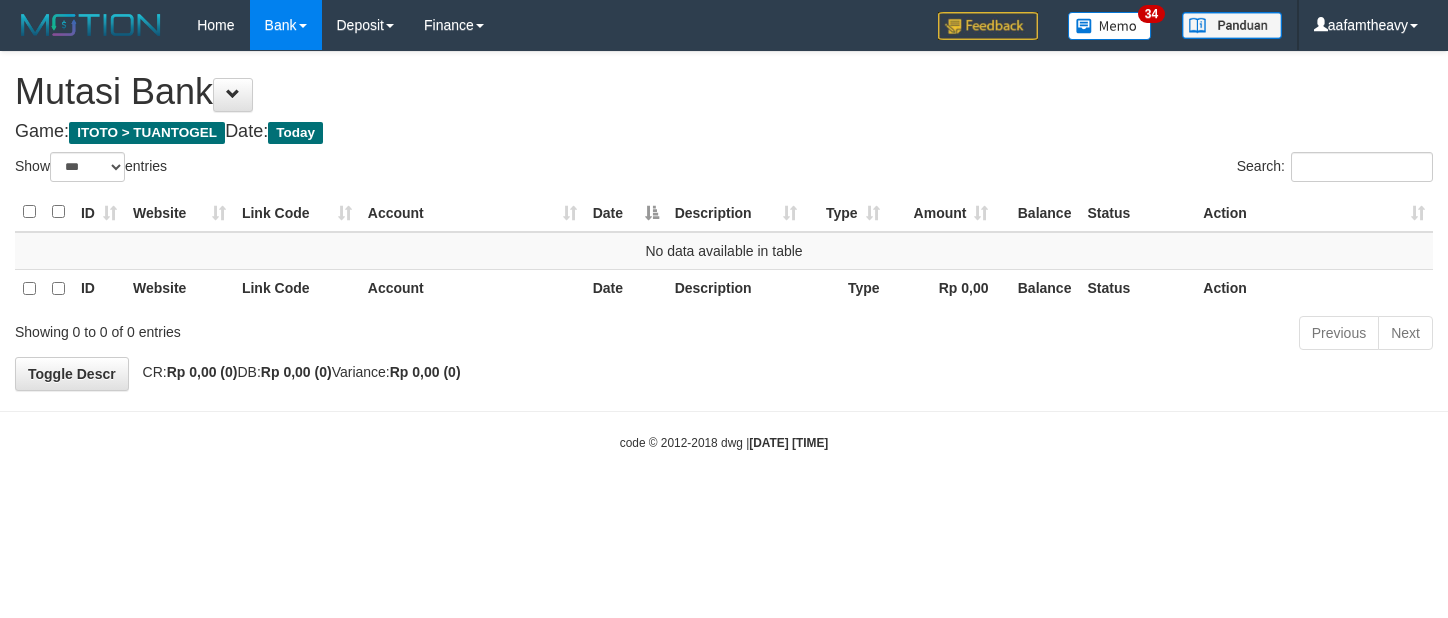 scroll, scrollTop: 0, scrollLeft: 0, axis: both 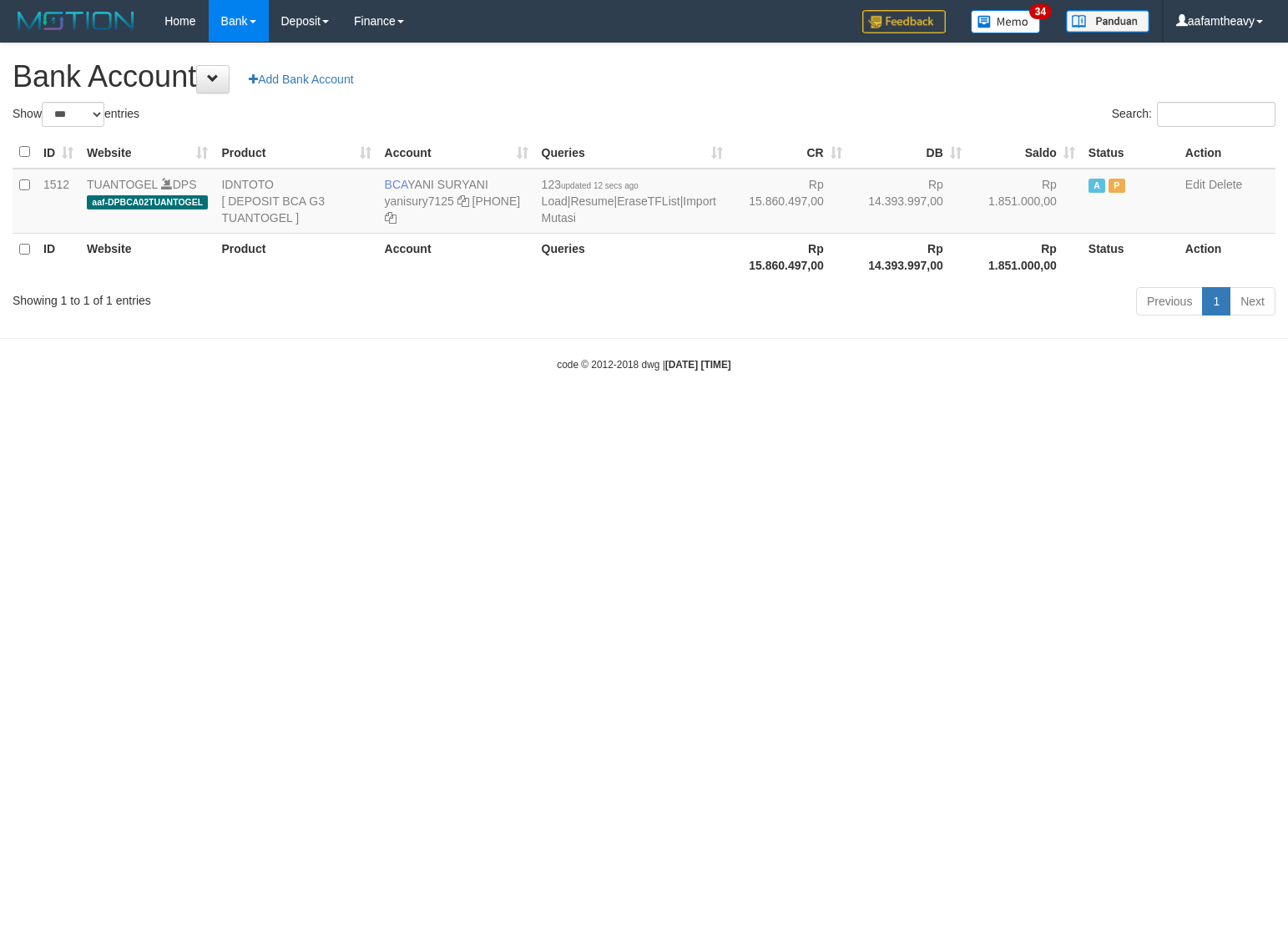 select on "***" 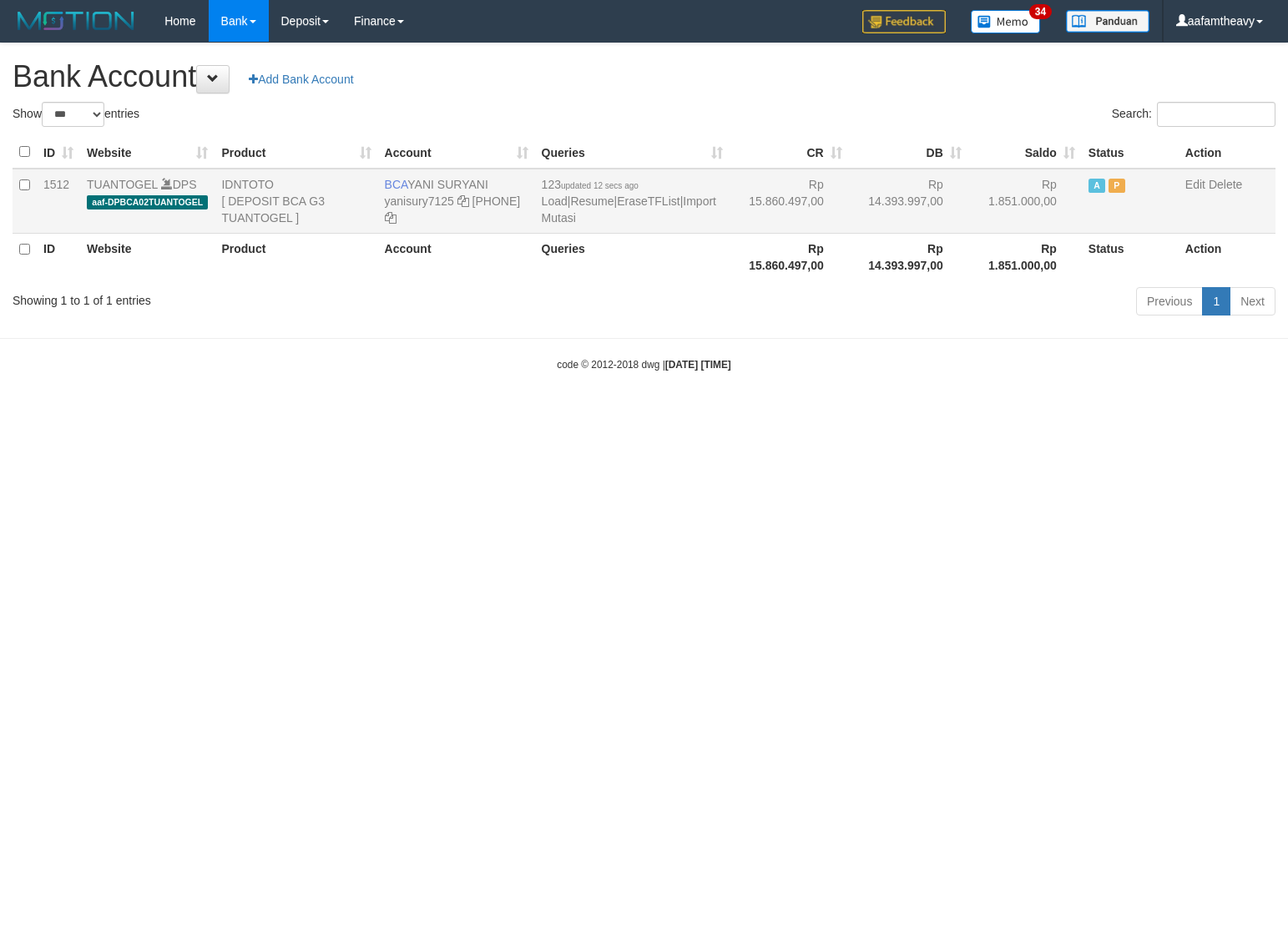 scroll, scrollTop: 0, scrollLeft: 0, axis: both 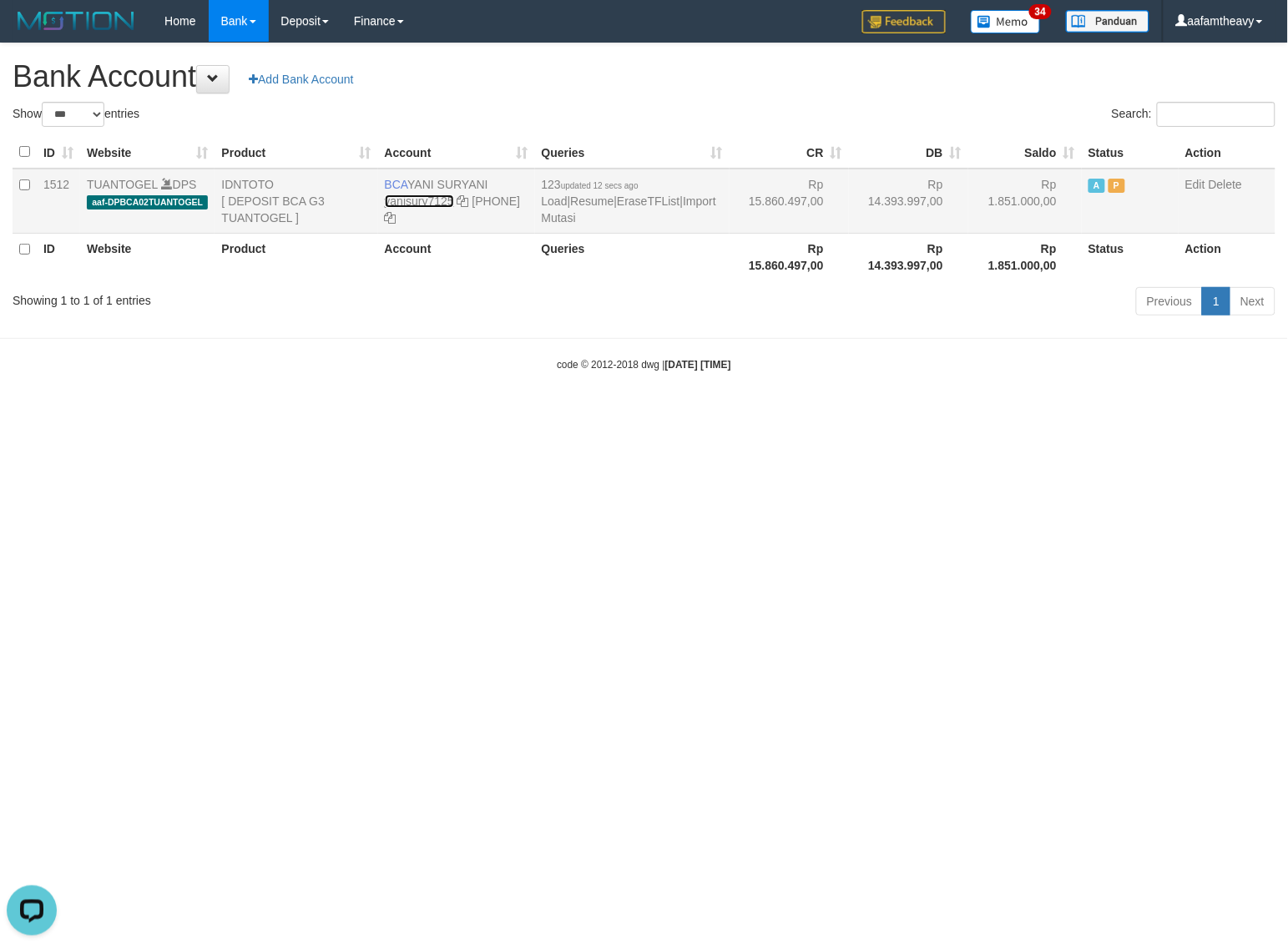 click on "yanisury7125" at bounding box center [419, 201] 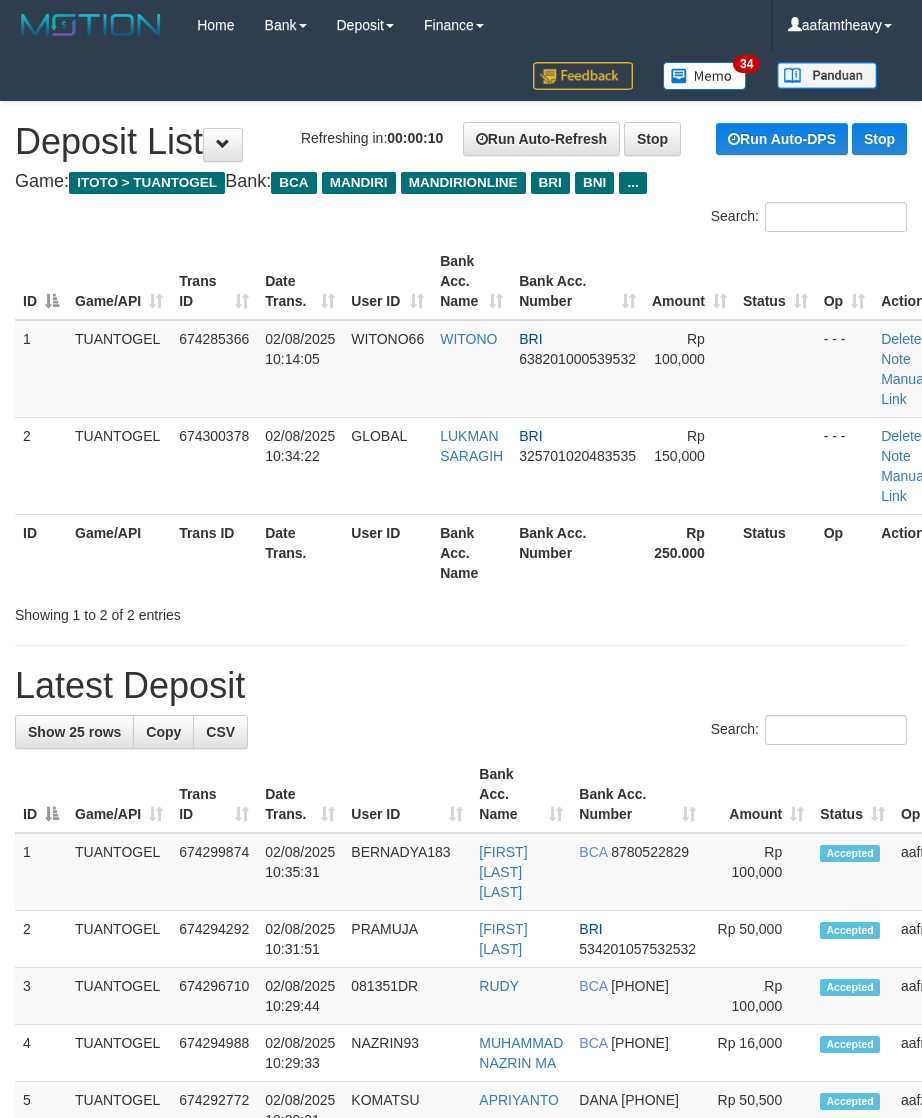 scroll, scrollTop: 0, scrollLeft: 0, axis: both 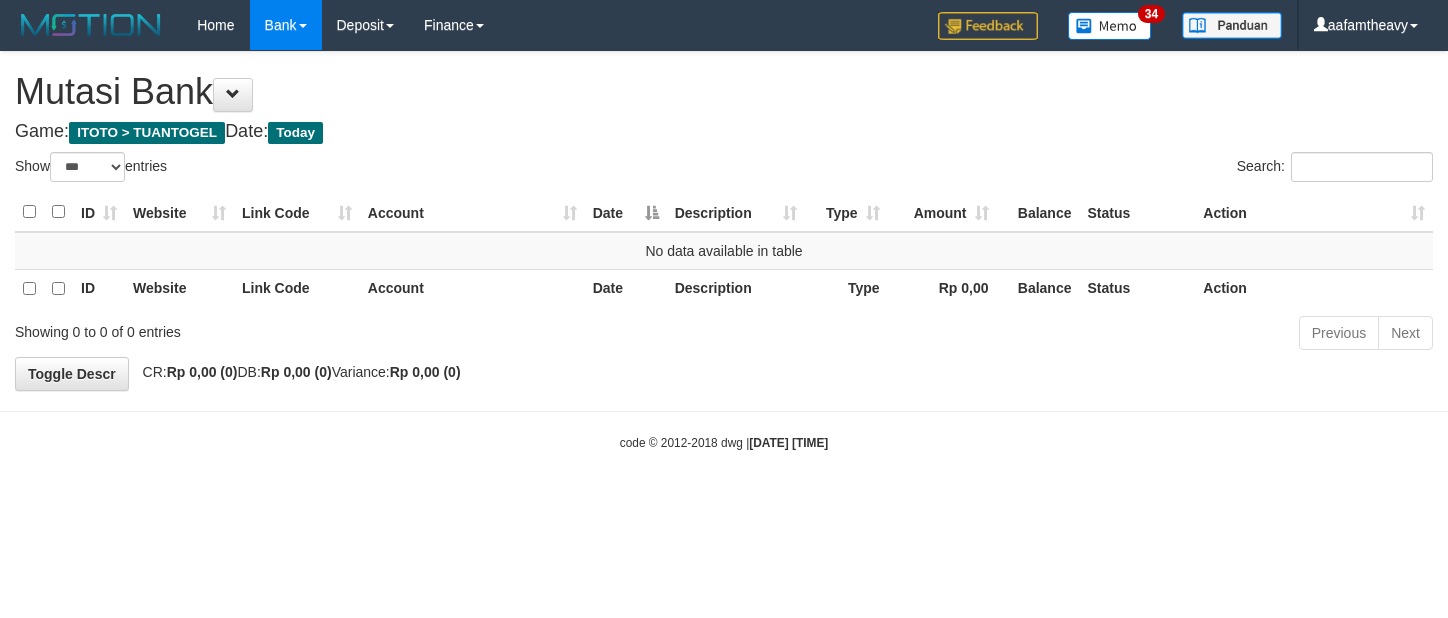 select on "***" 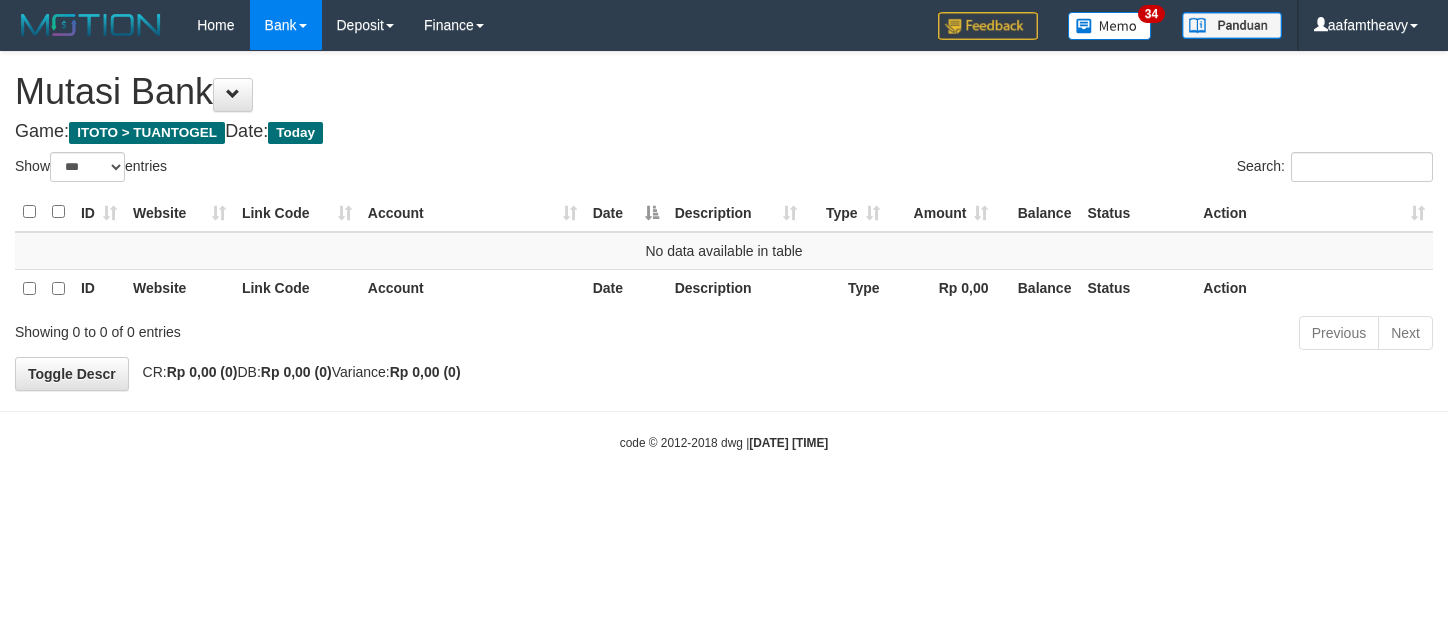 scroll, scrollTop: 0, scrollLeft: 0, axis: both 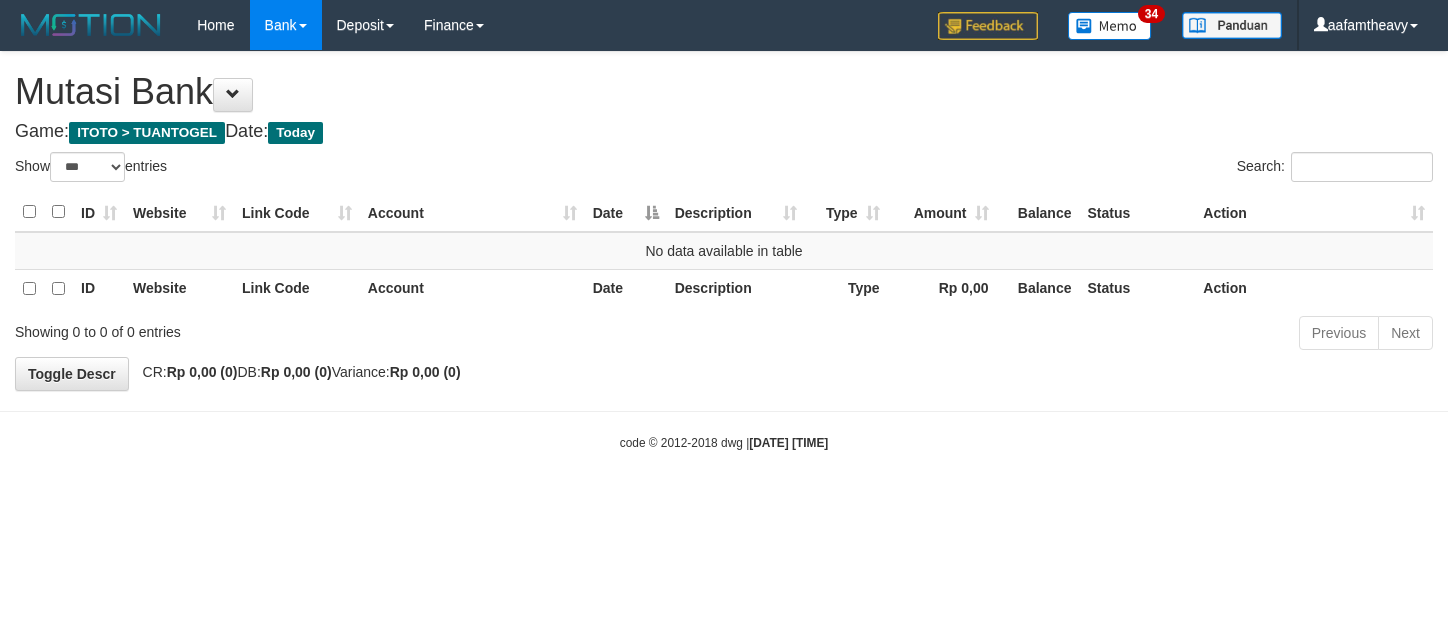 select on "***" 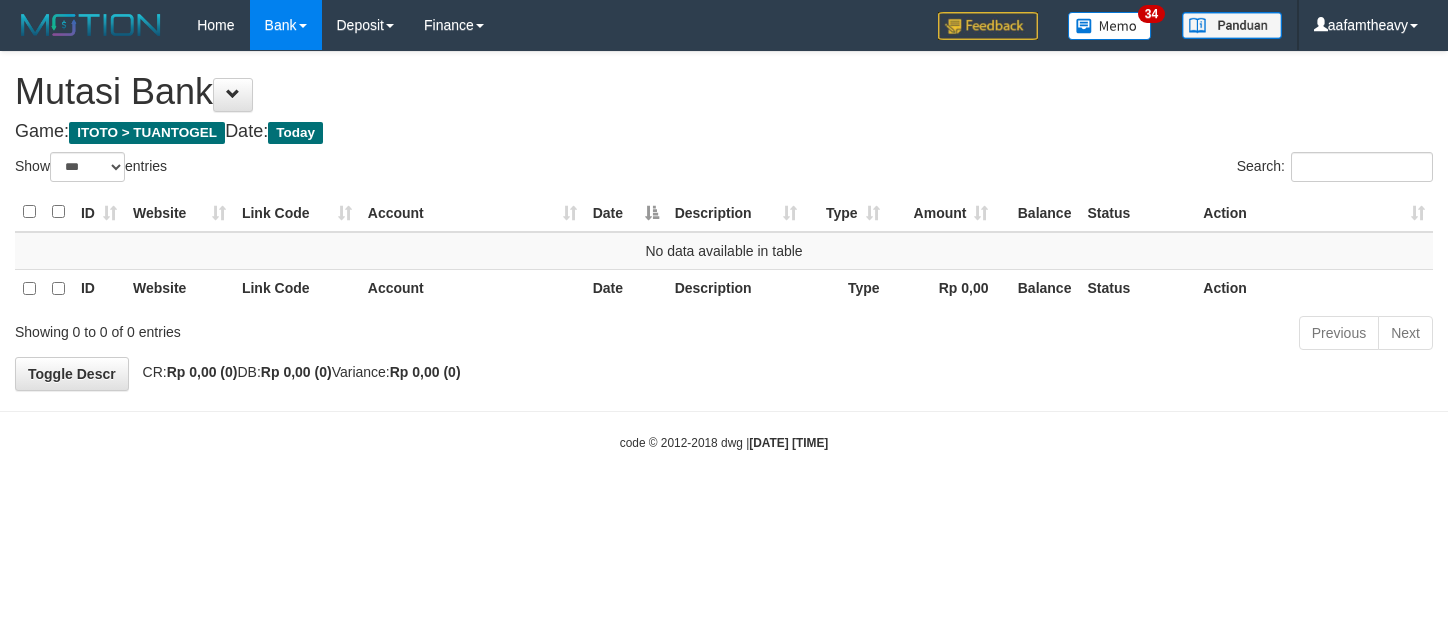 scroll, scrollTop: 0, scrollLeft: 0, axis: both 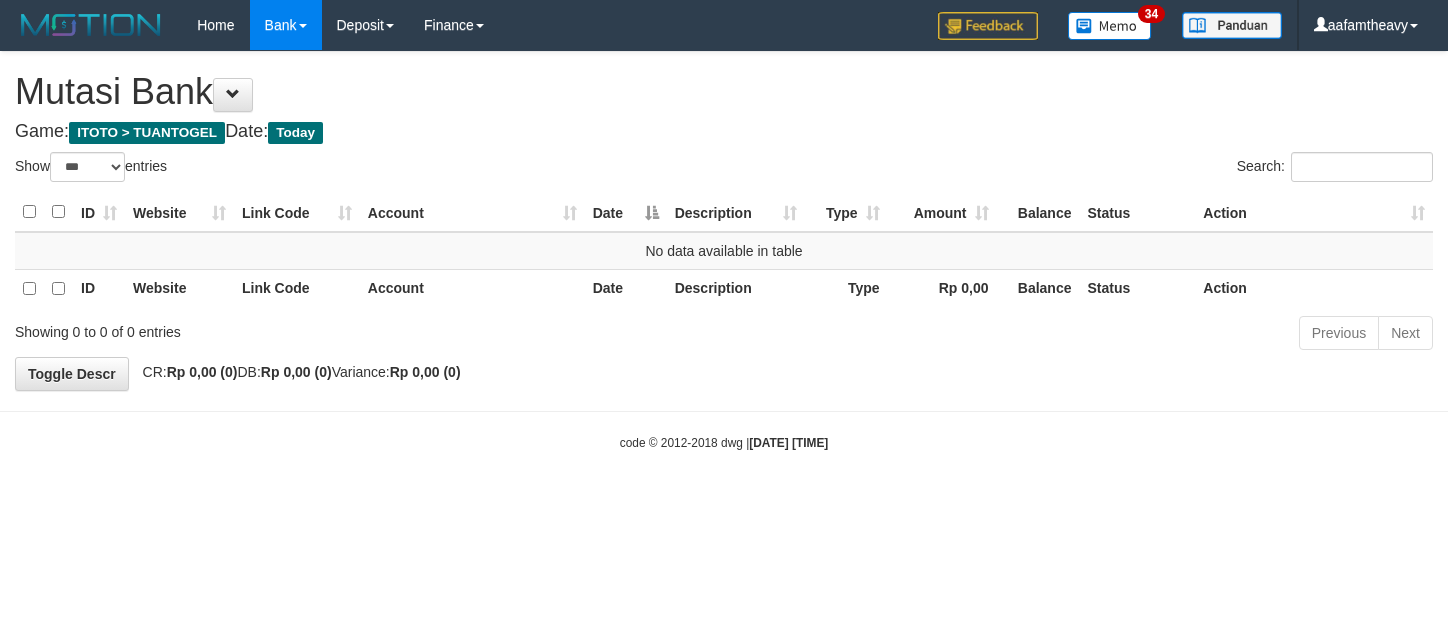 select on "***" 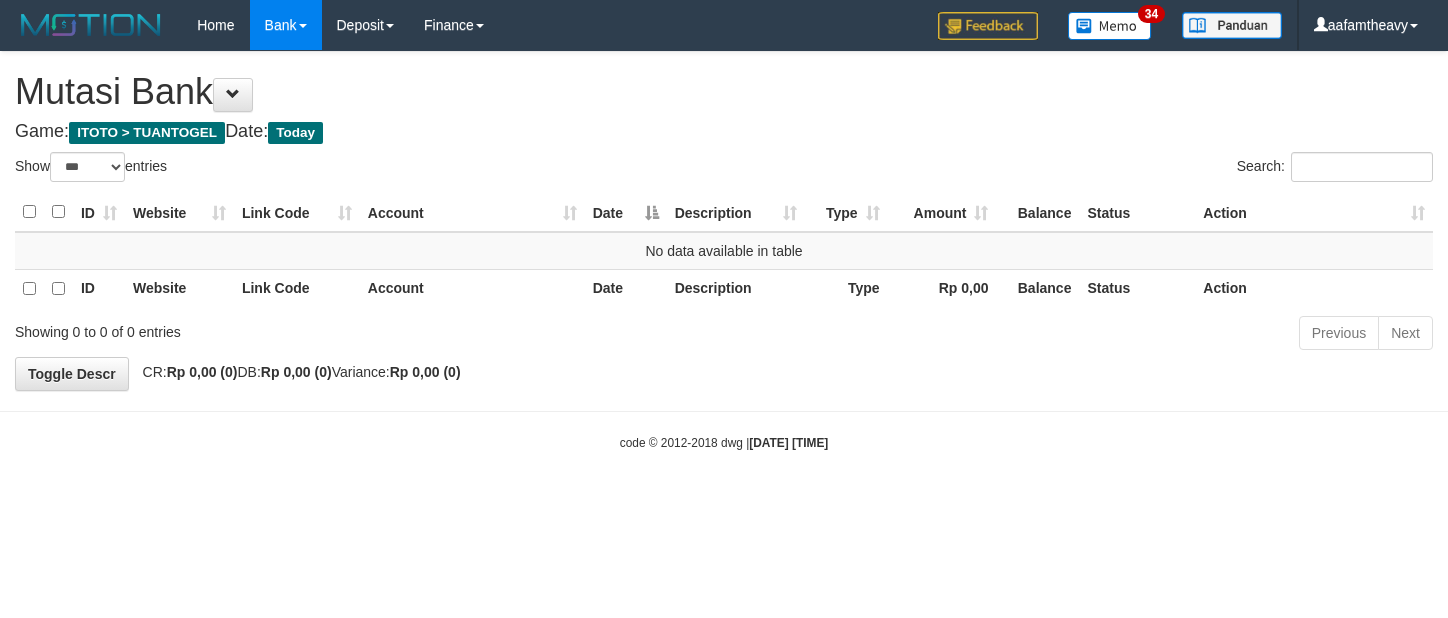scroll, scrollTop: 0, scrollLeft: 0, axis: both 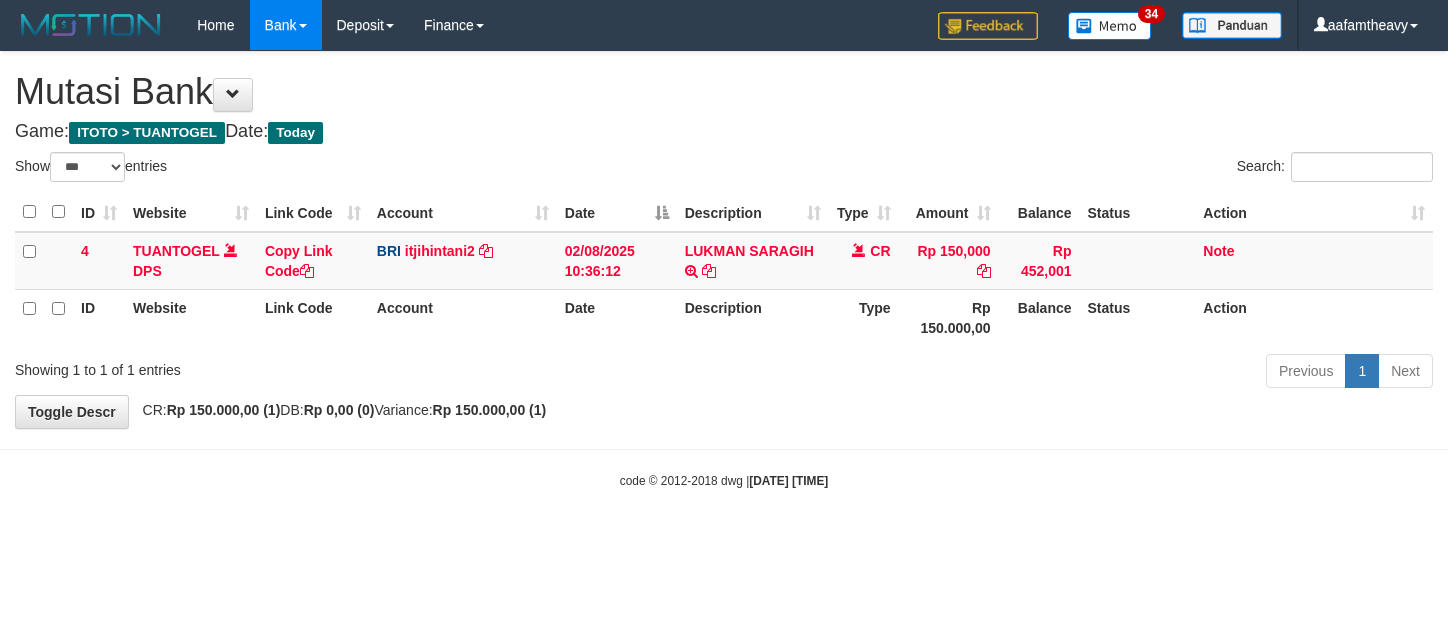 select on "***" 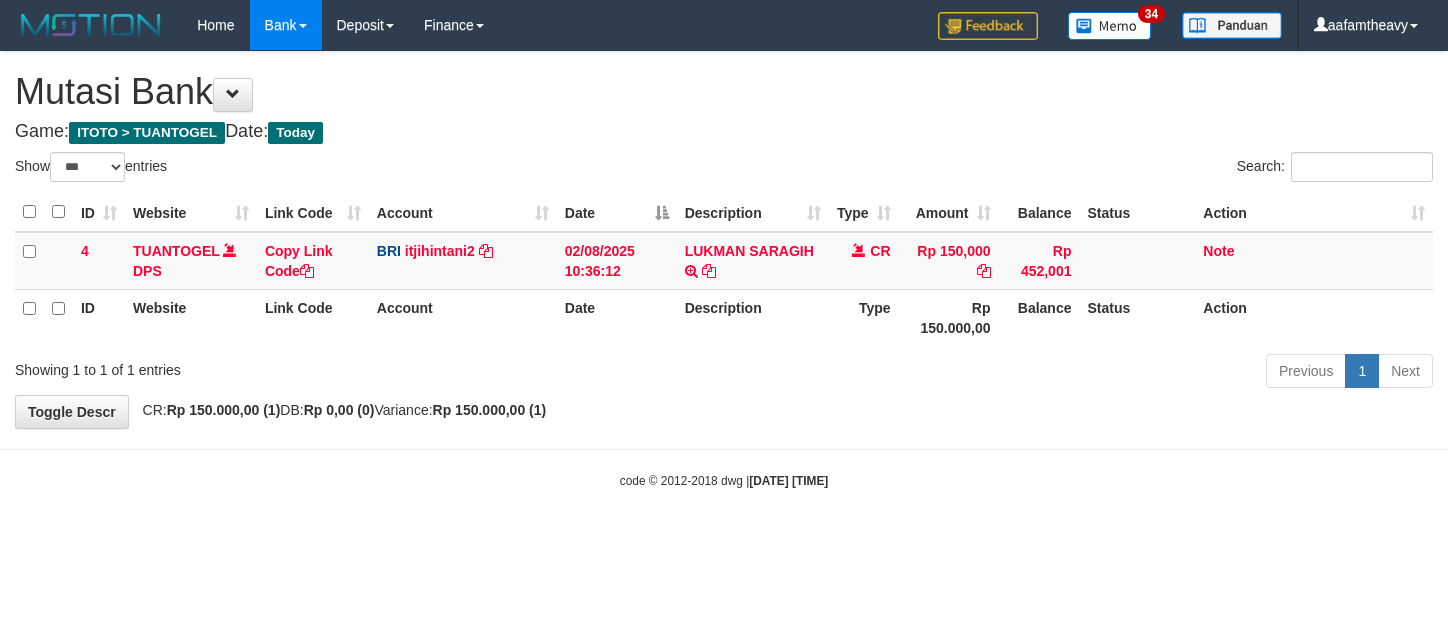 scroll, scrollTop: 0, scrollLeft: 0, axis: both 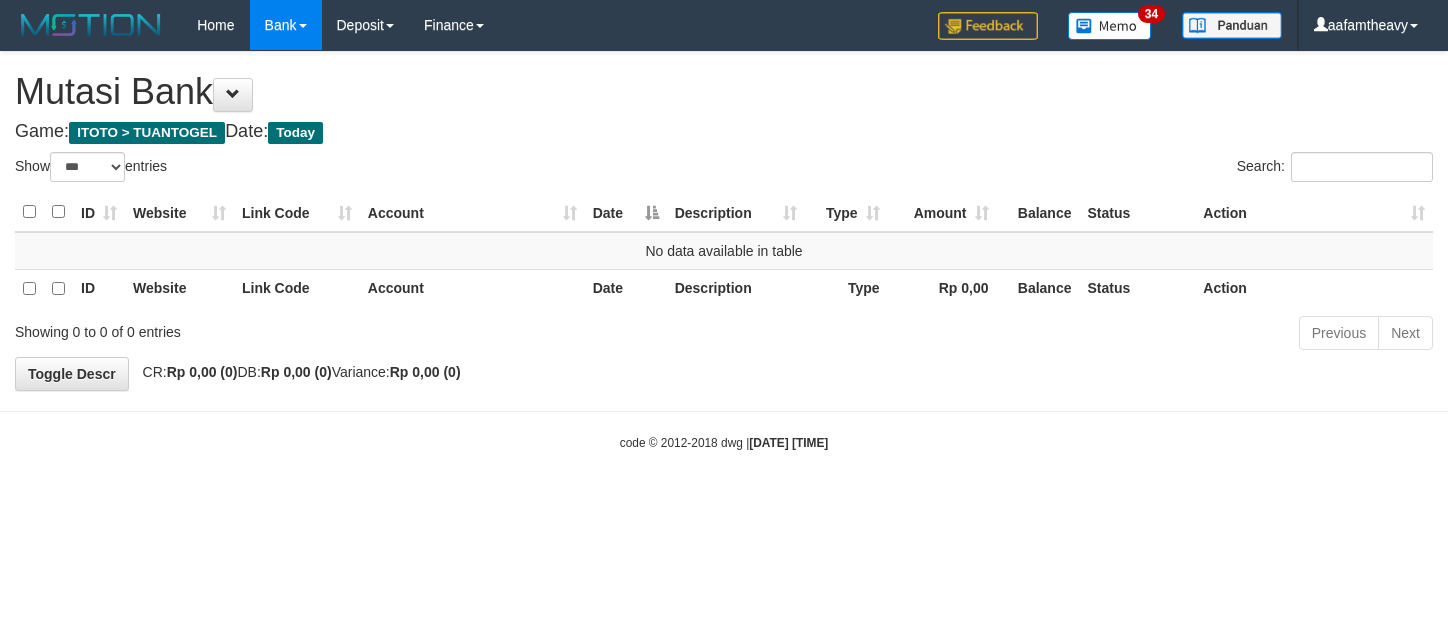 select on "***" 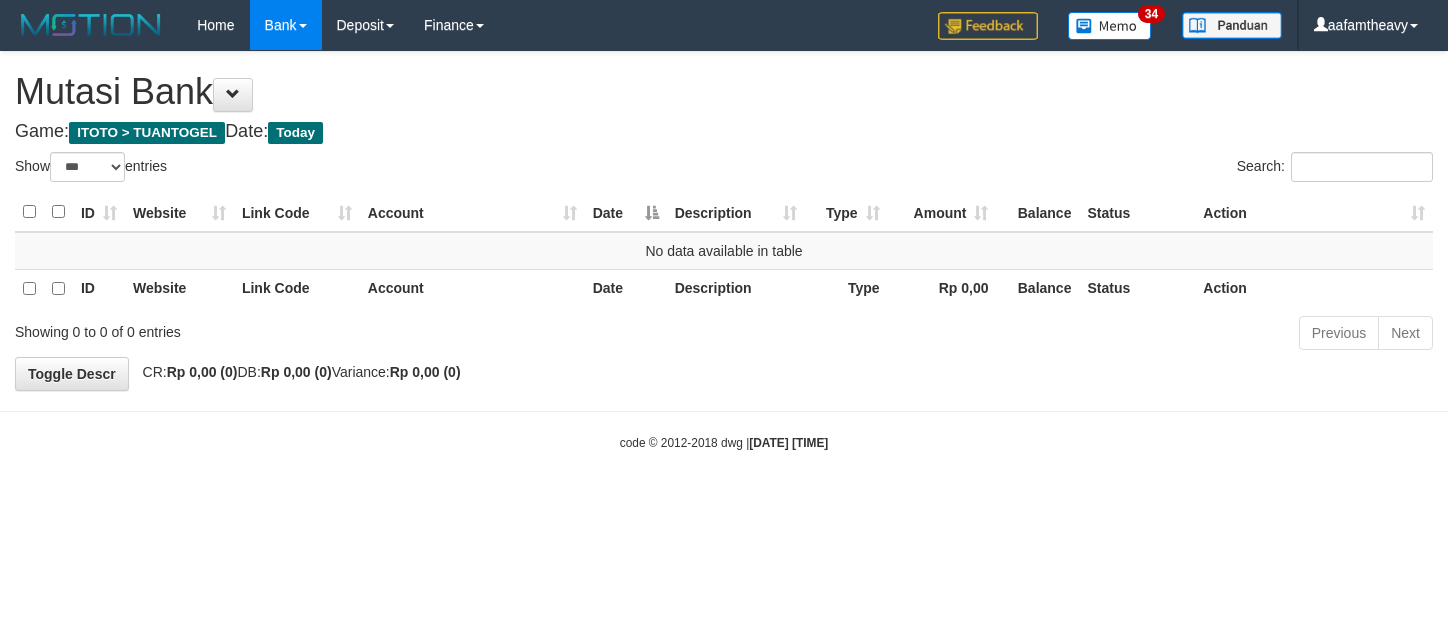 scroll, scrollTop: 0, scrollLeft: 0, axis: both 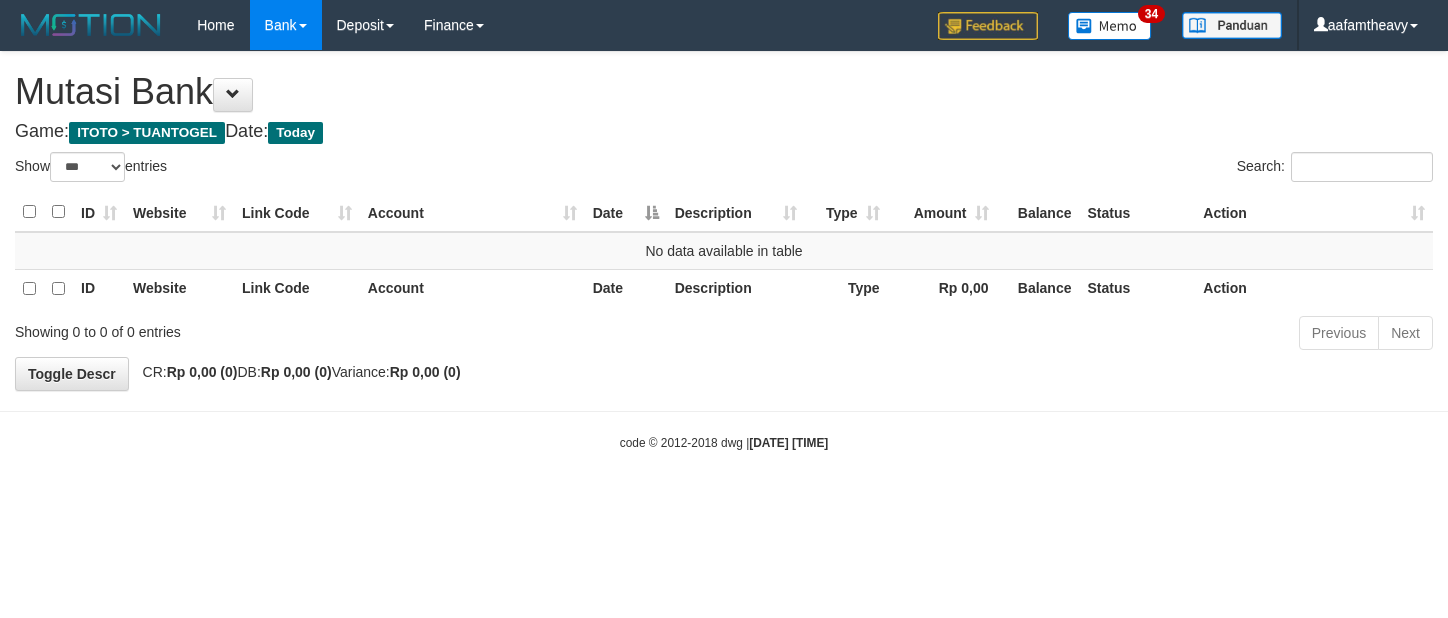 select on "***" 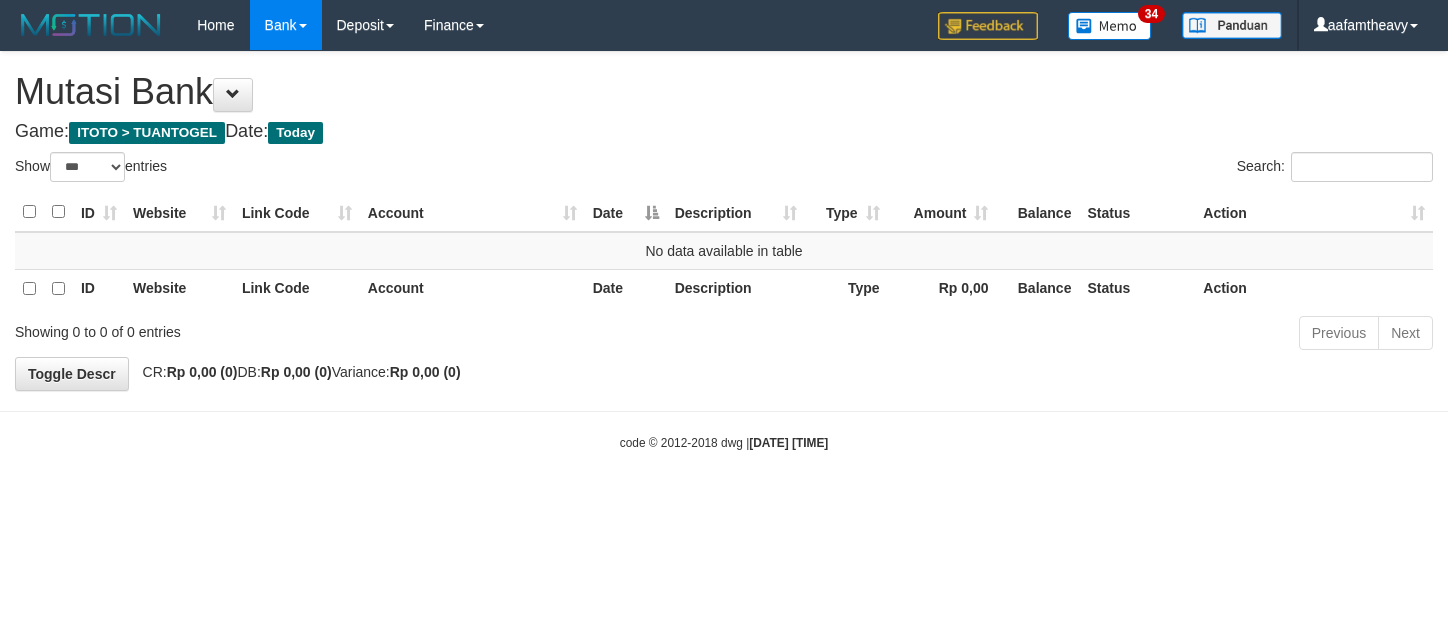 scroll, scrollTop: 0, scrollLeft: 0, axis: both 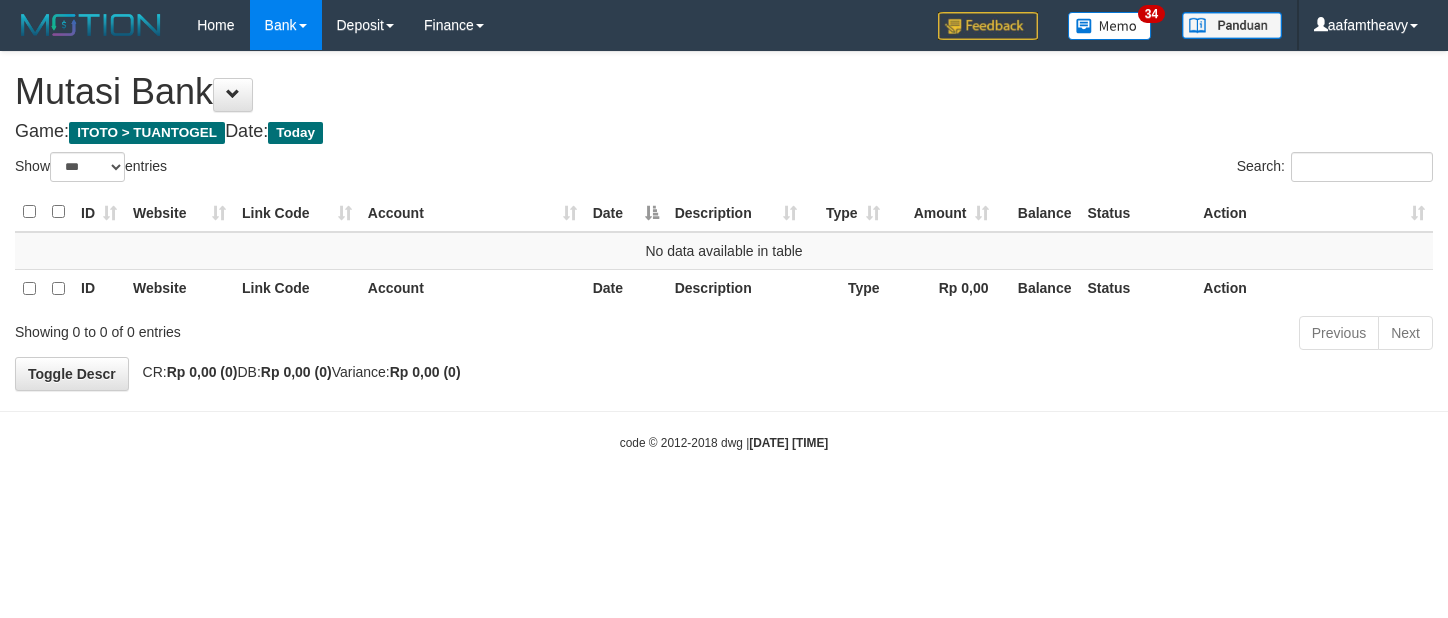 select on "***" 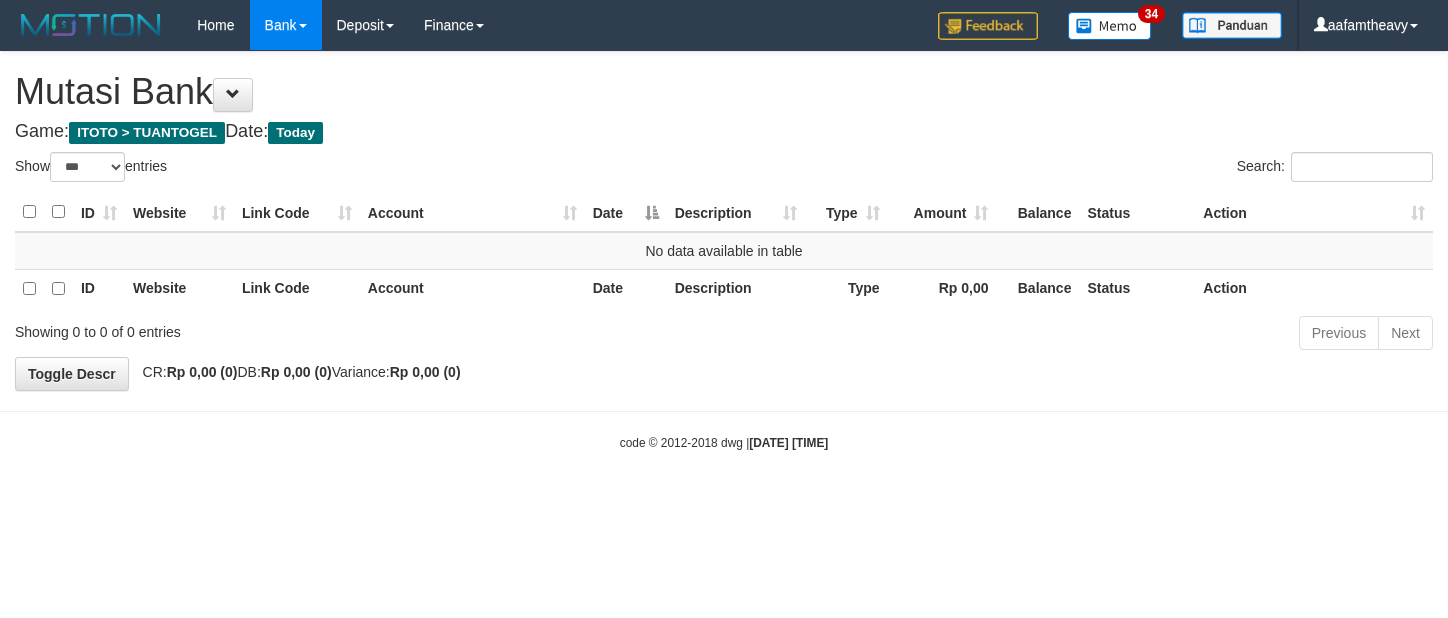 scroll, scrollTop: 0, scrollLeft: 0, axis: both 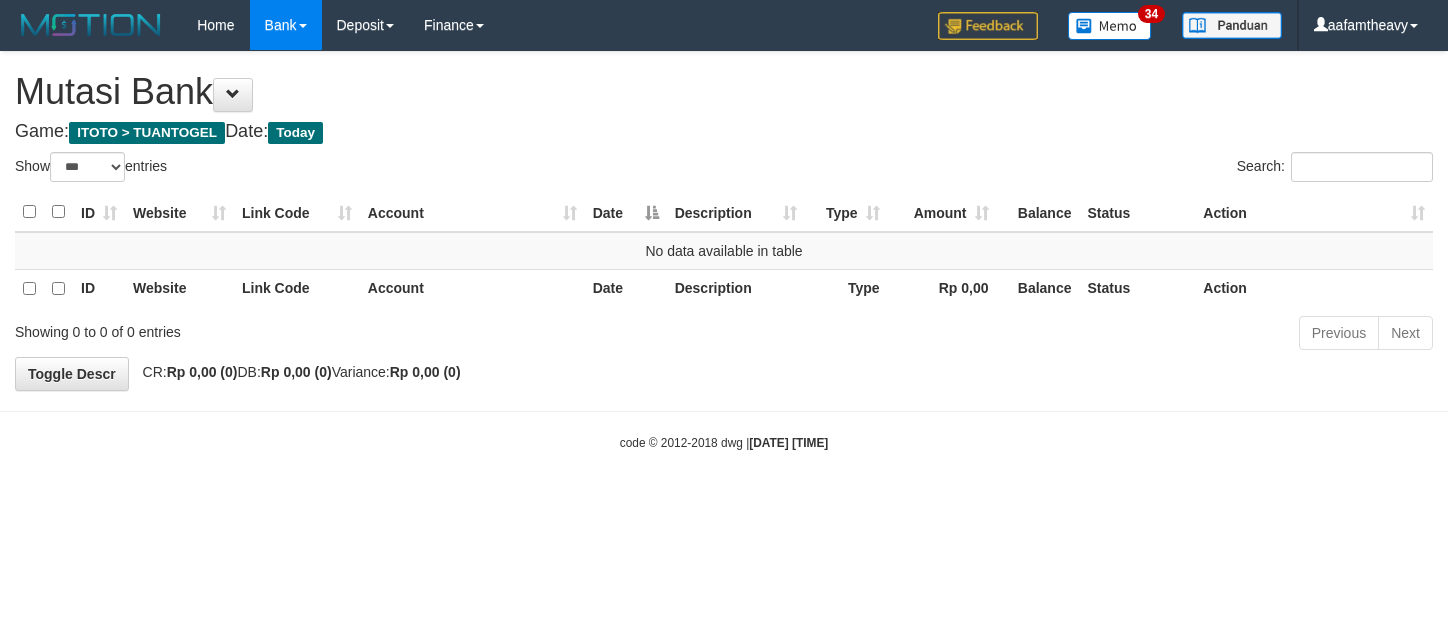 select on "***" 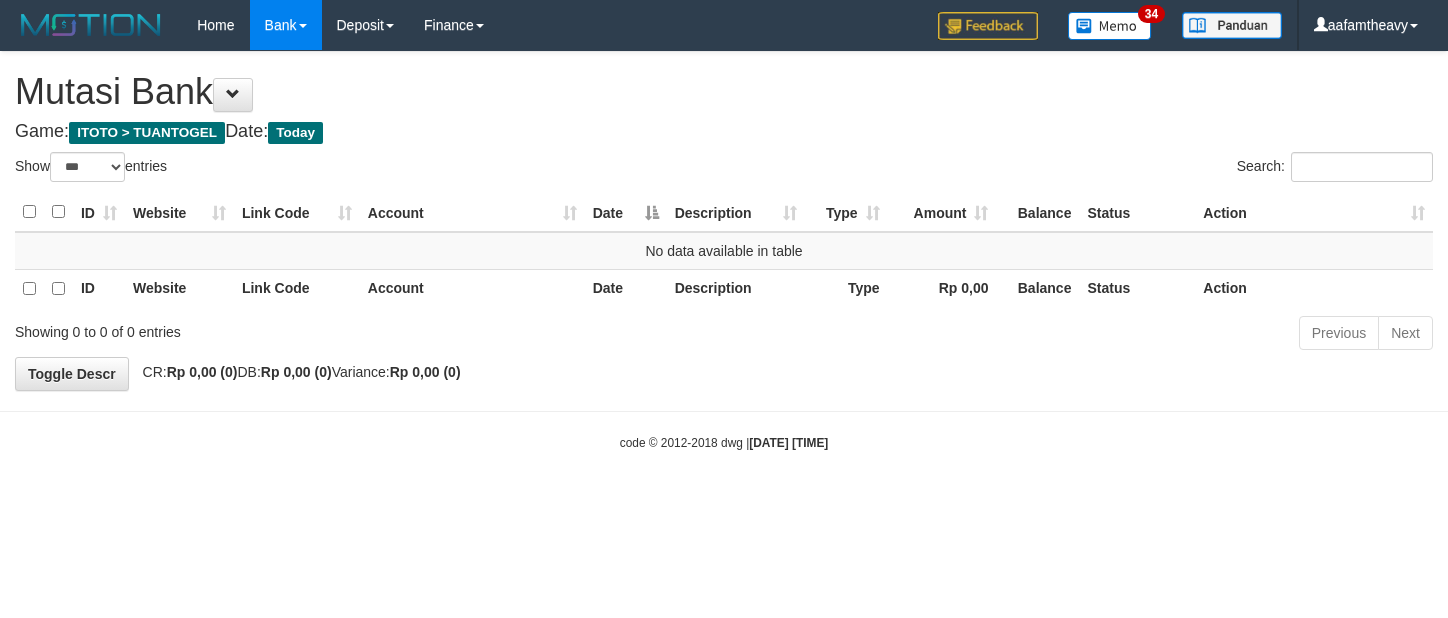 scroll, scrollTop: 0, scrollLeft: 0, axis: both 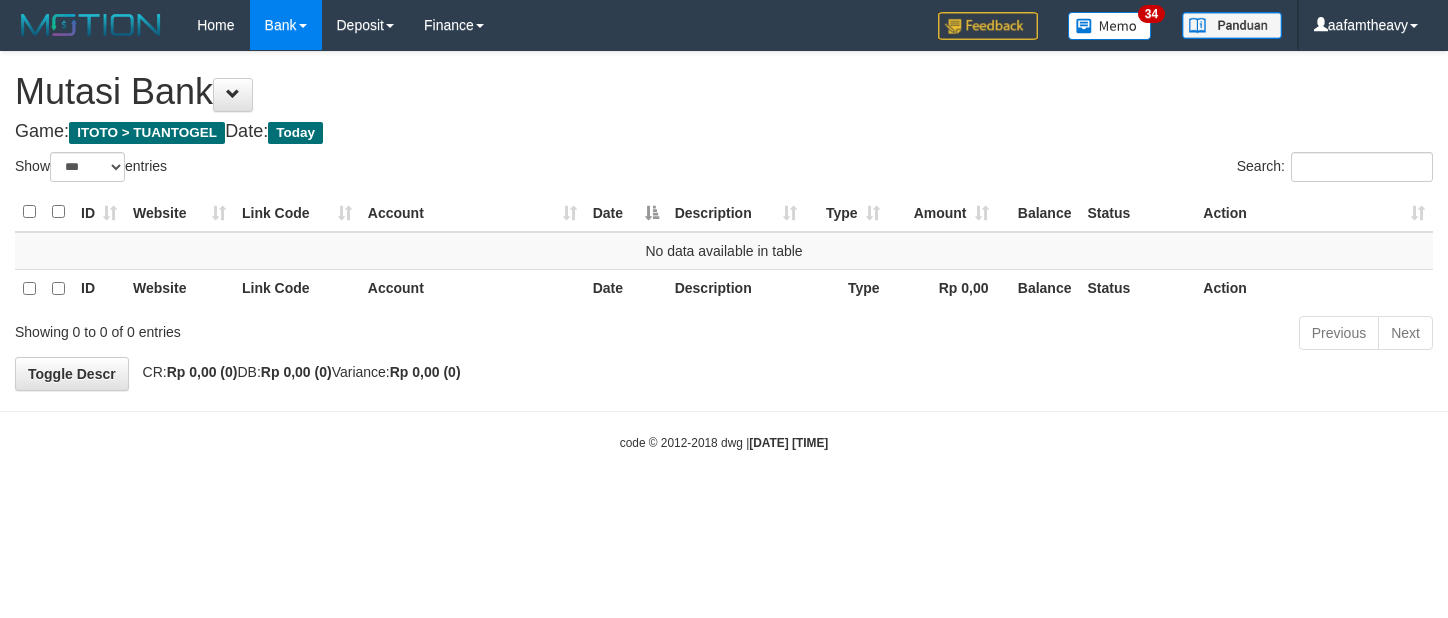 select on "***" 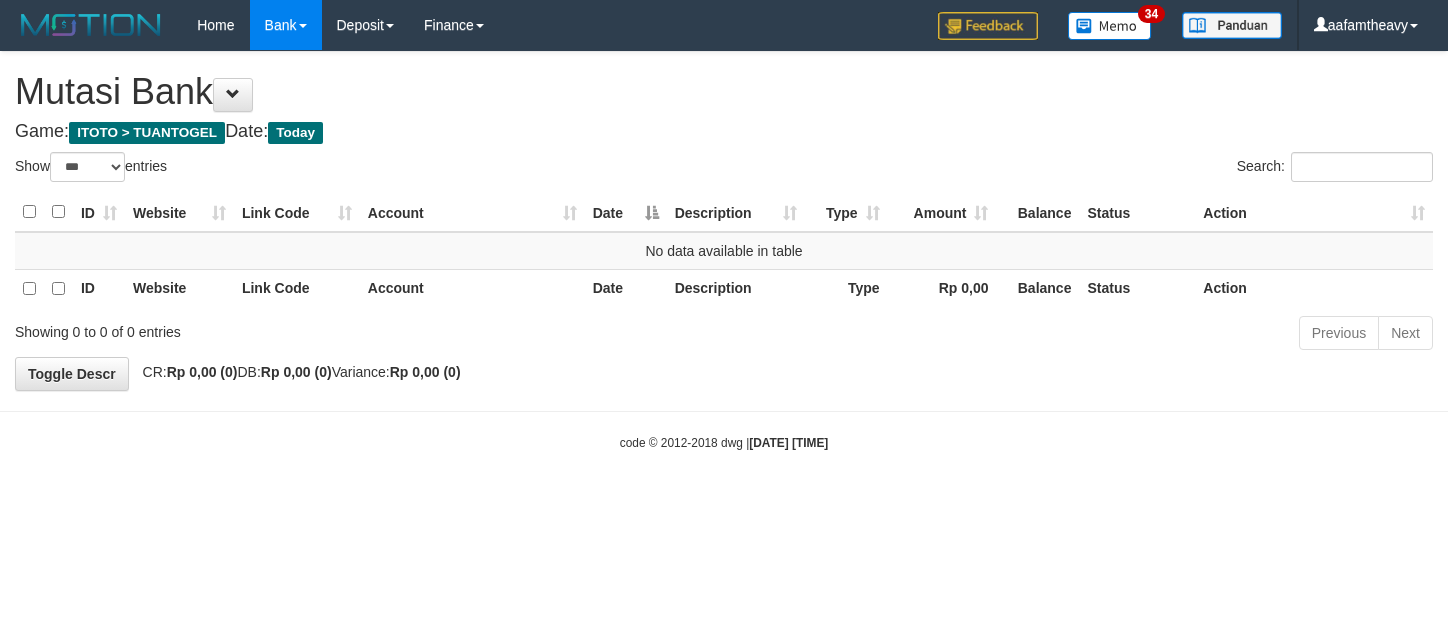 scroll, scrollTop: 0, scrollLeft: 0, axis: both 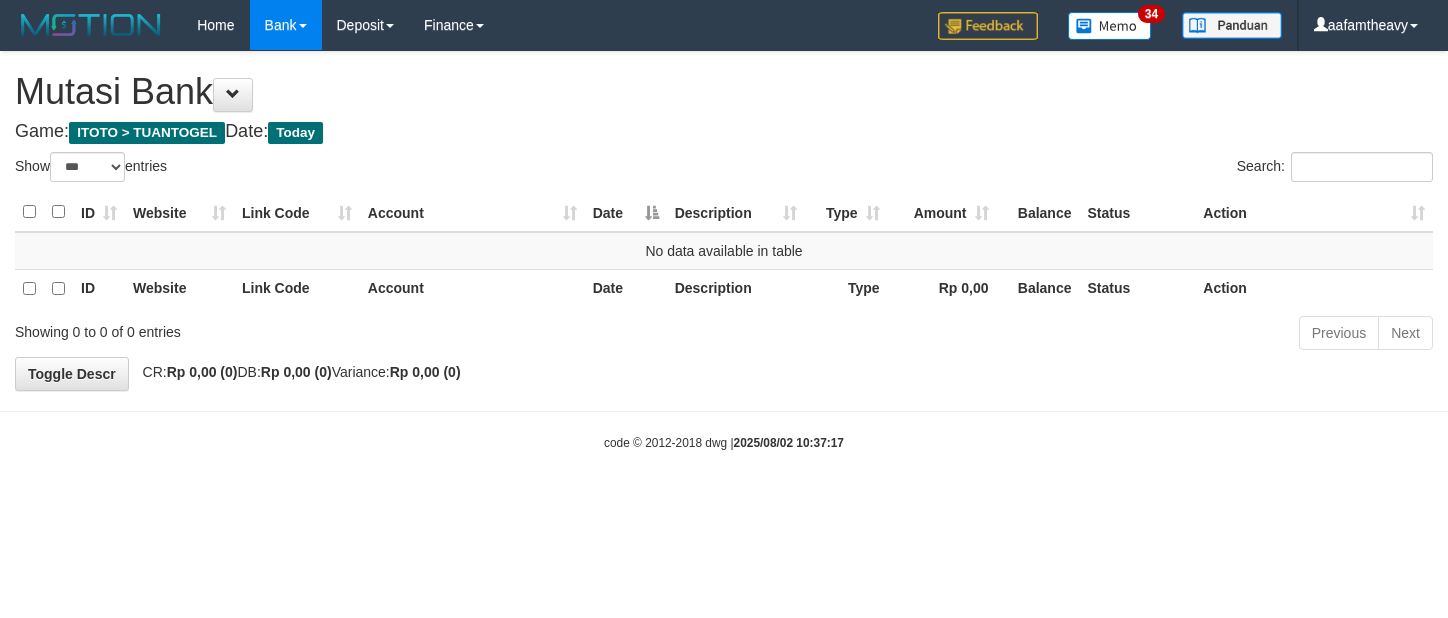 select on "***" 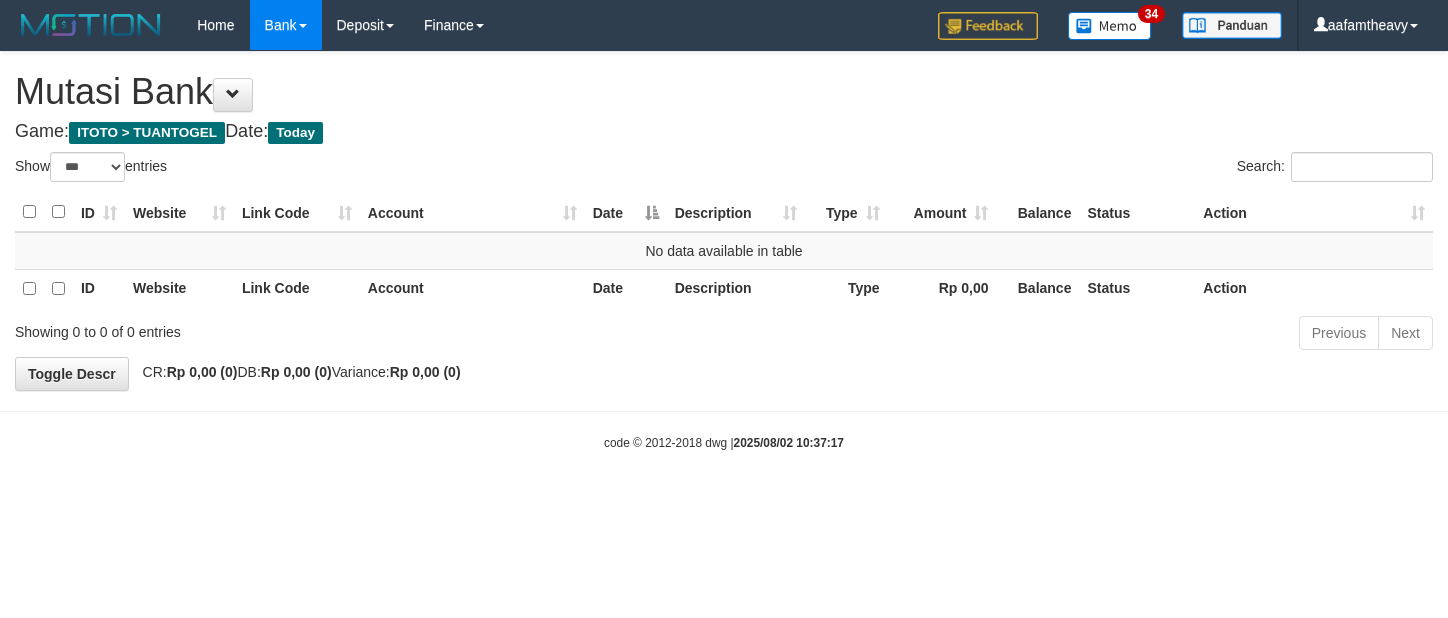 scroll, scrollTop: 0, scrollLeft: 0, axis: both 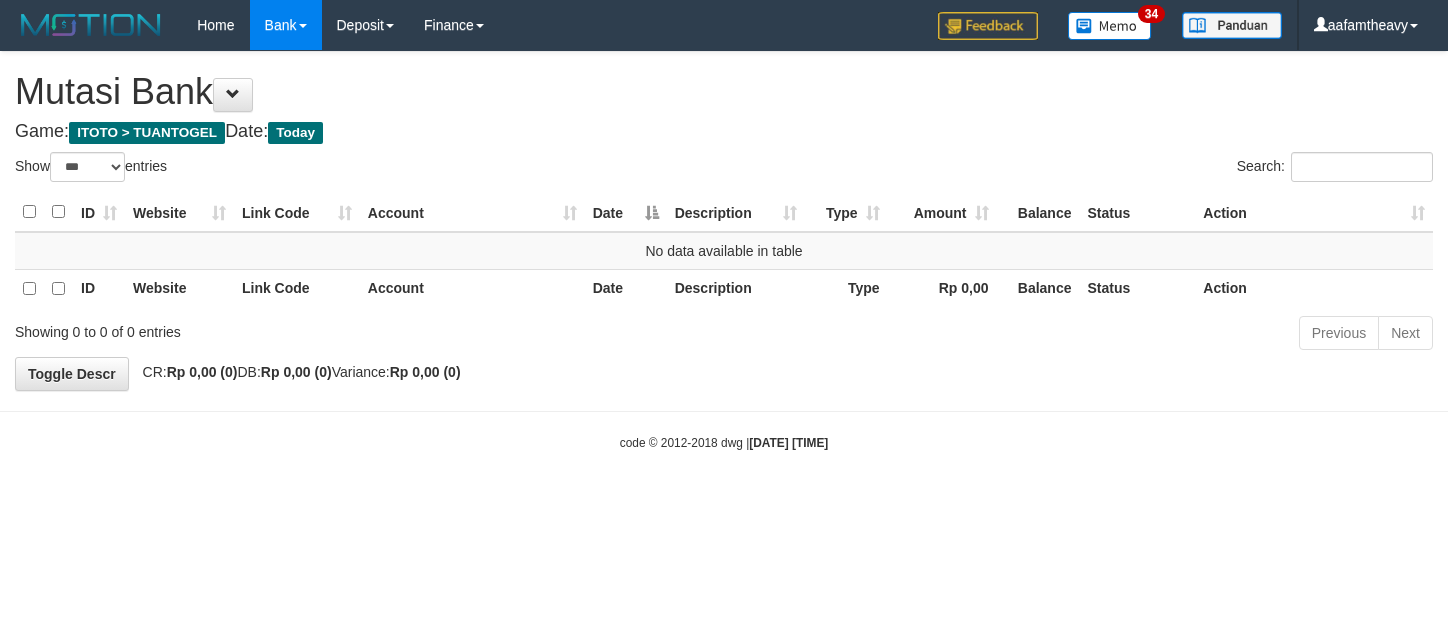 select on "***" 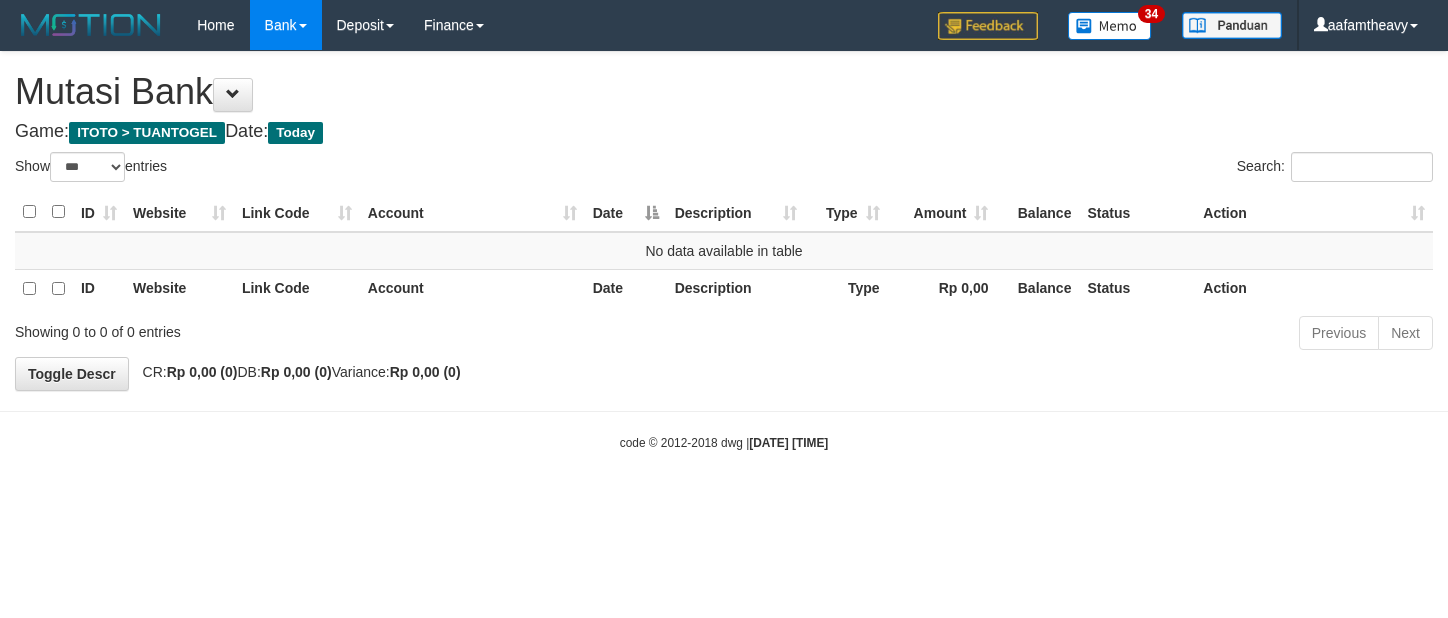 scroll, scrollTop: 0, scrollLeft: 0, axis: both 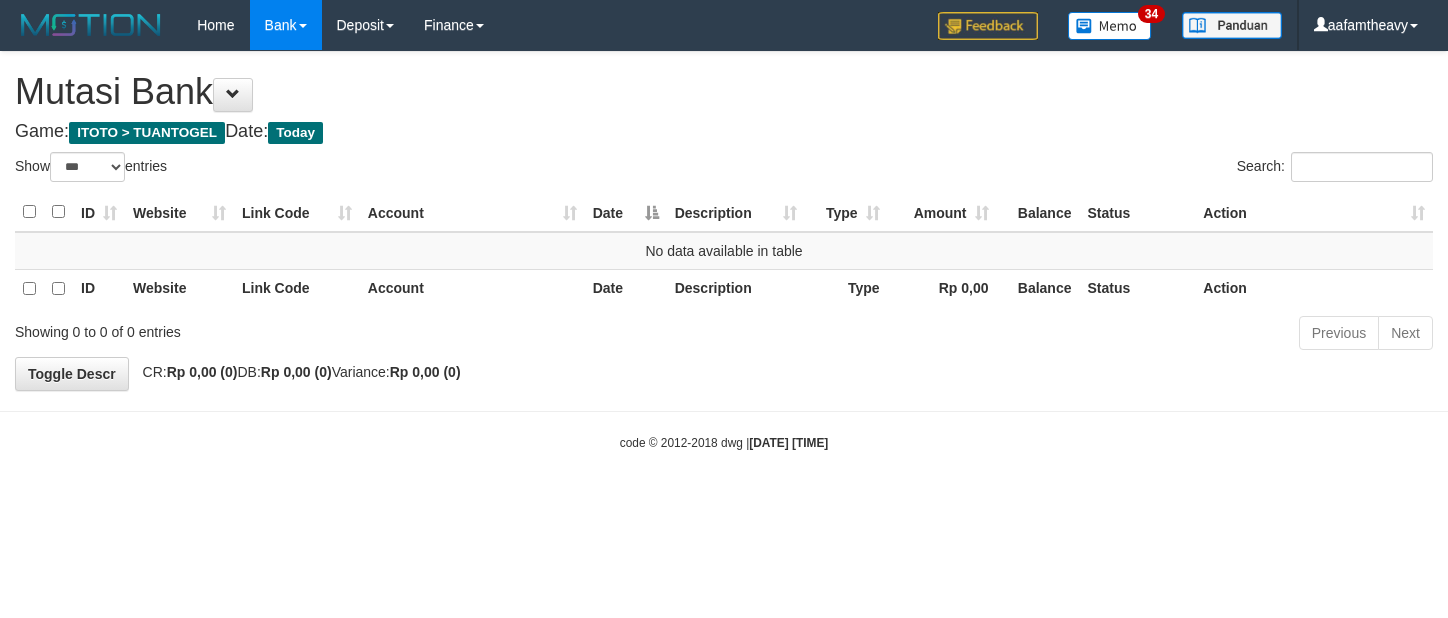 select on "***" 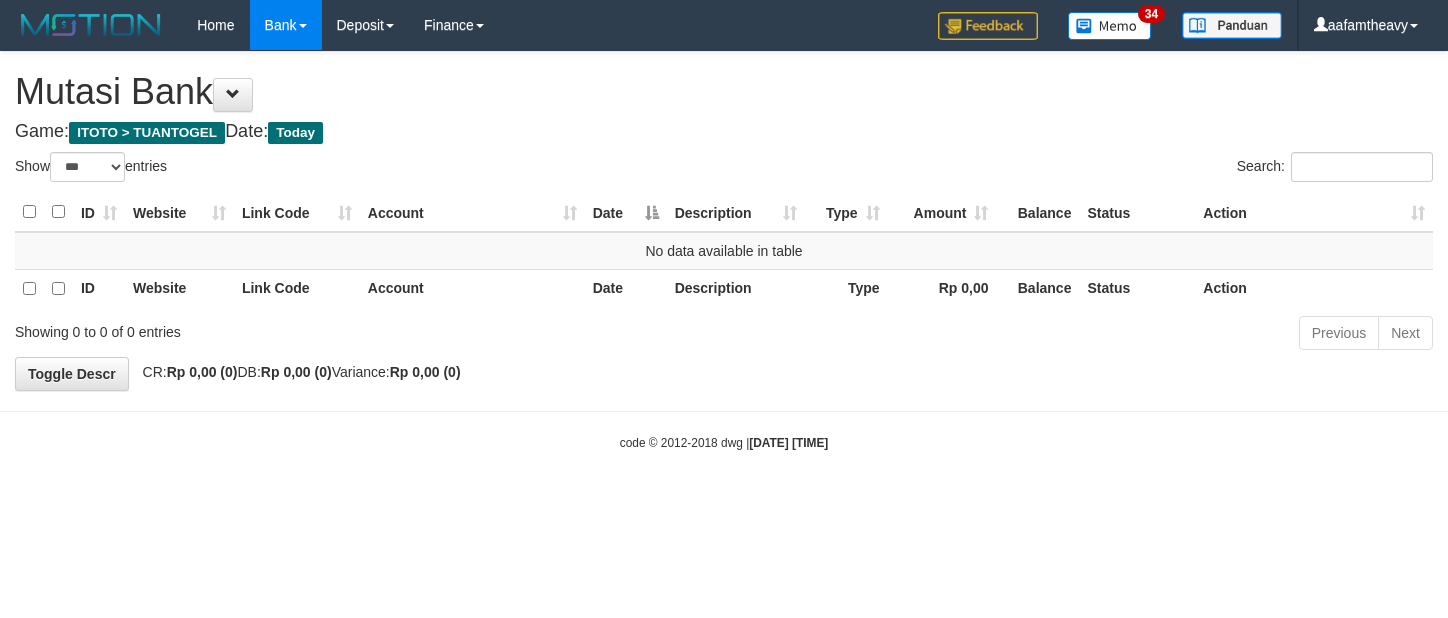 scroll, scrollTop: 0, scrollLeft: 0, axis: both 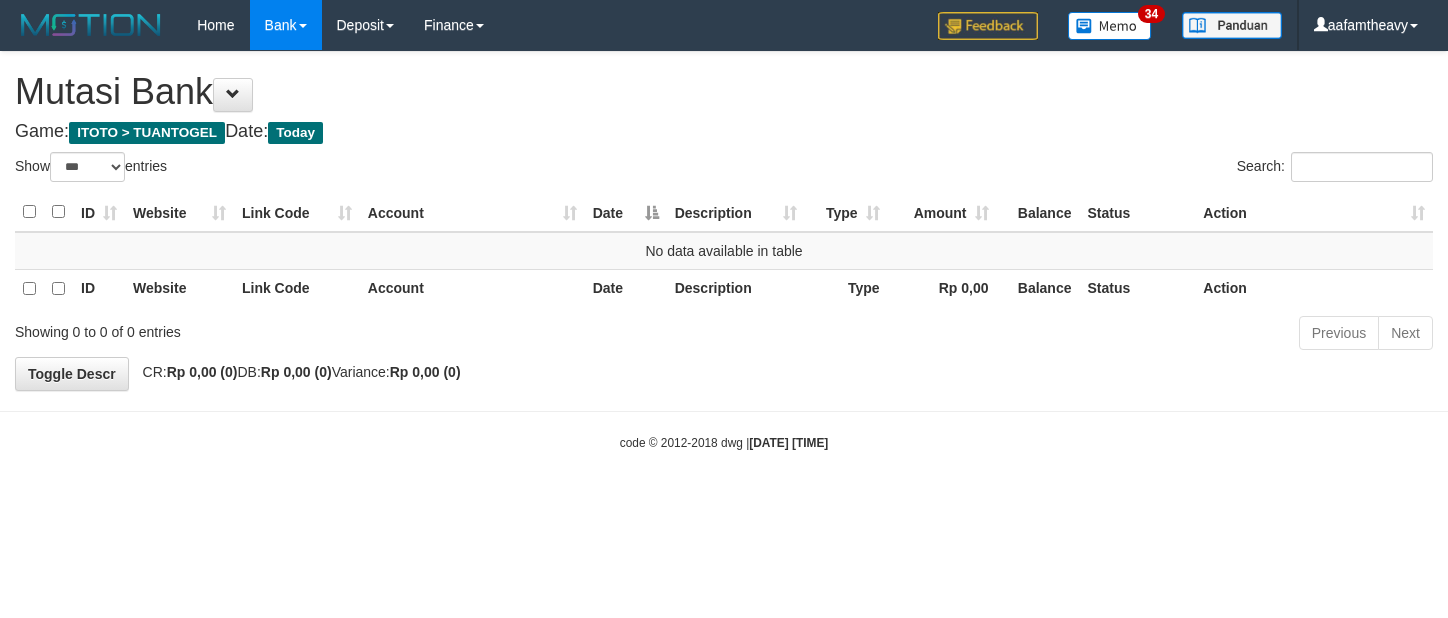 select on "***" 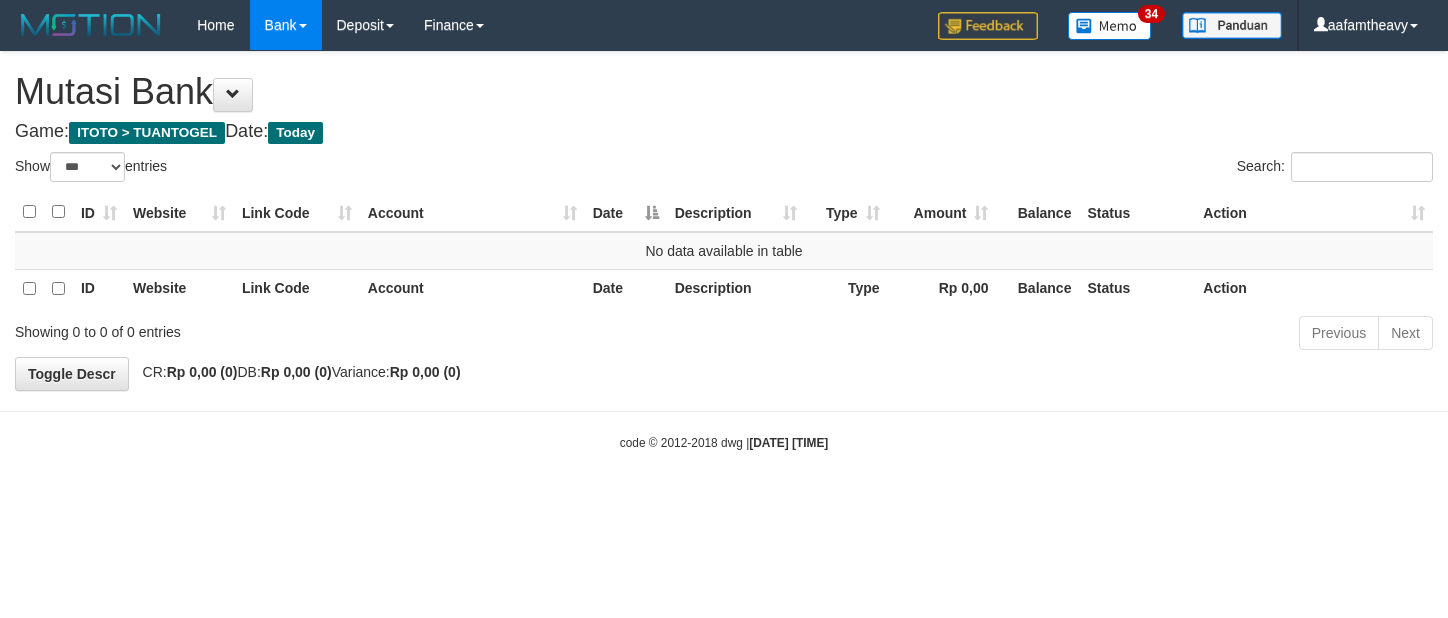scroll, scrollTop: 0, scrollLeft: 0, axis: both 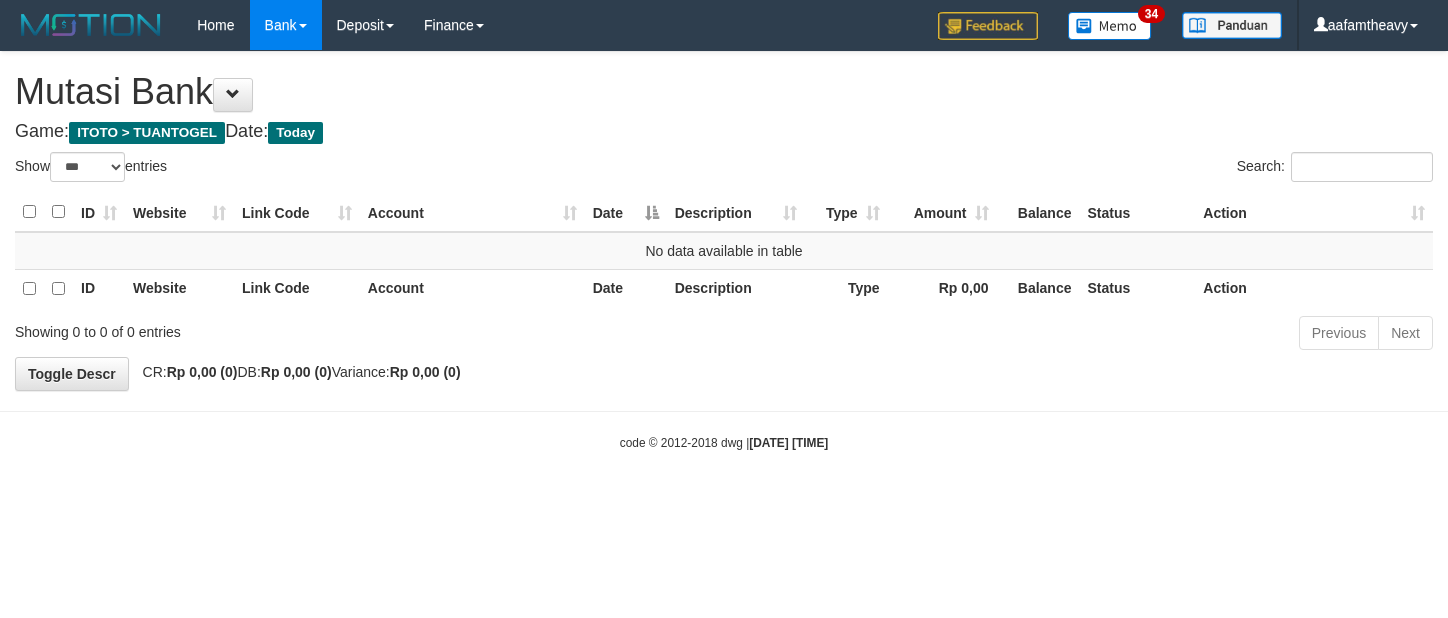 select on "***" 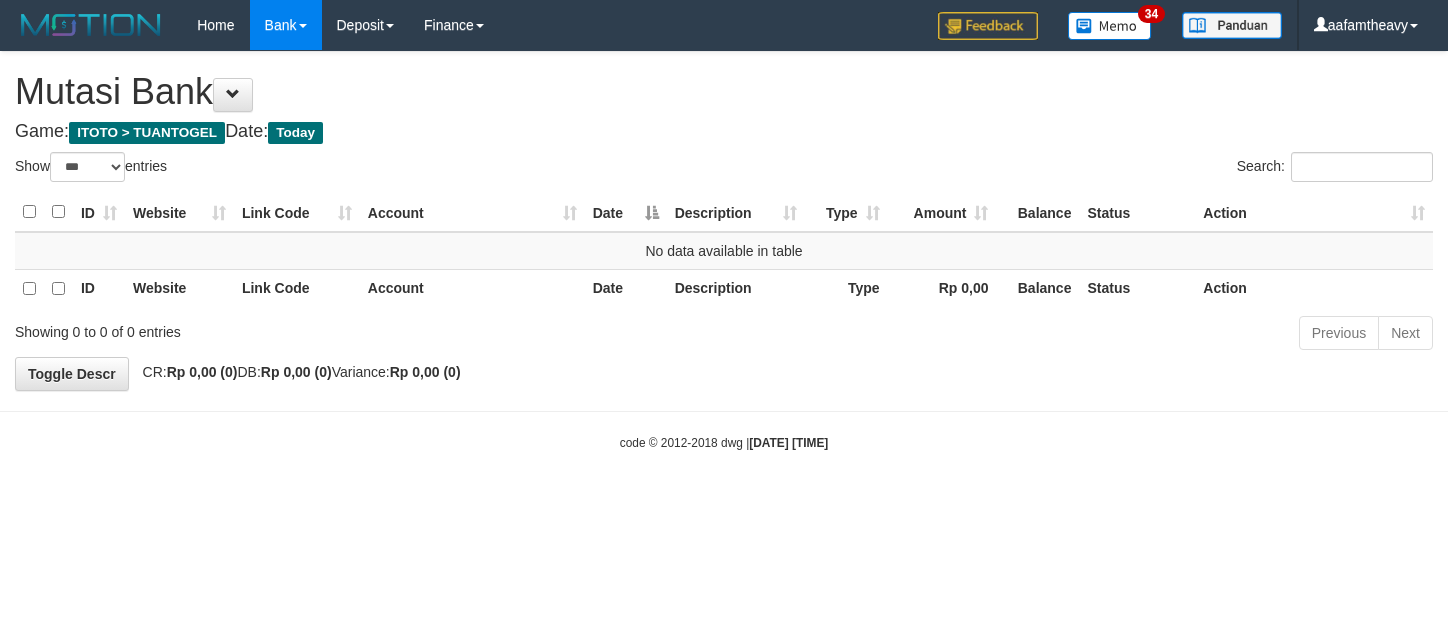 scroll, scrollTop: 0, scrollLeft: 0, axis: both 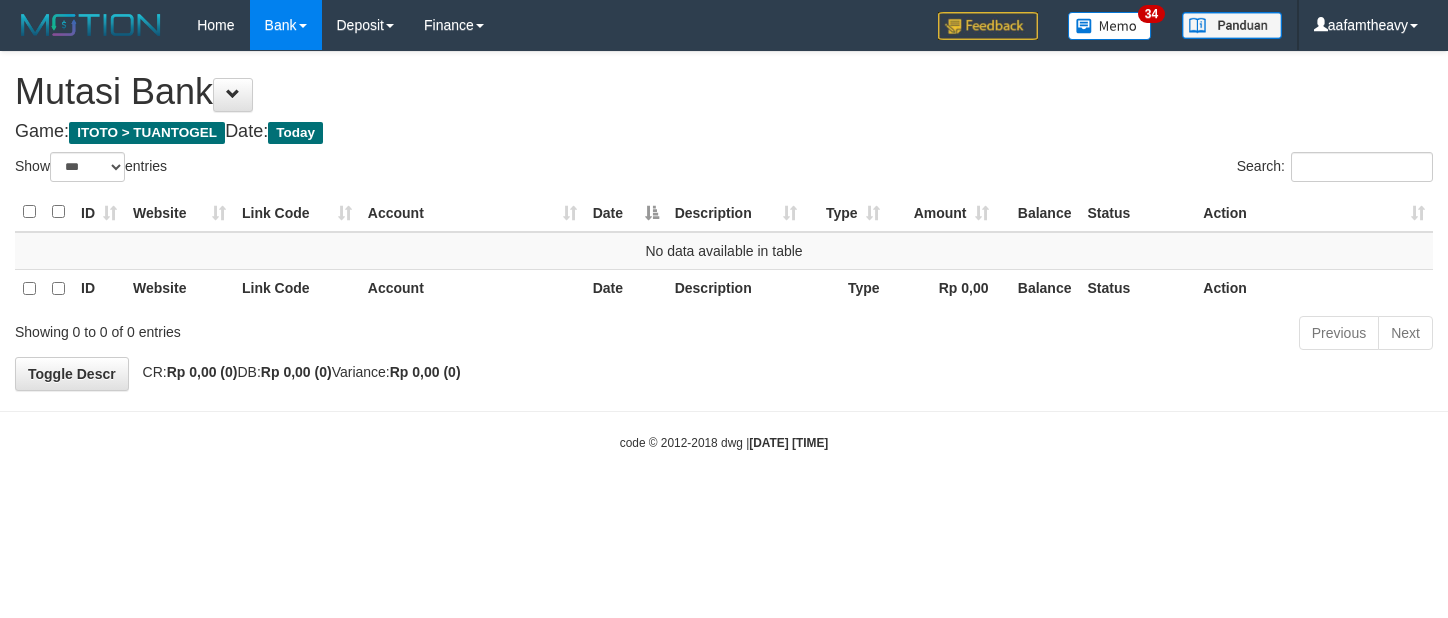 select on "***" 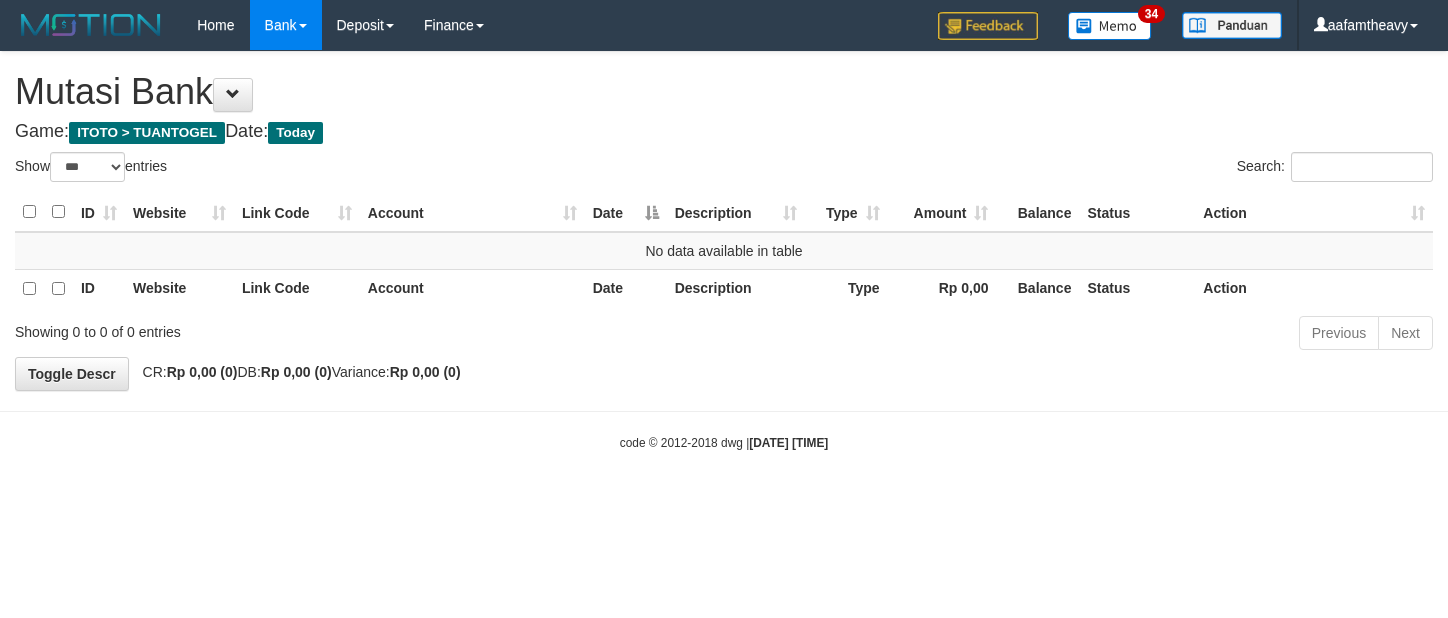 scroll, scrollTop: 0, scrollLeft: 0, axis: both 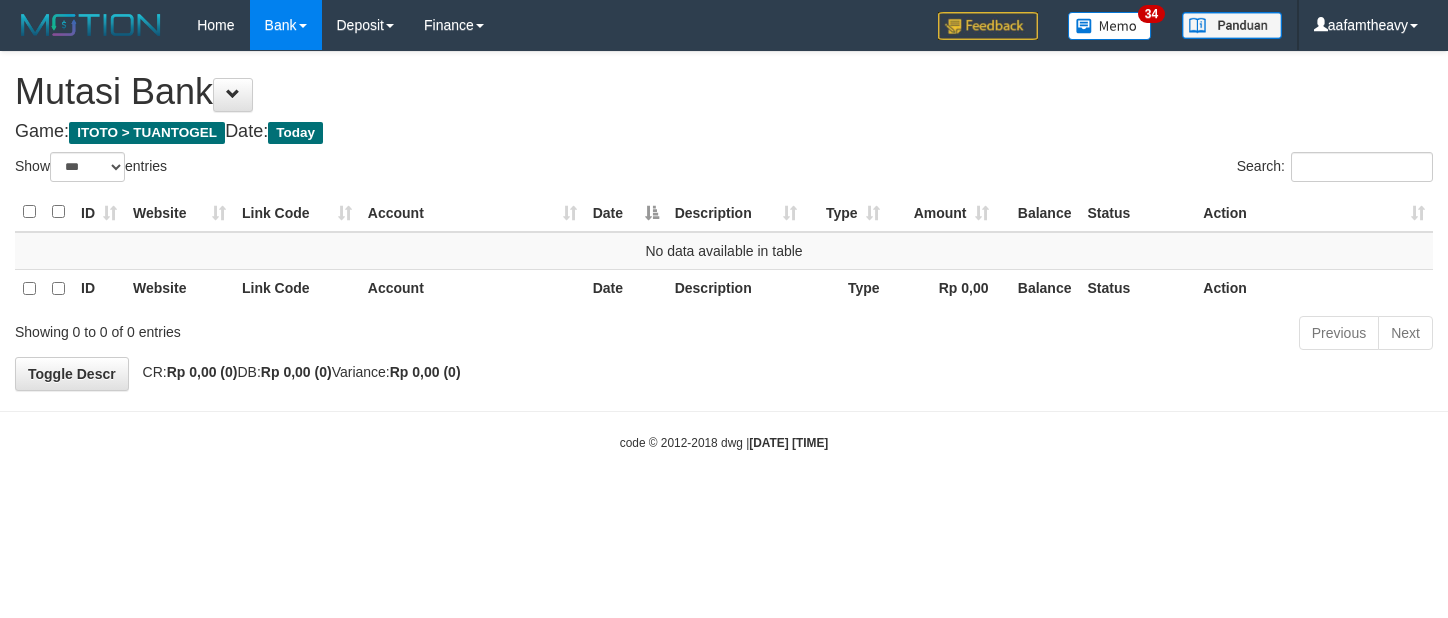 select on "***" 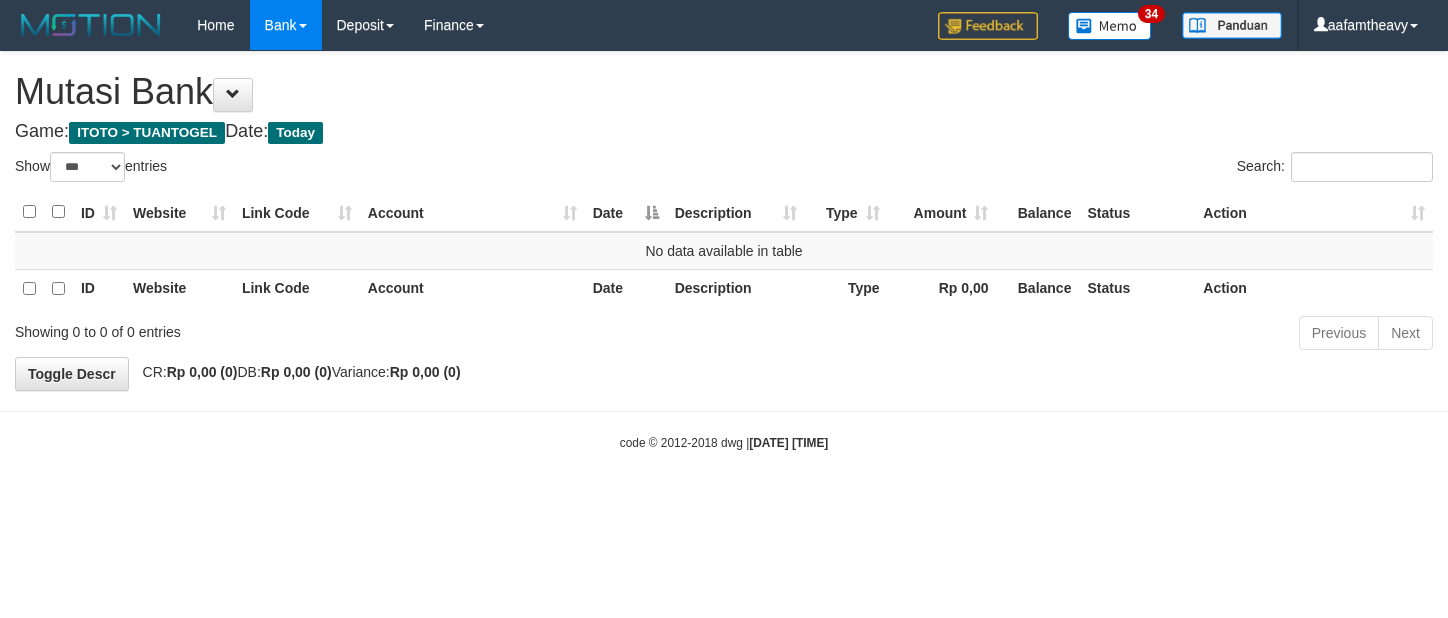 scroll, scrollTop: 0, scrollLeft: 0, axis: both 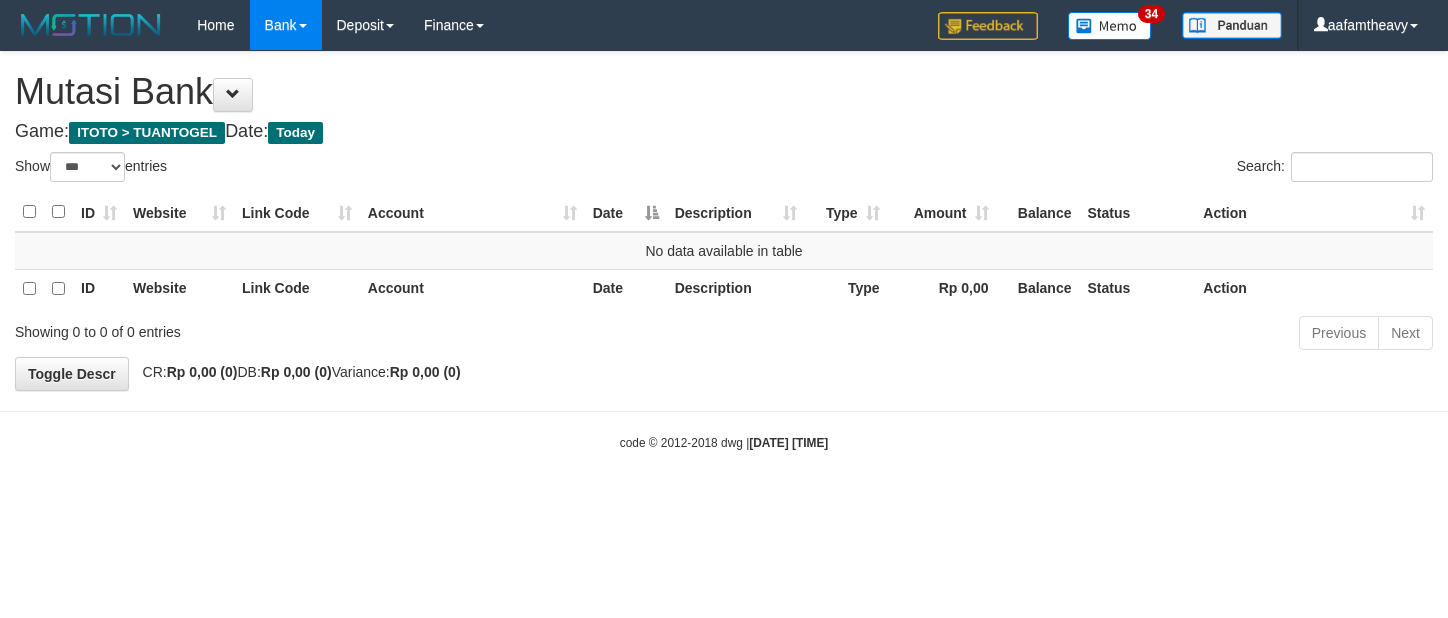 select on "***" 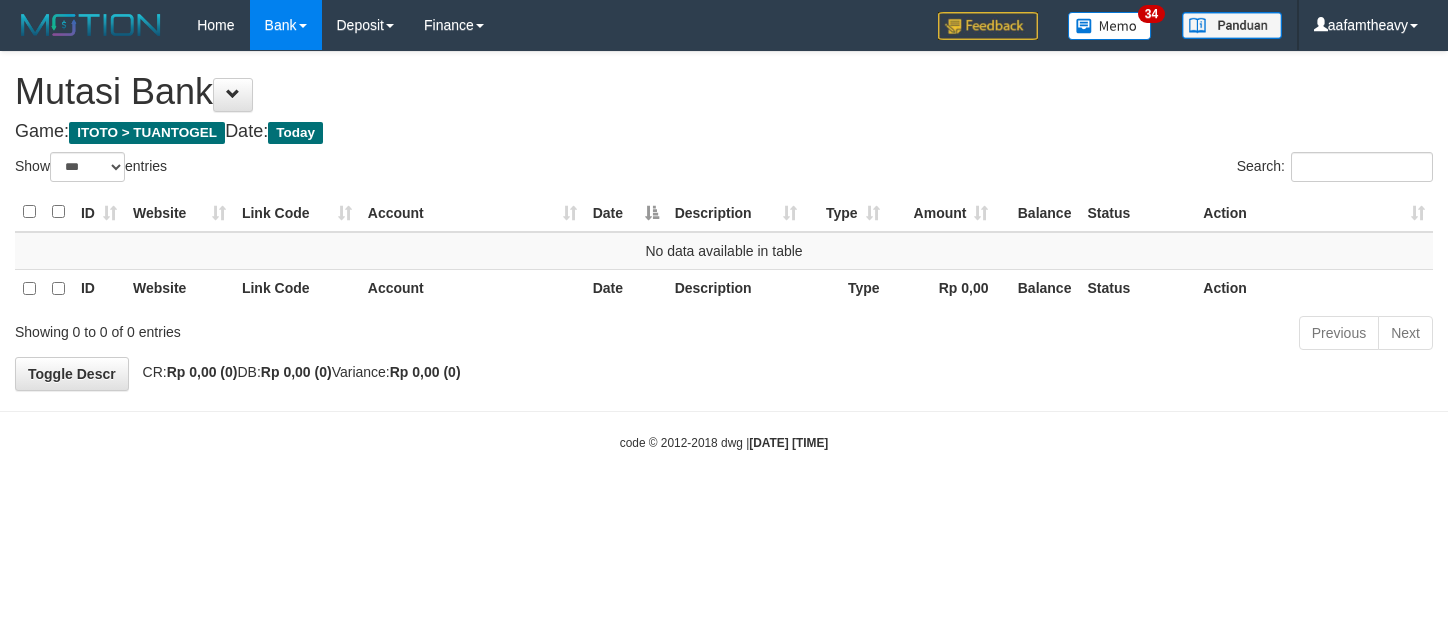 scroll, scrollTop: 0, scrollLeft: 0, axis: both 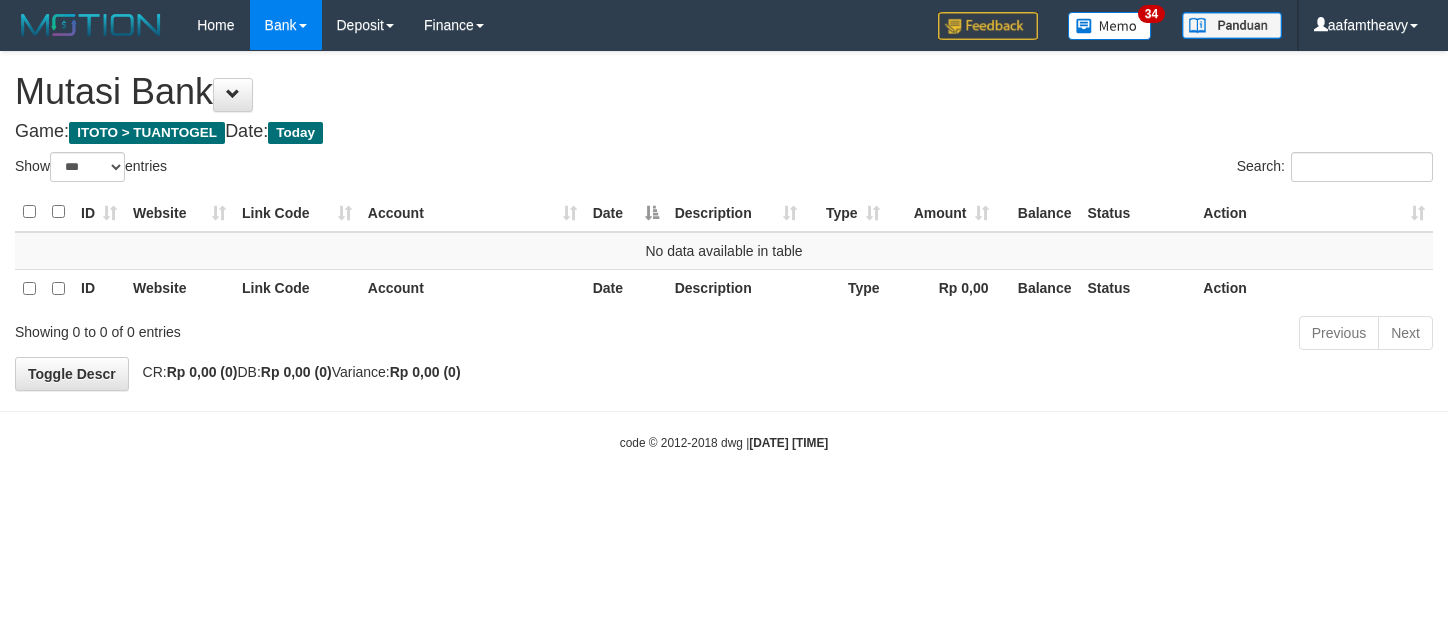 select on "***" 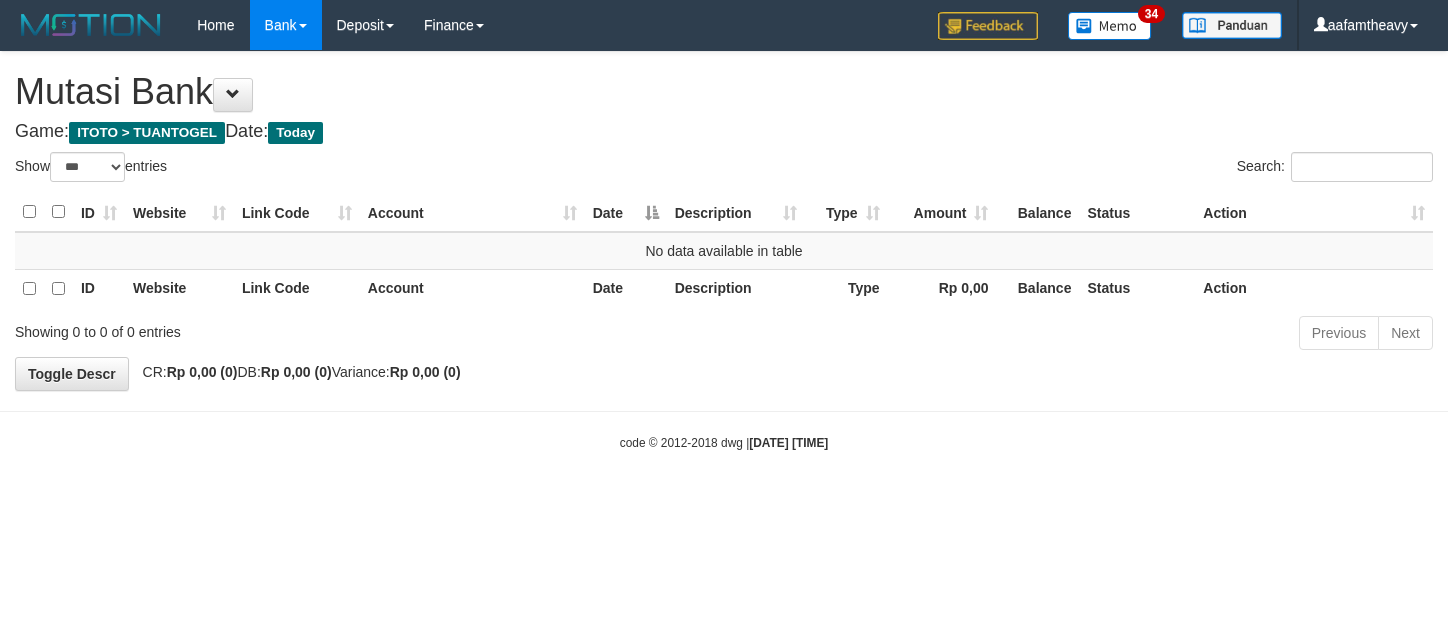 scroll, scrollTop: 0, scrollLeft: 0, axis: both 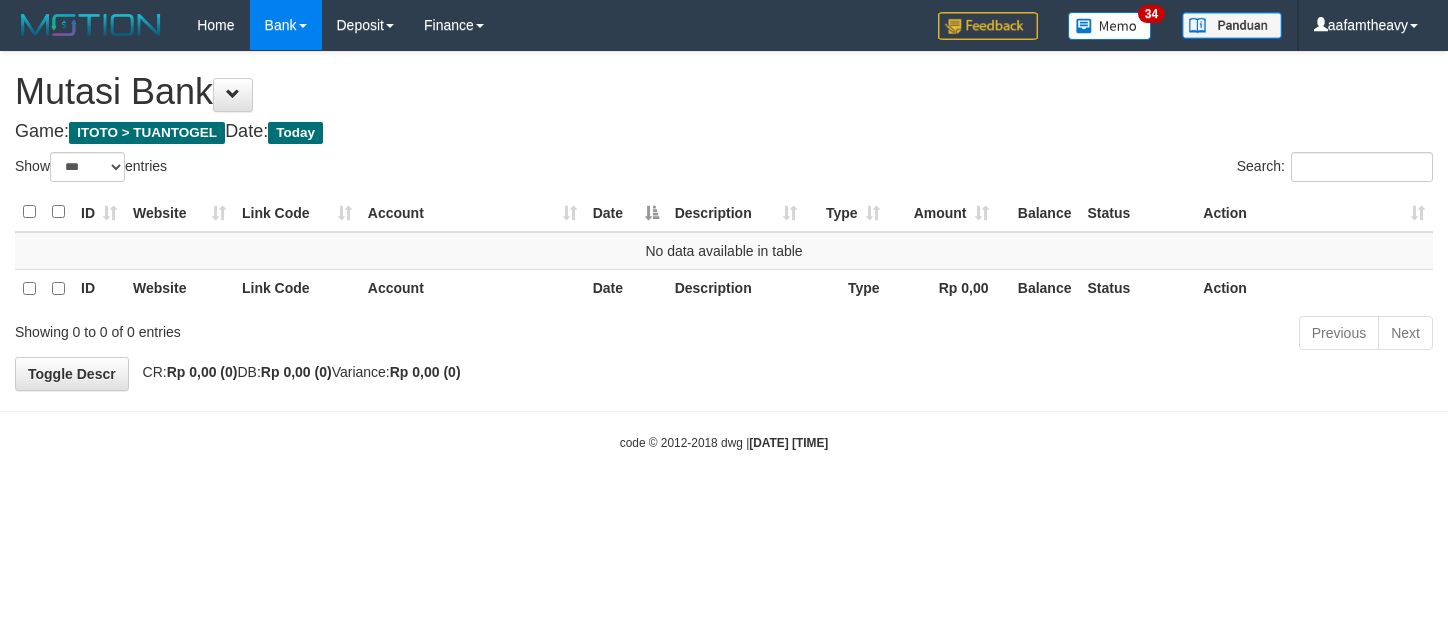 select on "***" 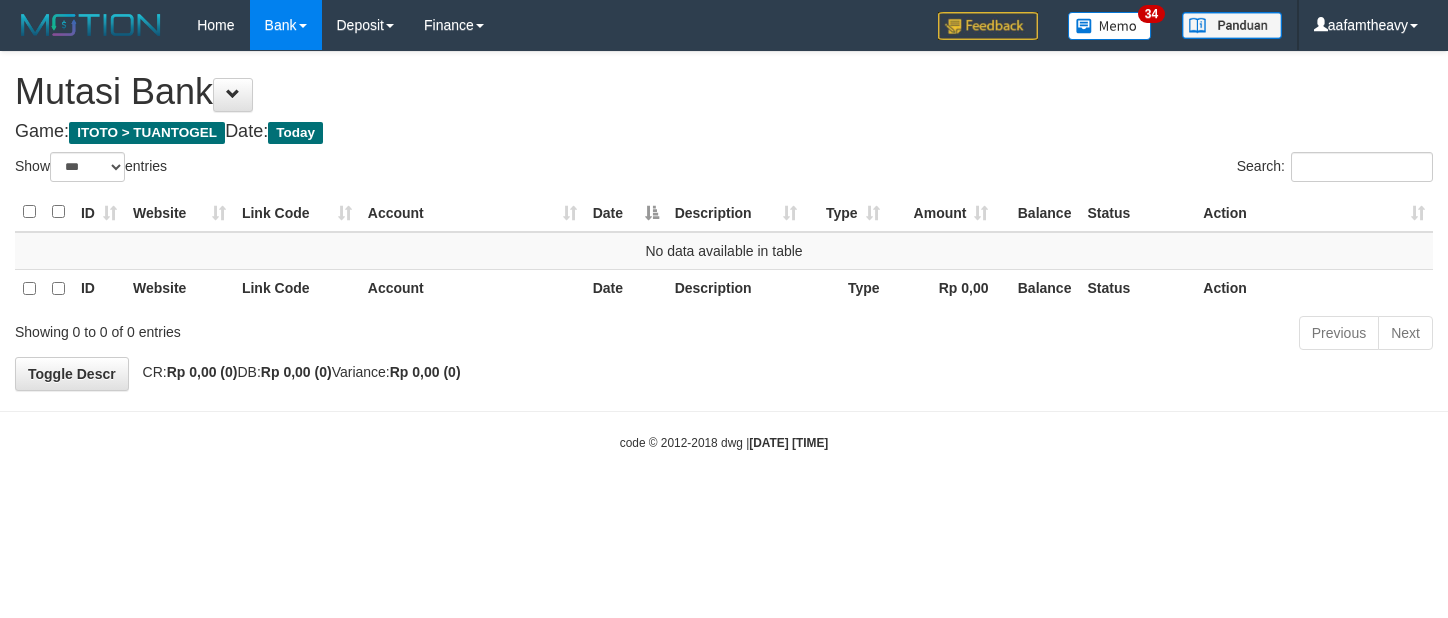 scroll, scrollTop: 0, scrollLeft: 0, axis: both 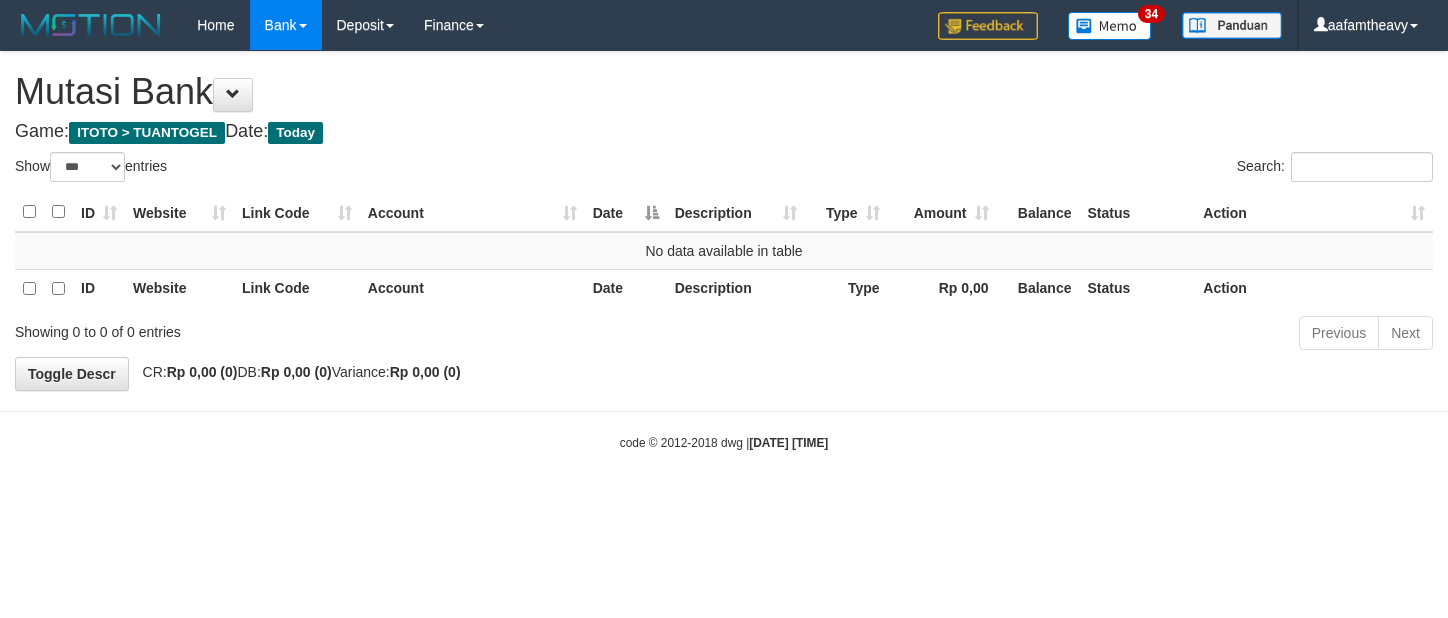 select on "***" 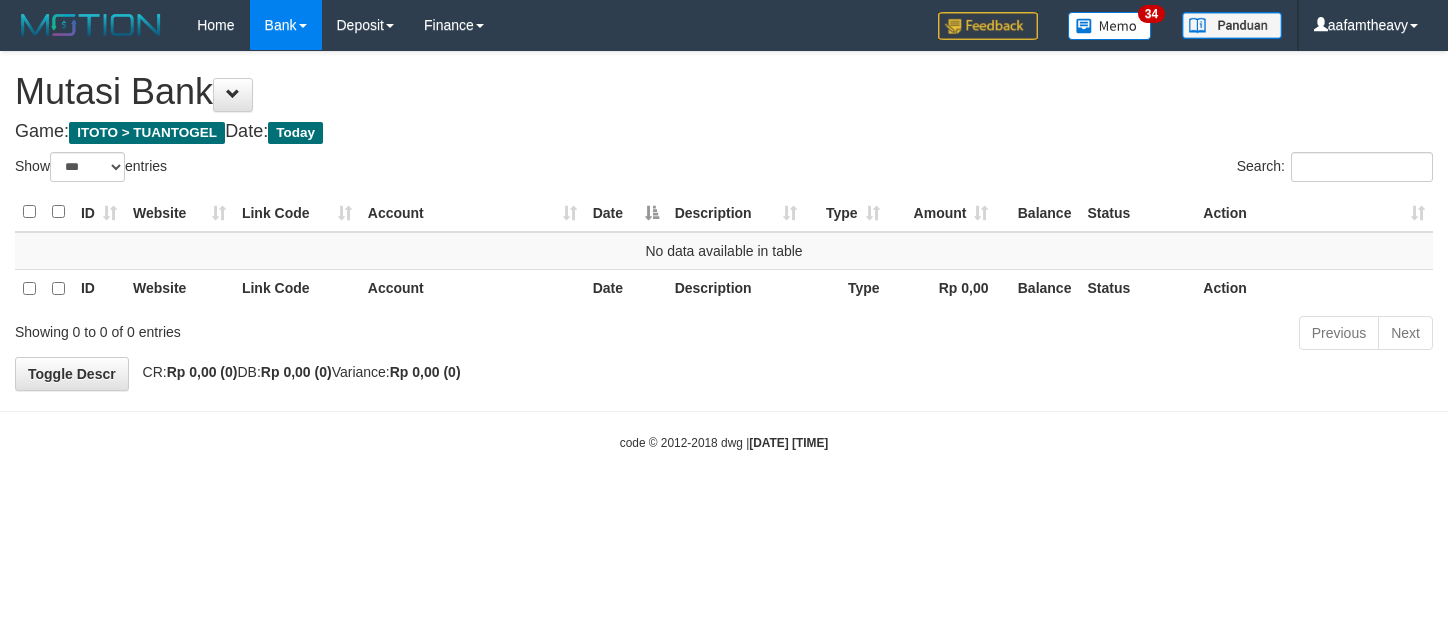 scroll, scrollTop: 0, scrollLeft: 0, axis: both 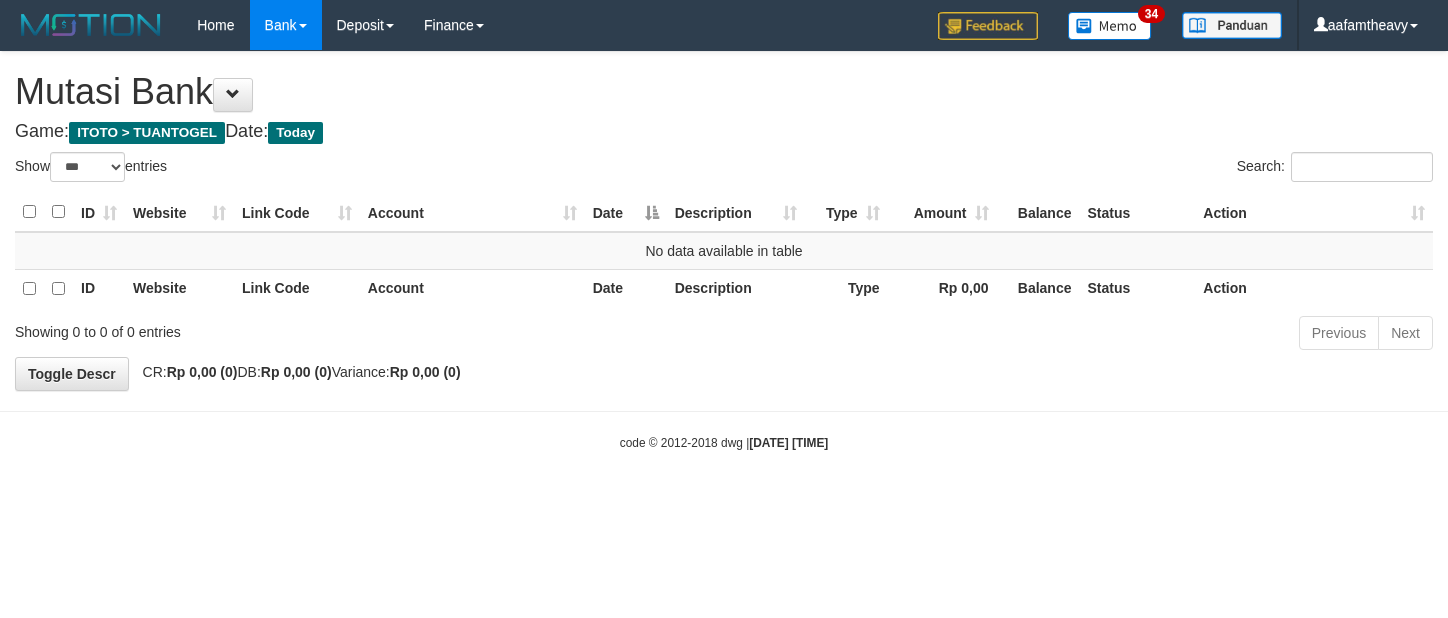 select on "***" 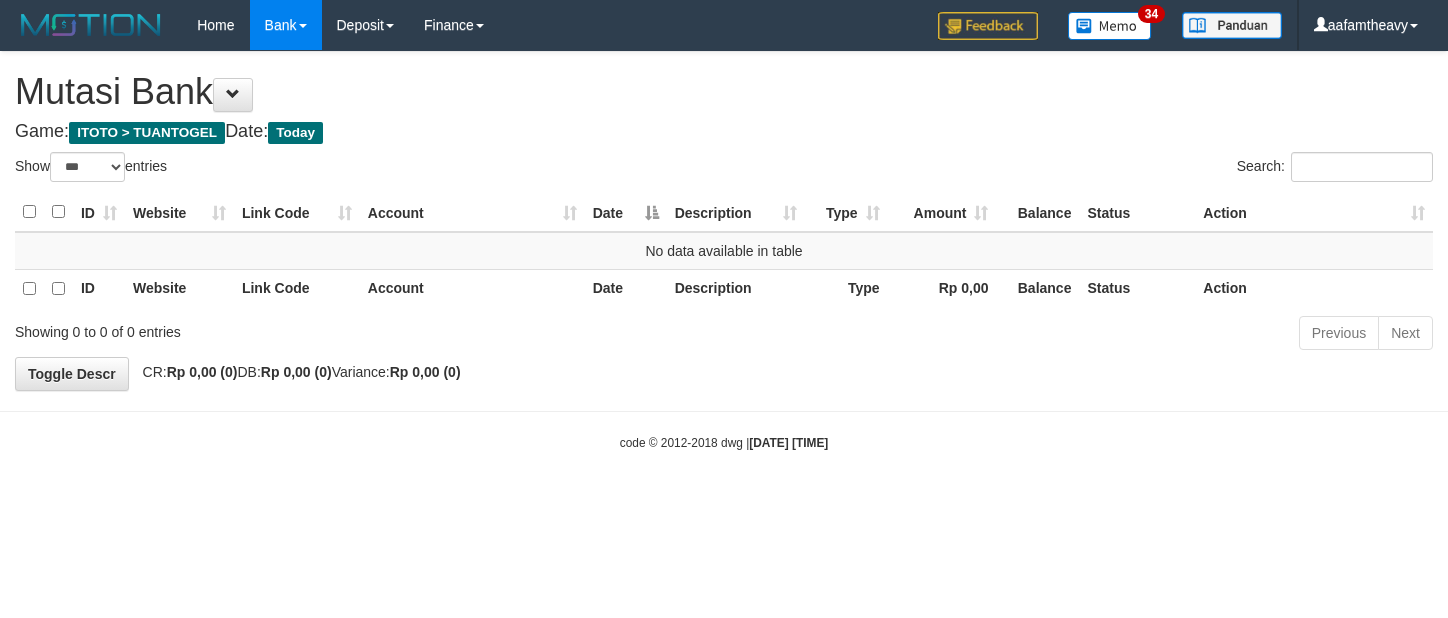 scroll, scrollTop: 0, scrollLeft: 0, axis: both 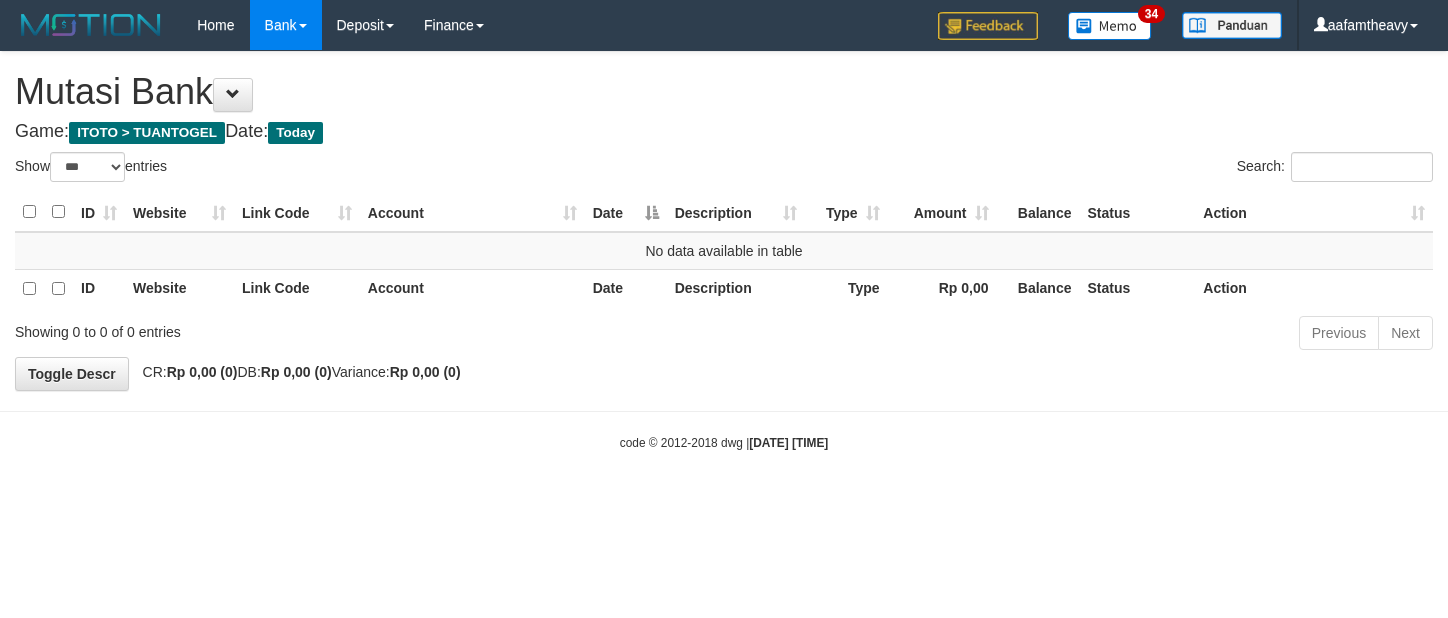 select on "***" 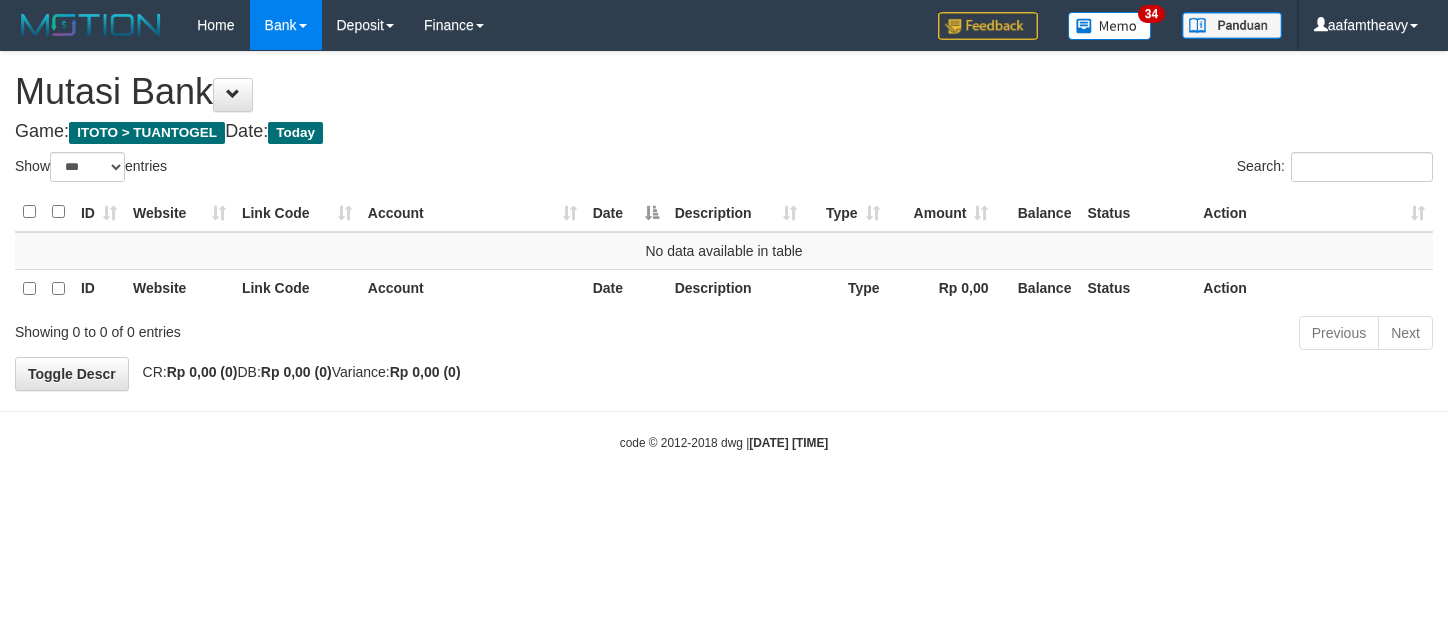 scroll, scrollTop: 0, scrollLeft: 0, axis: both 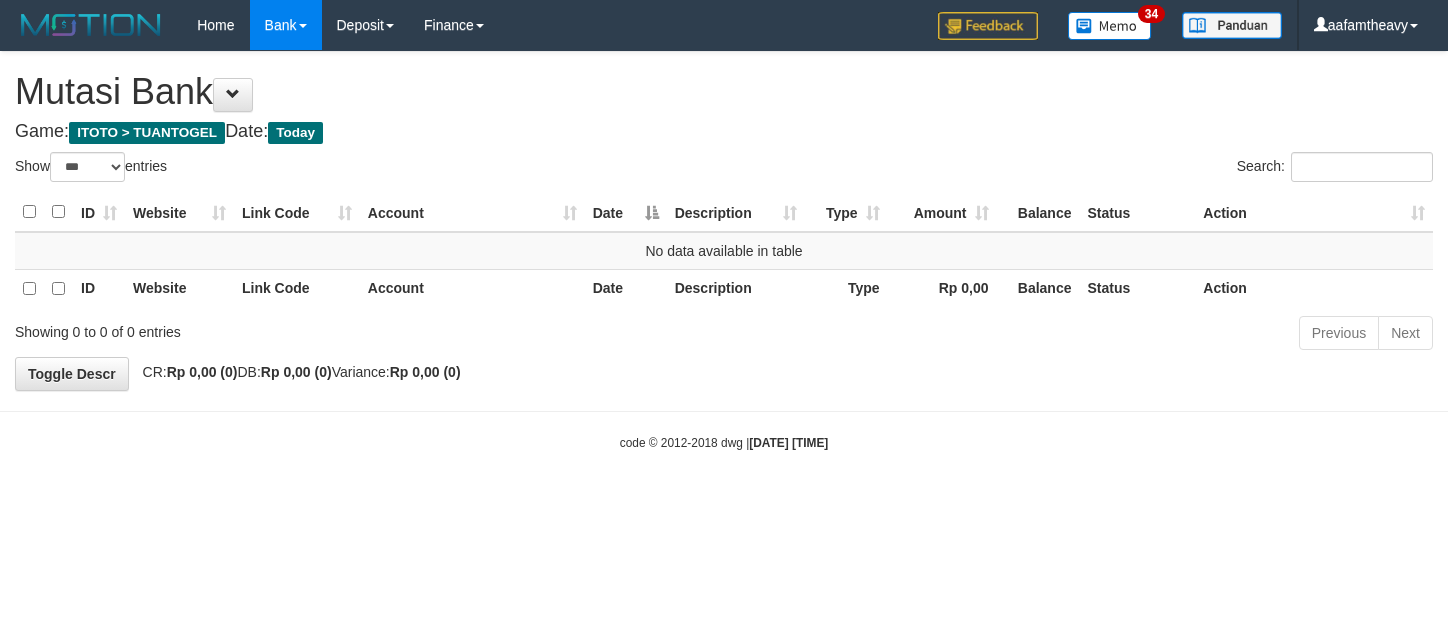select on "***" 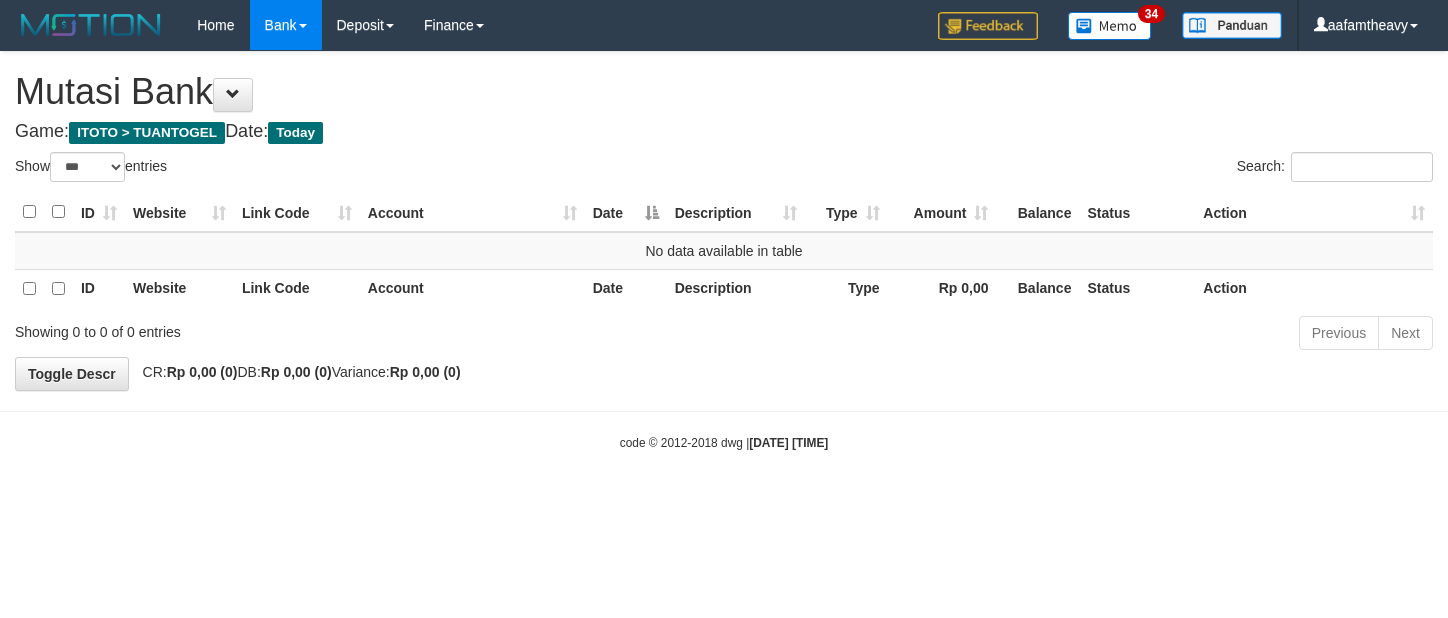 scroll, scrollTop: 0, scrollLeft: 0, axis: both 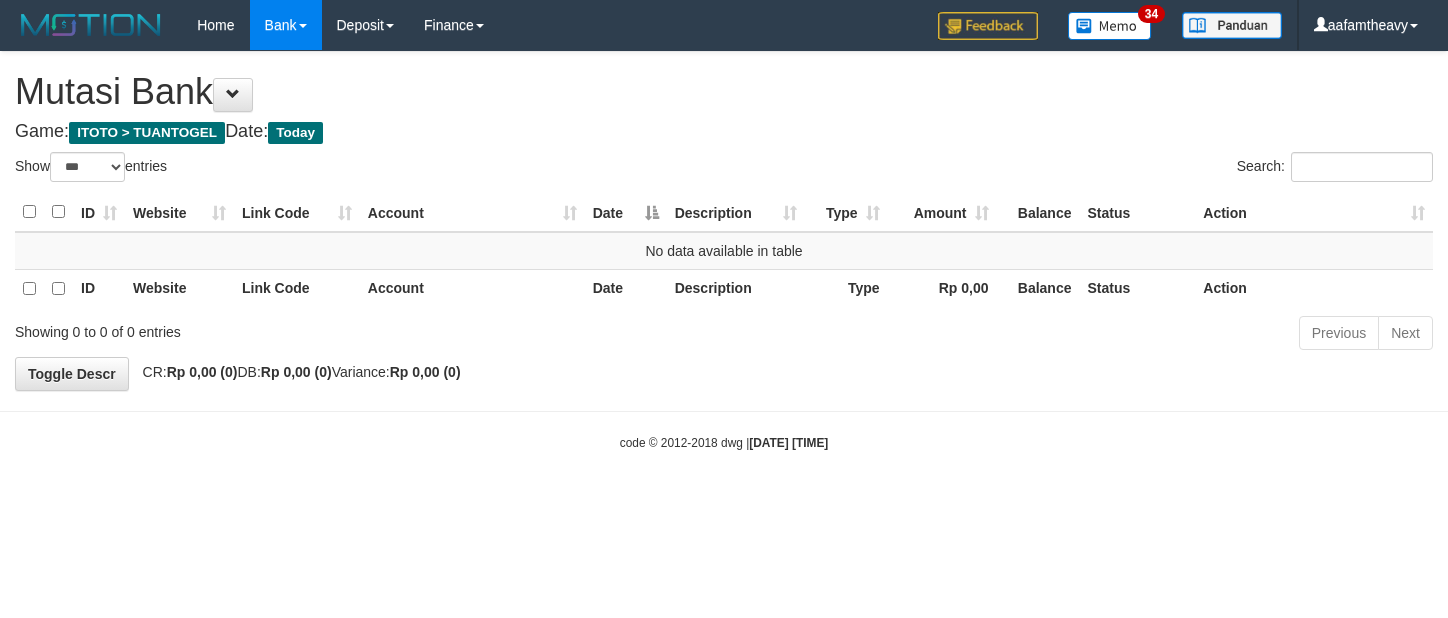 select on "***" 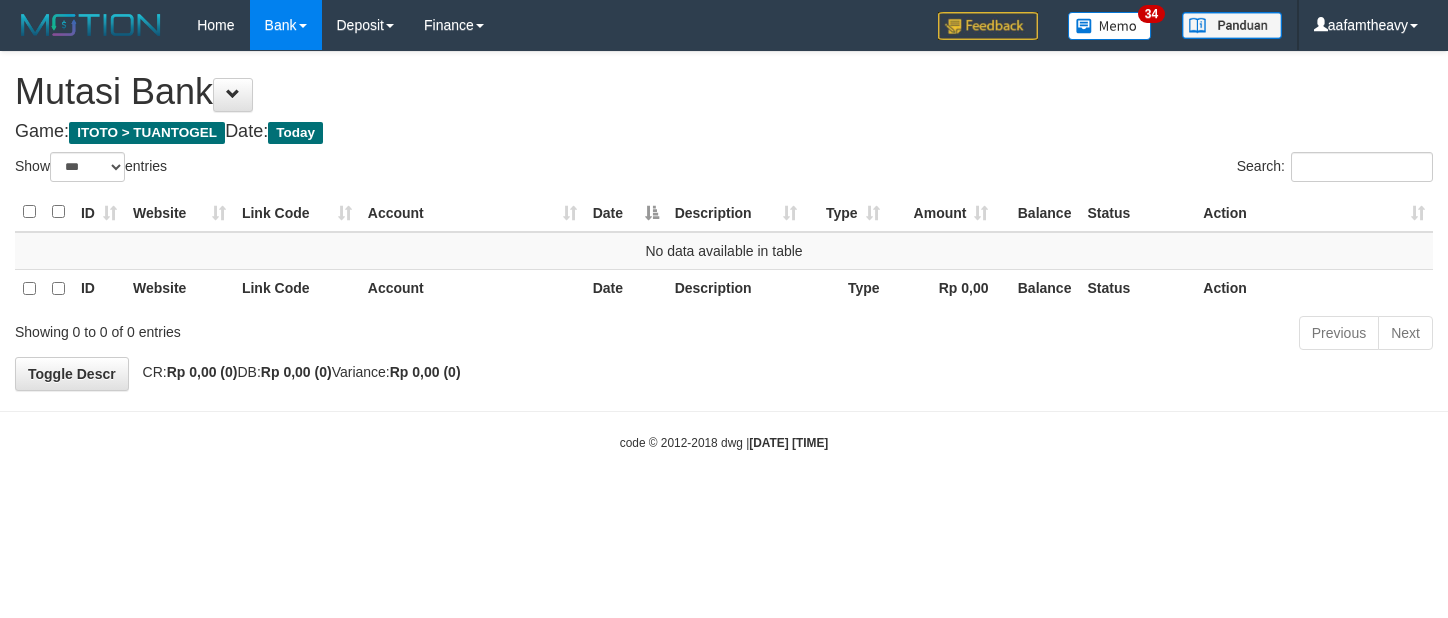 scroll, scrollTop: 0, scrollLeft: 0, axis: both 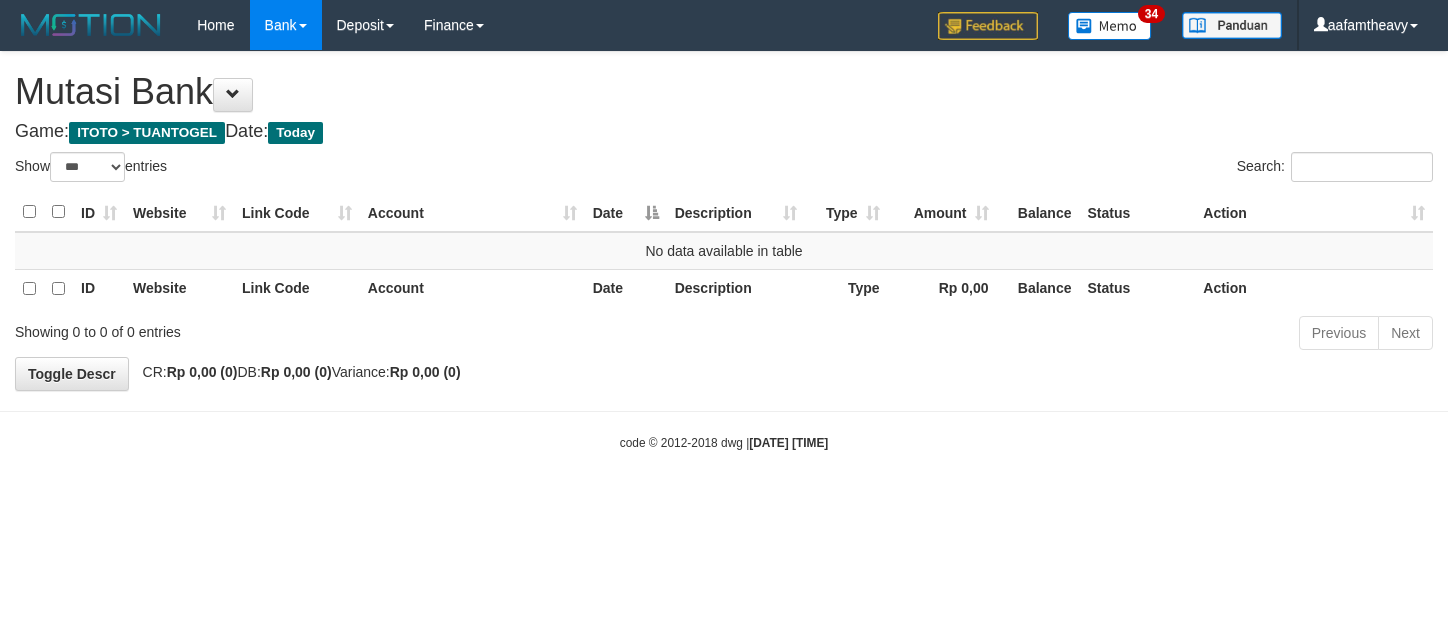 select on "***" 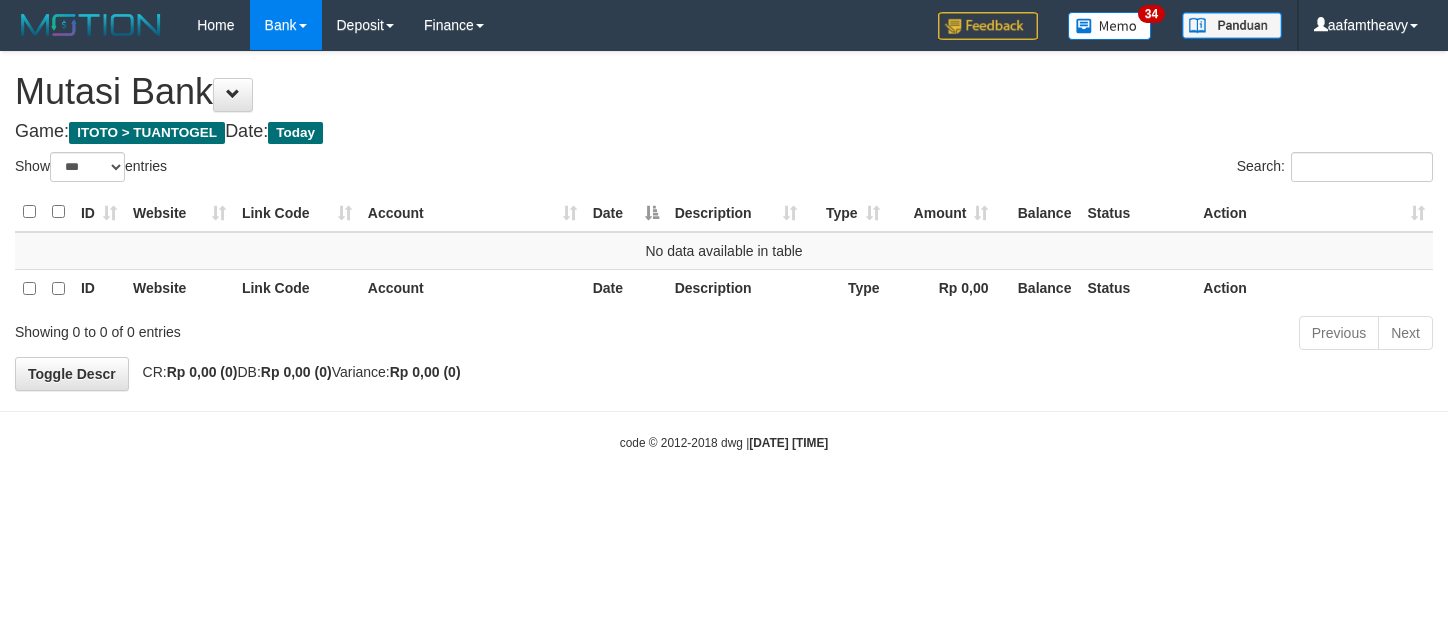 scroll, scrollTop: 0, scrollLeft: 0, axis: both 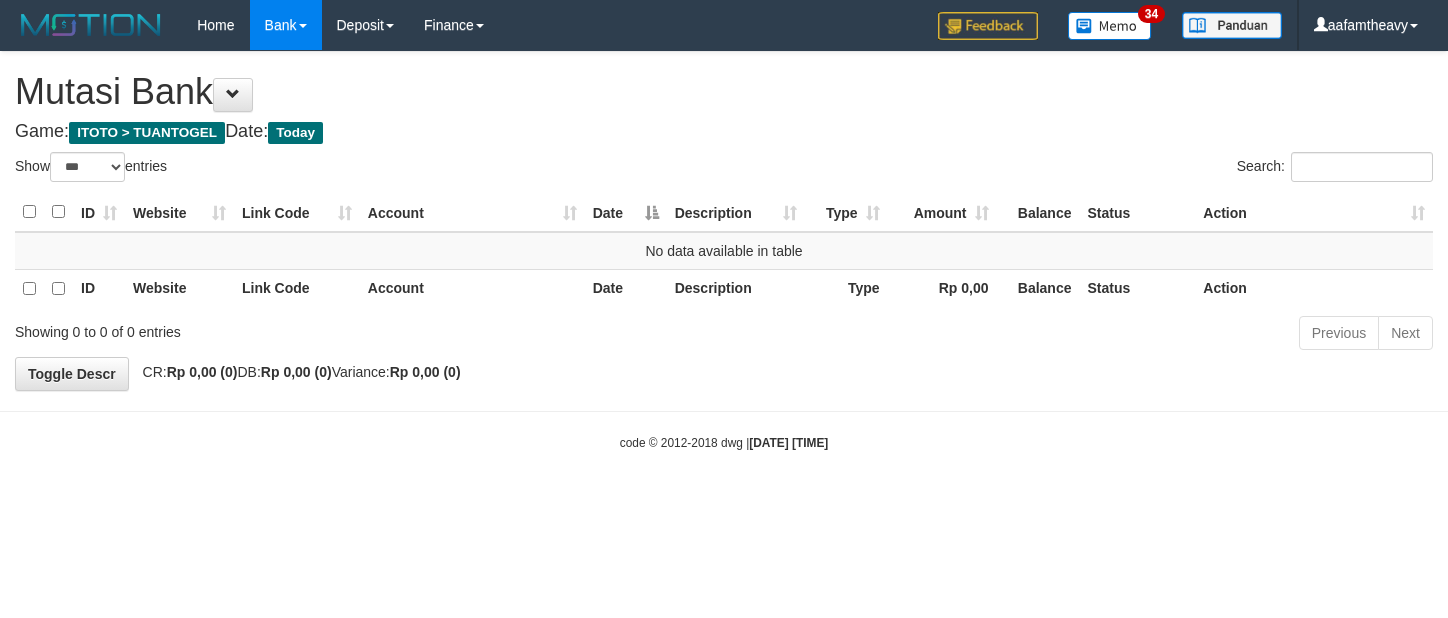 select on "***" 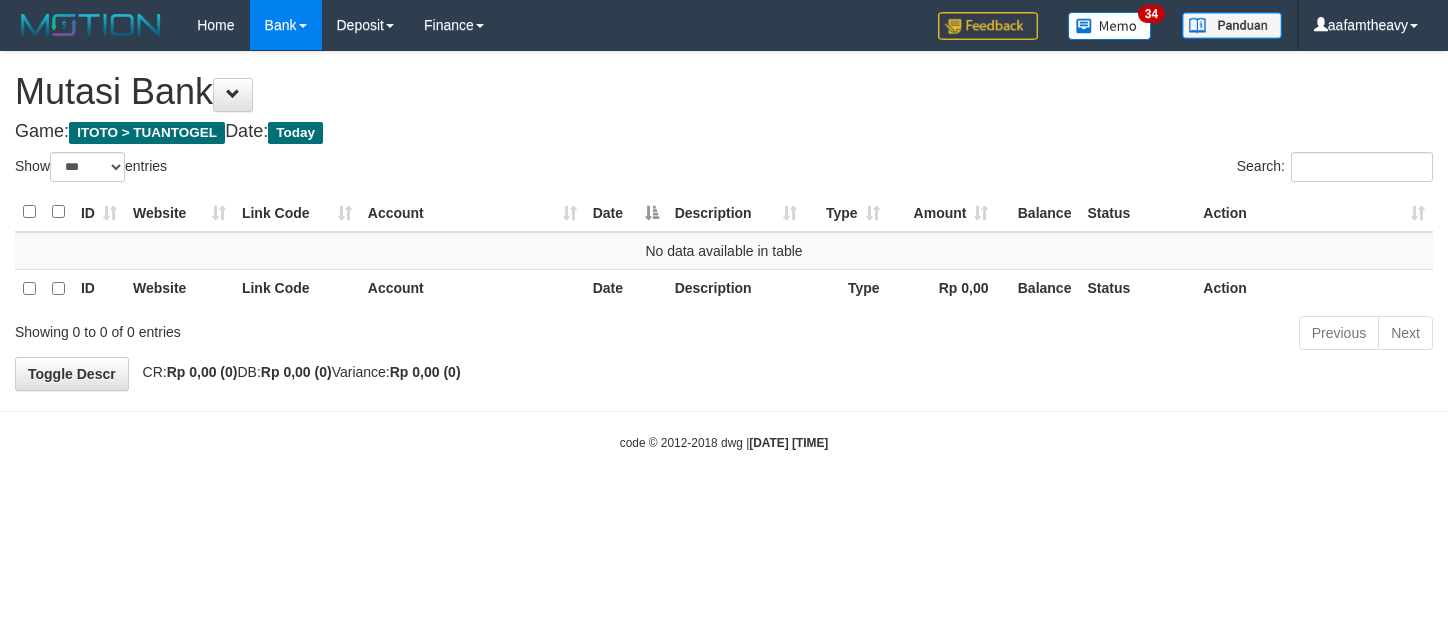 scroll, scrollTop: 0, scrollLeft: 0, axis: both 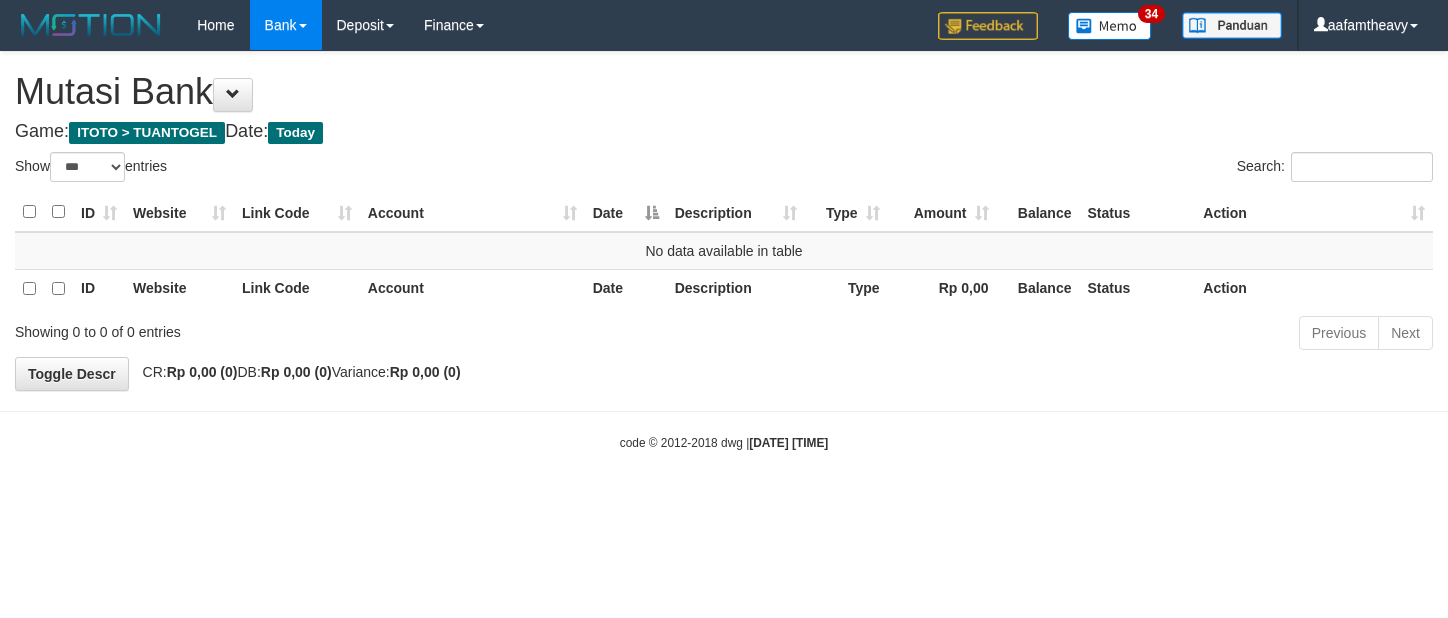 select on "***" 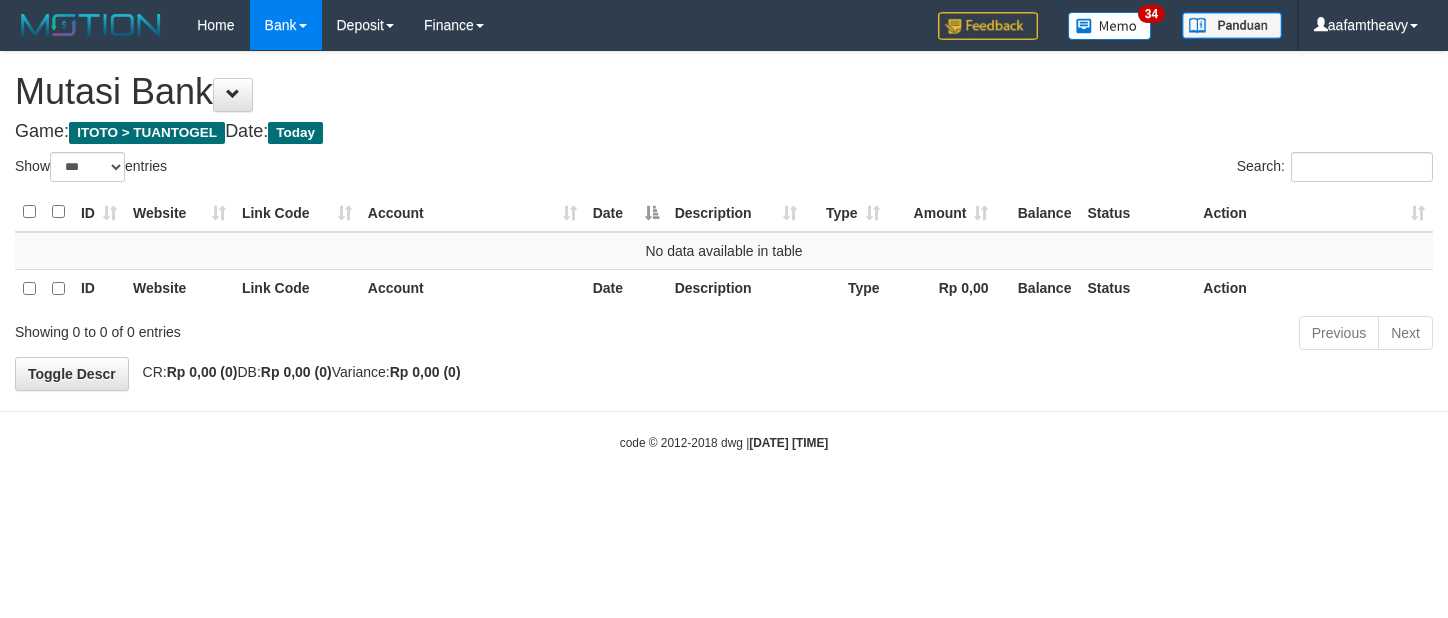 scroll, scrollTop: 0, scrollLeft: 0, axis: both 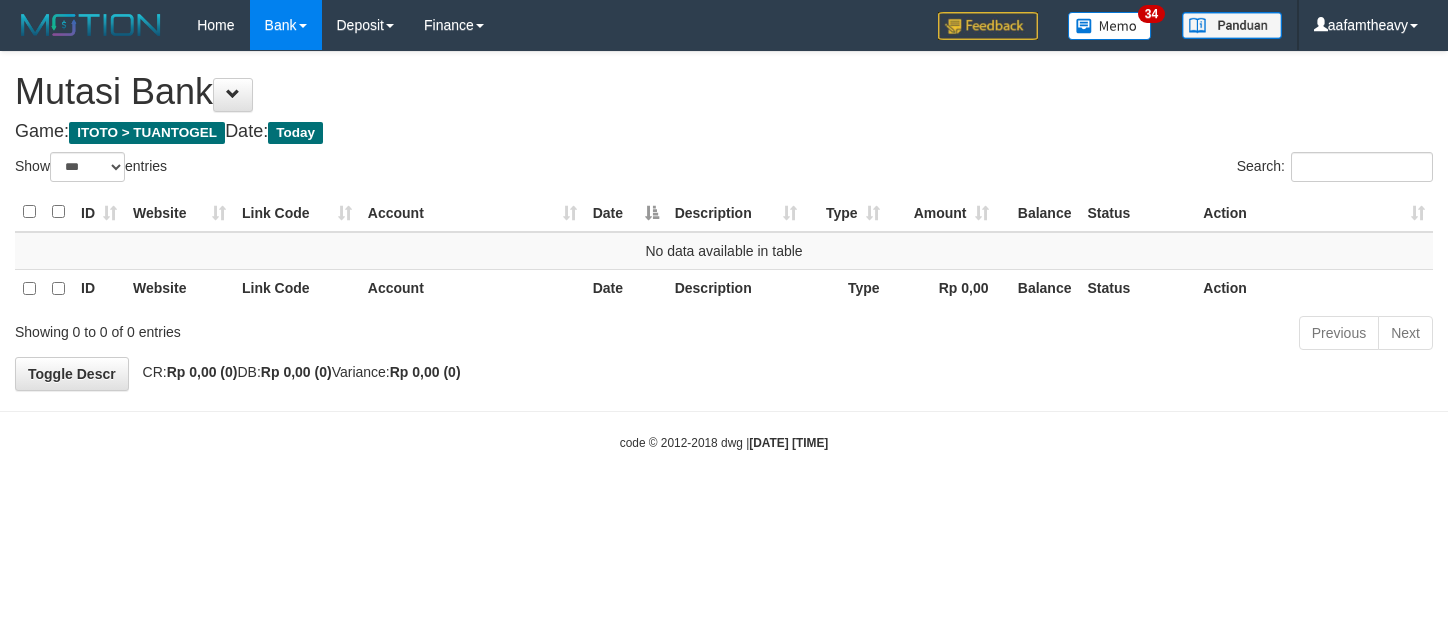 select on "***" 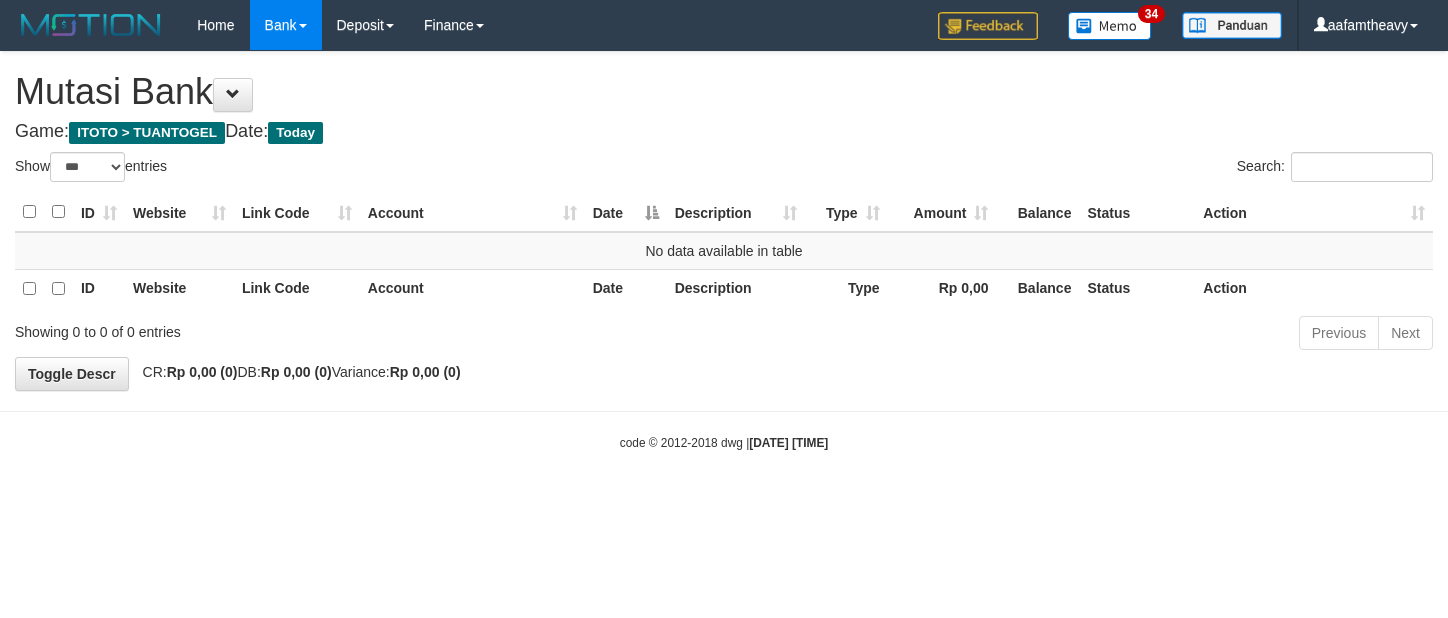 scroll, scrollTop: 0, scrollLeft: 0, axis: both 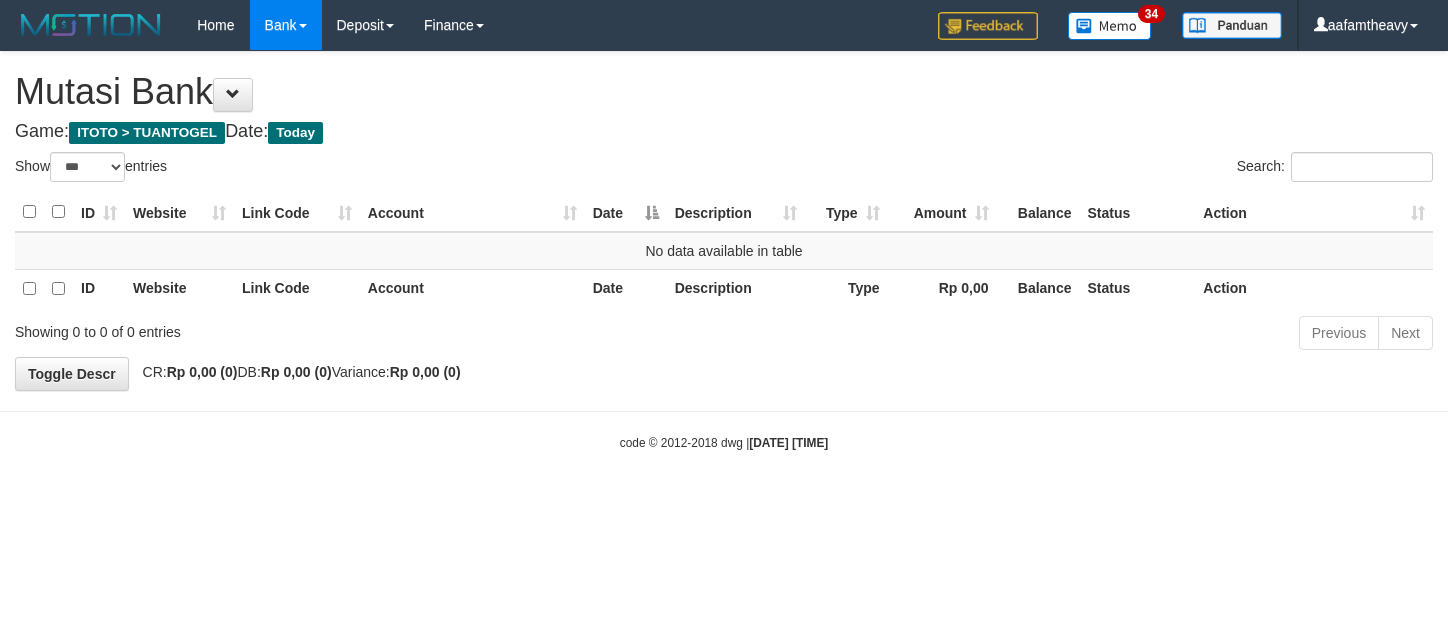 select on "***" 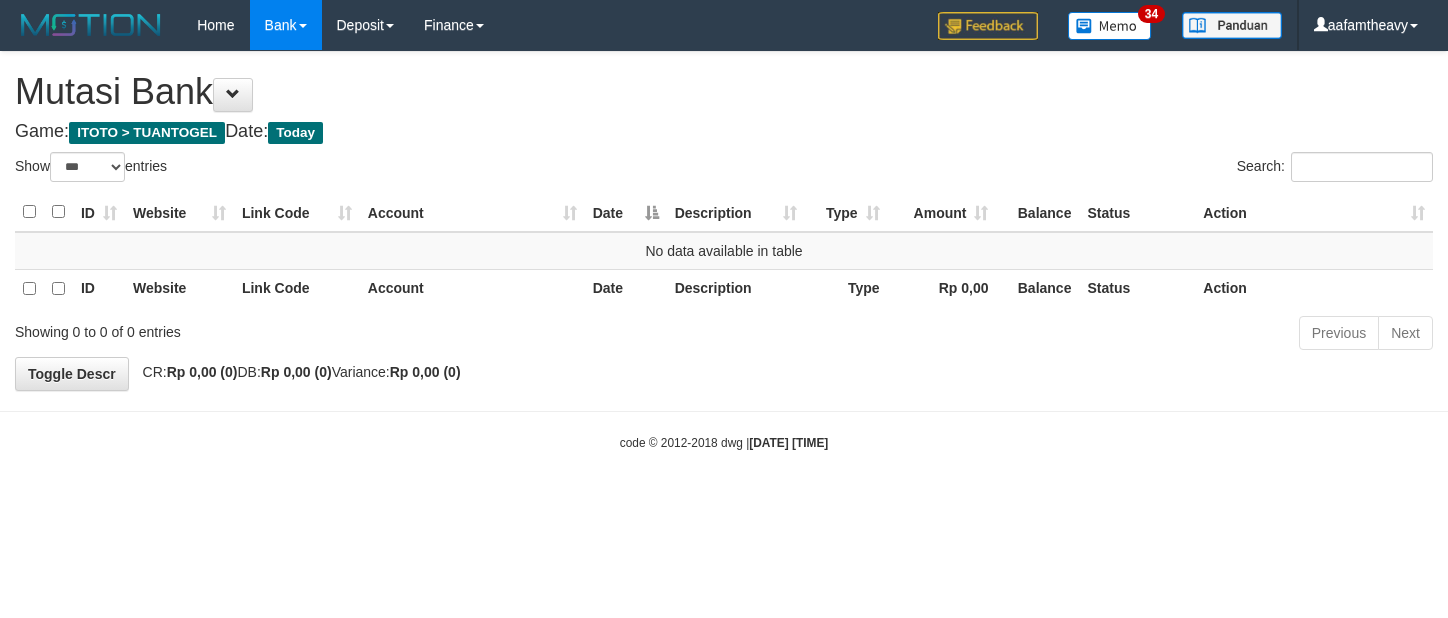 scroll, scrollTop: 0, scrollLeft: 0, axis: both 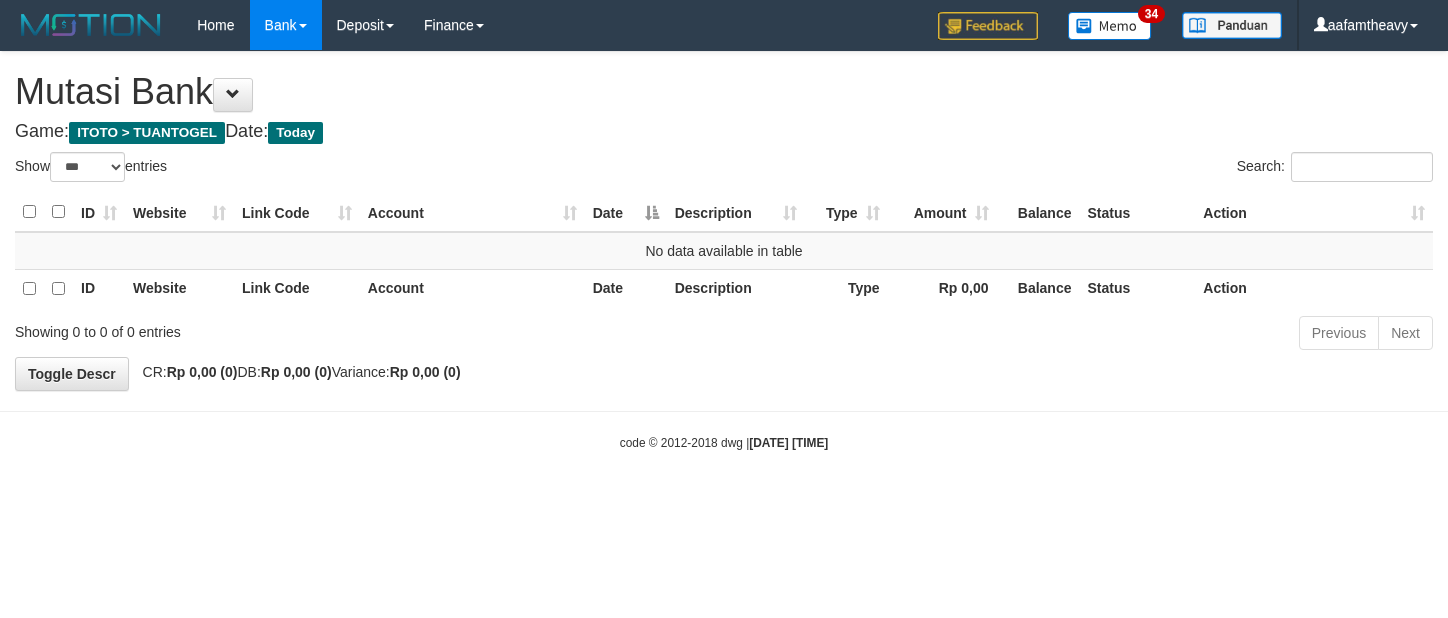select on "***" 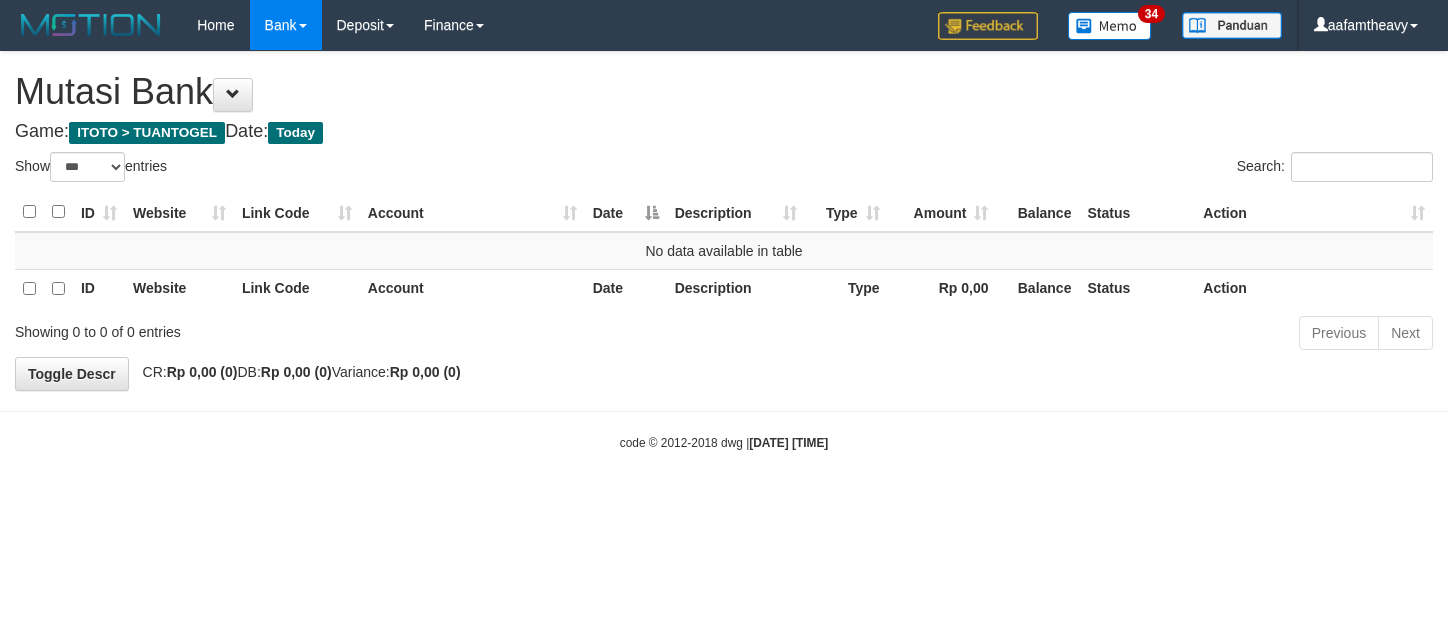 scroll, scrollTop: 0, scrollLeft: 0, axis: both 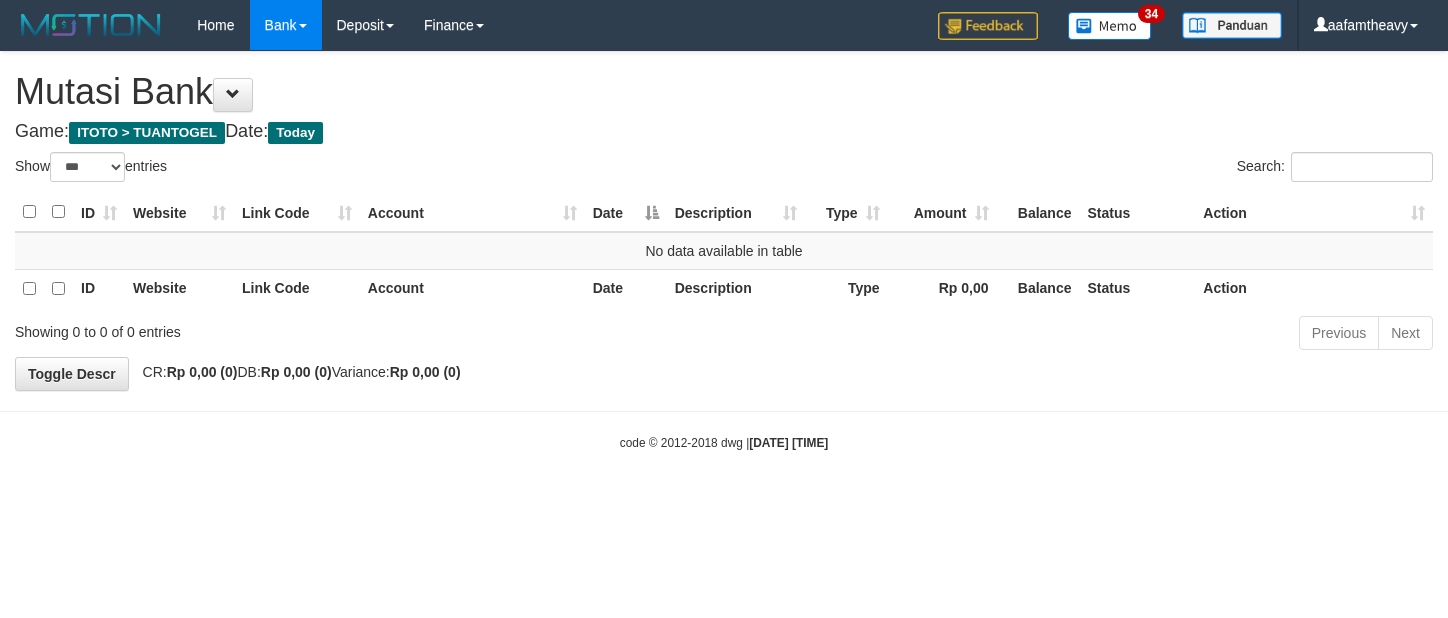 select on "***" 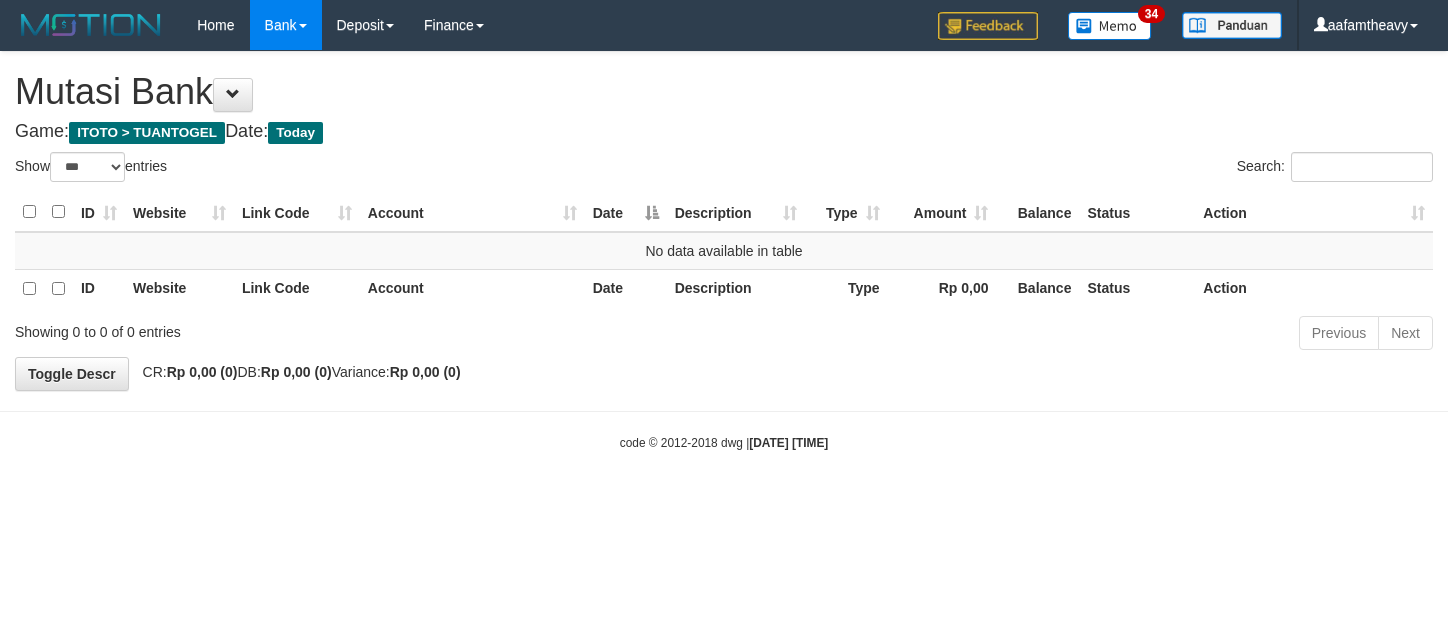 scroll, scrollTop: 0, scrollLeft: 0, axis: both 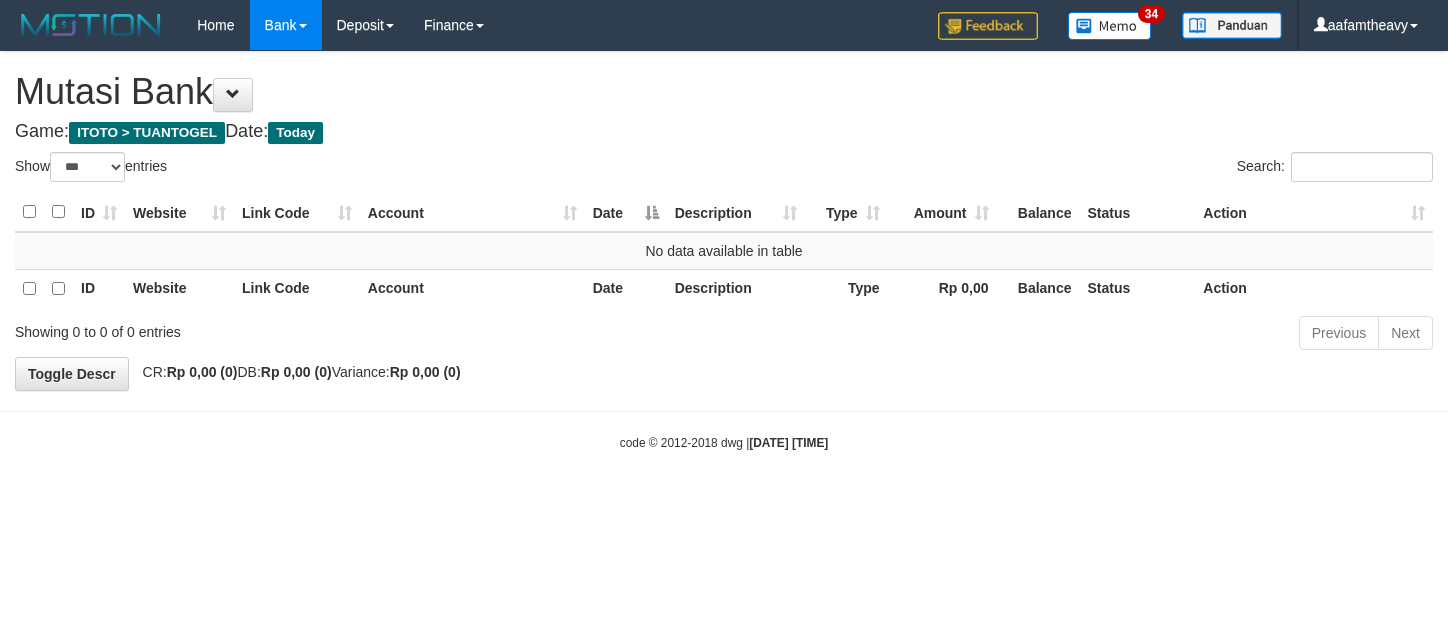 select on "***" 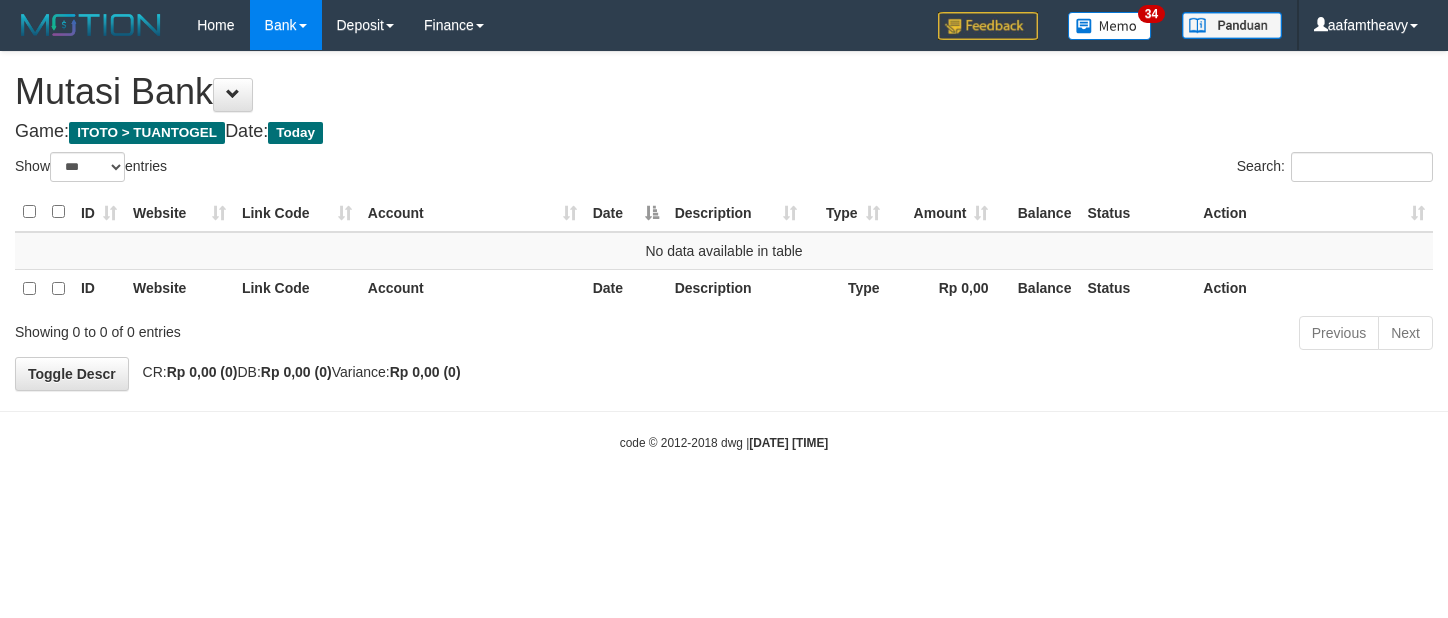 scroll, scrollTop: 0, scrollLeft: 0, axis: both 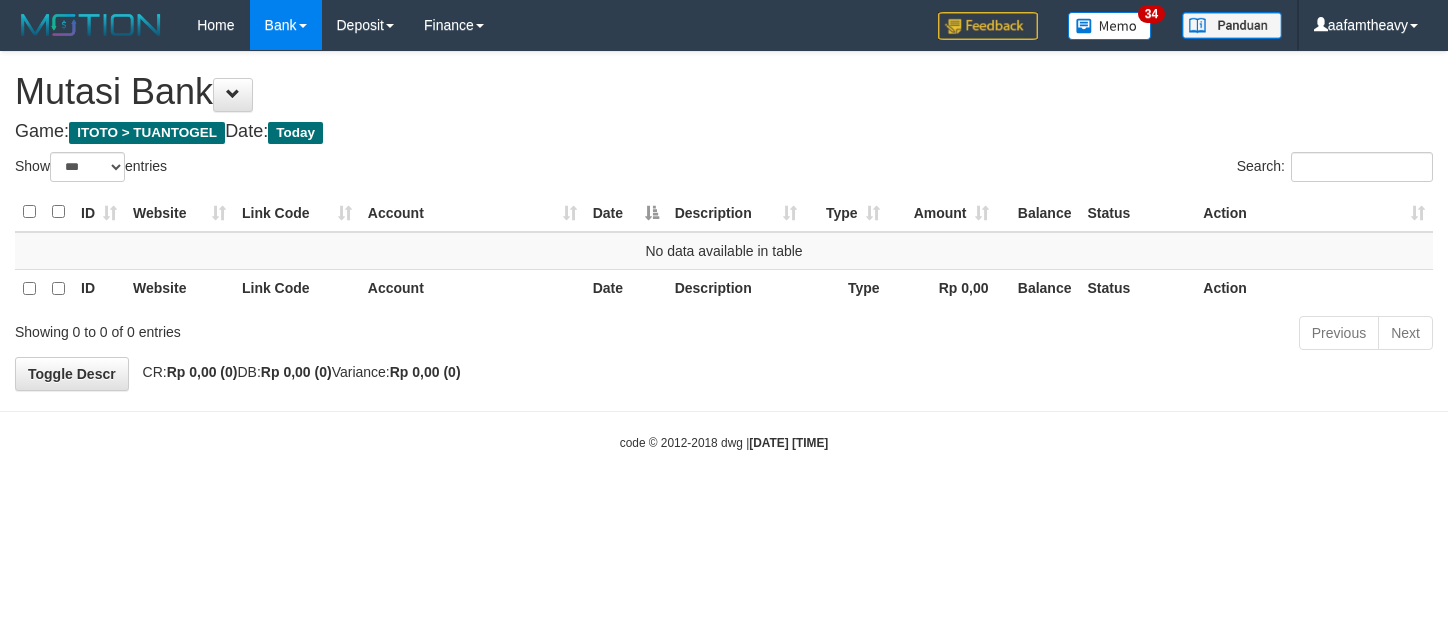 select on "***" 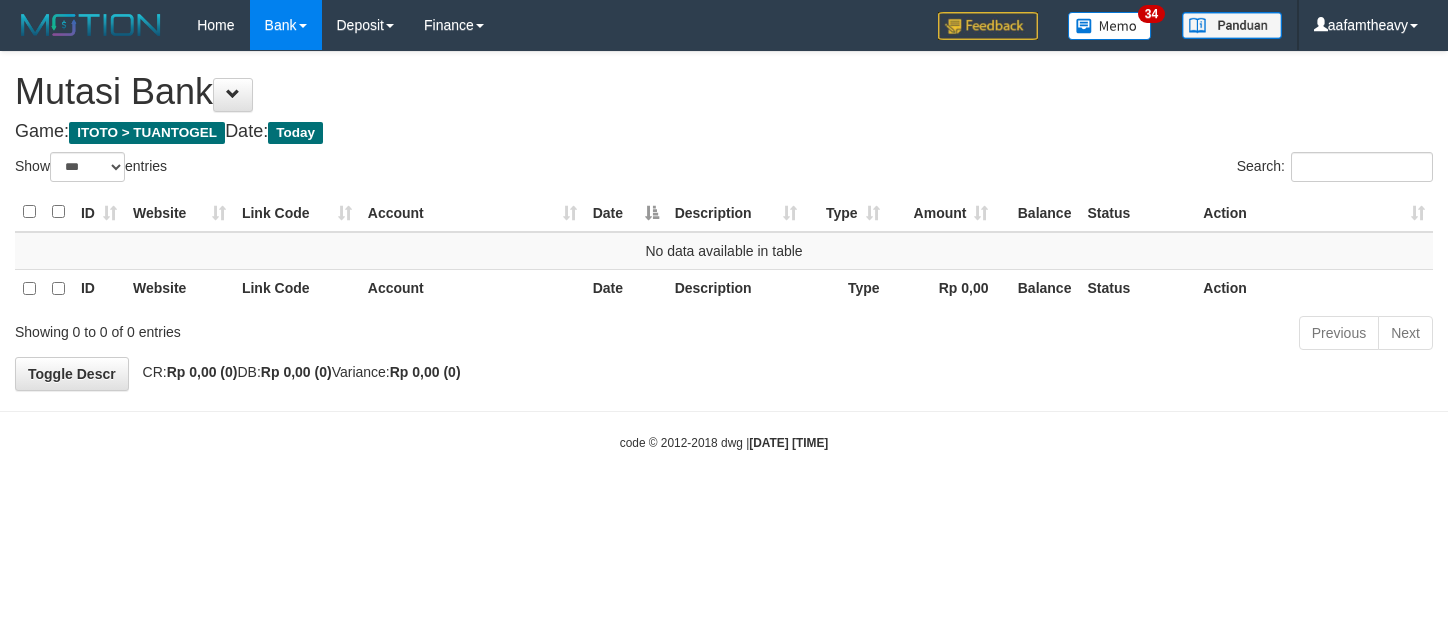scroll, scrollTop: 0, scrollLeft: 0, axis: both 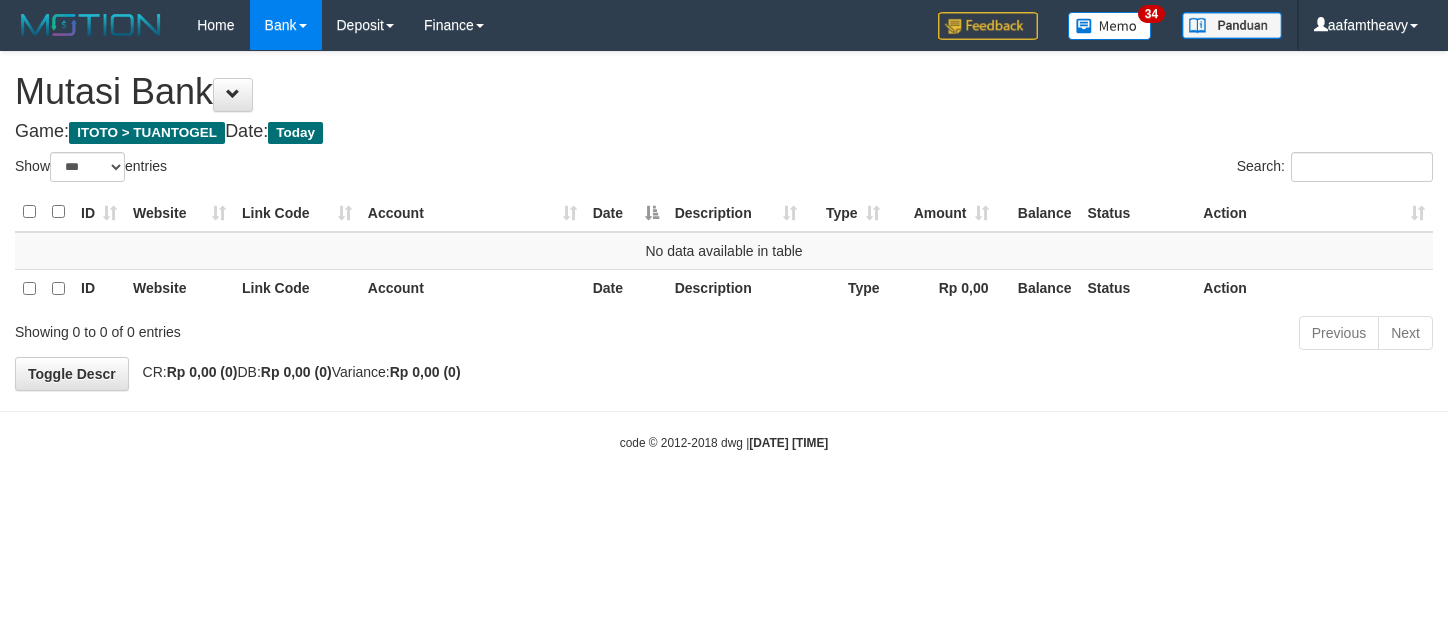 select on "***" 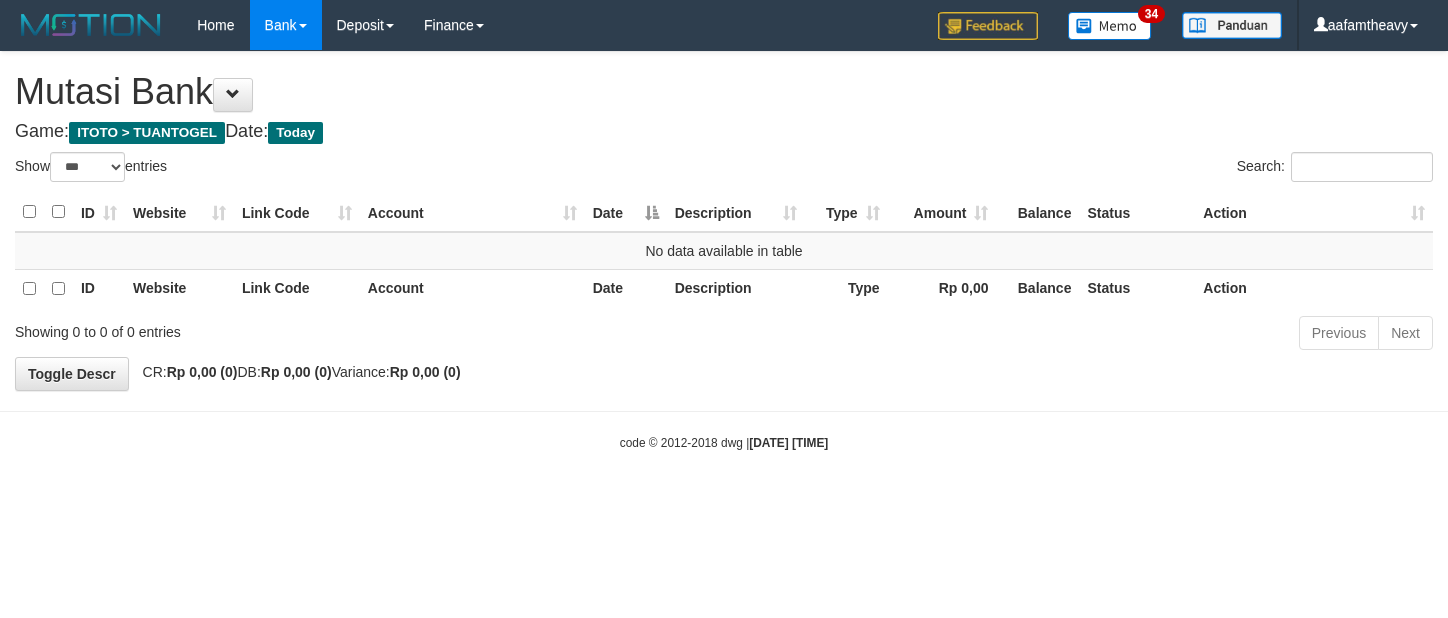 scroll, scrollTop: 0, scrollLeft: 0, axis: both 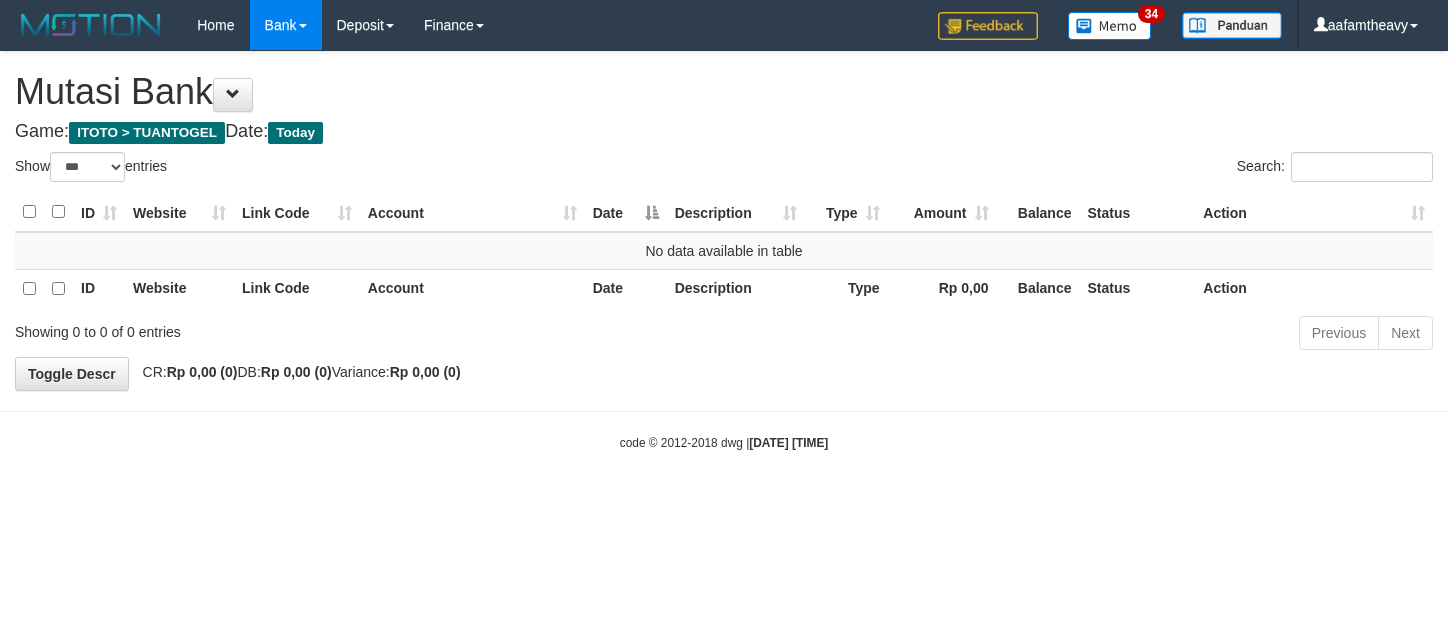select on "***" 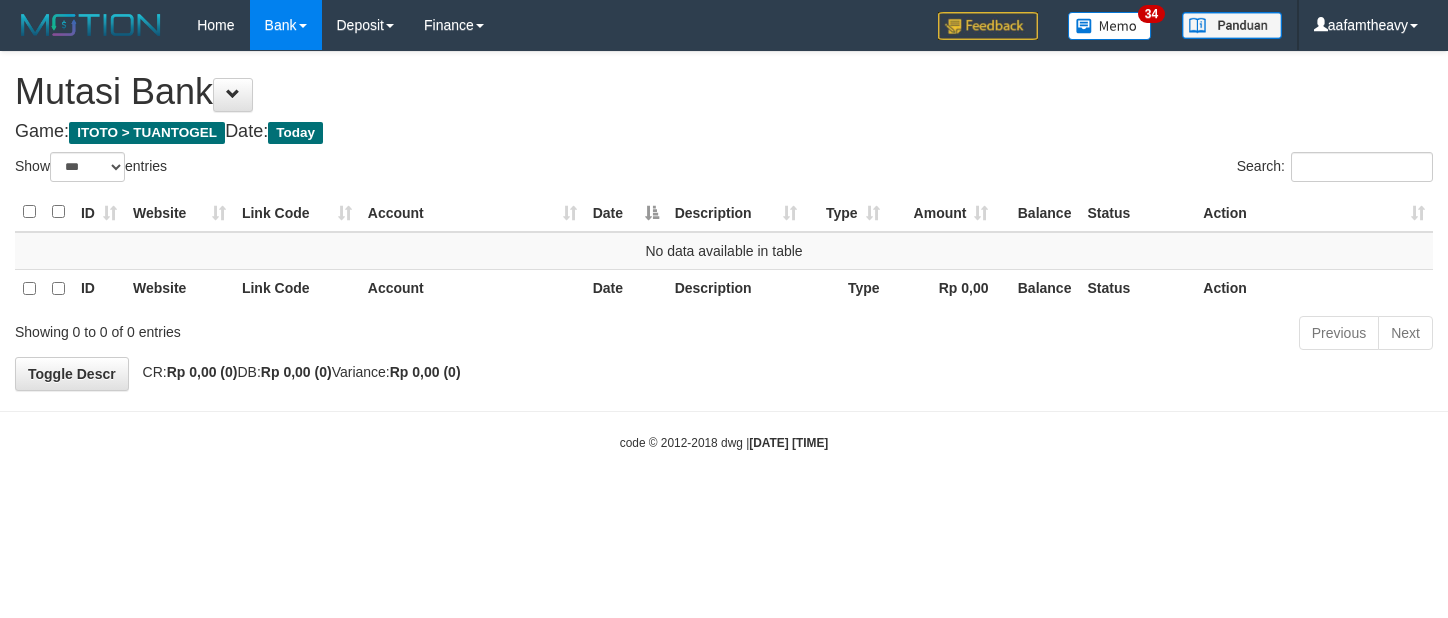 scroll, scrollTop: 0, scrollLeft: 0, axis: both 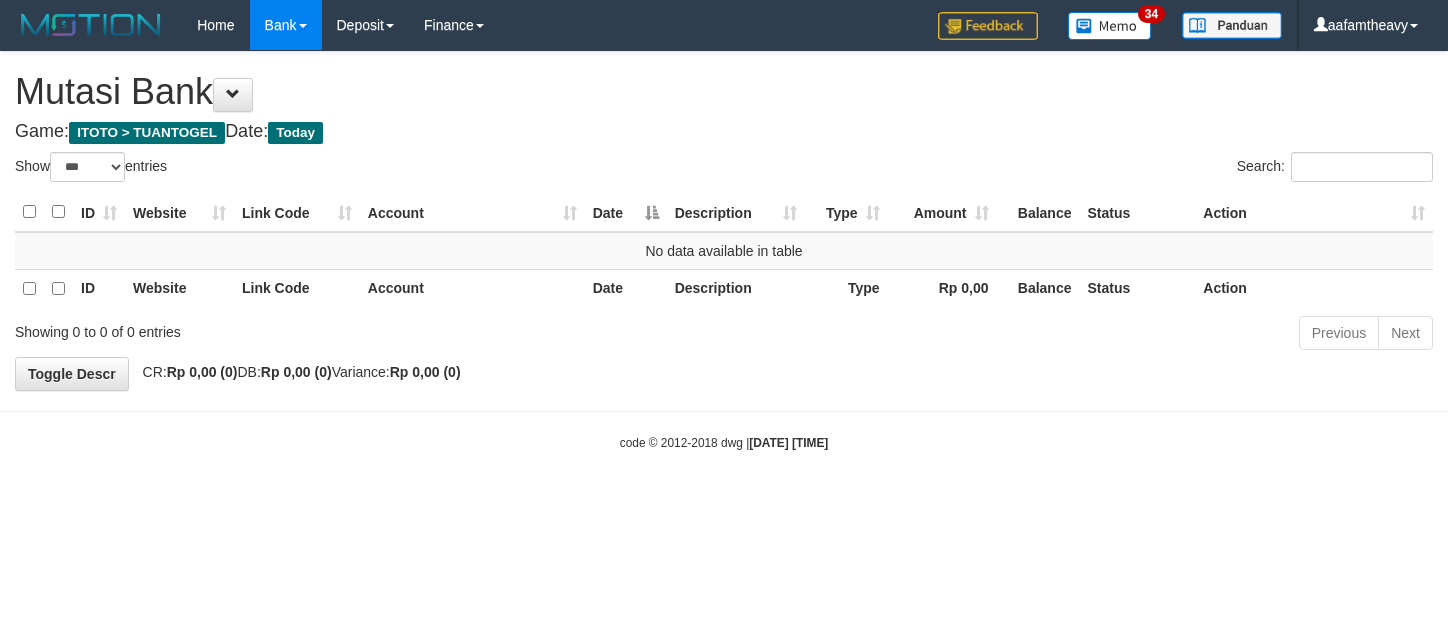 select on "***" 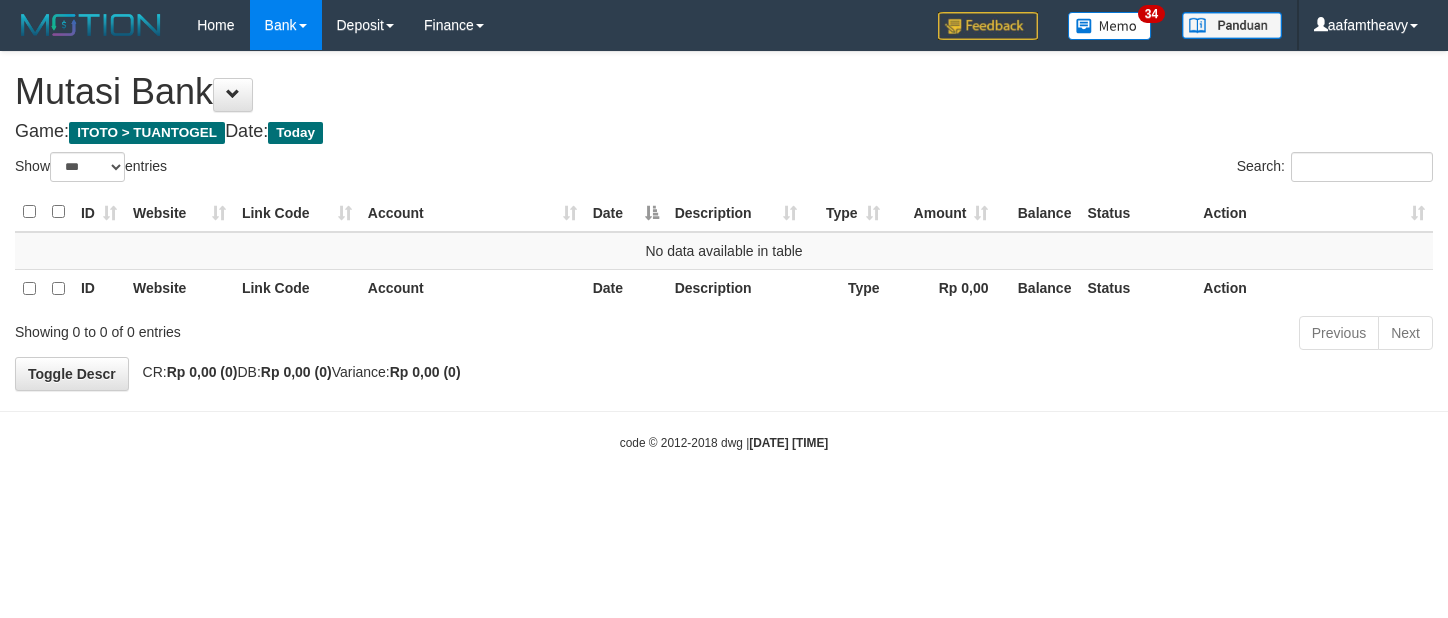 scroll, scrollTop: 0, scrollLeft: 0, axis: both 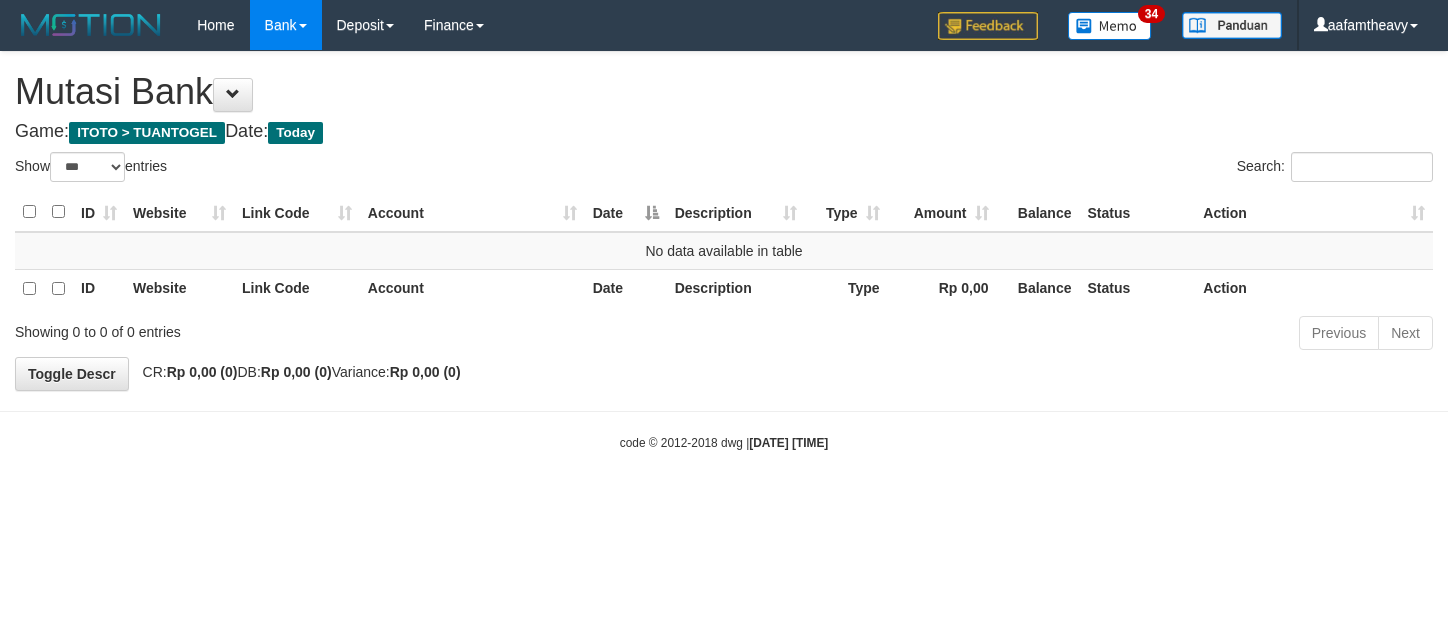 select on "***" 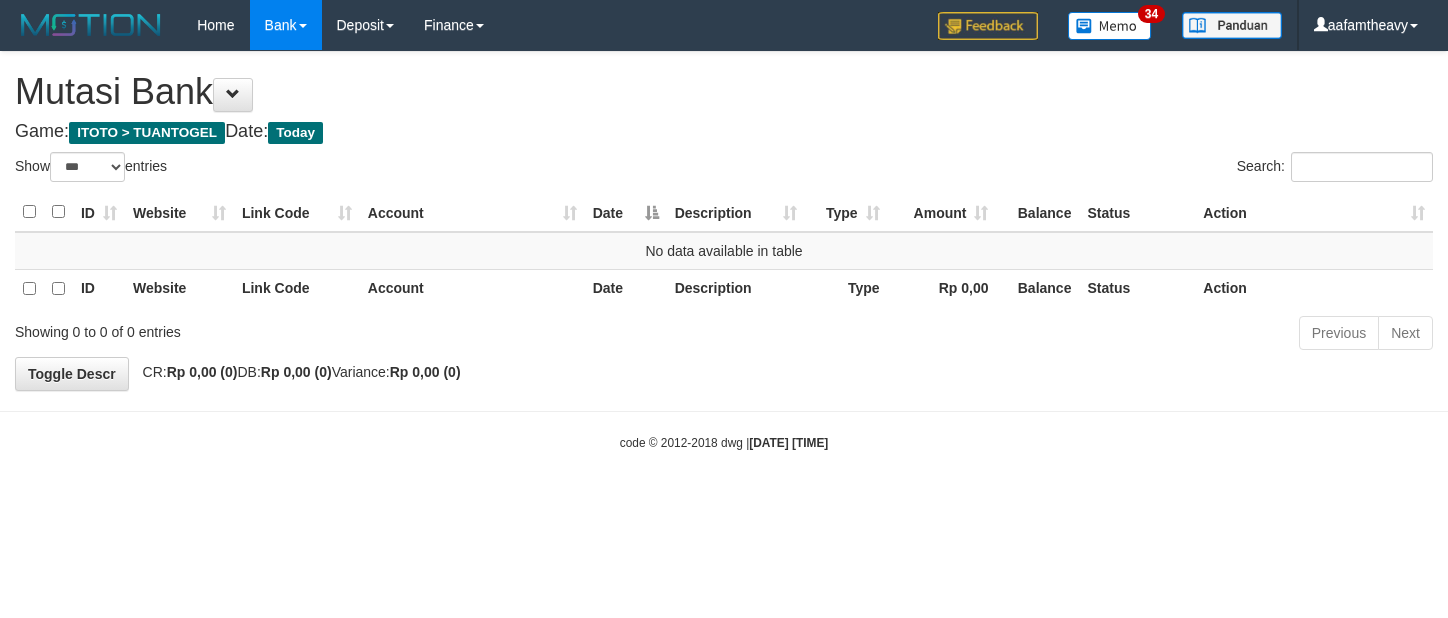 scroll, scrollTop: 0, scrollLeft: 0, axis: both 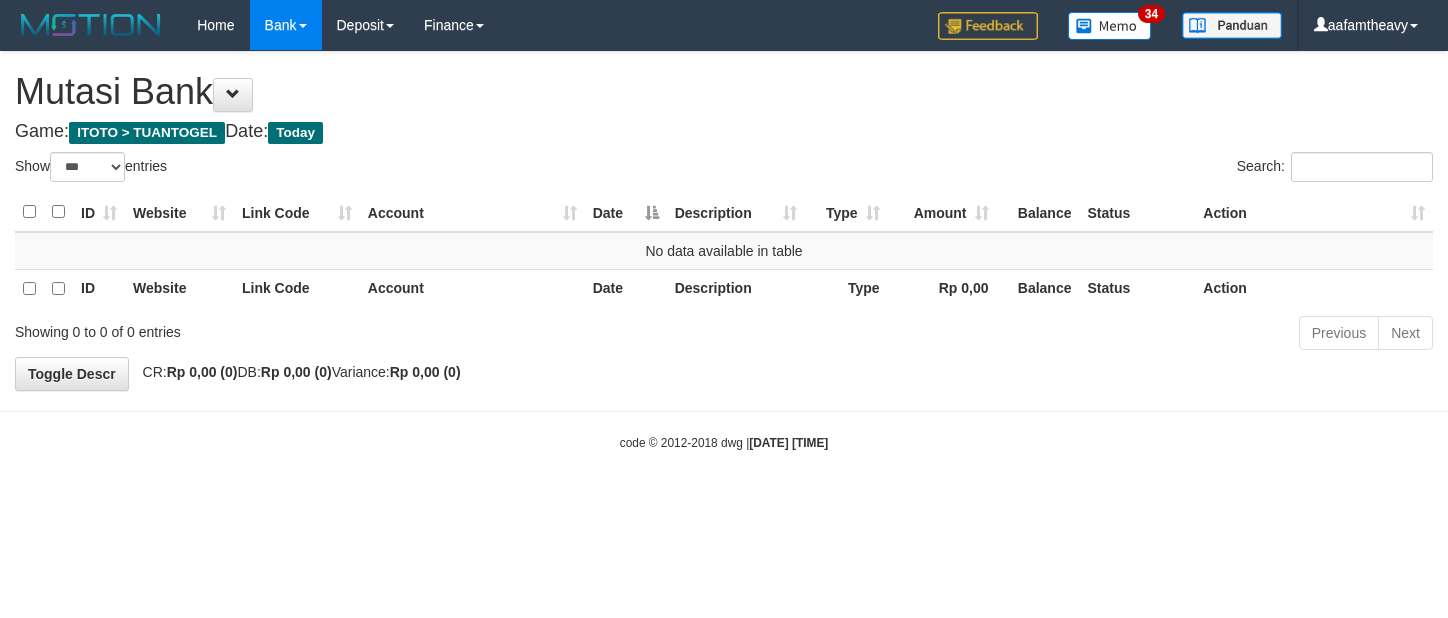 select on "***" 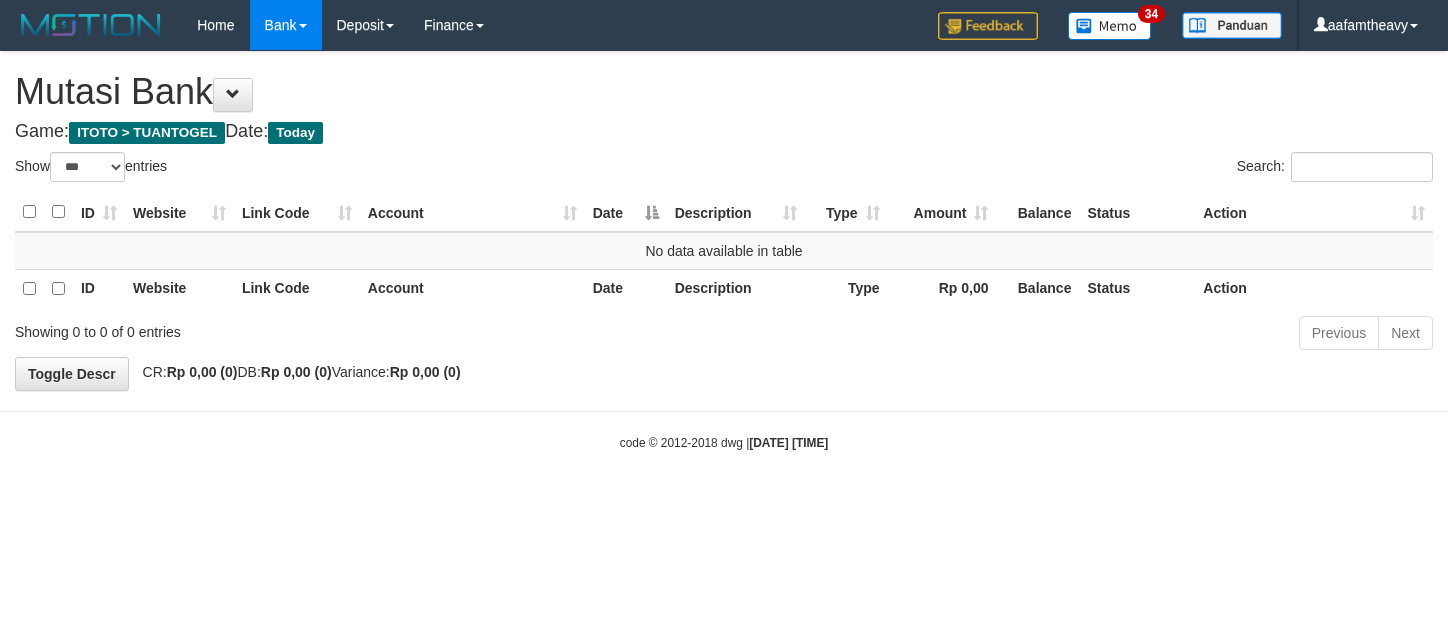 scroll, scrollTop: 0, scrollLeft: 0, axis: both 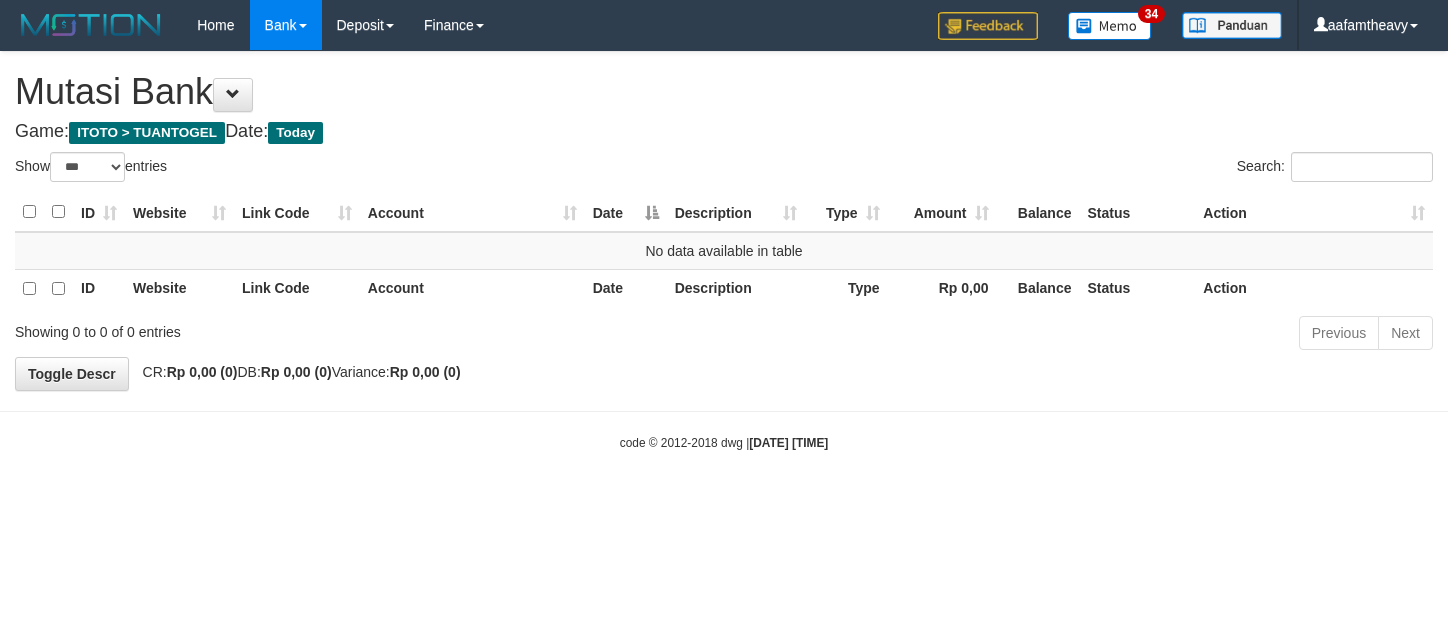 select on "***" 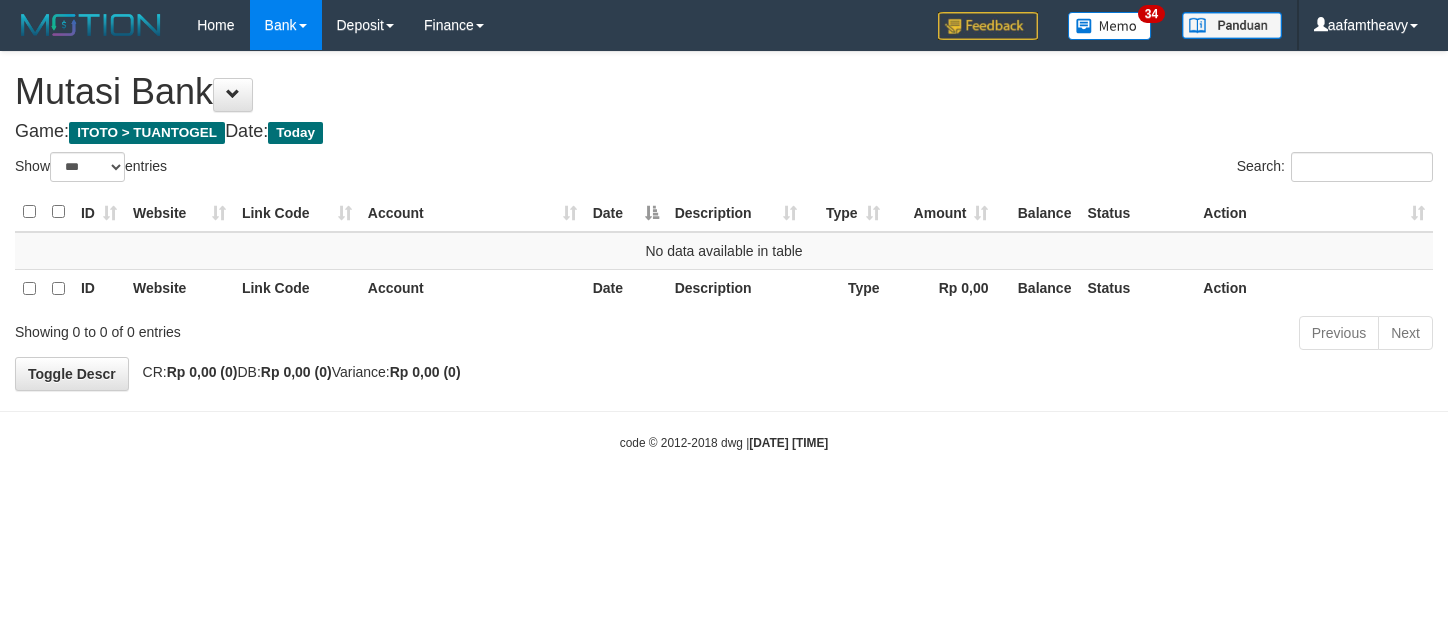 scroll, scrollTop: 0, scrollLeft: 0, axis: both 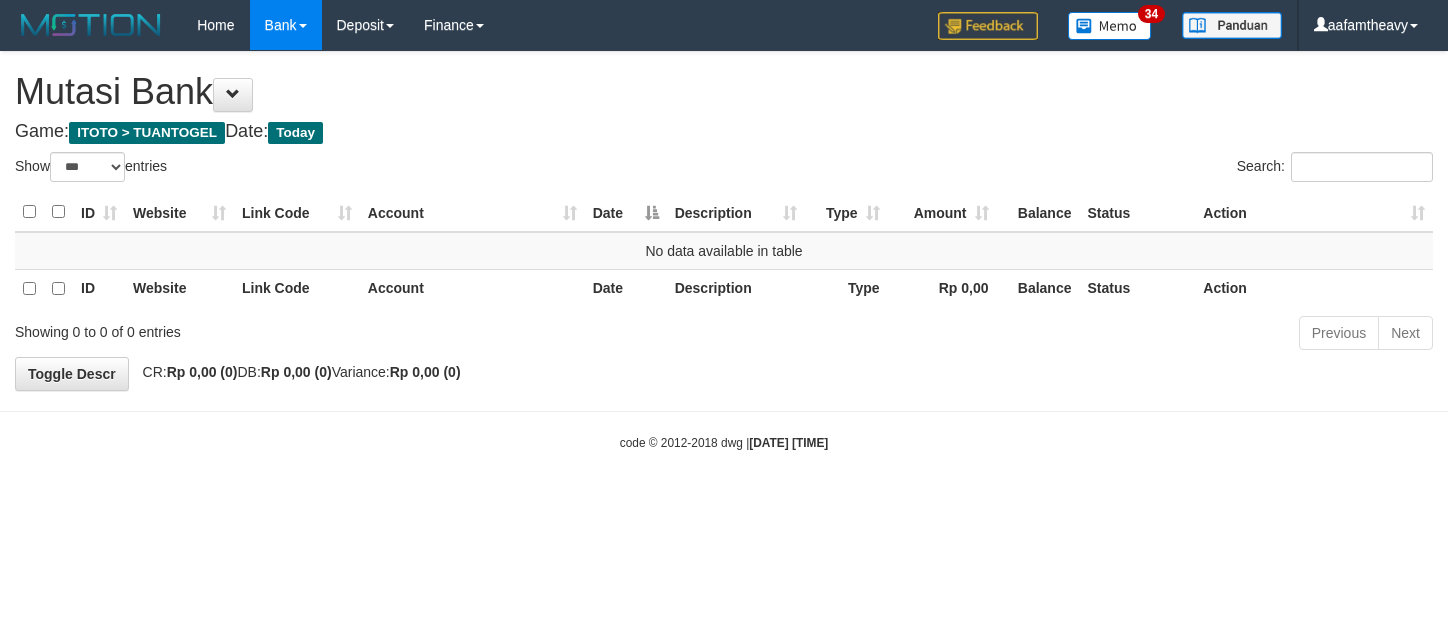 select on "***" 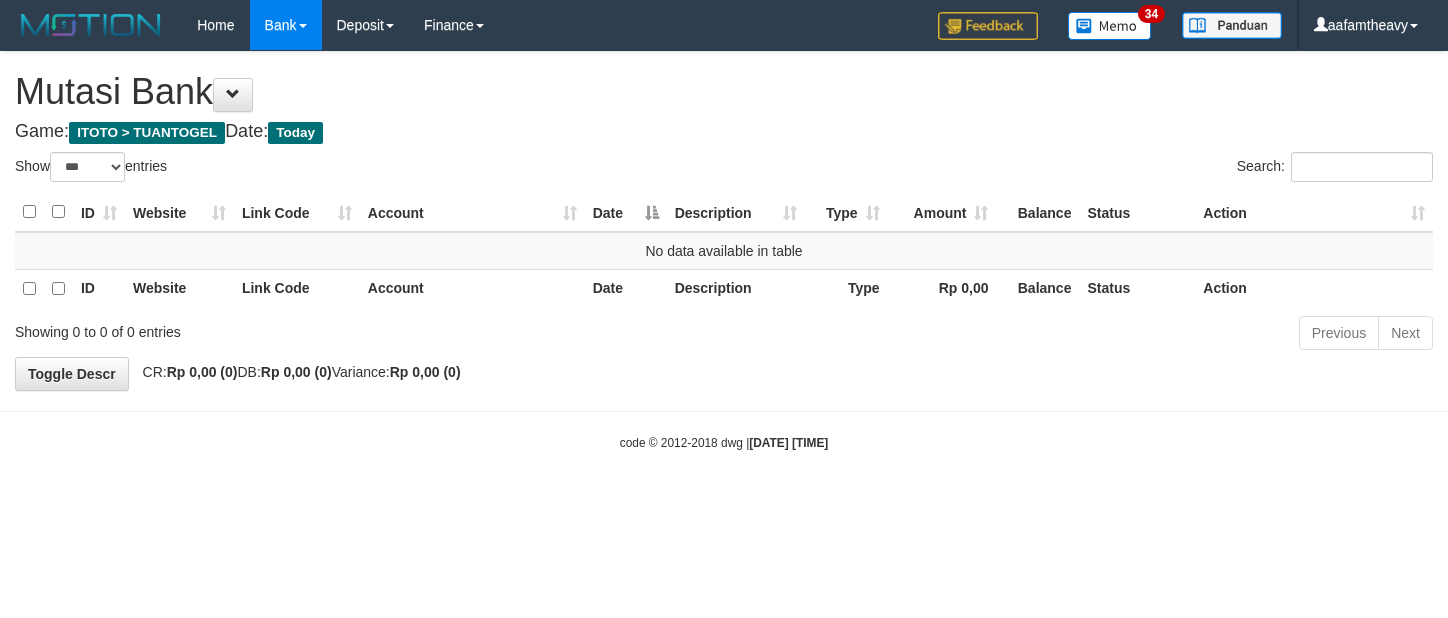 scroll, scrollTop: 0, scrollLeft: 0, axis: both 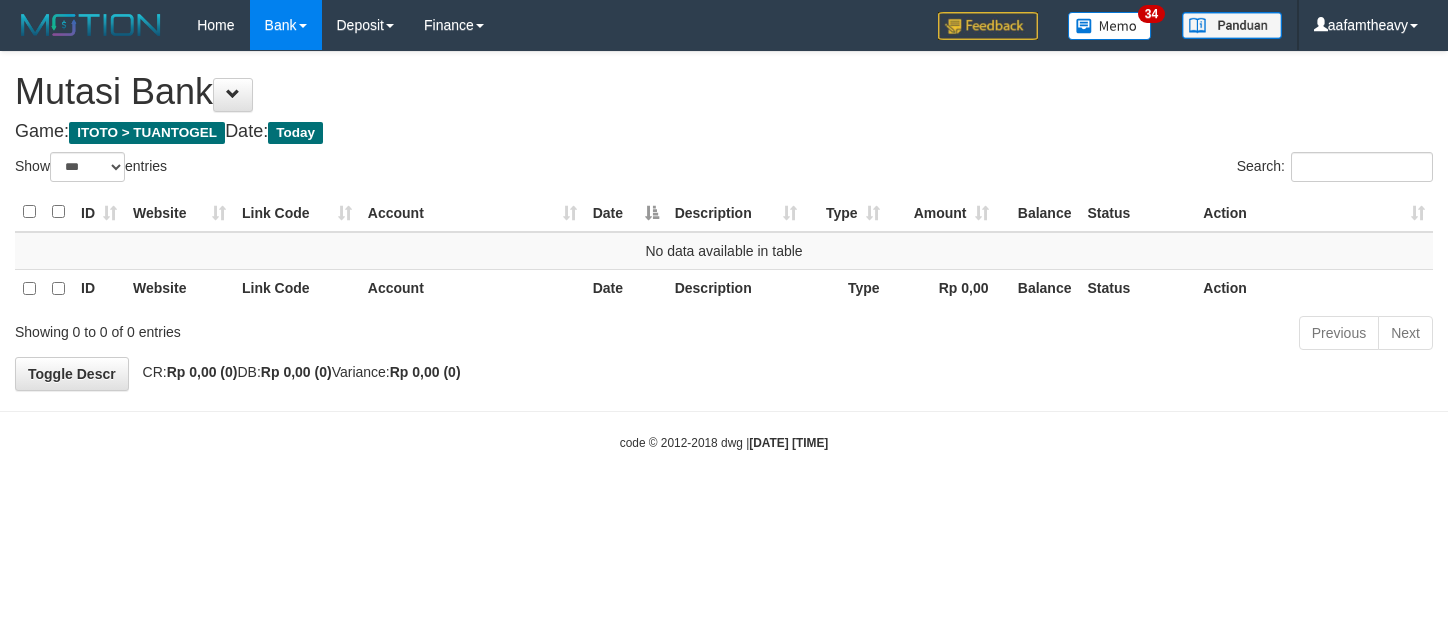 select on "***" 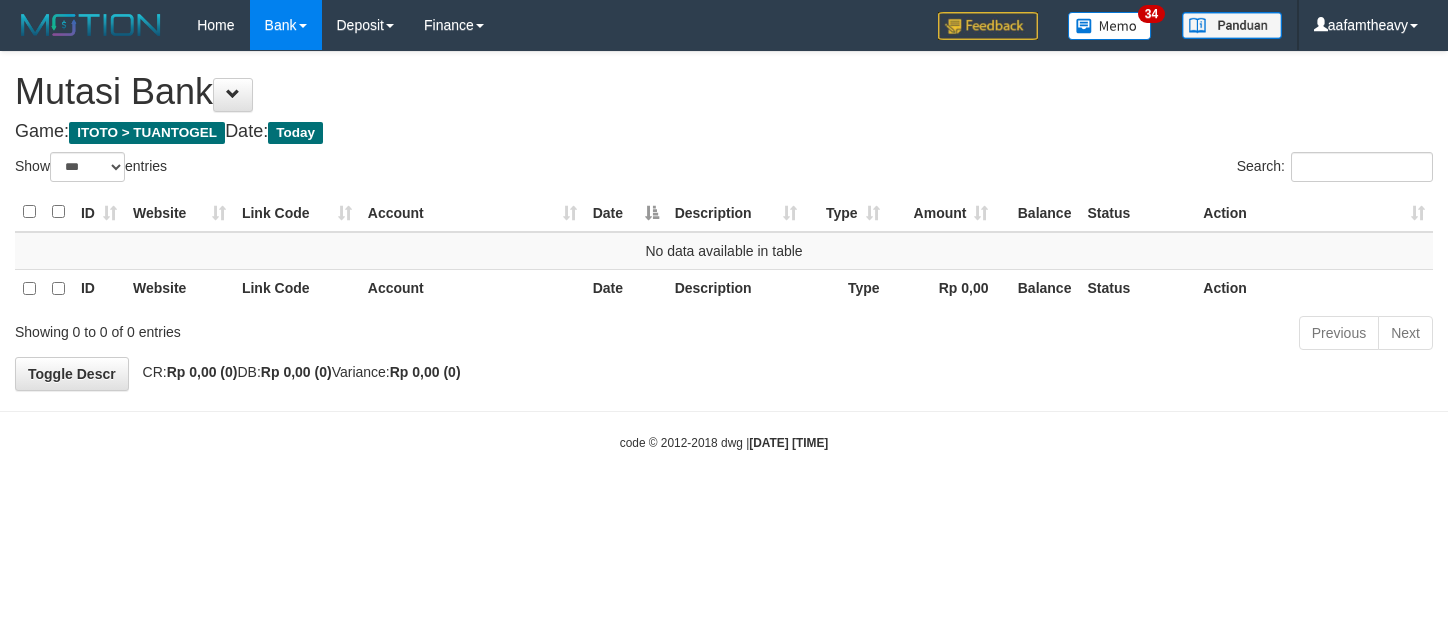 scroll, scrollTop: 0, scrollLeft: 0, axis: both 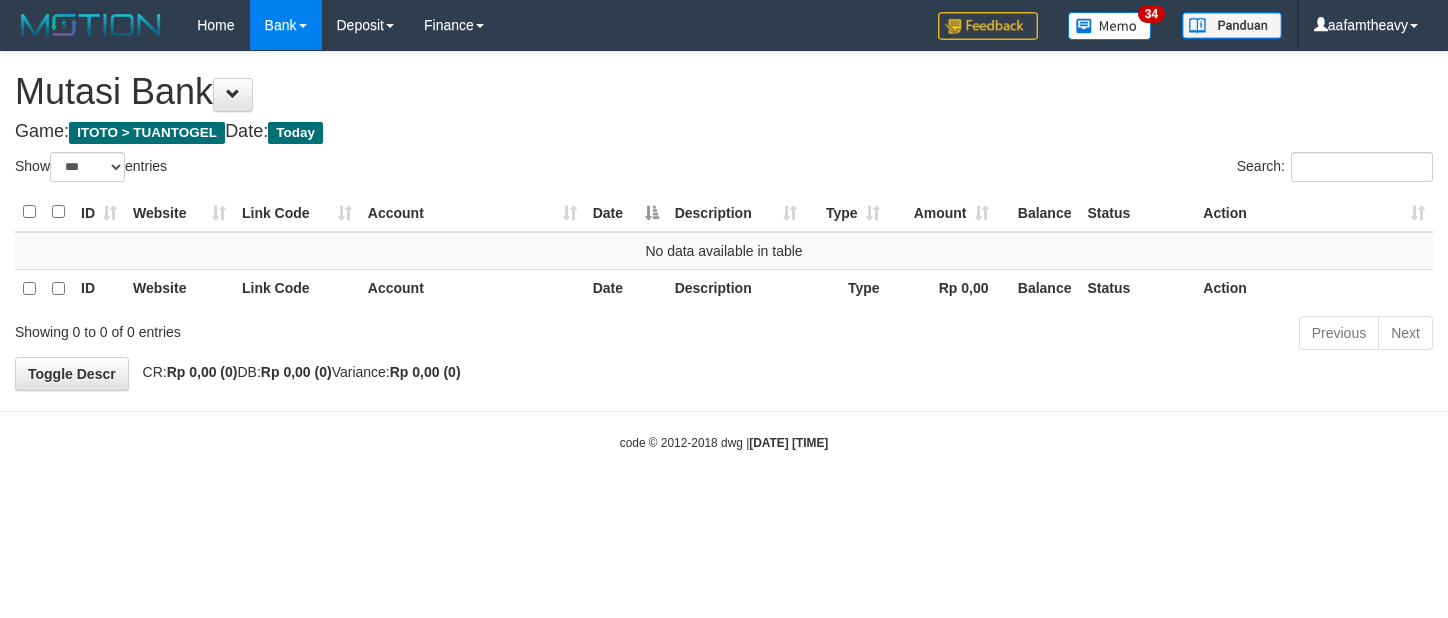 select on "***" 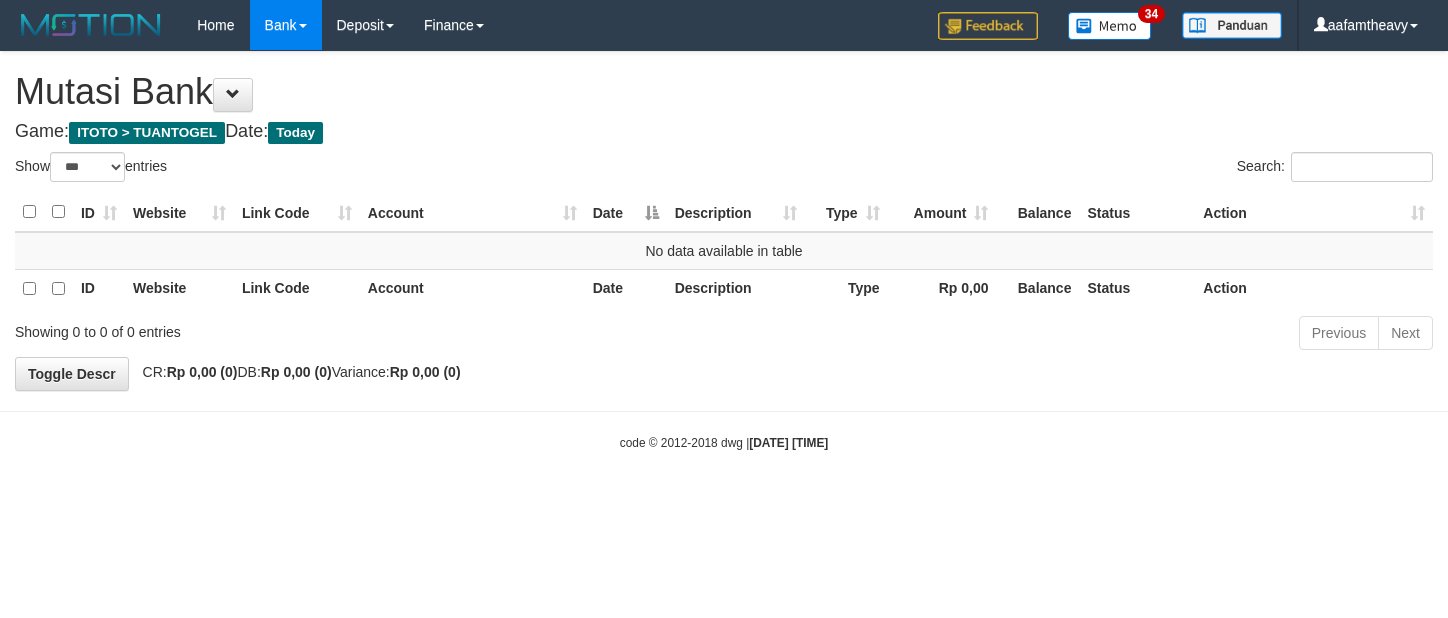 scroll, scrollTop: 0, scrollLeft: 0, axis: both 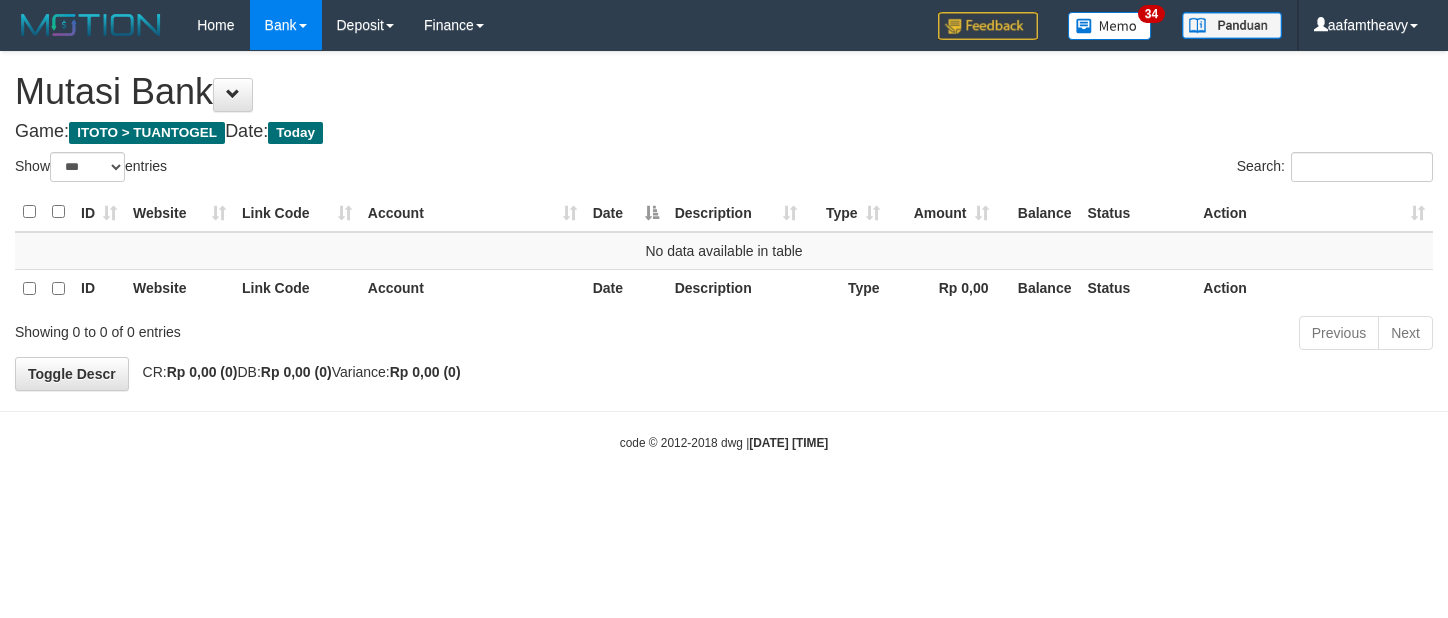 select on "***" 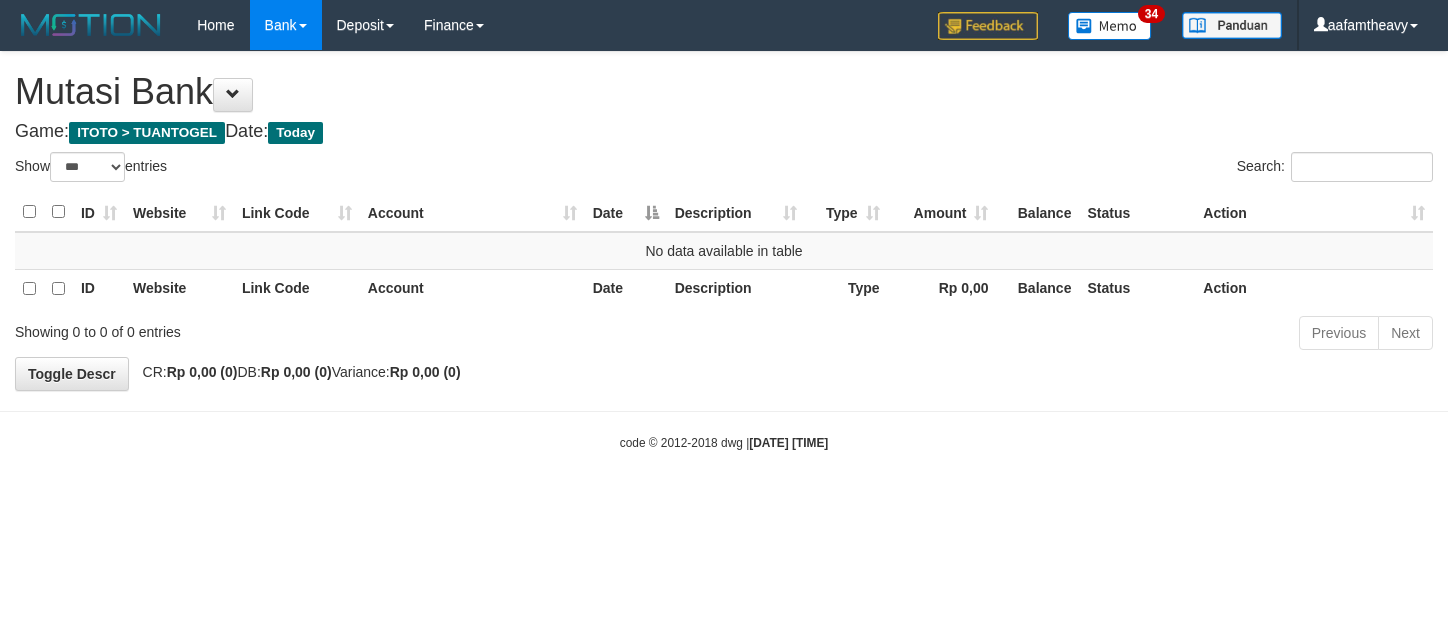 scroll, scrollTop: 0, scrollLeft: 0, axis: both 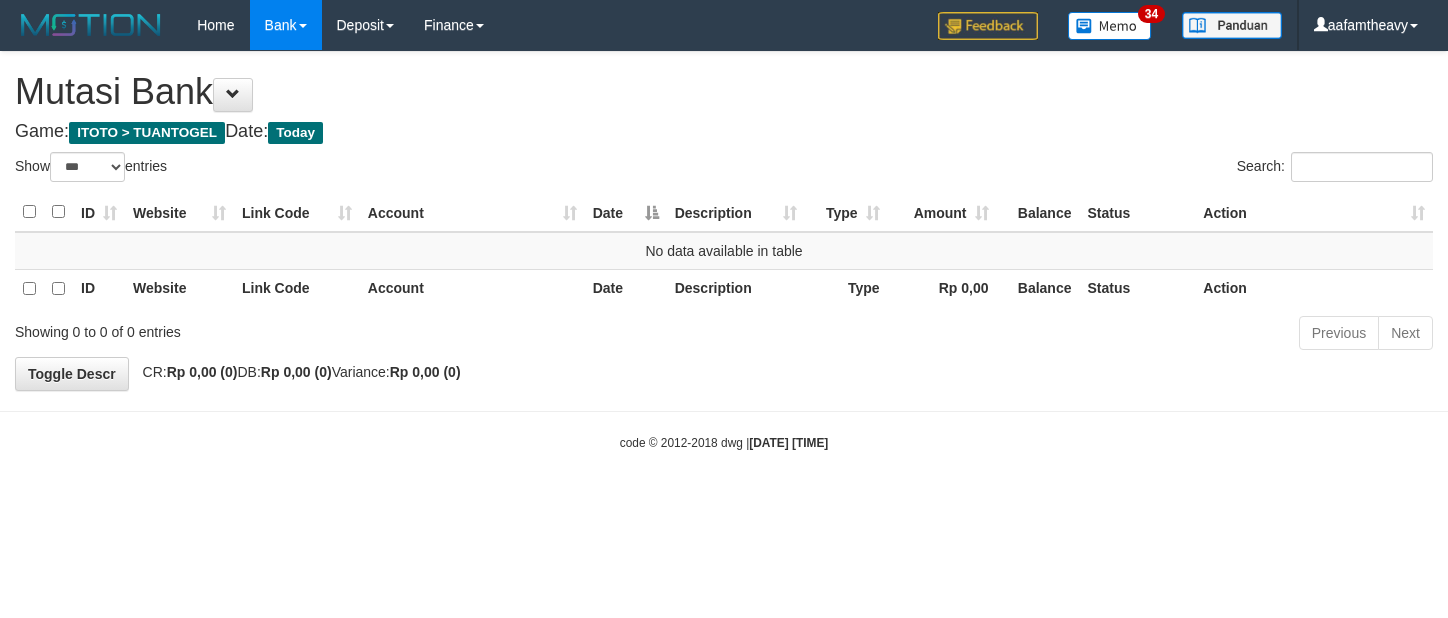 select on "***" 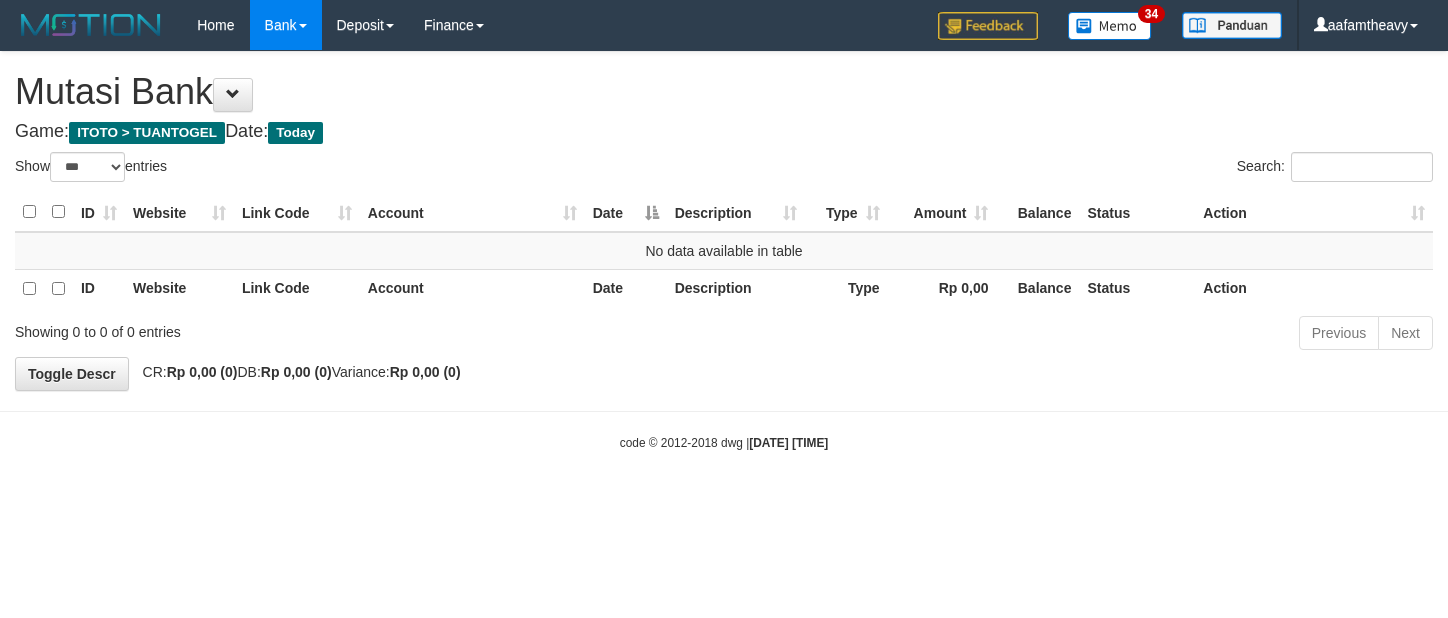 scroll, scrollTop: 0, scrollLeft: 0, axis: both 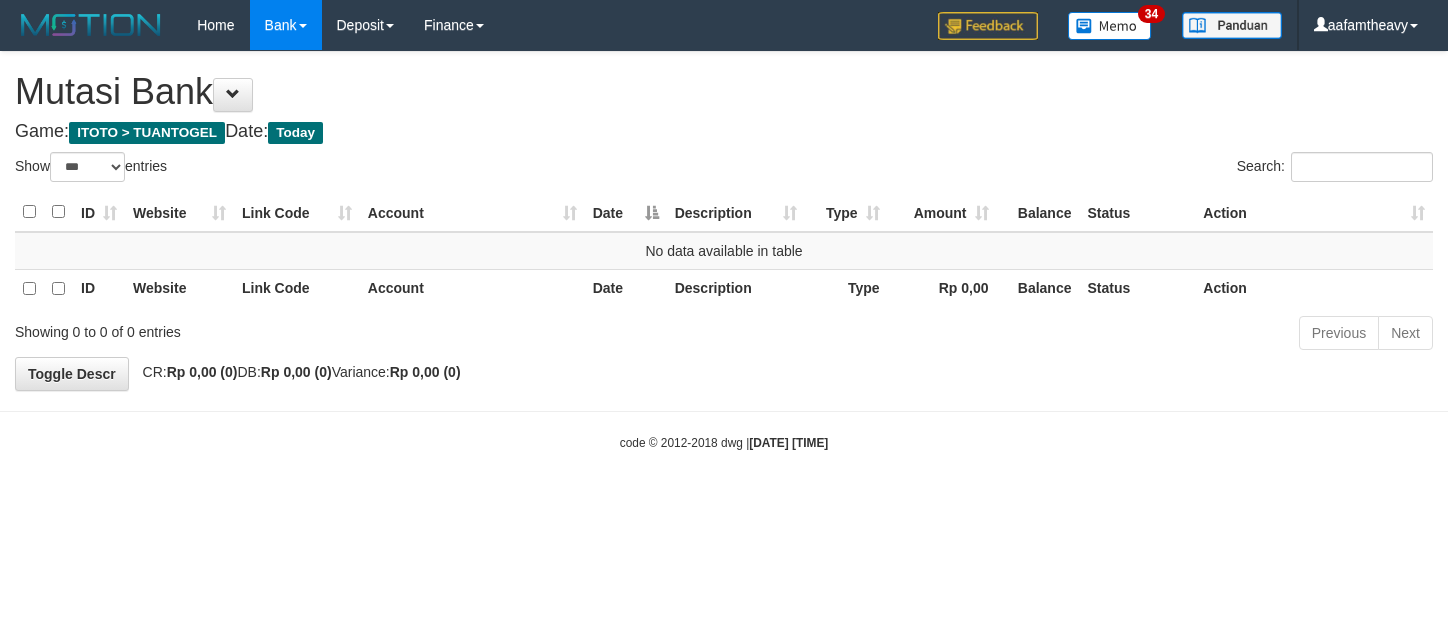 select on "***" 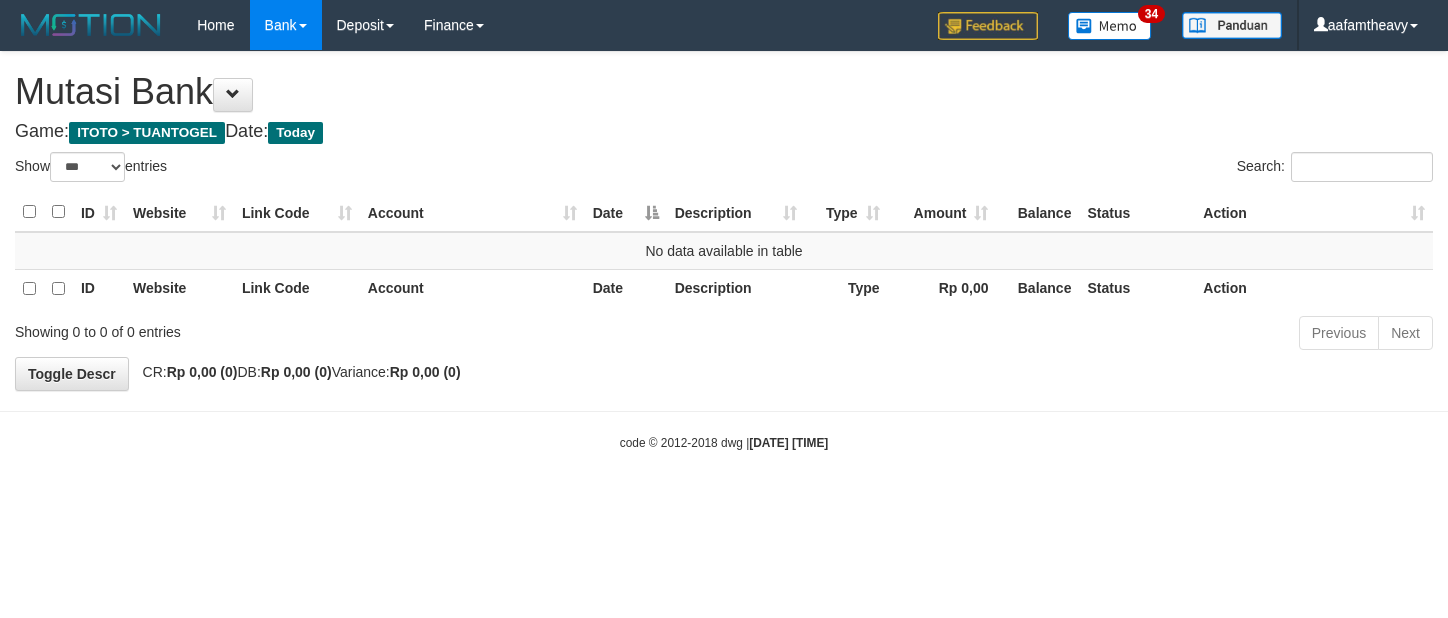 scroll, scrollTop: 0, scrollLeft: 0, axis: both 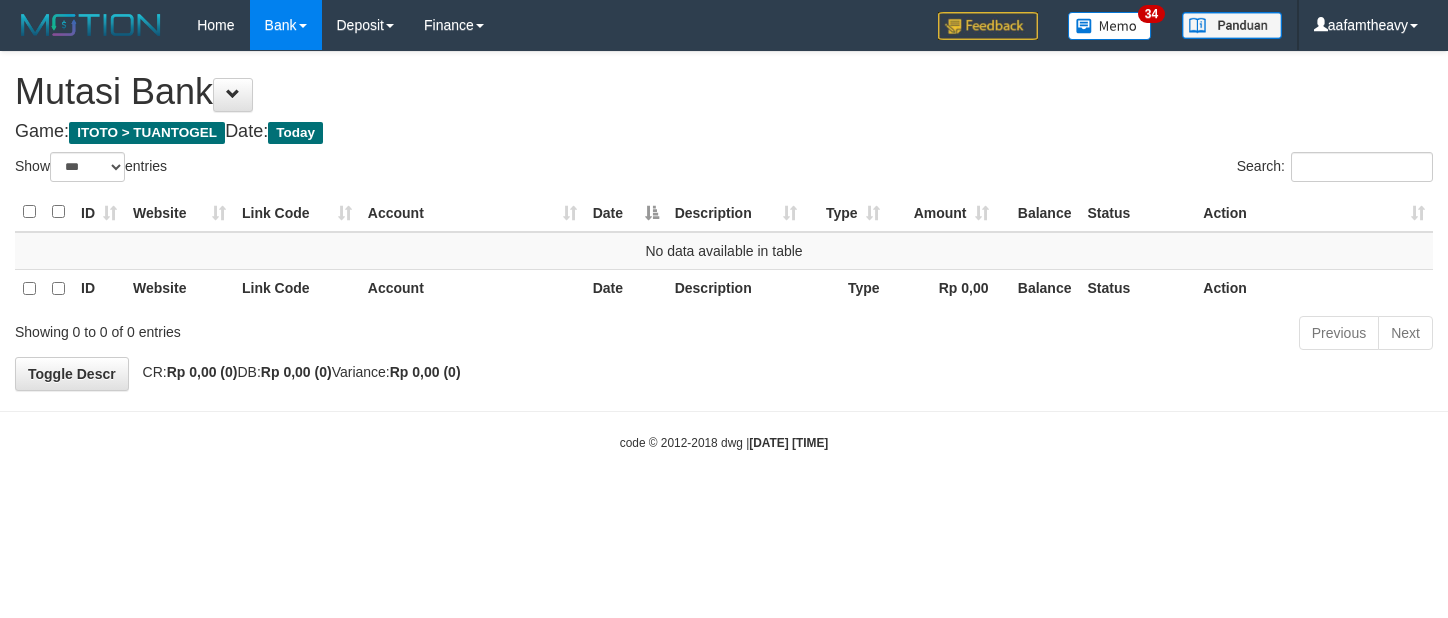 select on "***" 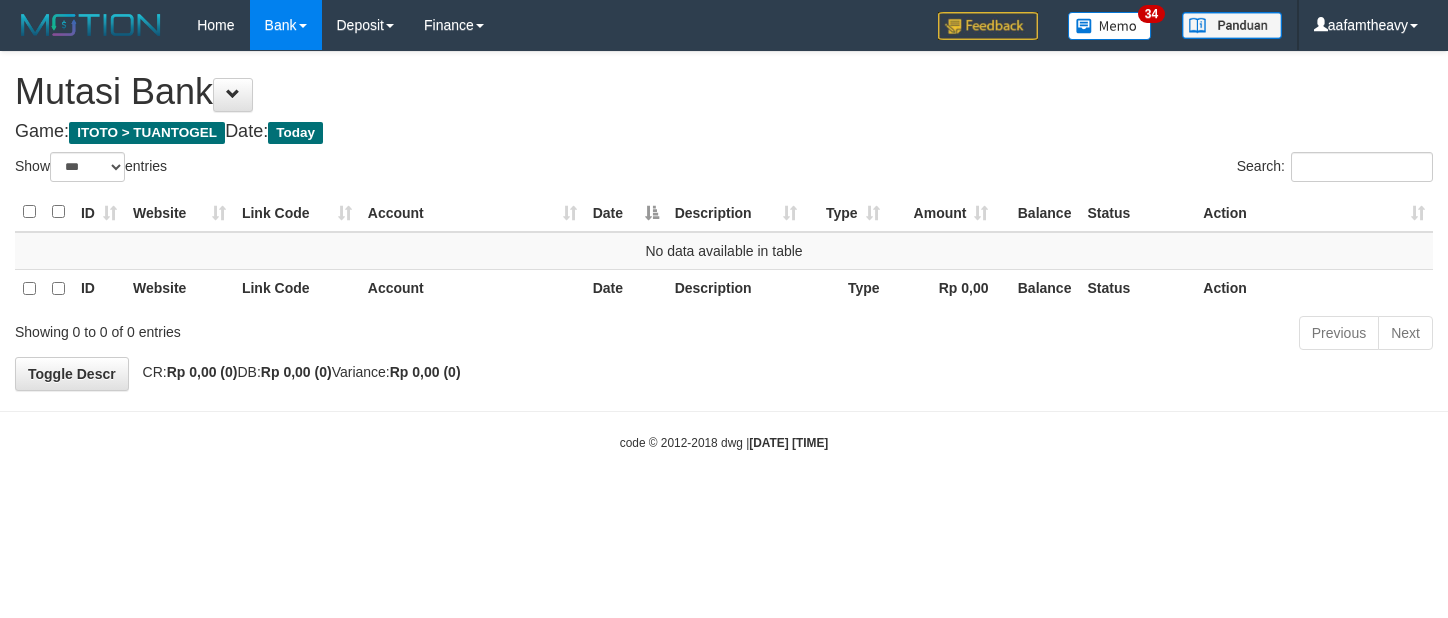 scroll, scrollTop: 0, scrollLeft: 0, axis: both 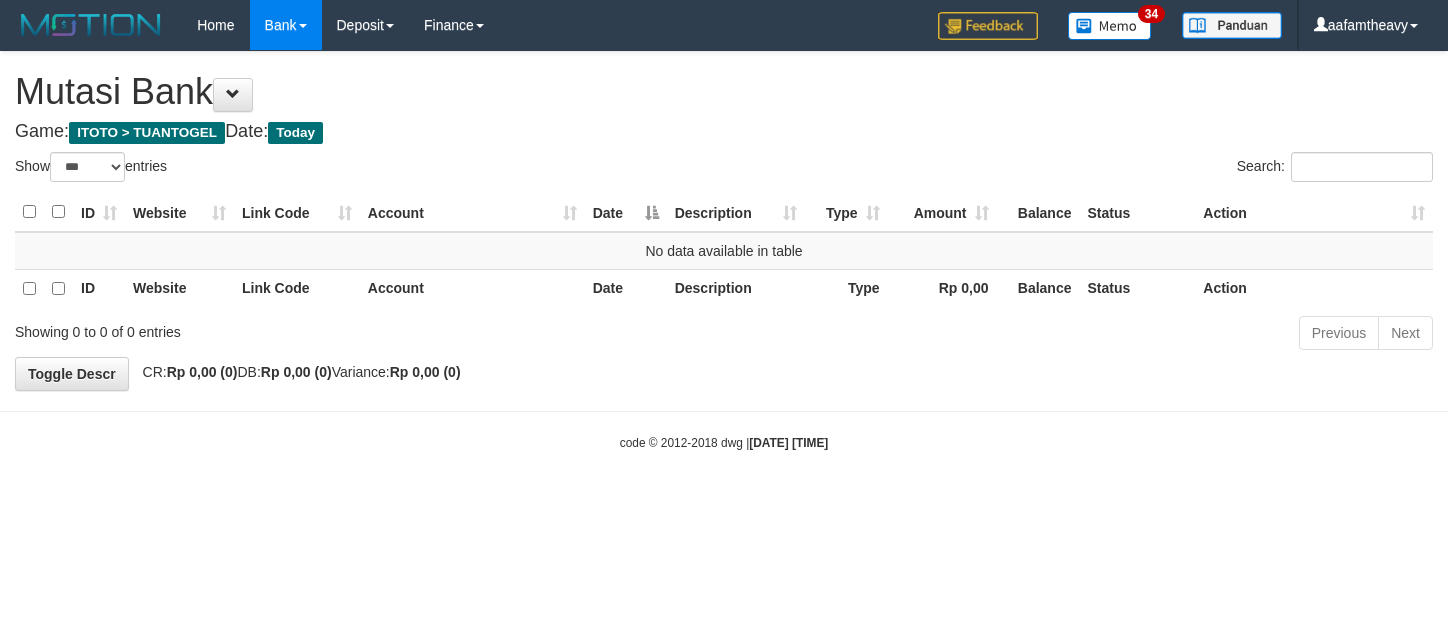 select on "***" 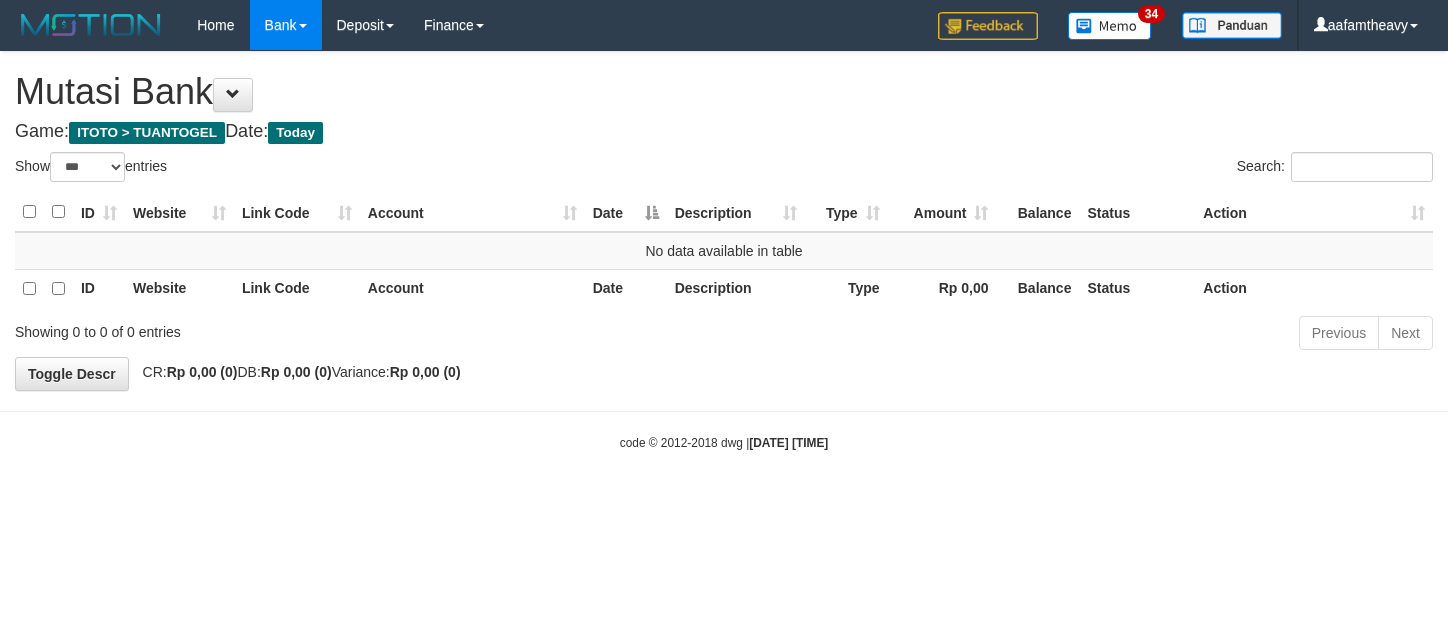 scroll, scrollTop: 0, scrollLeft: 0, axis: both 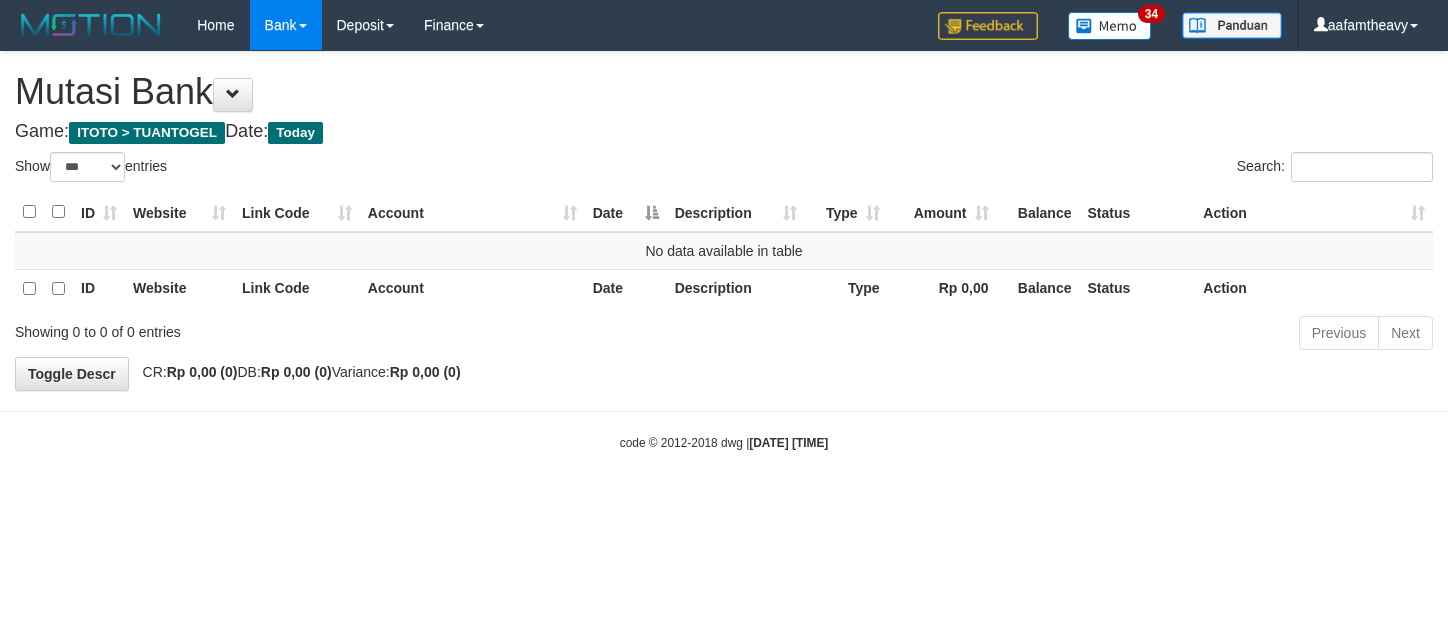 select on "***" 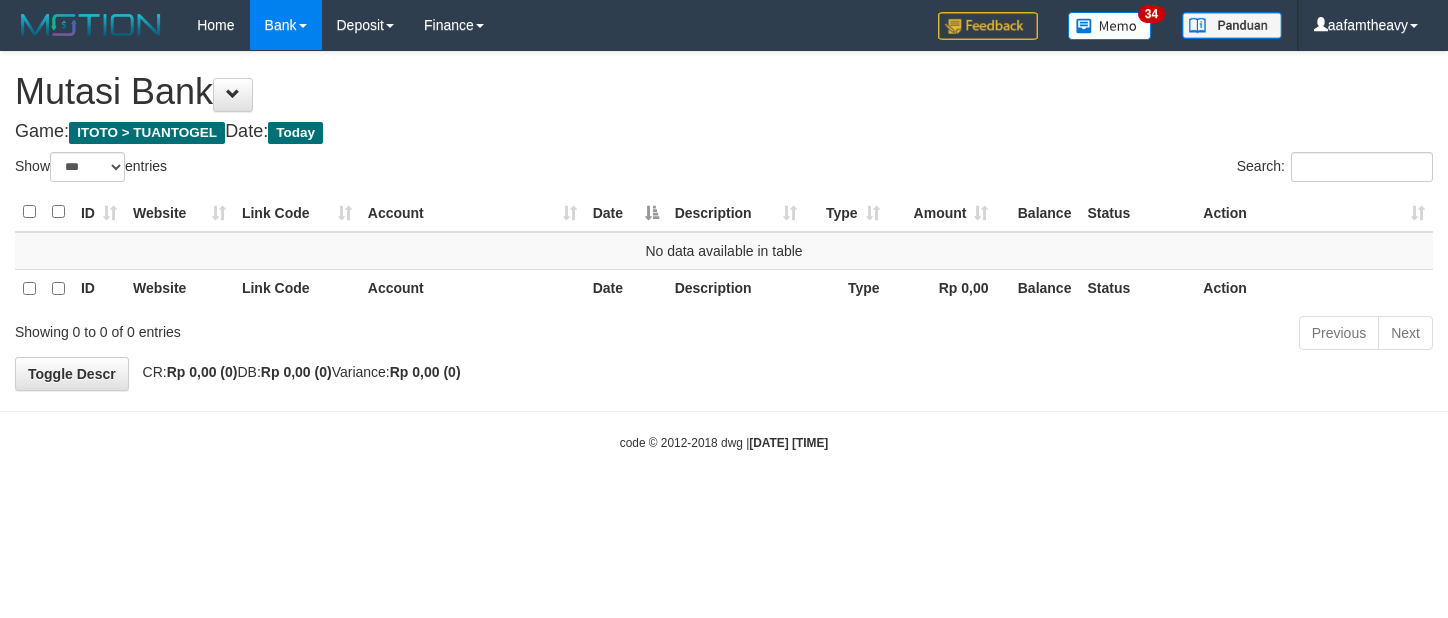 scroll, scrollTop: 0, scrollLeft: 0, axis: both 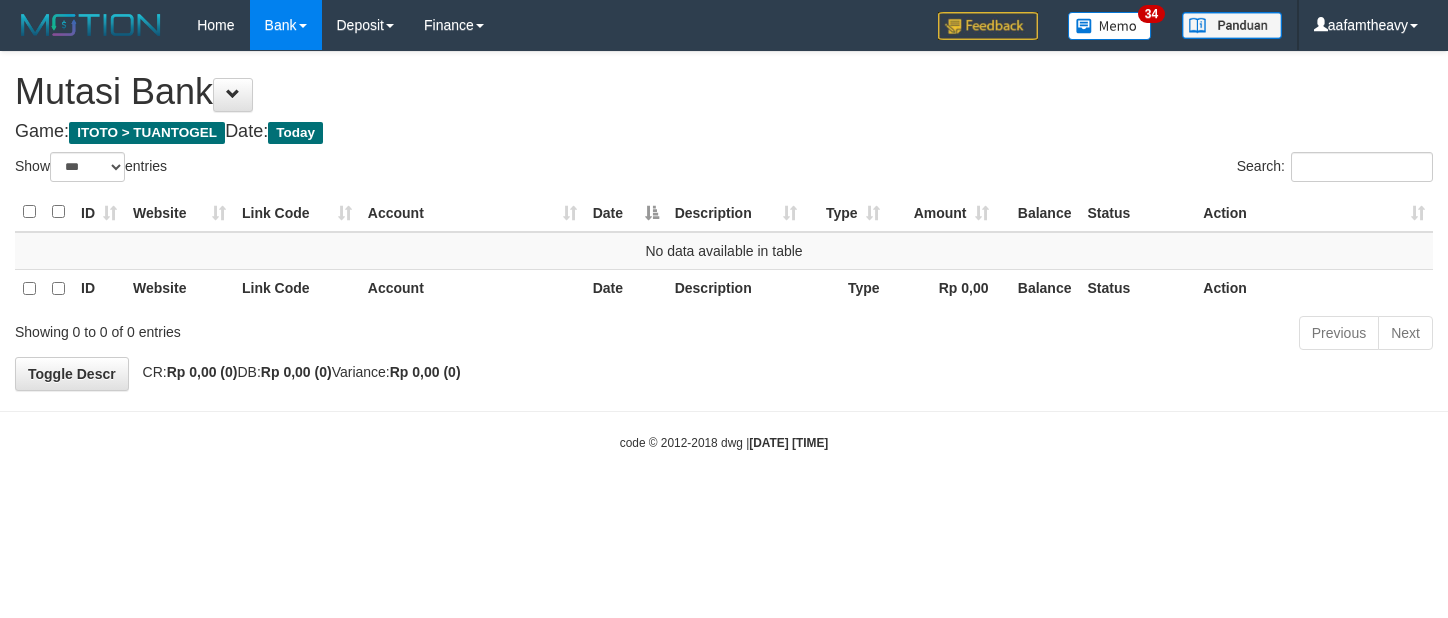 select on "***" 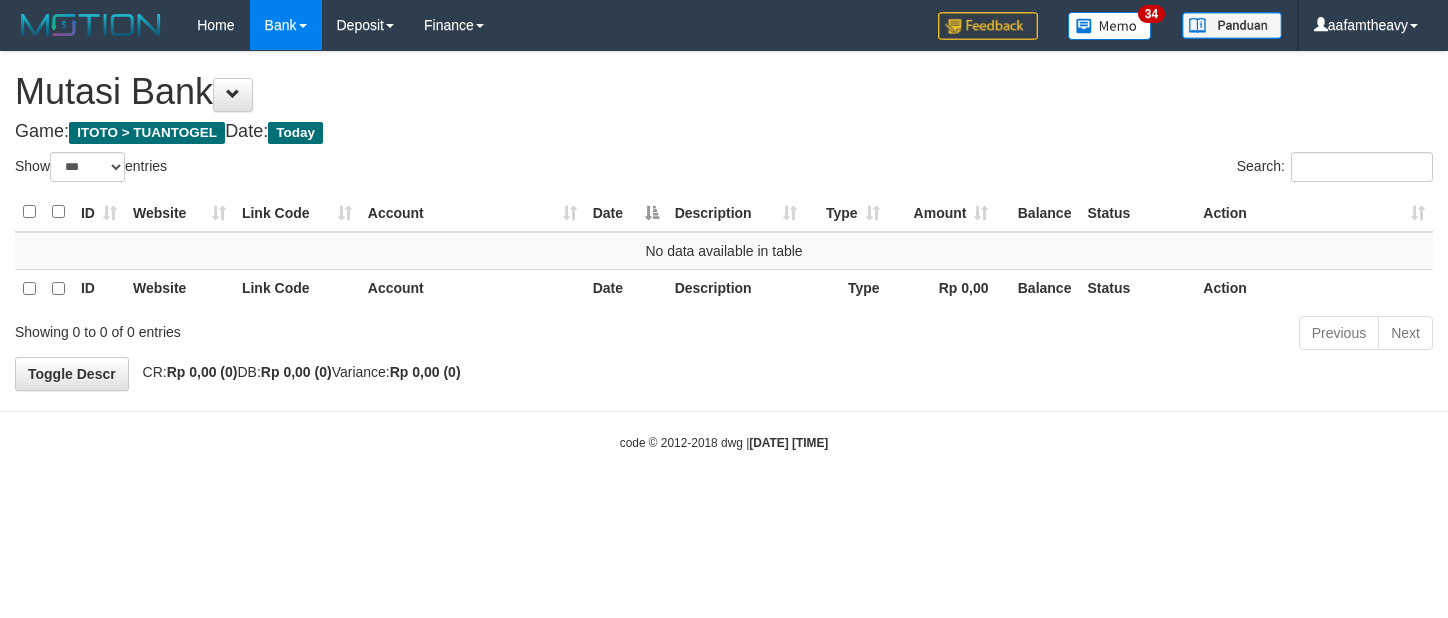 scroll, scrollTop: 0, scrollLeft: 0, axis: both 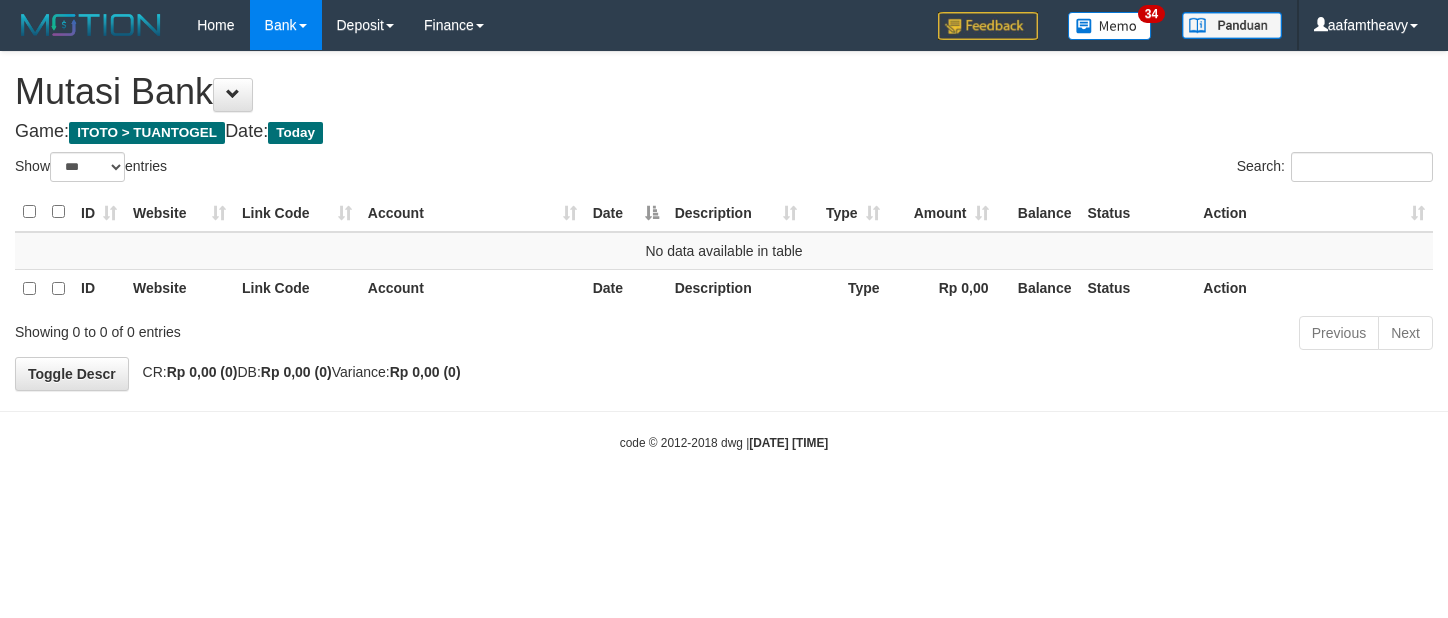 select on "***" 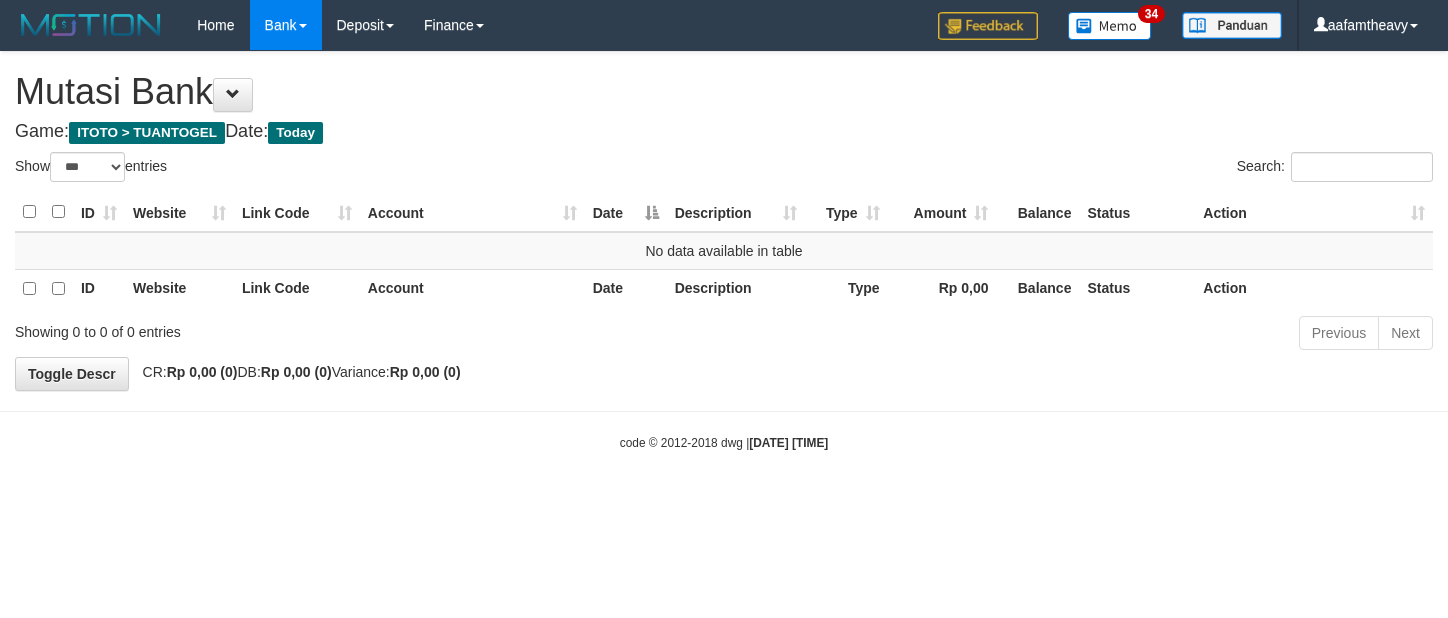 scroll, scrollTop: 0, scrollLeft: 0, axis: both 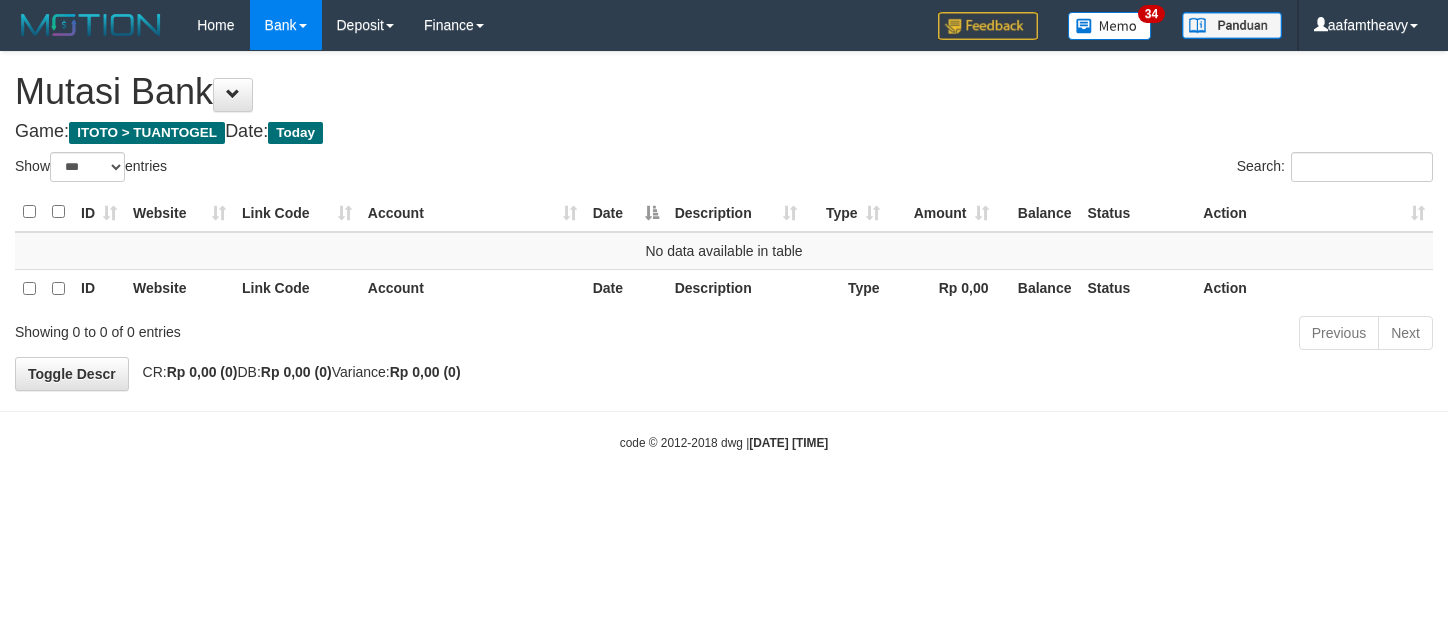 select on "***" 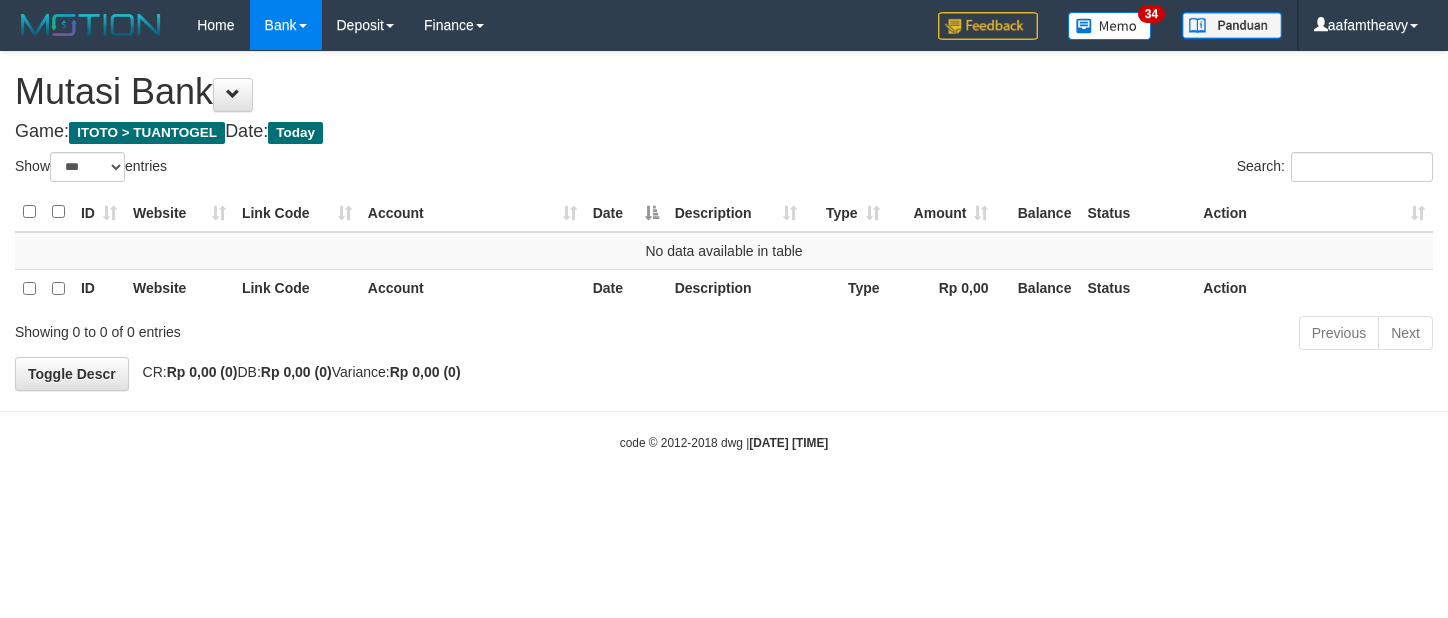 scroll, scrollTop: 0, scrollLeft: 0, axis: both 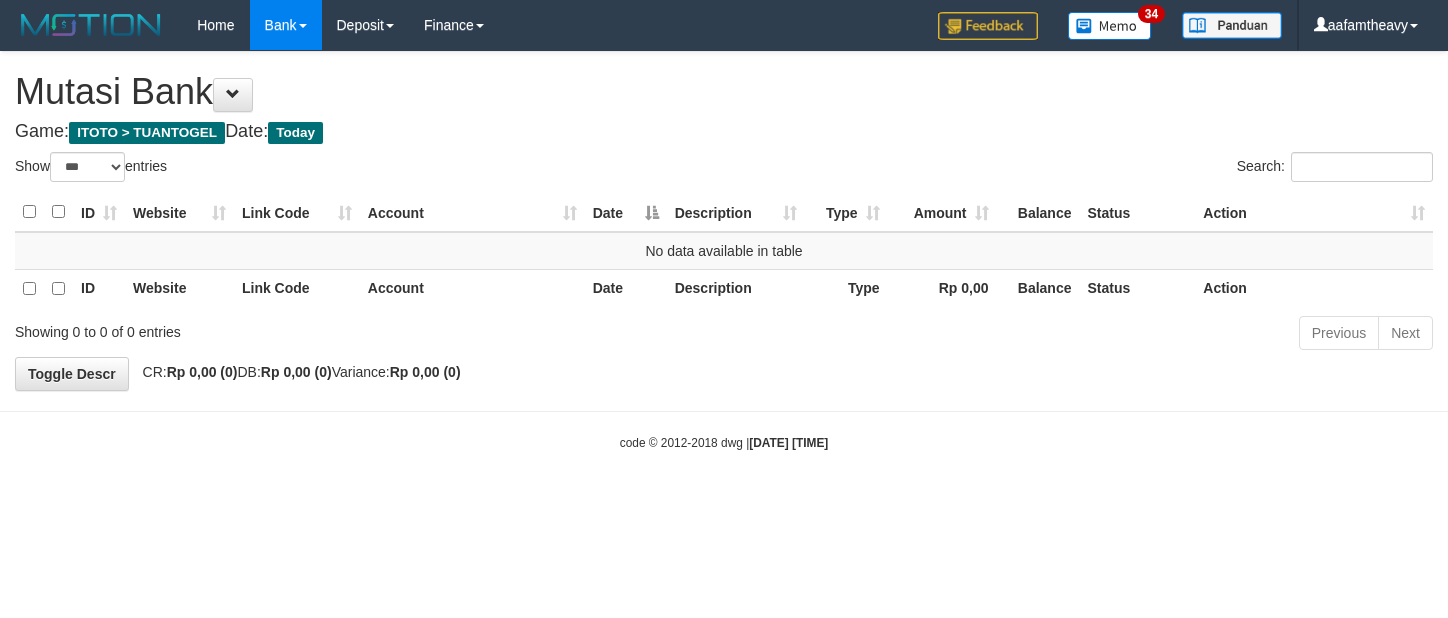 select on "***" 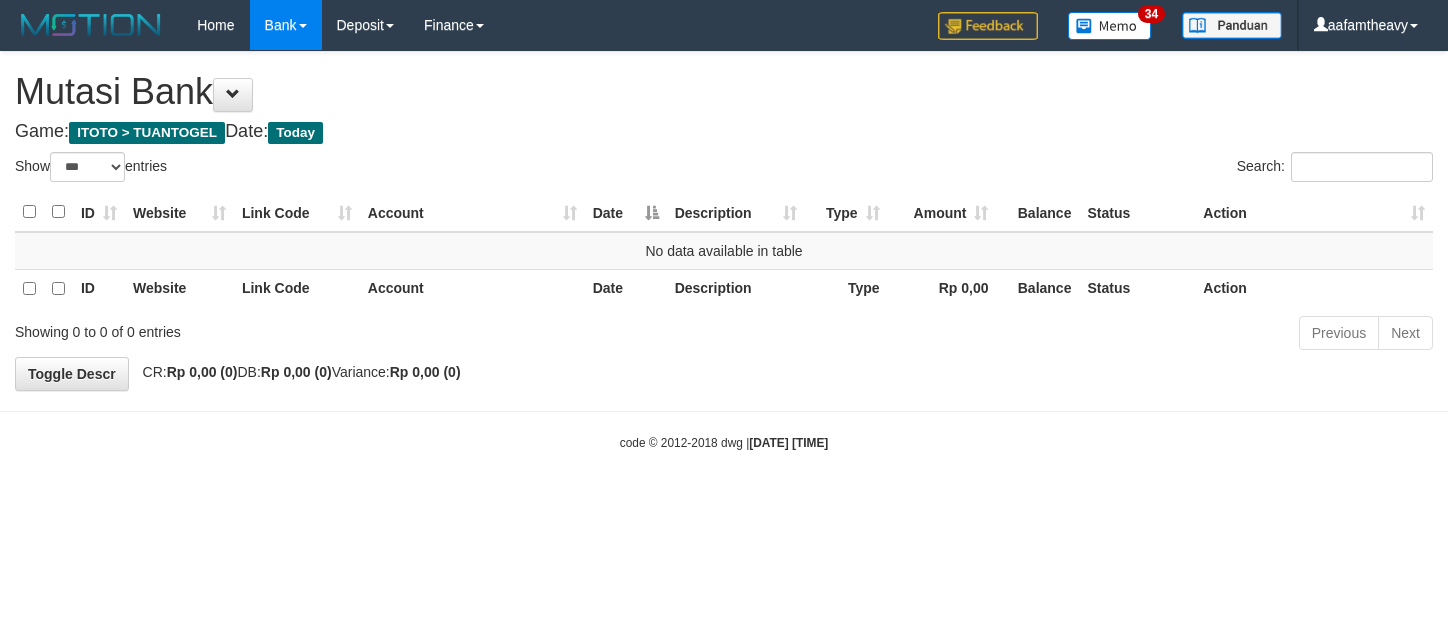 scroll, scrollTop: 0, scrollLeft: 0, axis: both 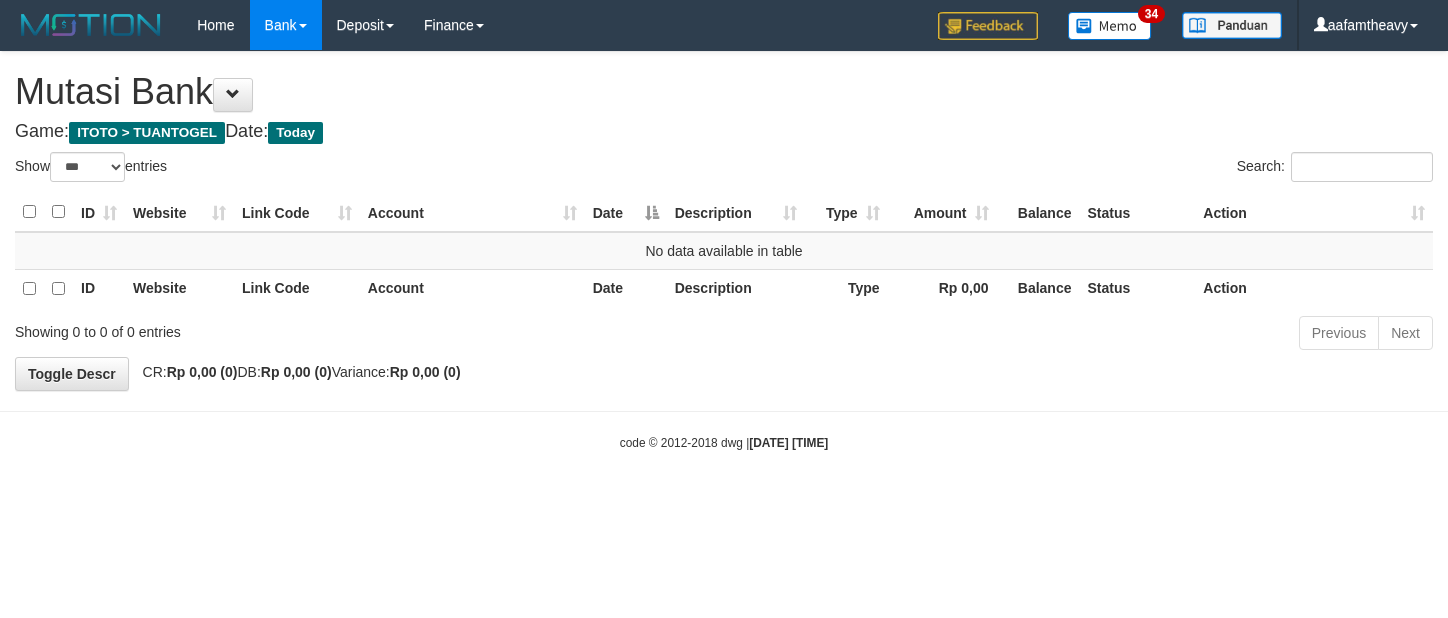 select on "***" 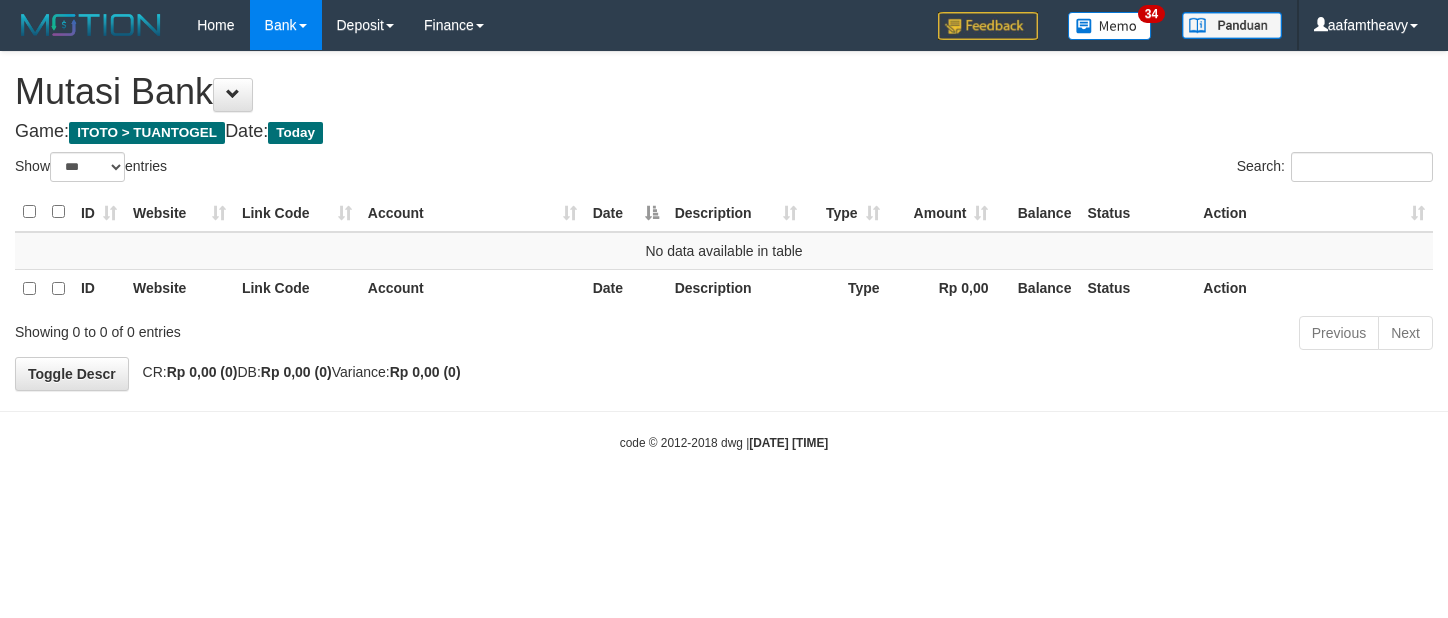 scroll, scrollTop: 0, scrollLeft: 0, axis: both 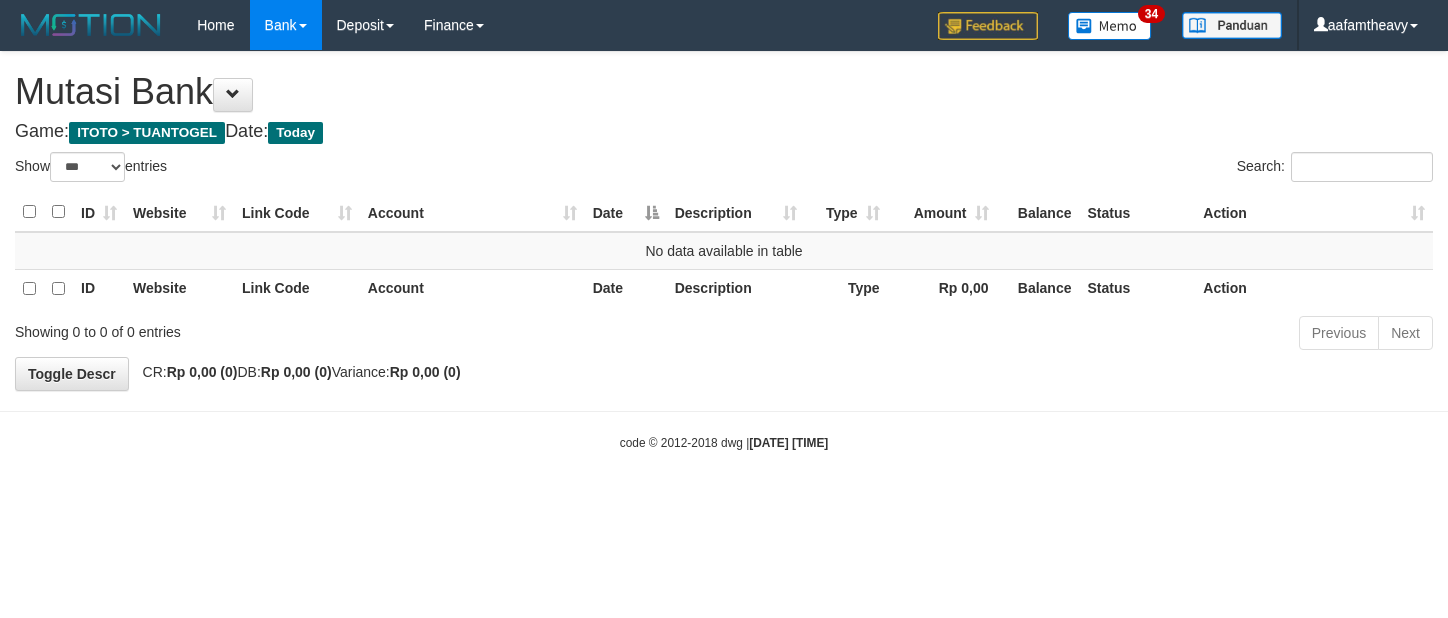 select on "***" 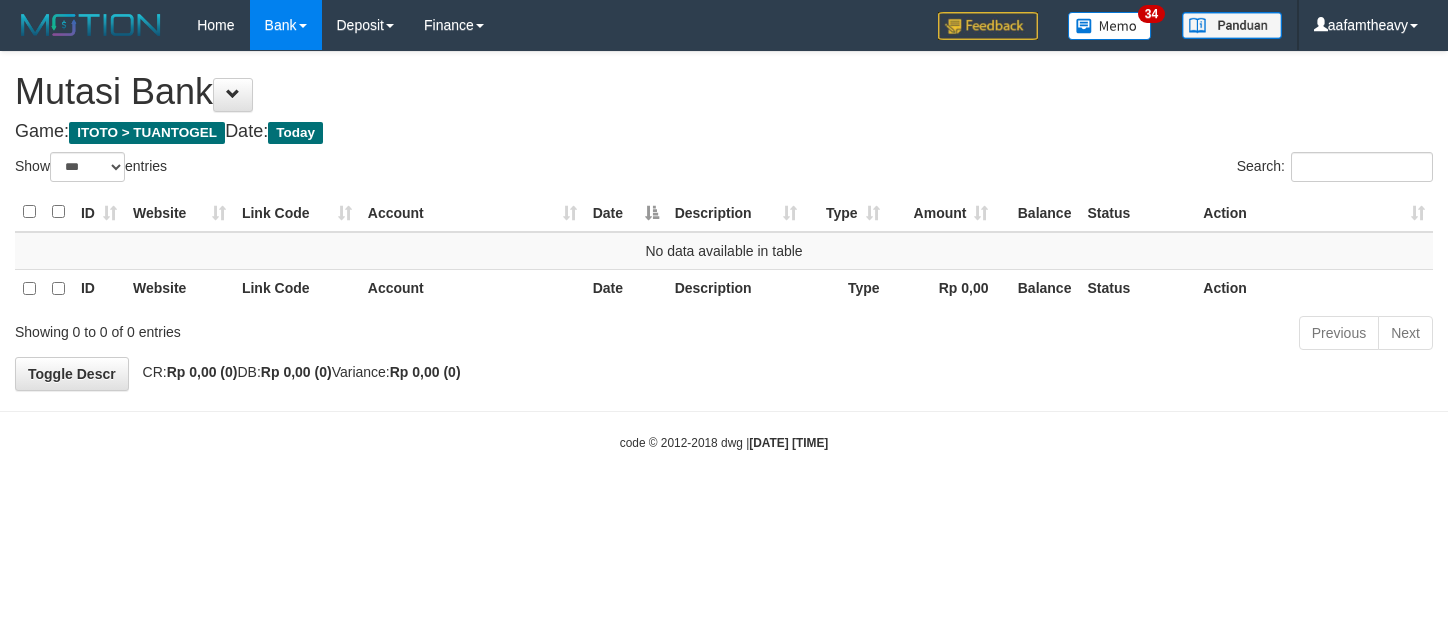 scroll, scrollTop: 0, scrollLeft: 0, axis: both 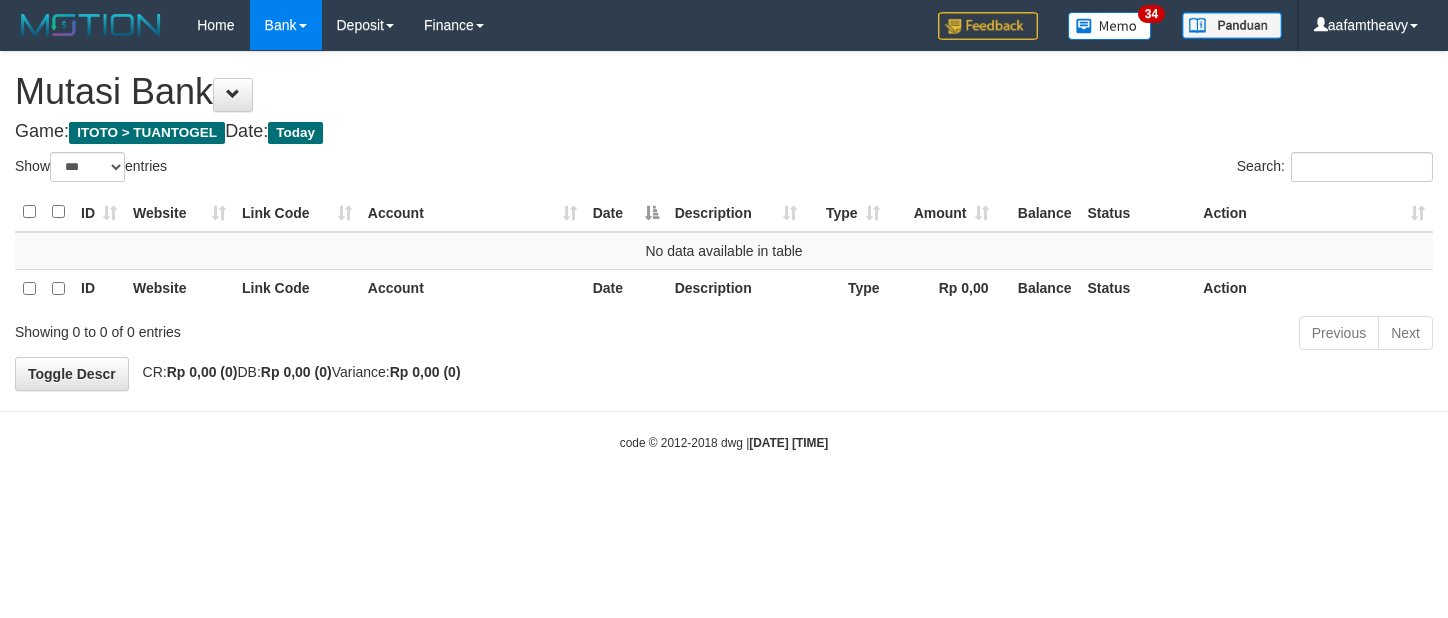 select on "***" 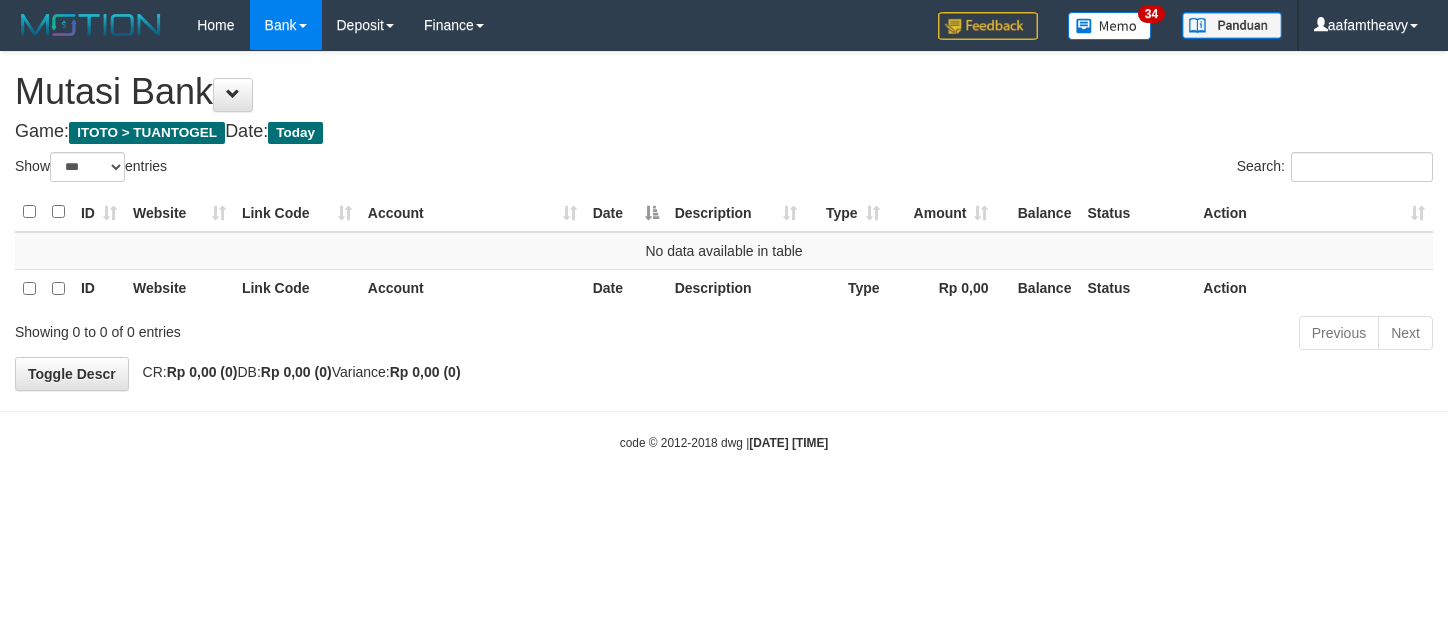 scroll, scrollTop: 0, scrollLeft: 0, axis: both 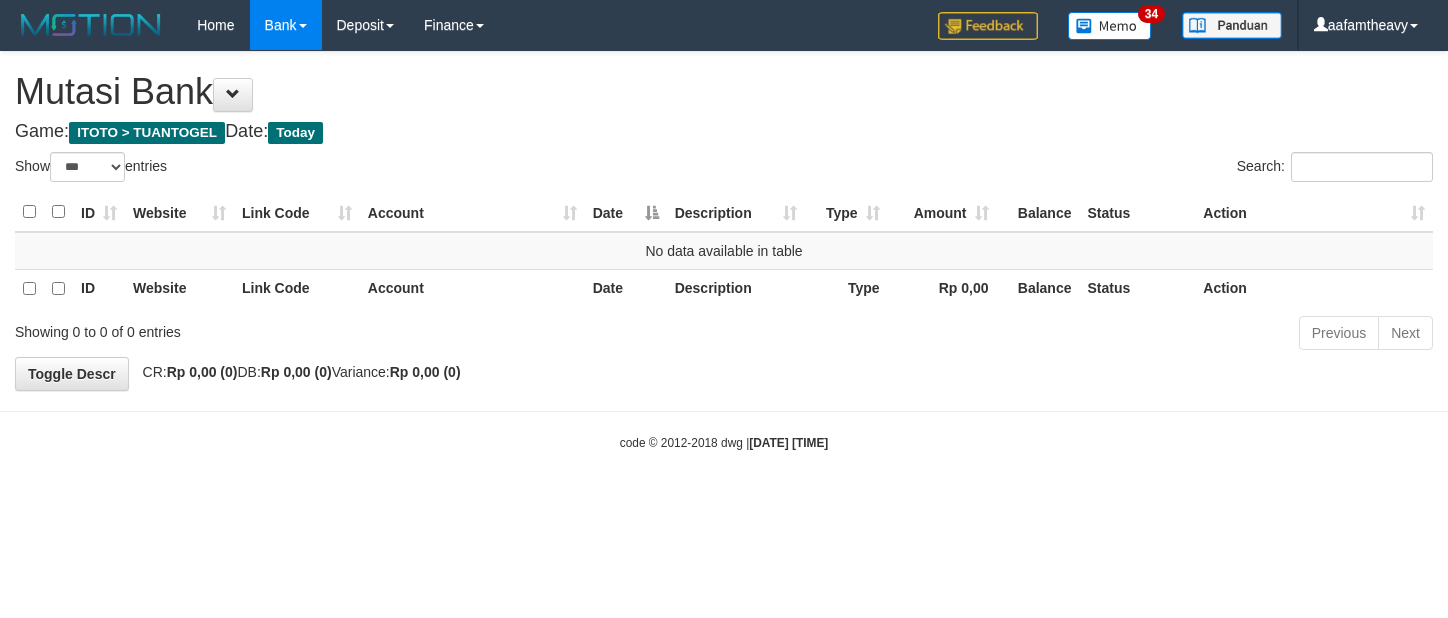 select on "***" 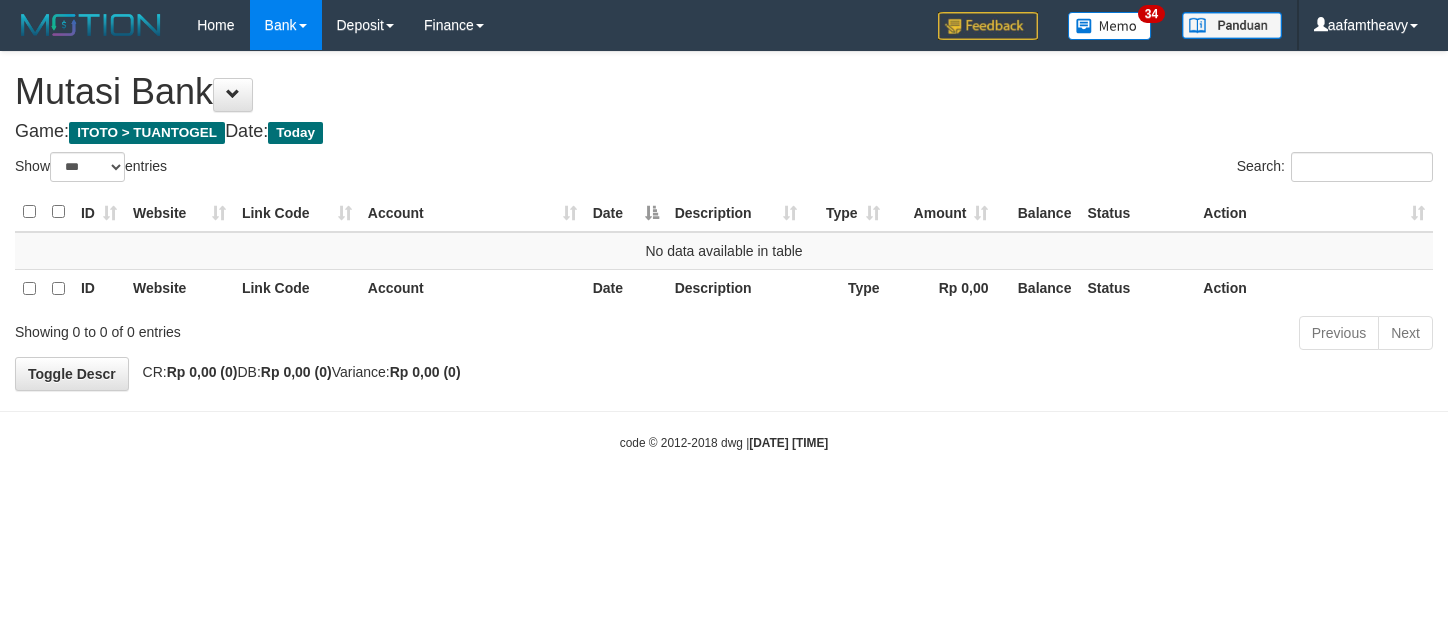 scroll, scrollTop: 0, scrollLeft: 0, axis: both 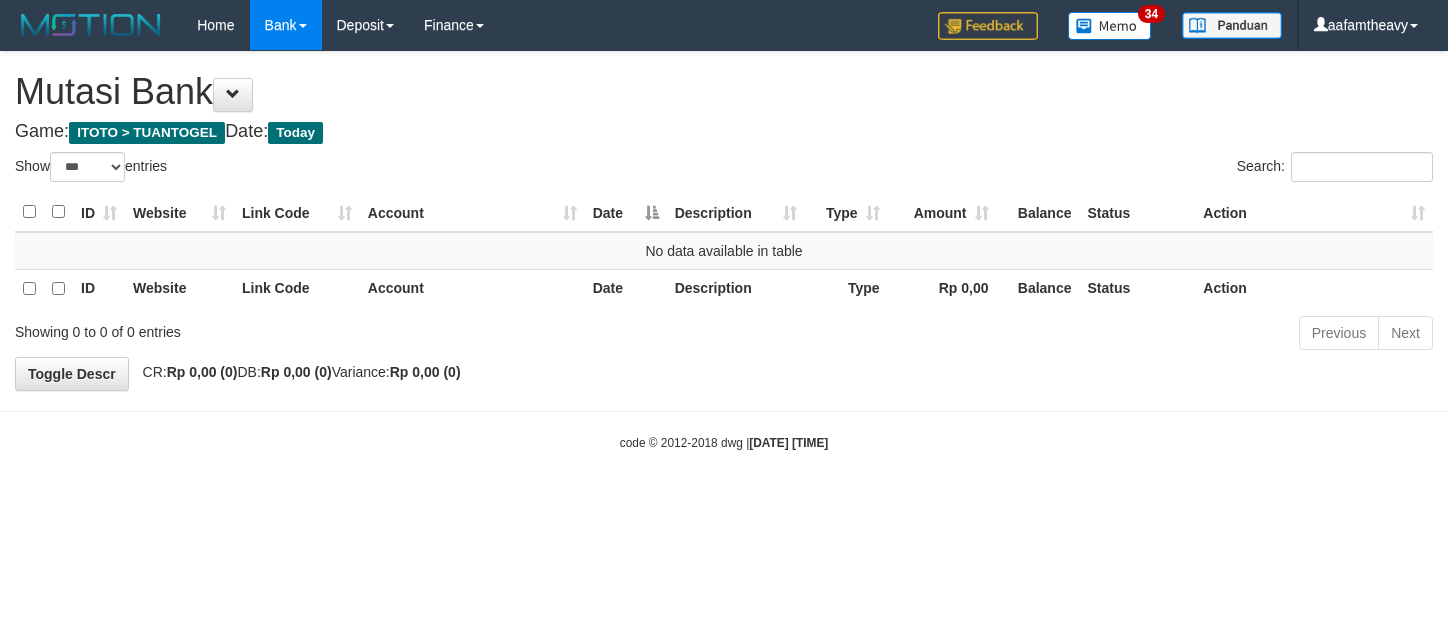 select on "***" 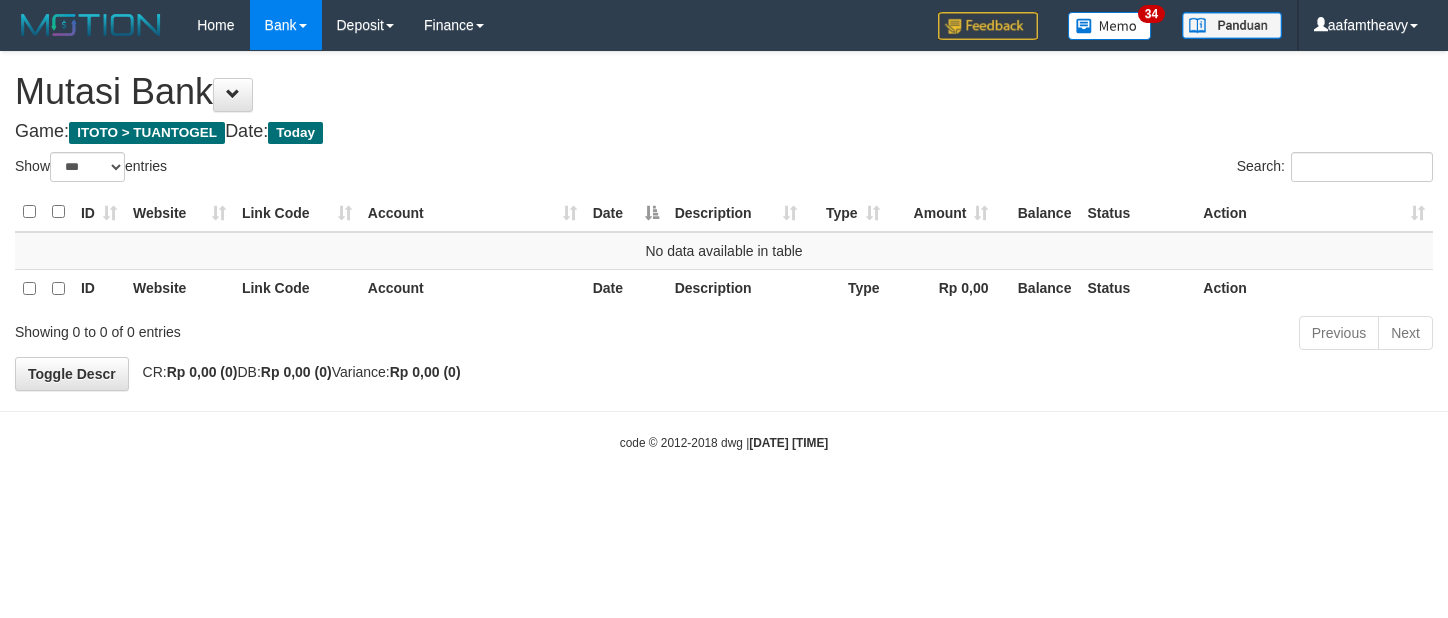 scroll, scrollTop: 0, scrollLeft: 0, axis: both 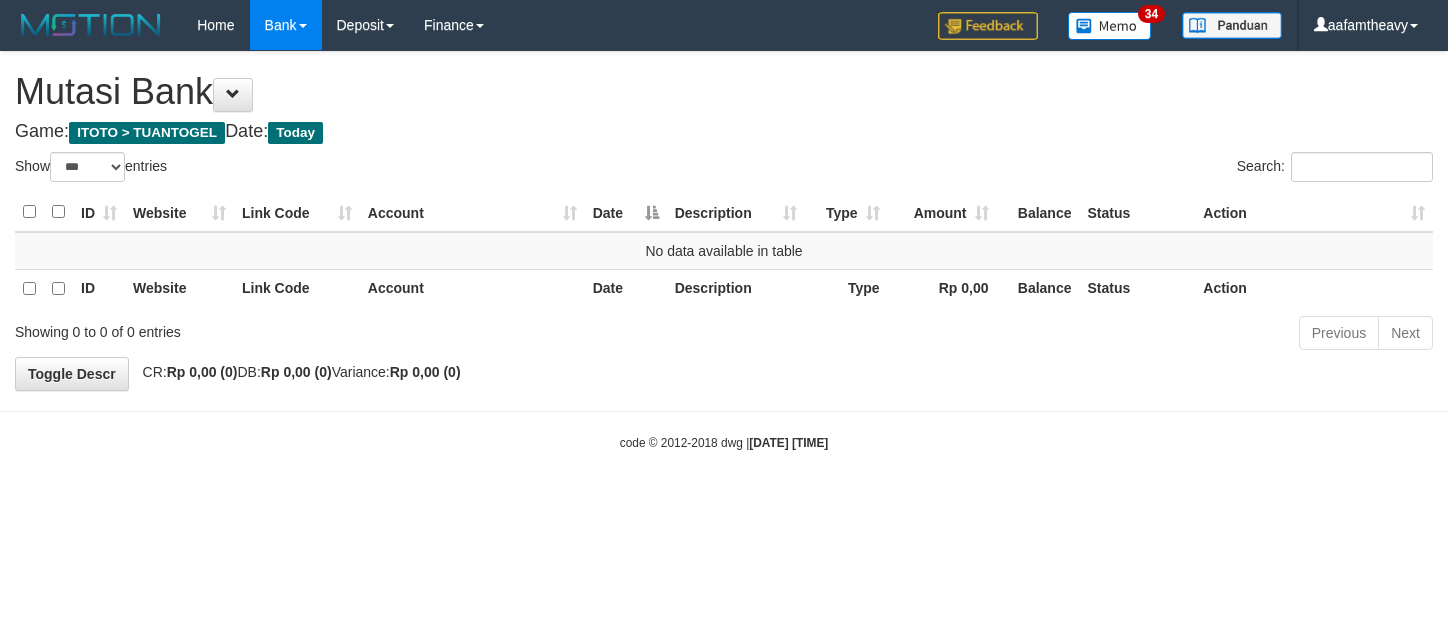 select on "***" 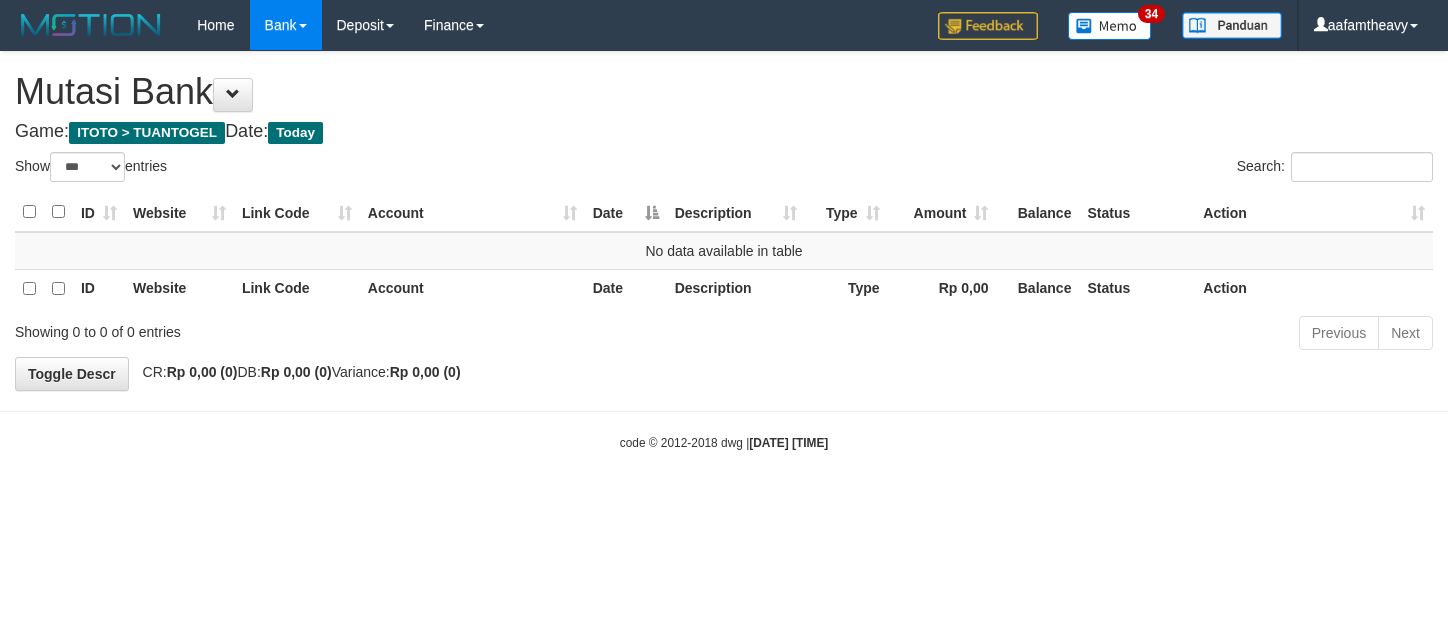 scroll, scrollTop: 0, scrollLeft: 0, axis: both 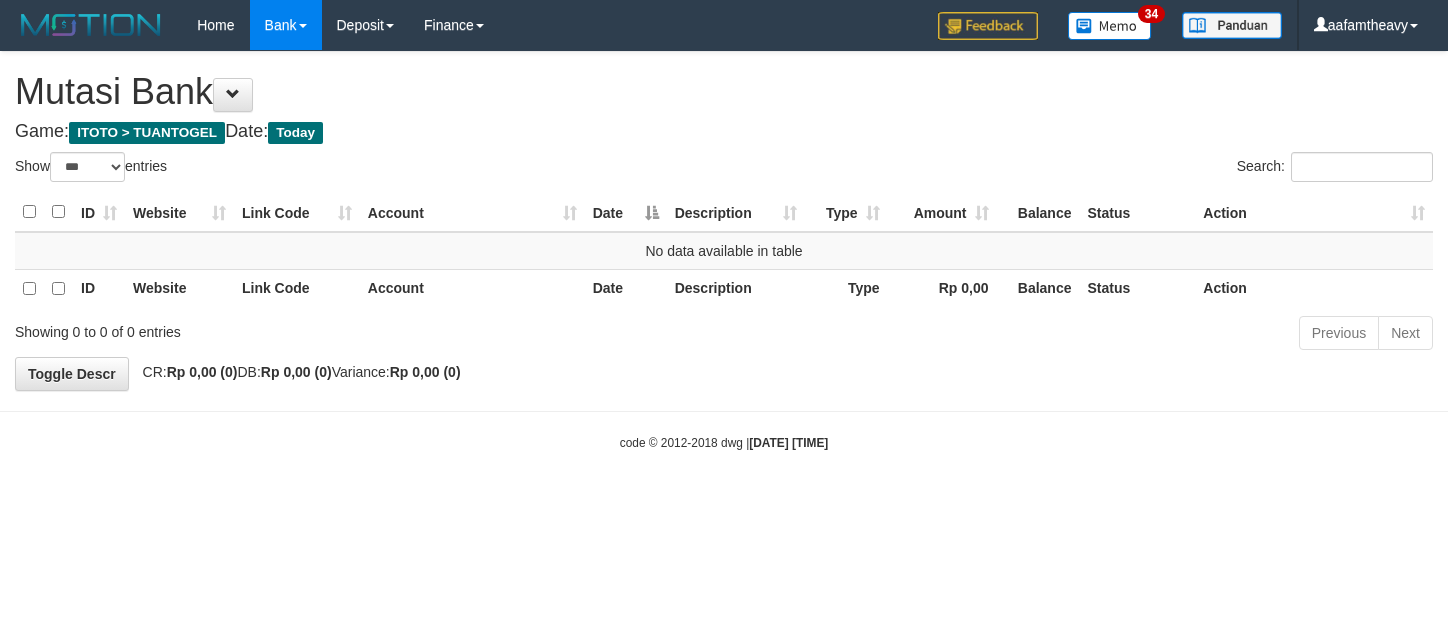 select on "***" 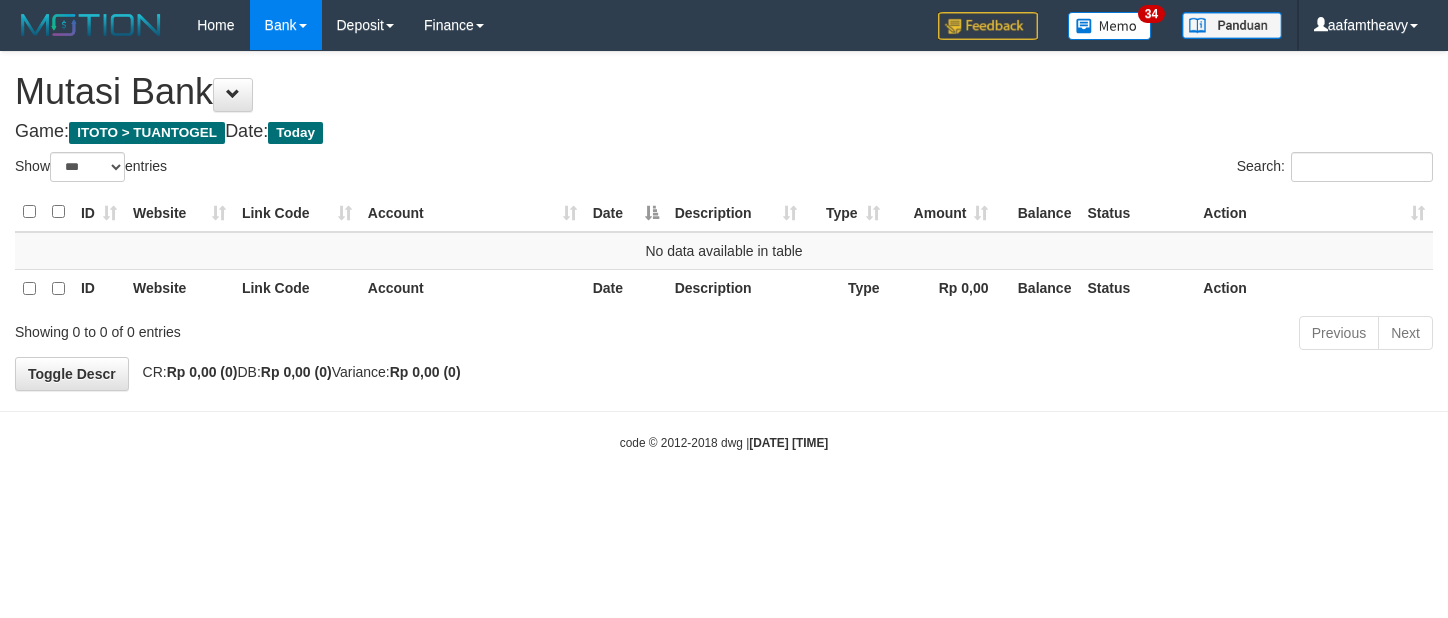 scroll, scrollTop: 0, scrollLeft: 0, axis: both 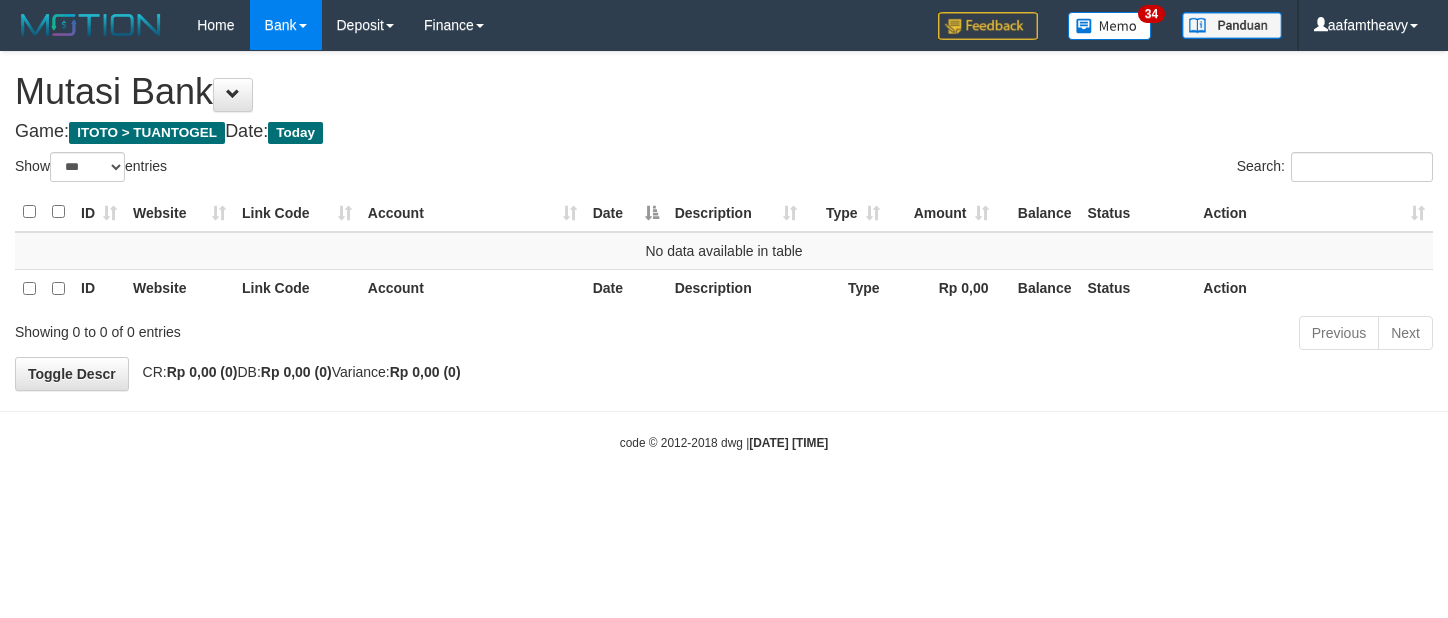 select on "***" 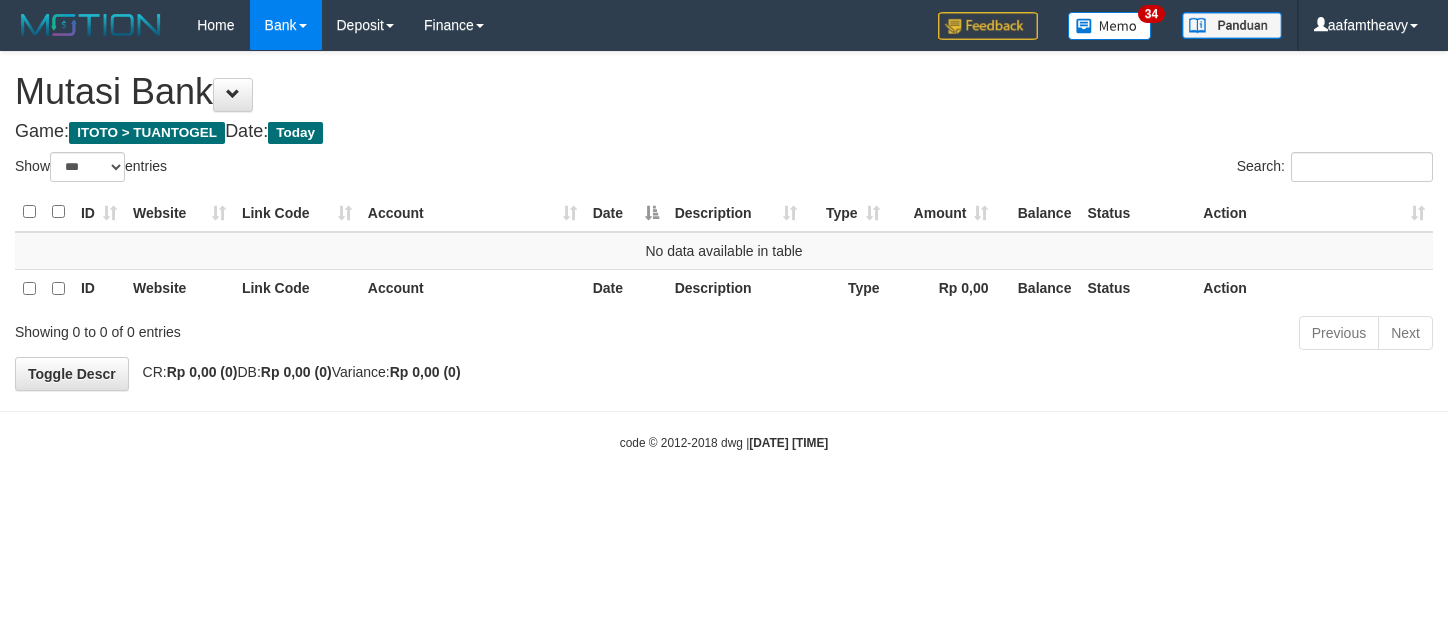 scroll, scrollTop: 0, scrollLeft: 0, axis: both 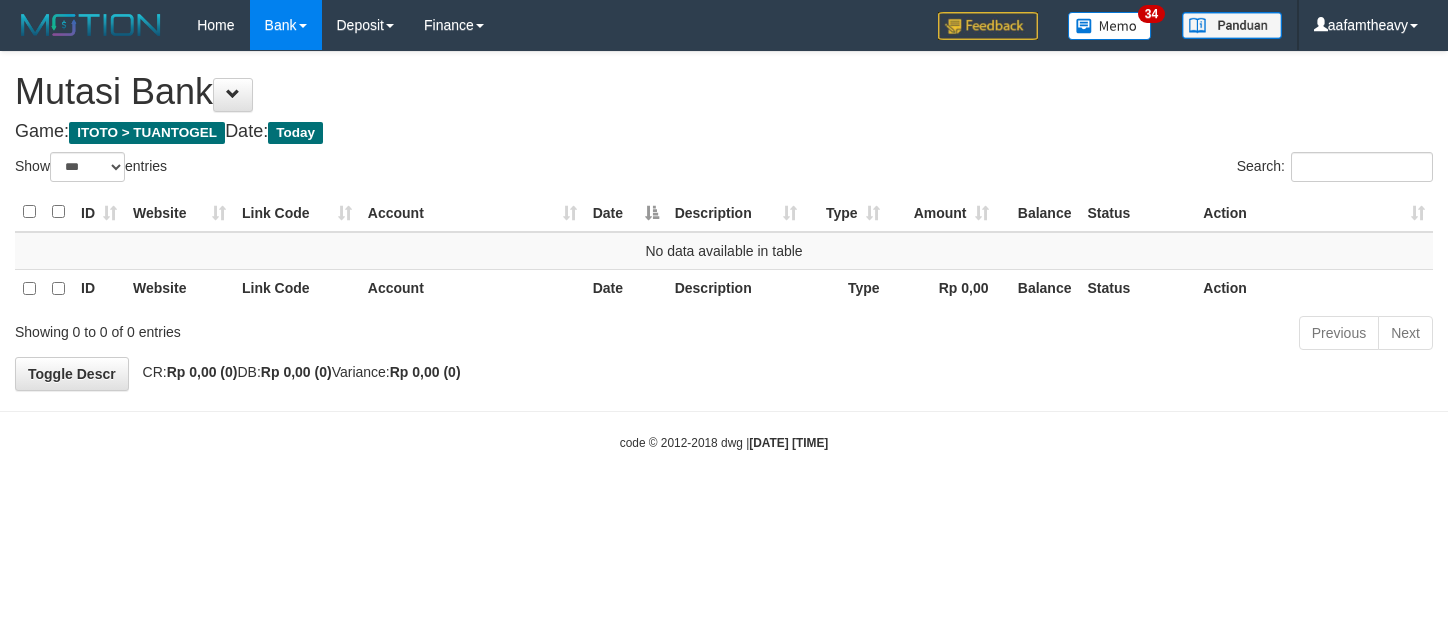 select on "***" 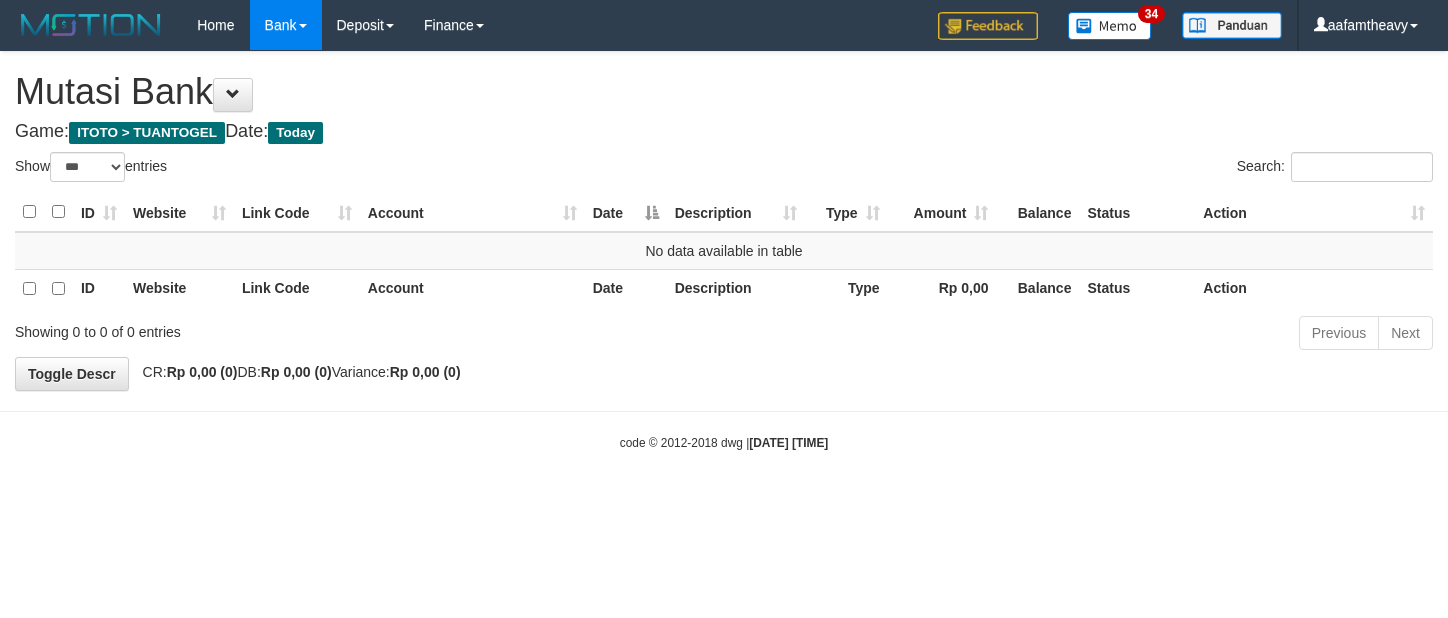 scroll, scrollTop: 0, scrollLeft: 0, axis: both 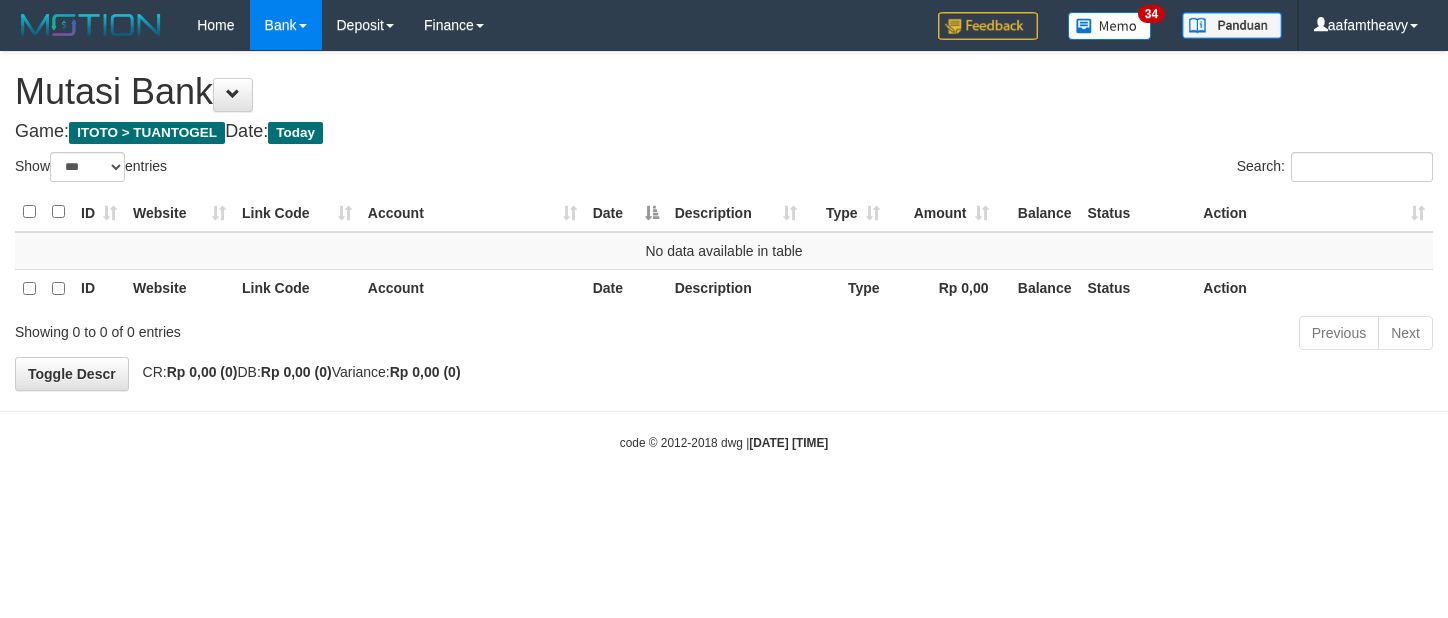 select on "***" 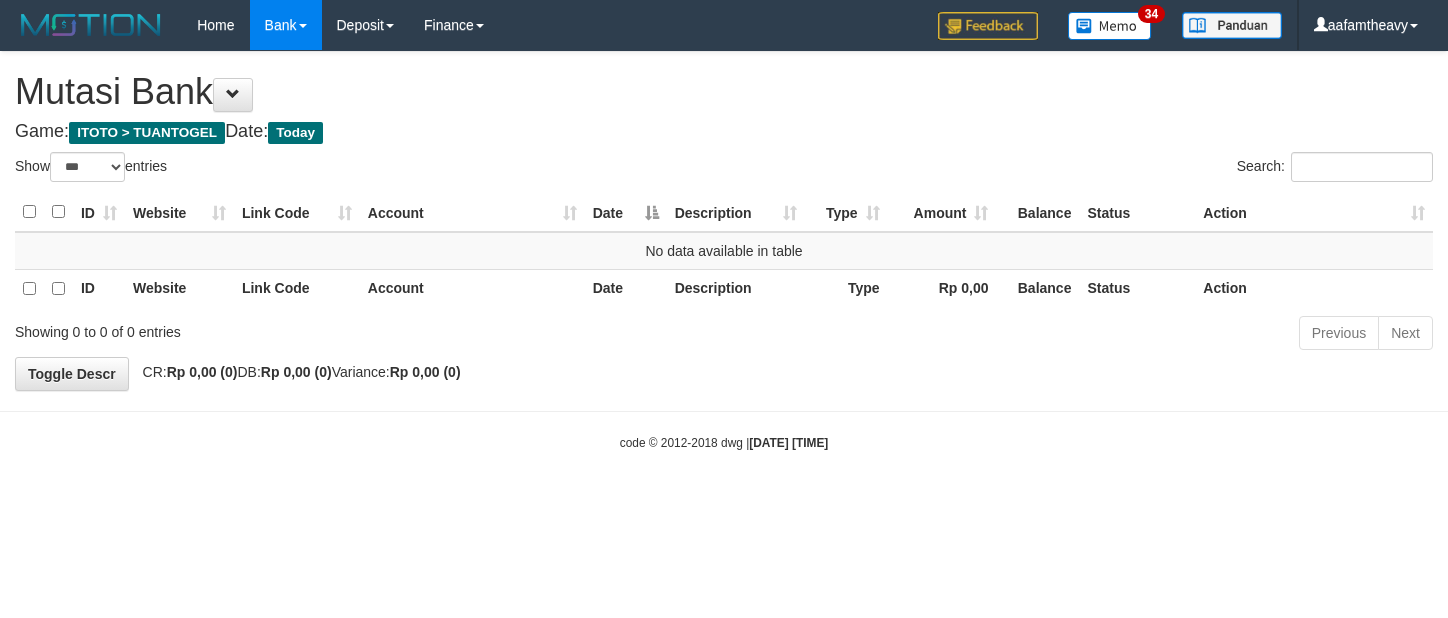 scroll, scrollTop: 0, scrollLeft: 0, axis: both 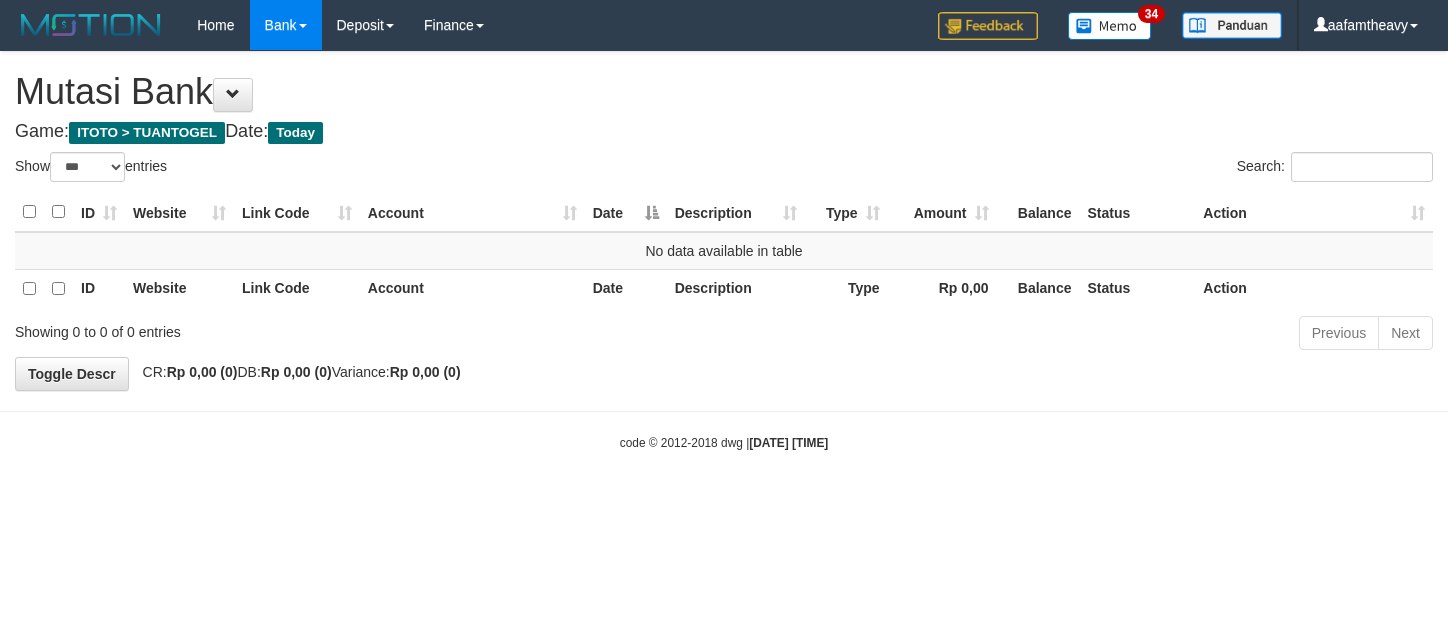 select on "***" 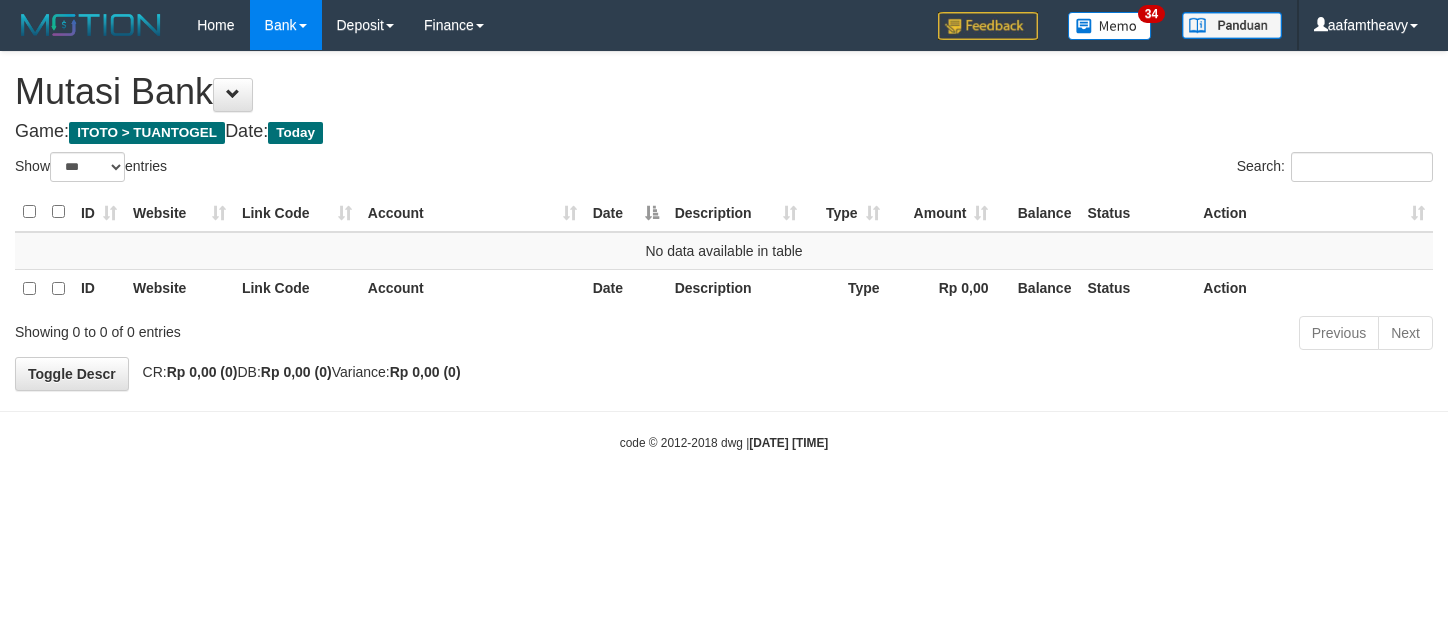 scroll, scrollTop: 0, scrollLeft: 0, axis: both 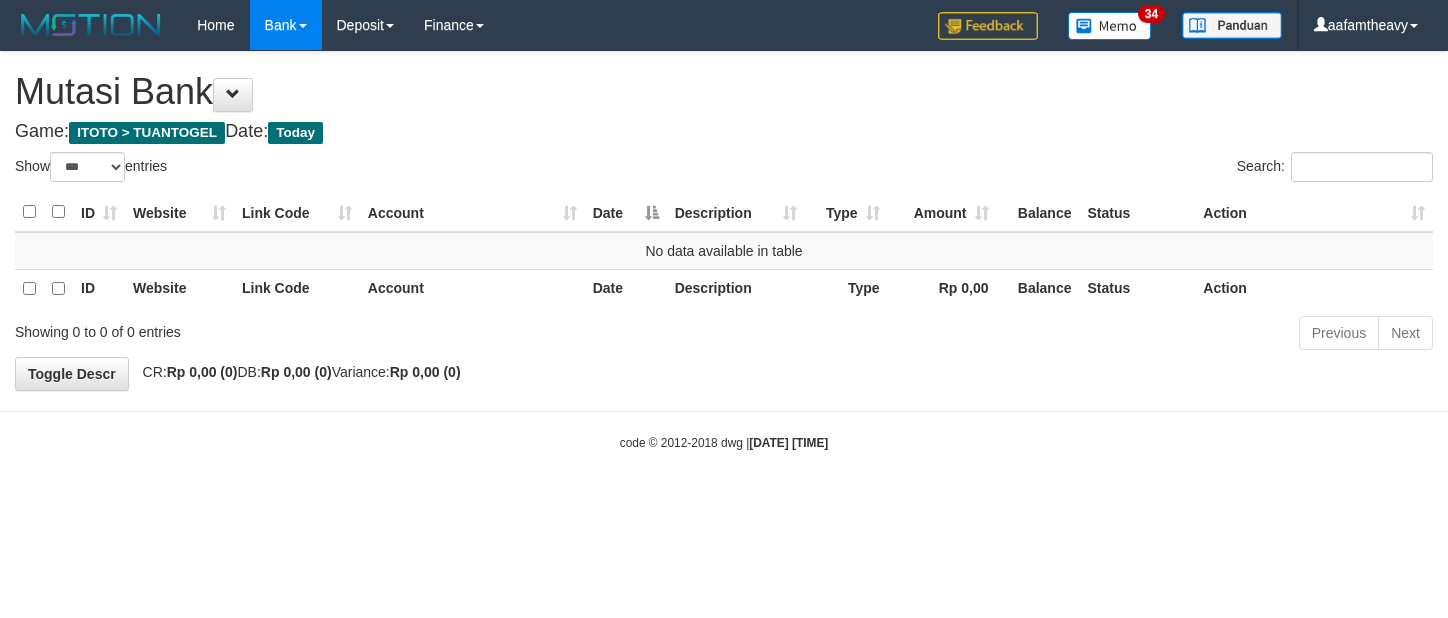 select on "***" 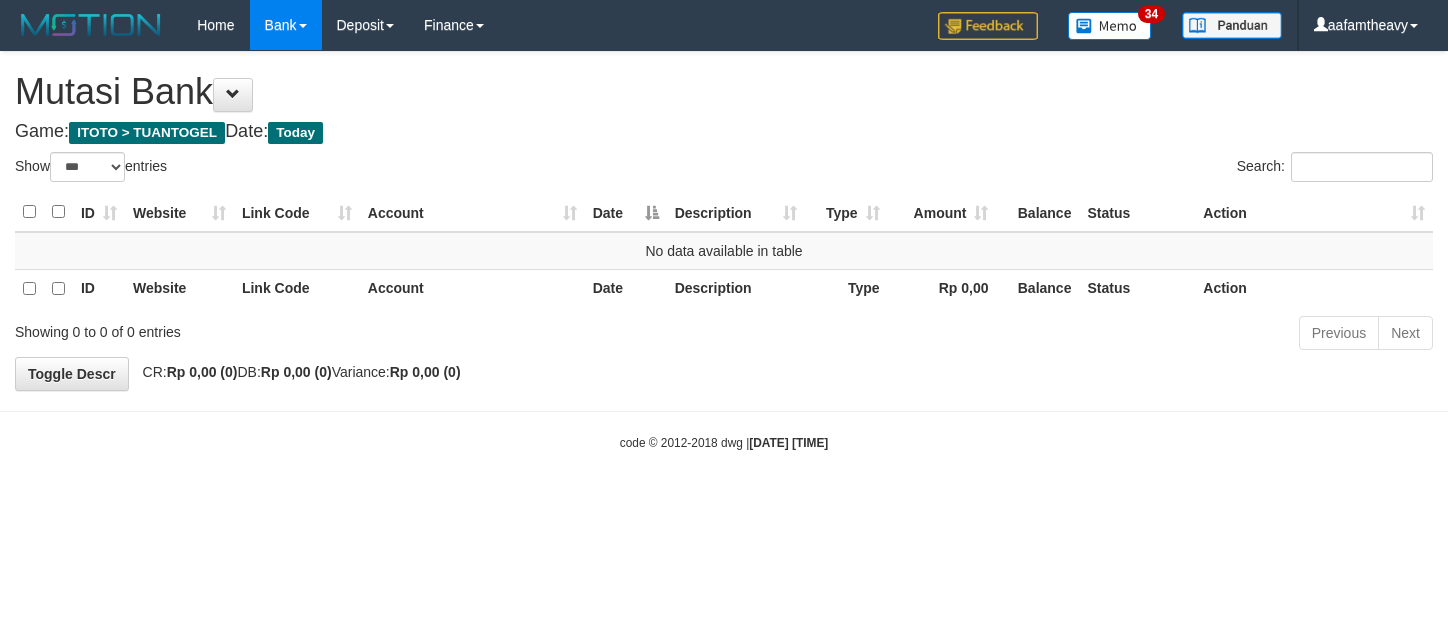scroll, scrollTop: 0, scrollLeft: 0, axis: both 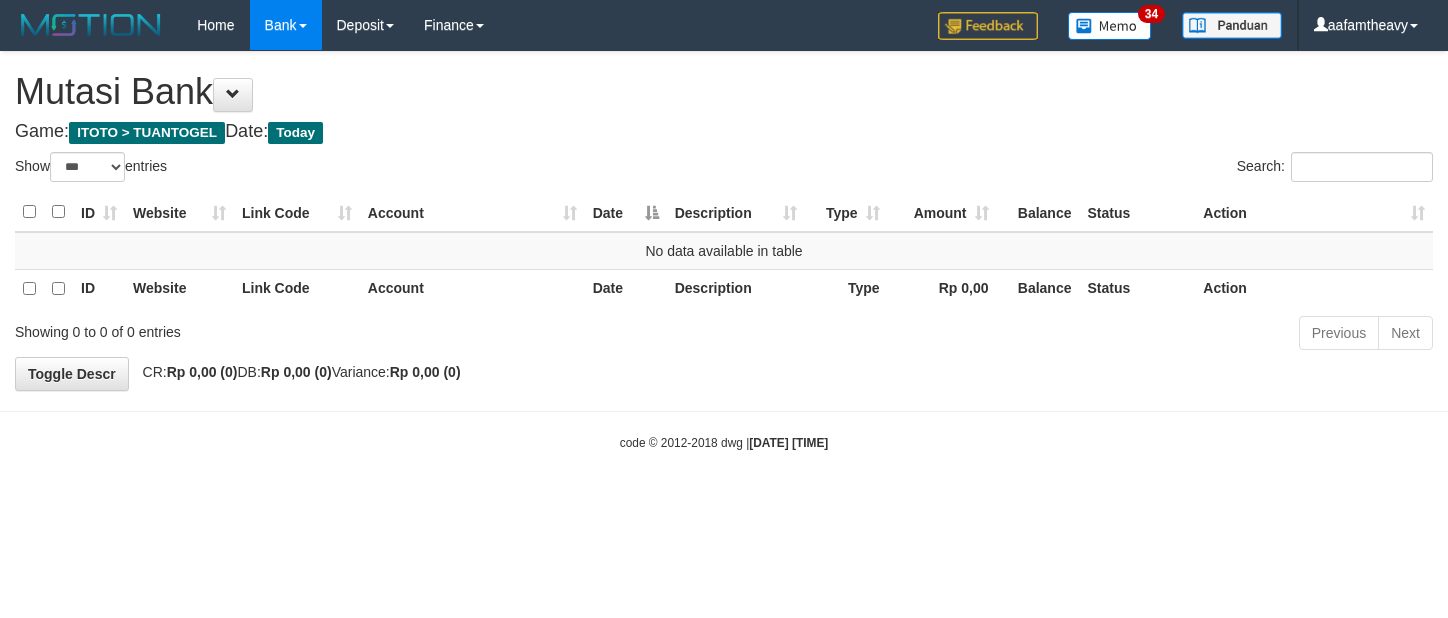 select on "***" 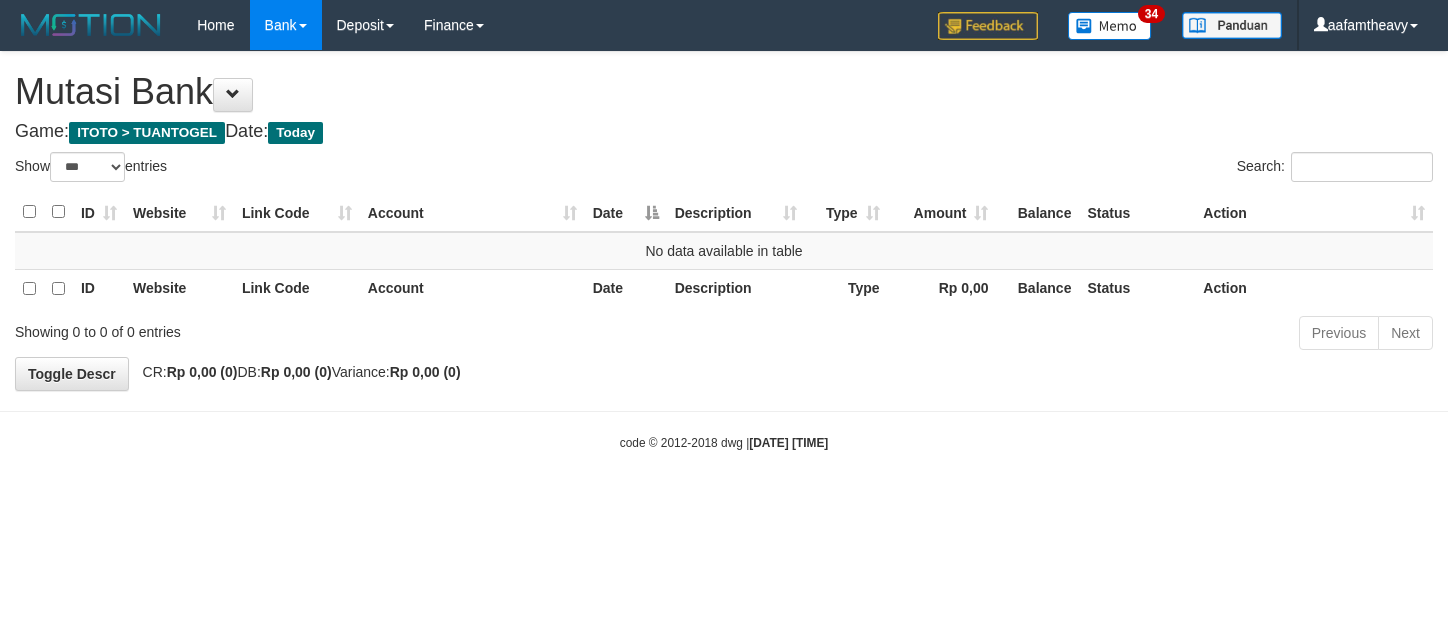 scroll, scrollTop: 0, scrollLeft: 0, axis: both 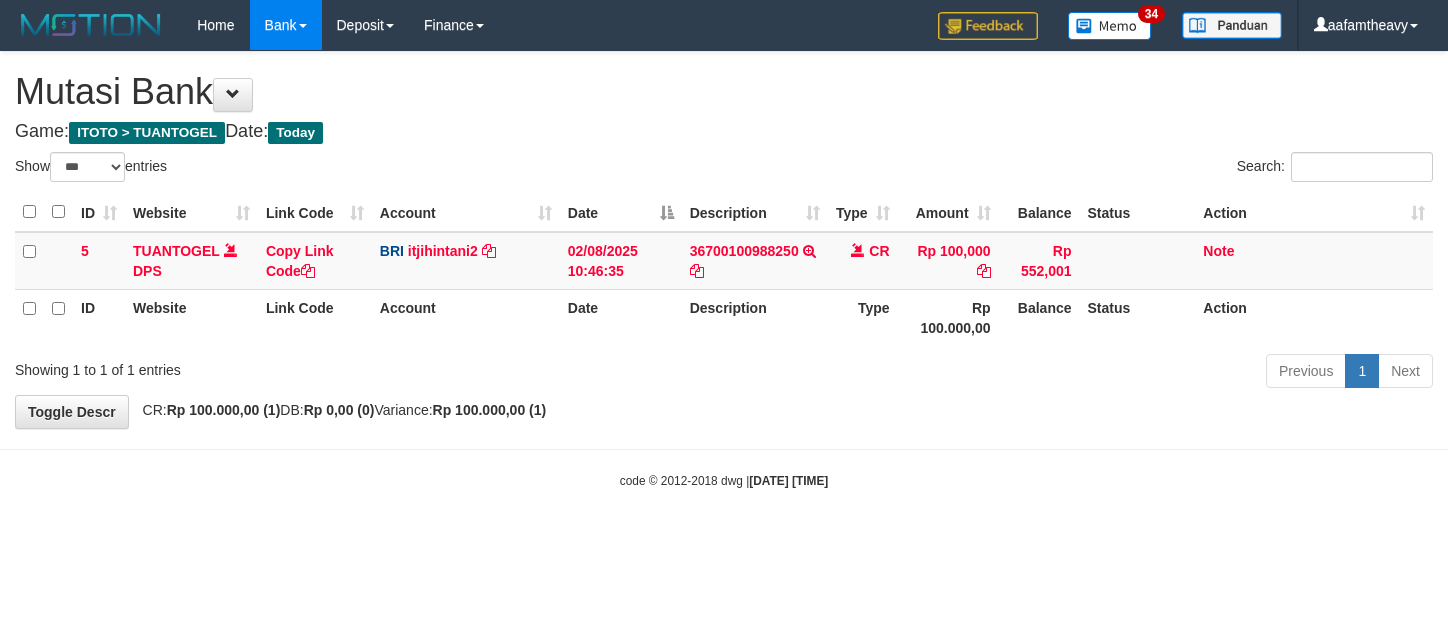 select on "***" 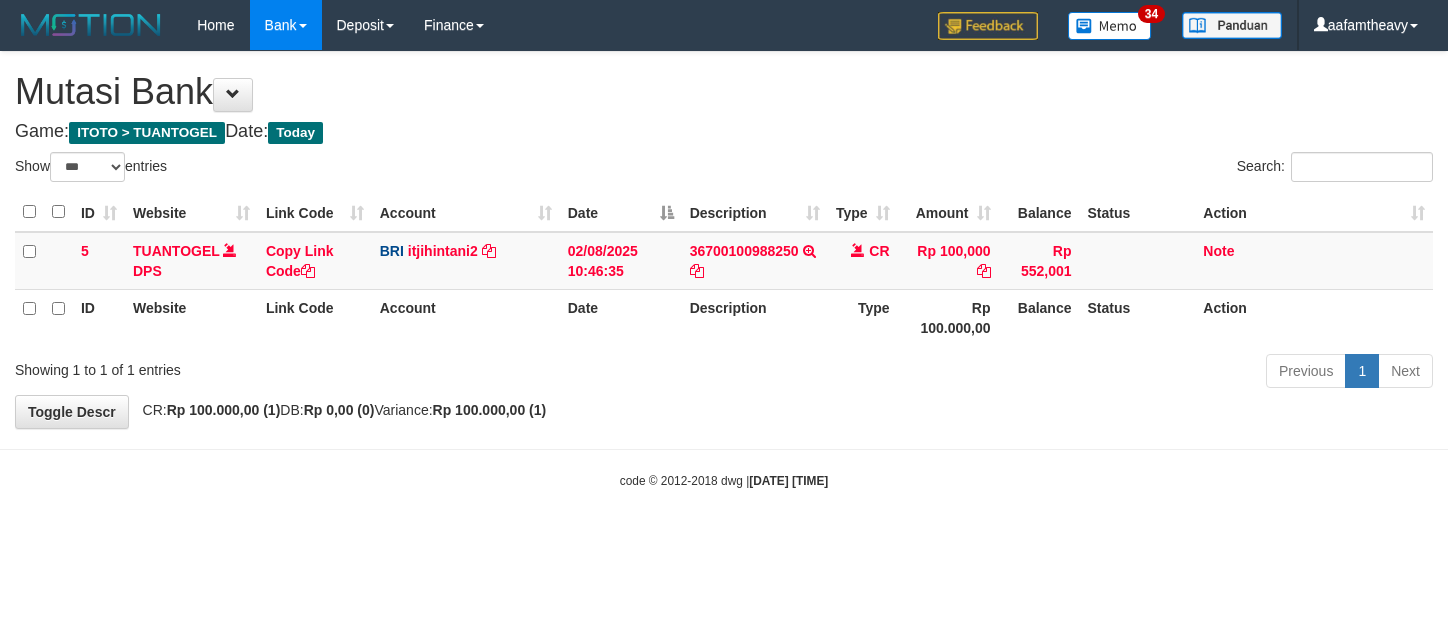 scroll, scrollTop: 0, scrollLeft: 0, axis: both 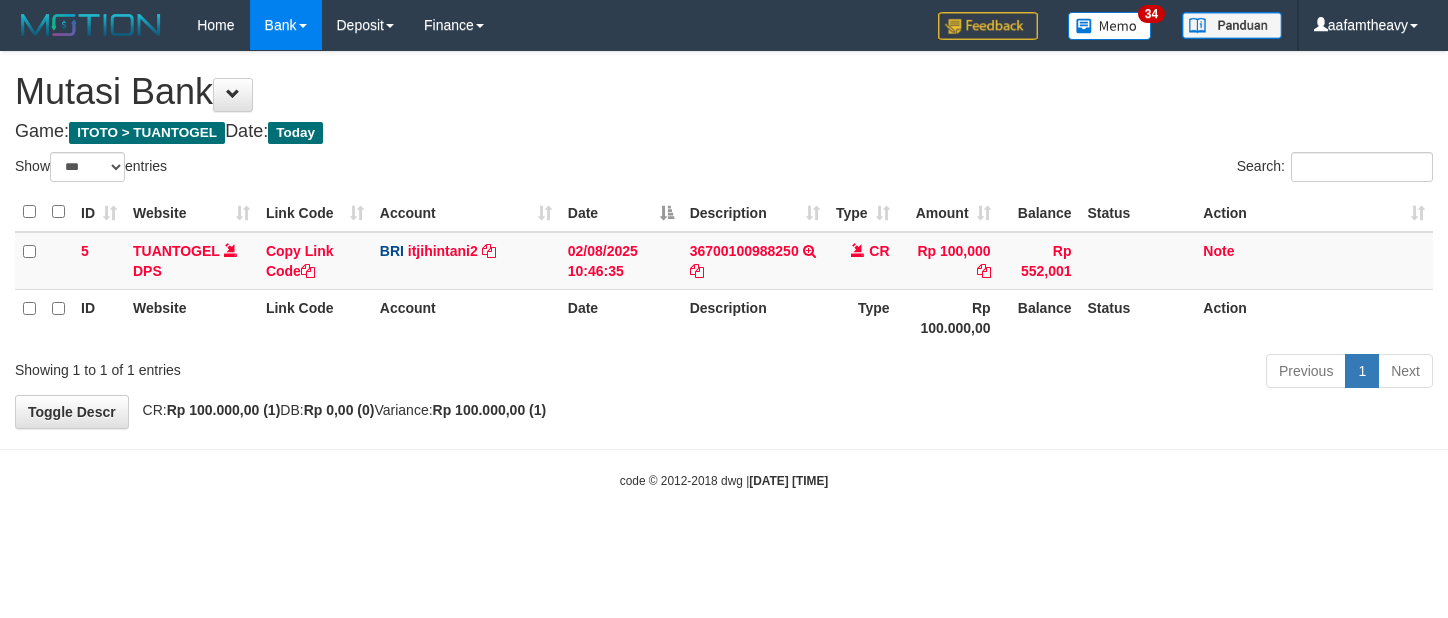 select on "***" 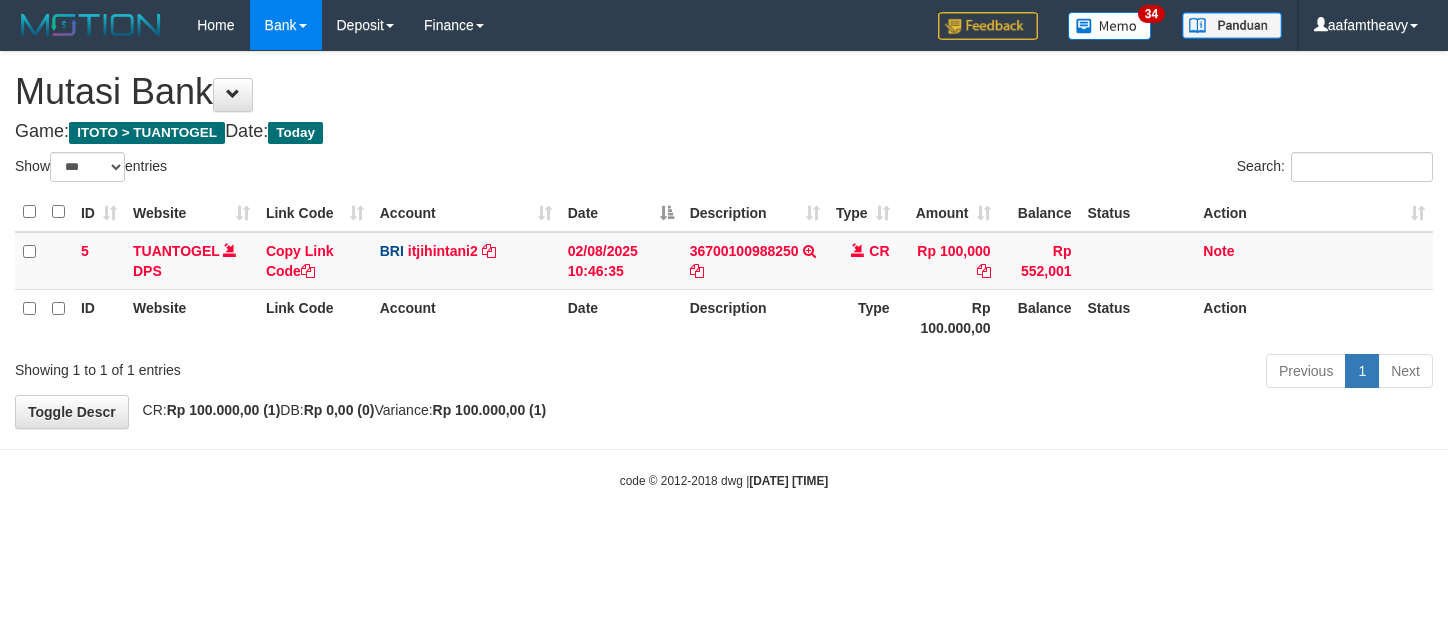 scroll, scrollTop: 0, scrollLeft: 0, axis: both 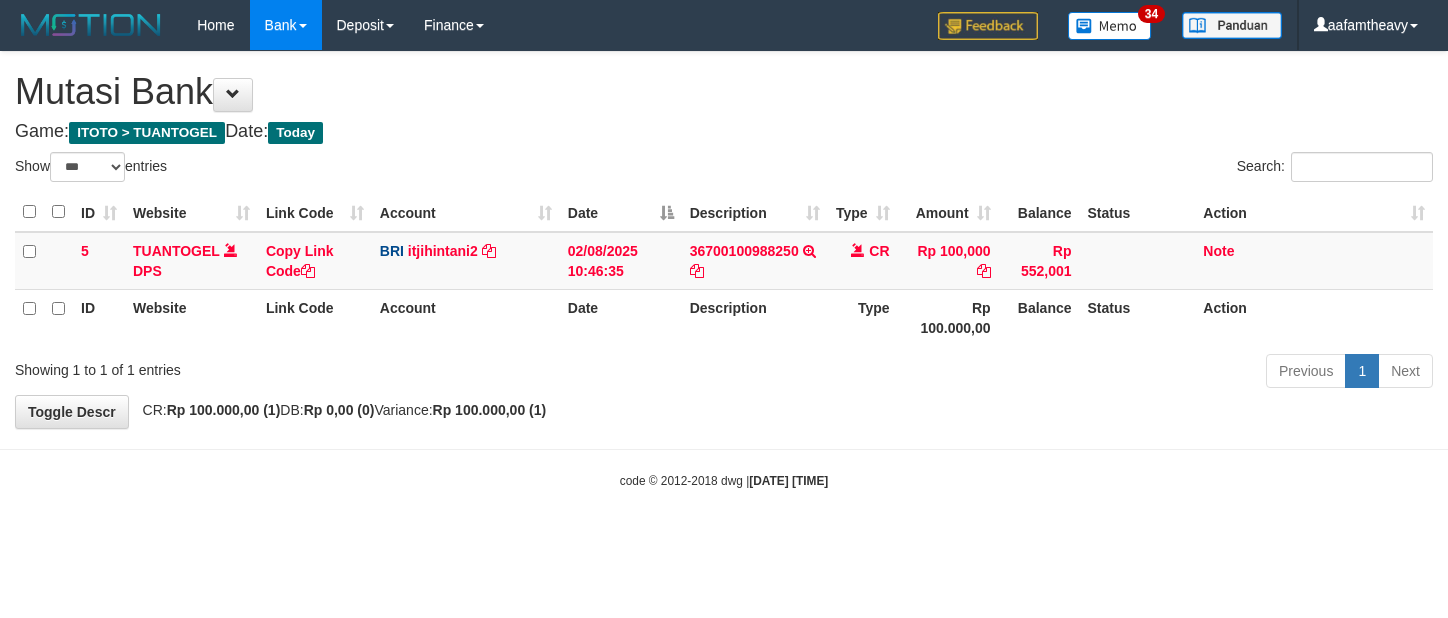select on "***" 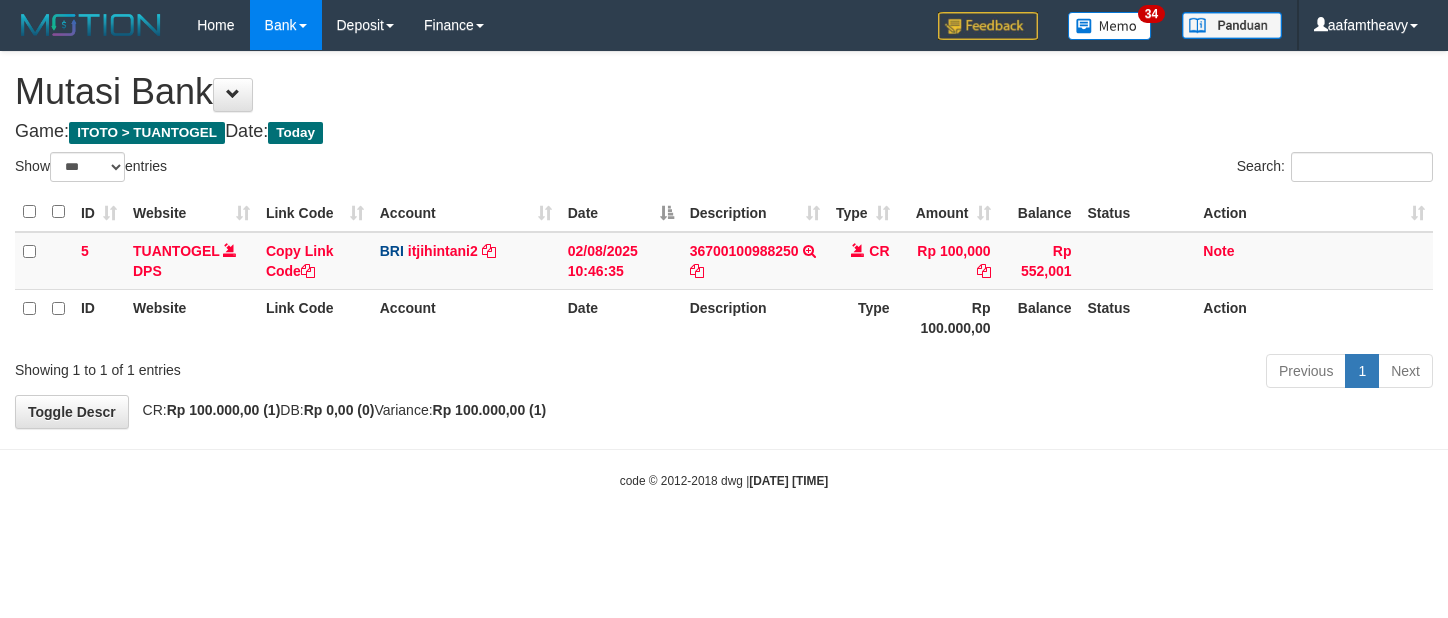 scroll, scrollTop: 0, scrollLeft: 0, axis: both 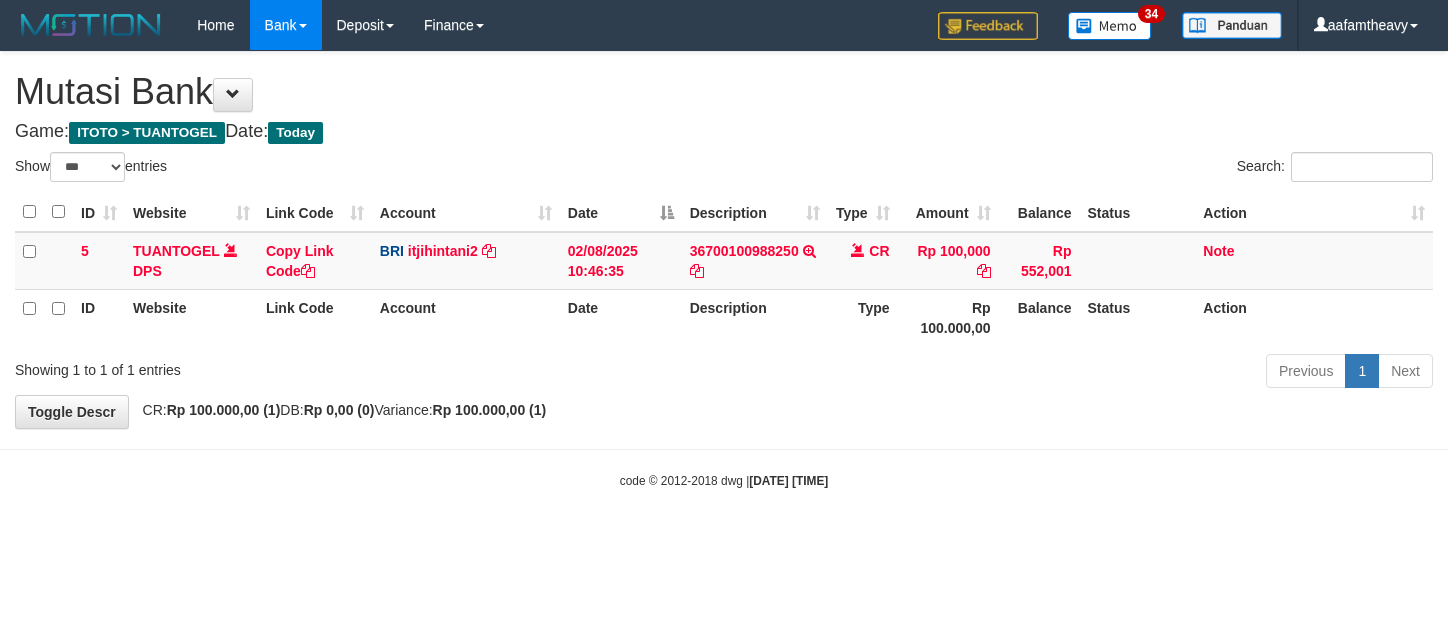 select on "***" 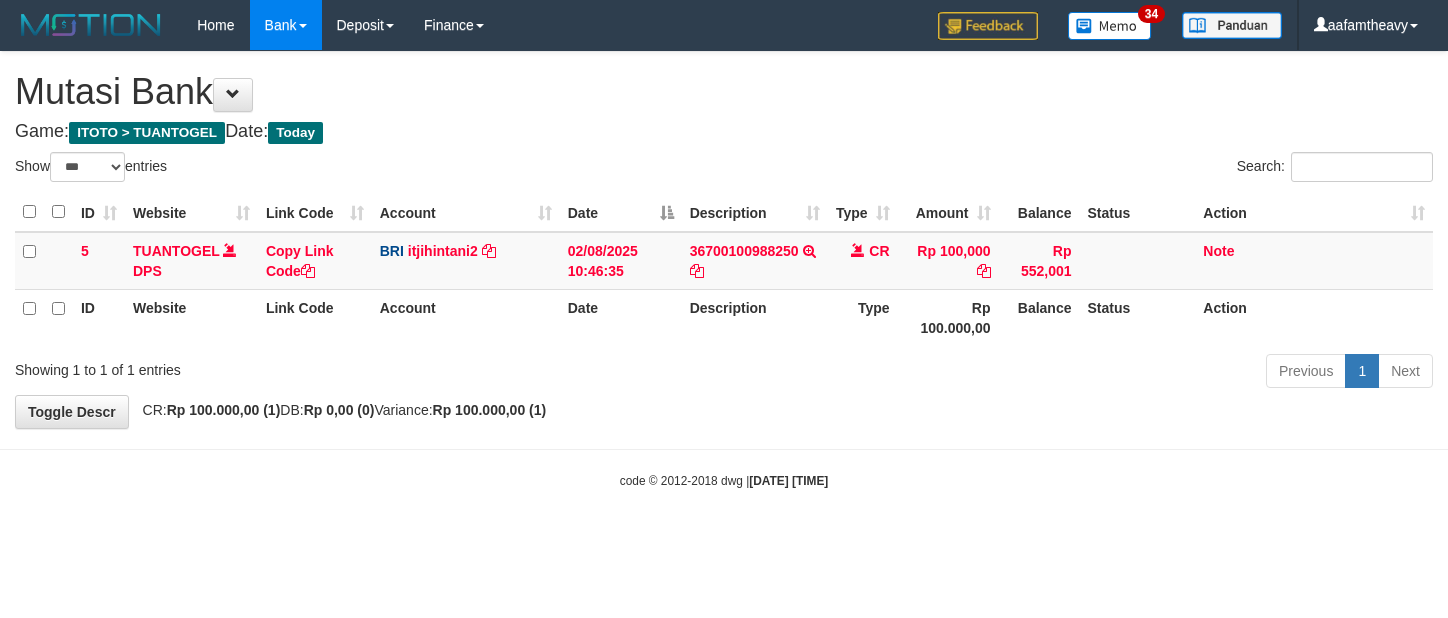 scroll, scrollTop: 0, scrollLeft: 0, axis: both 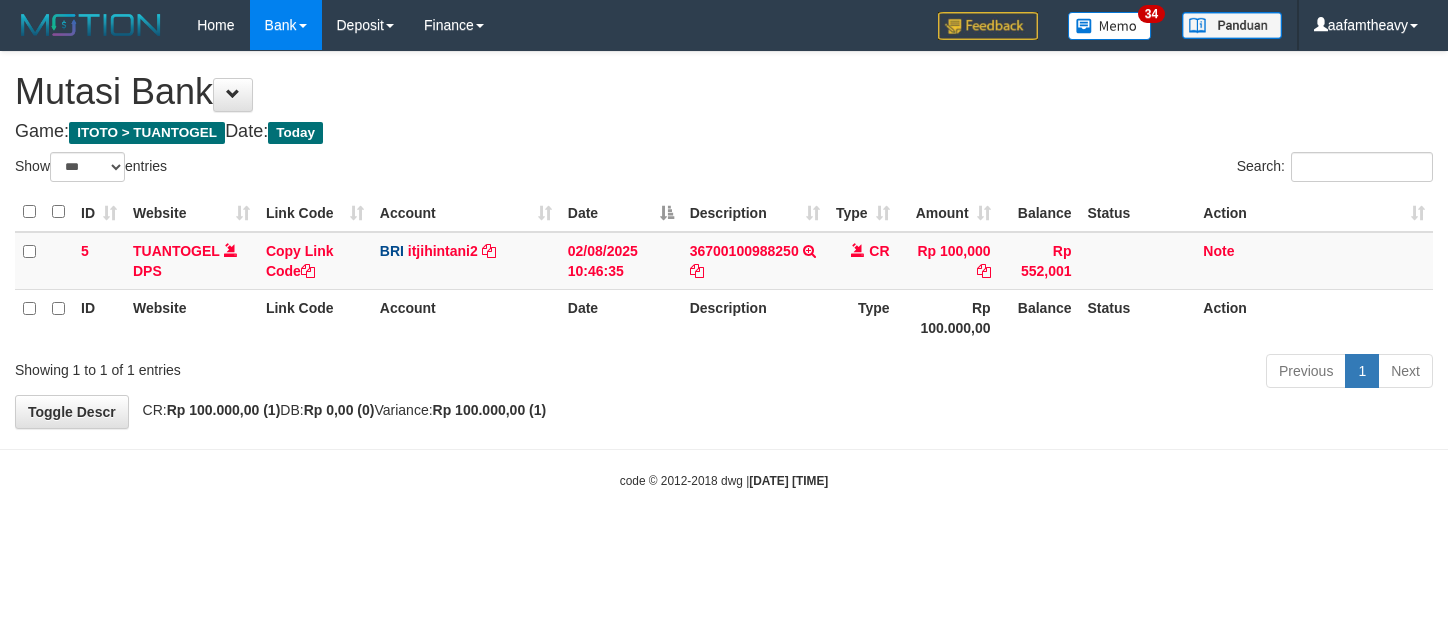 select on "***" 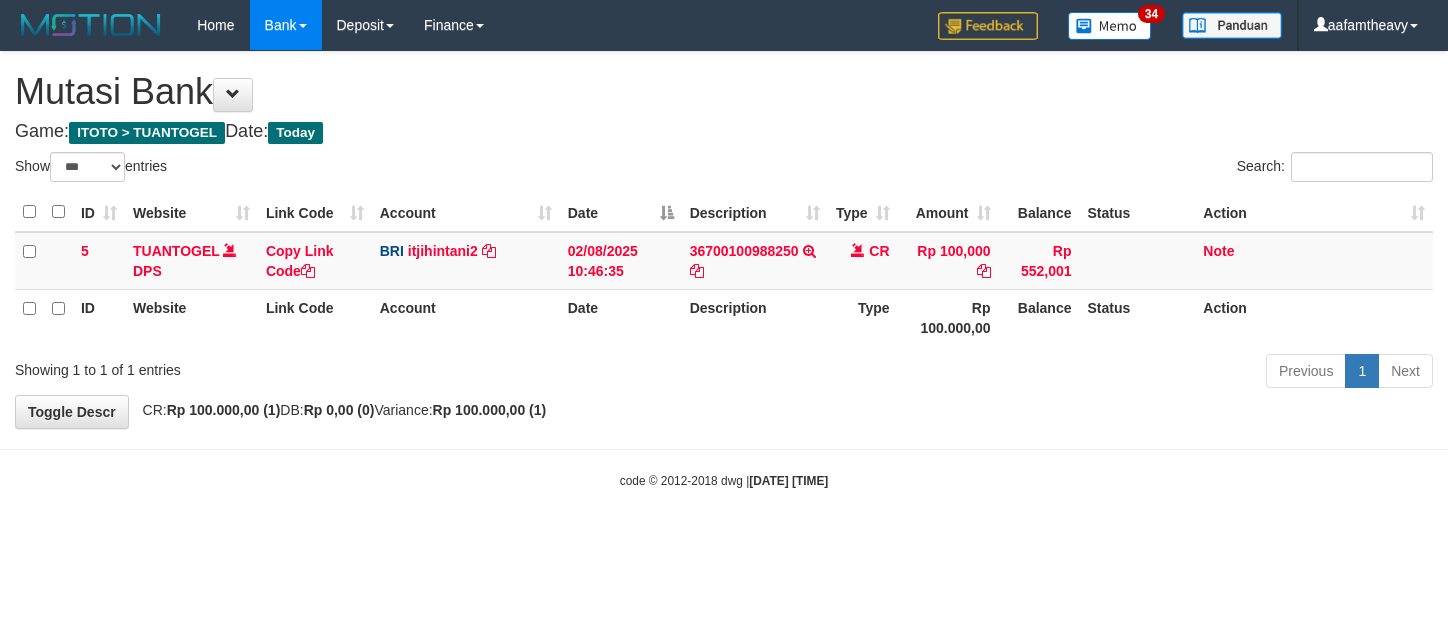 scroll, scrollTop: 0, scrollLeft: 0, axis: both 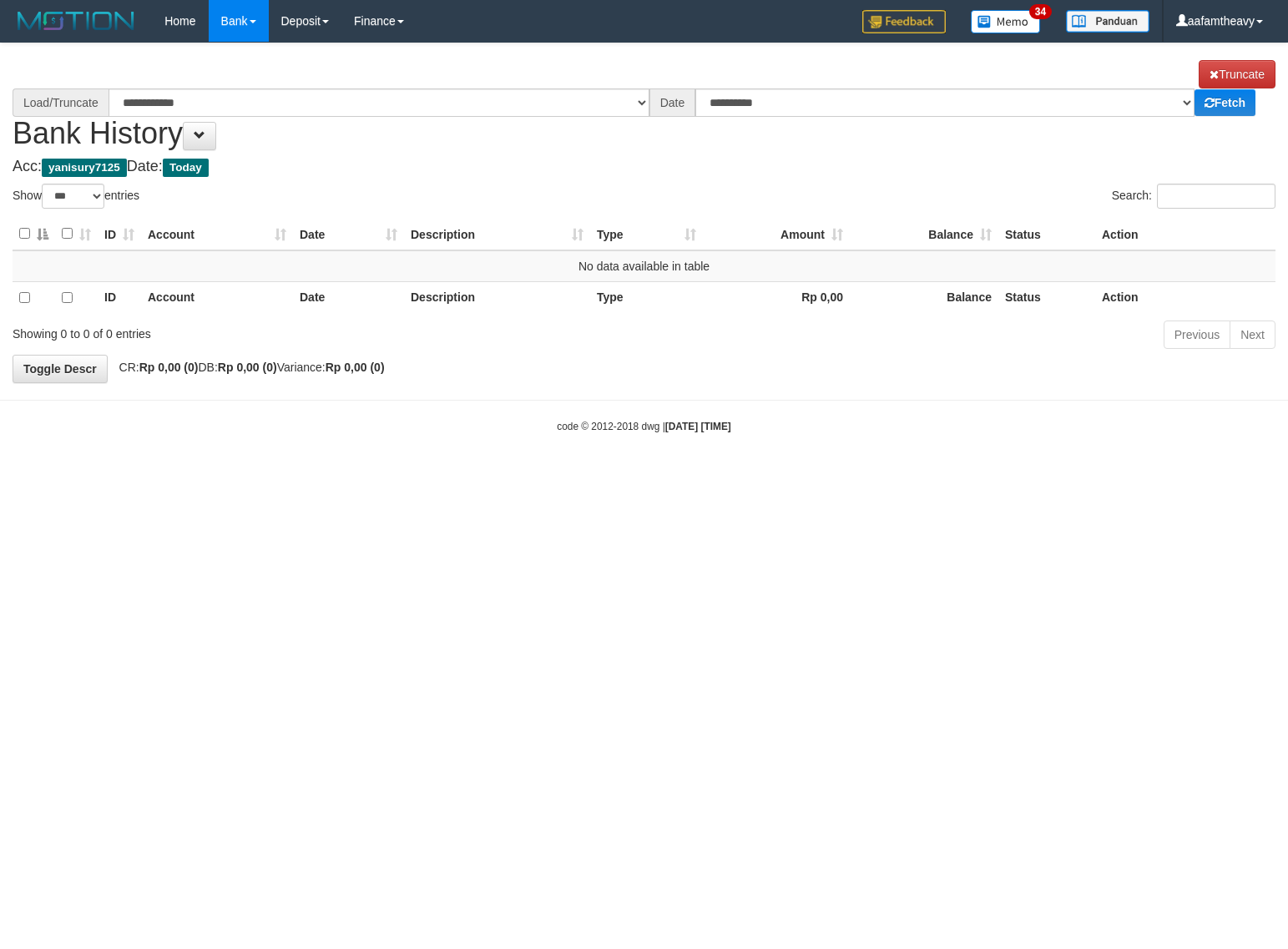 select on "***" 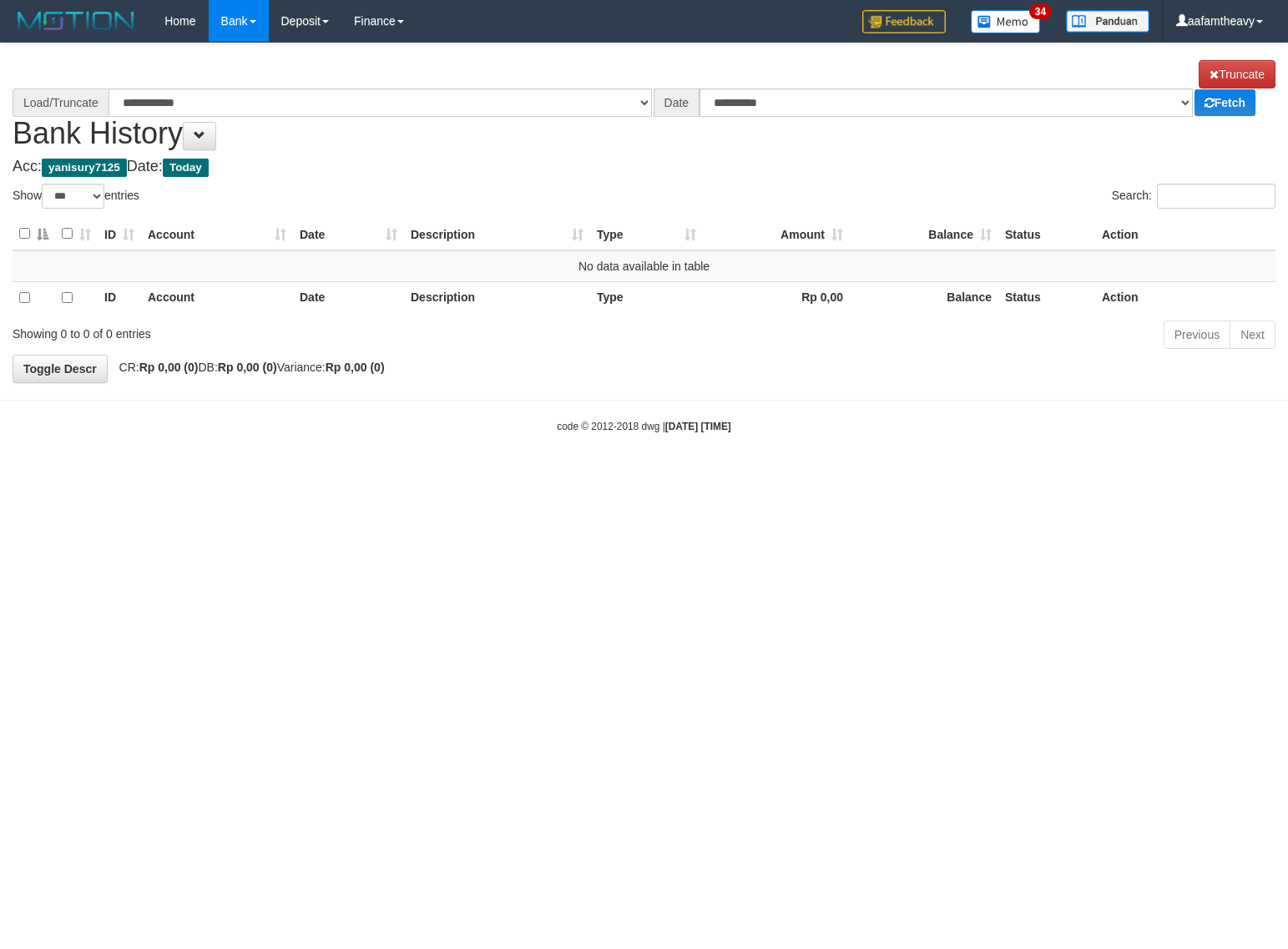 scroll, scrollTop: 0, scrollLeft: 0, axis: both 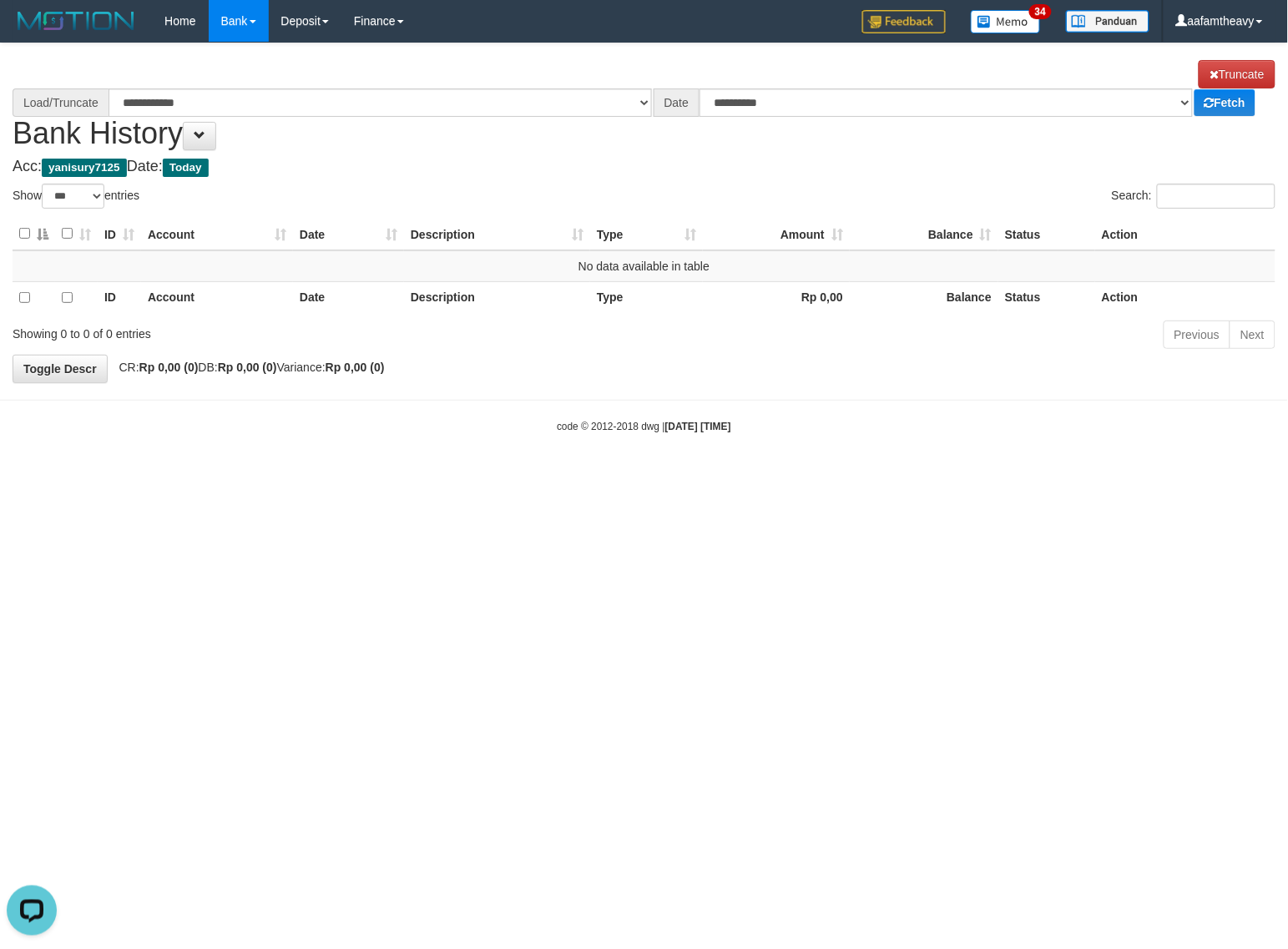 select on "****" 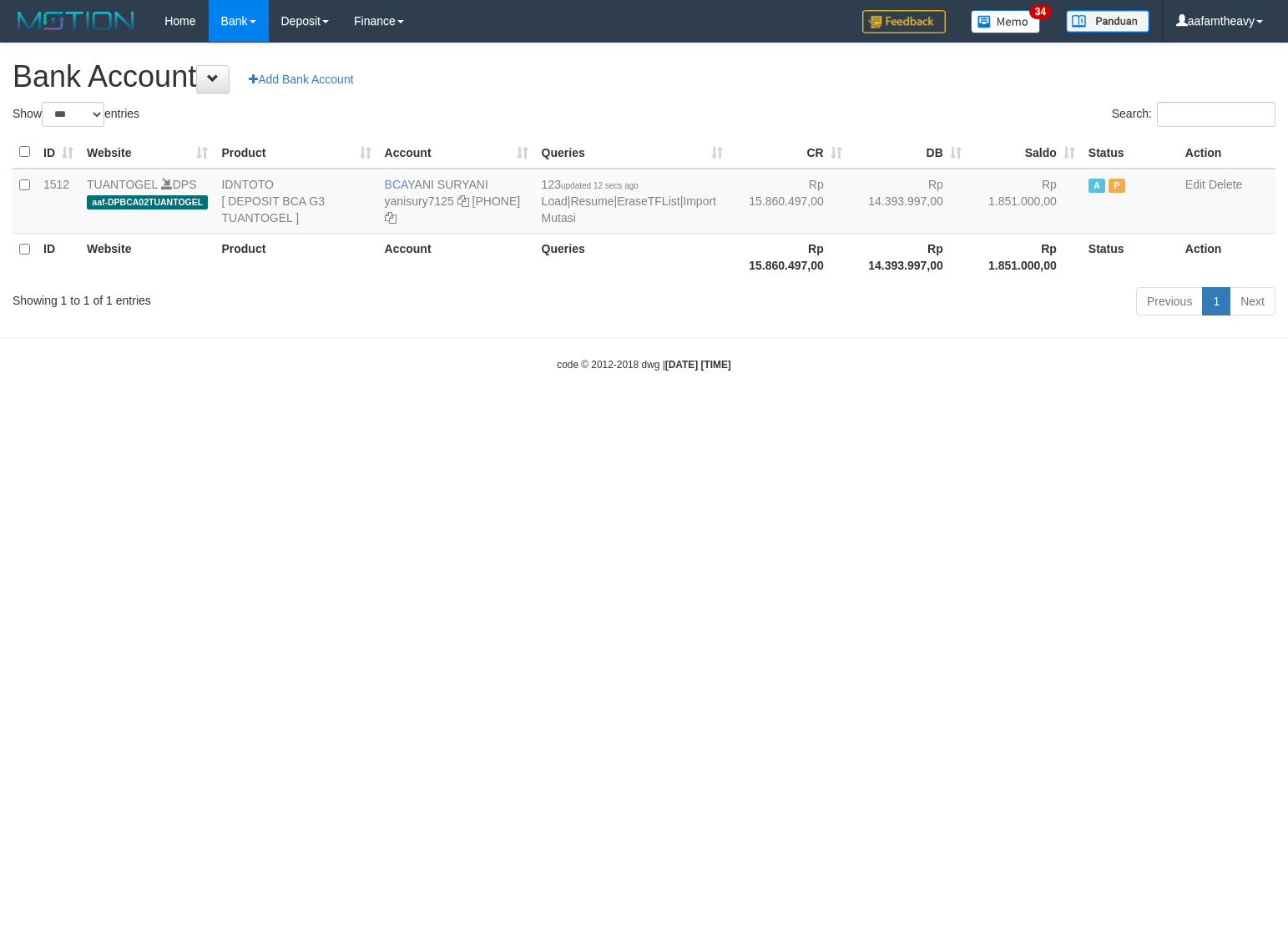 select on "***" 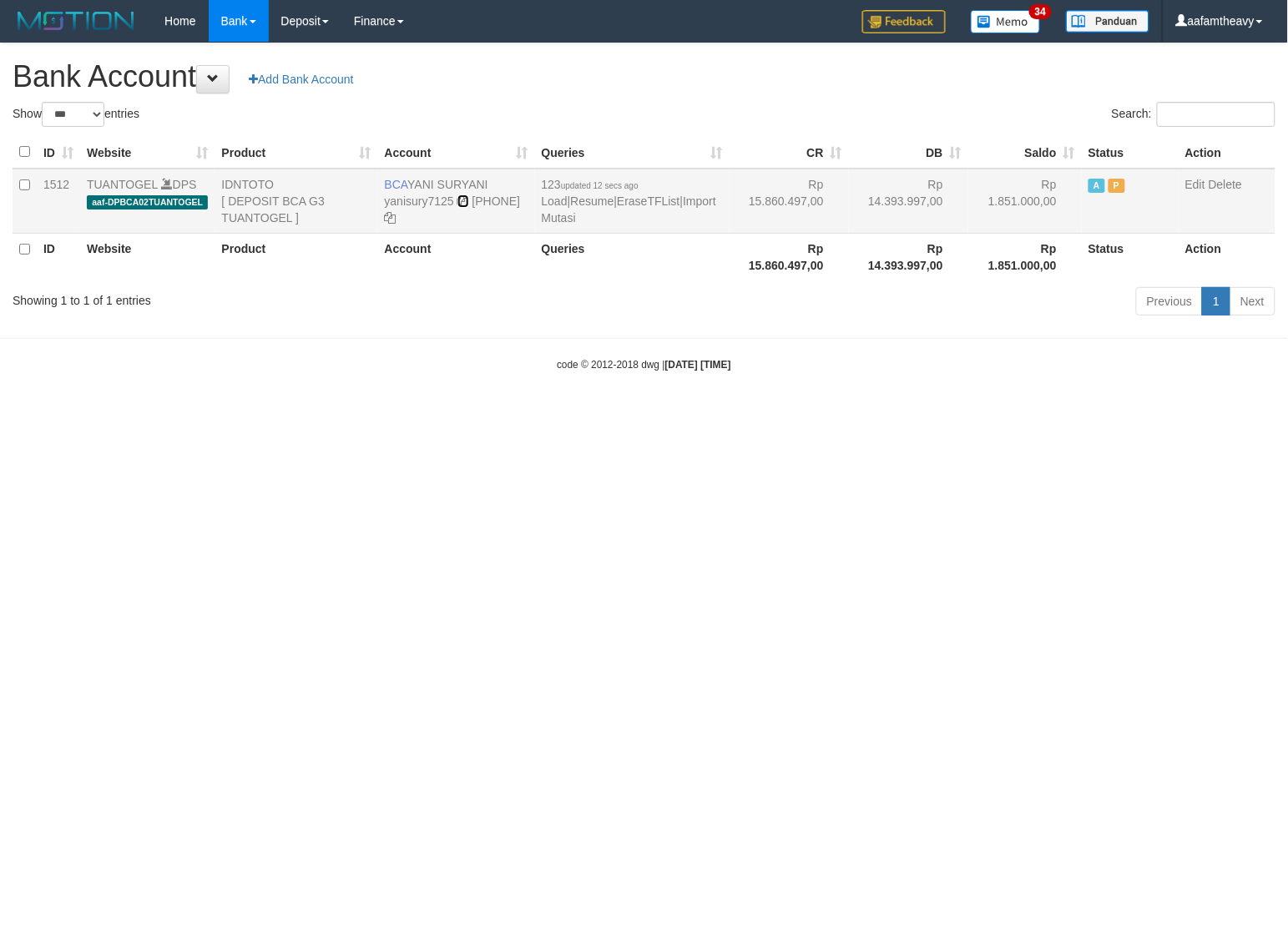 click at bounding box center (463, 201) 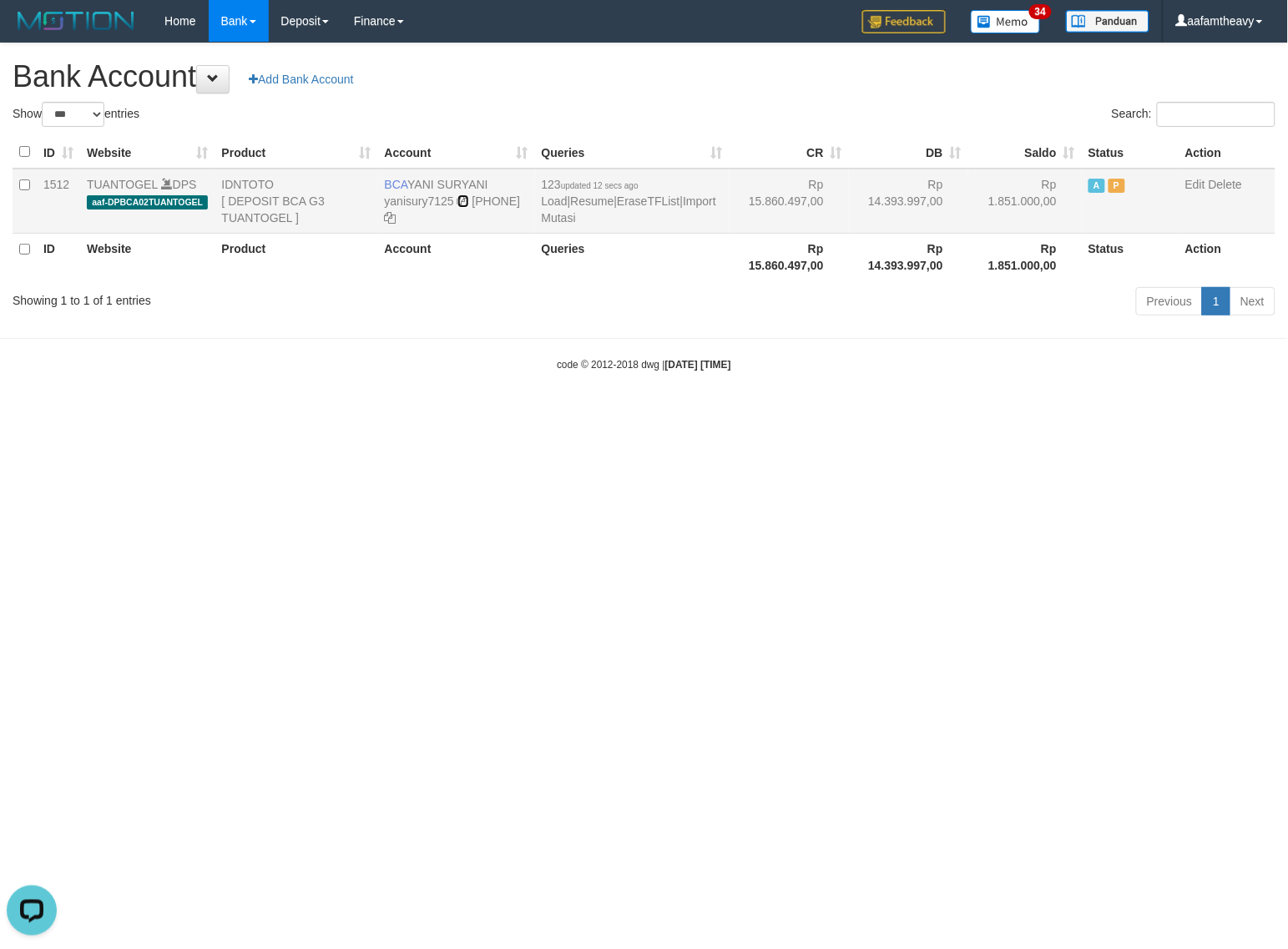 scroll, scrollTop: 0, scrollLeft: 0, axis: both 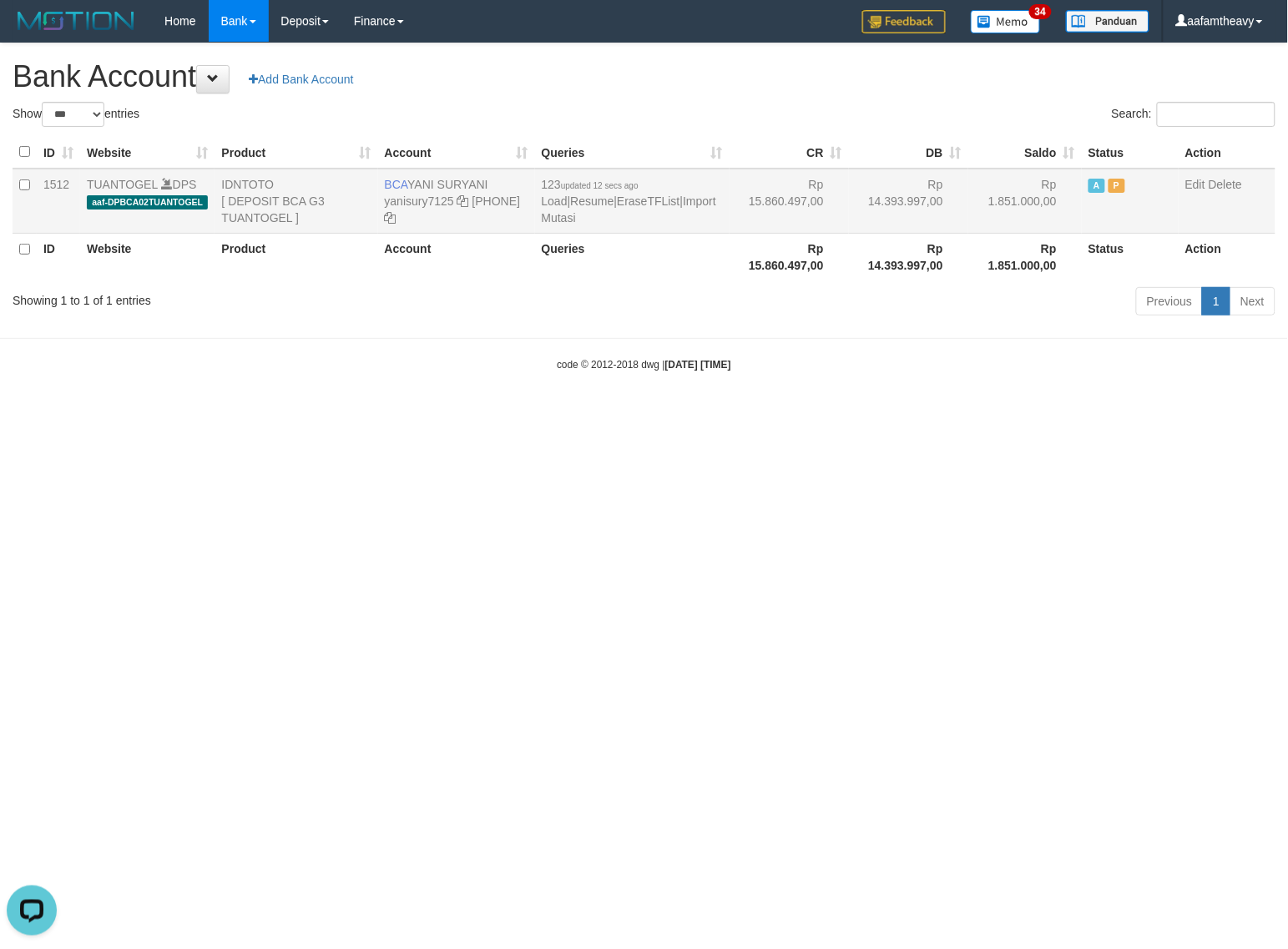 click on "123  updated 12 secs ago
Load
|
Resume
|
EraseTFList
|
Import Mutasi" at bounding box center (632, 201) 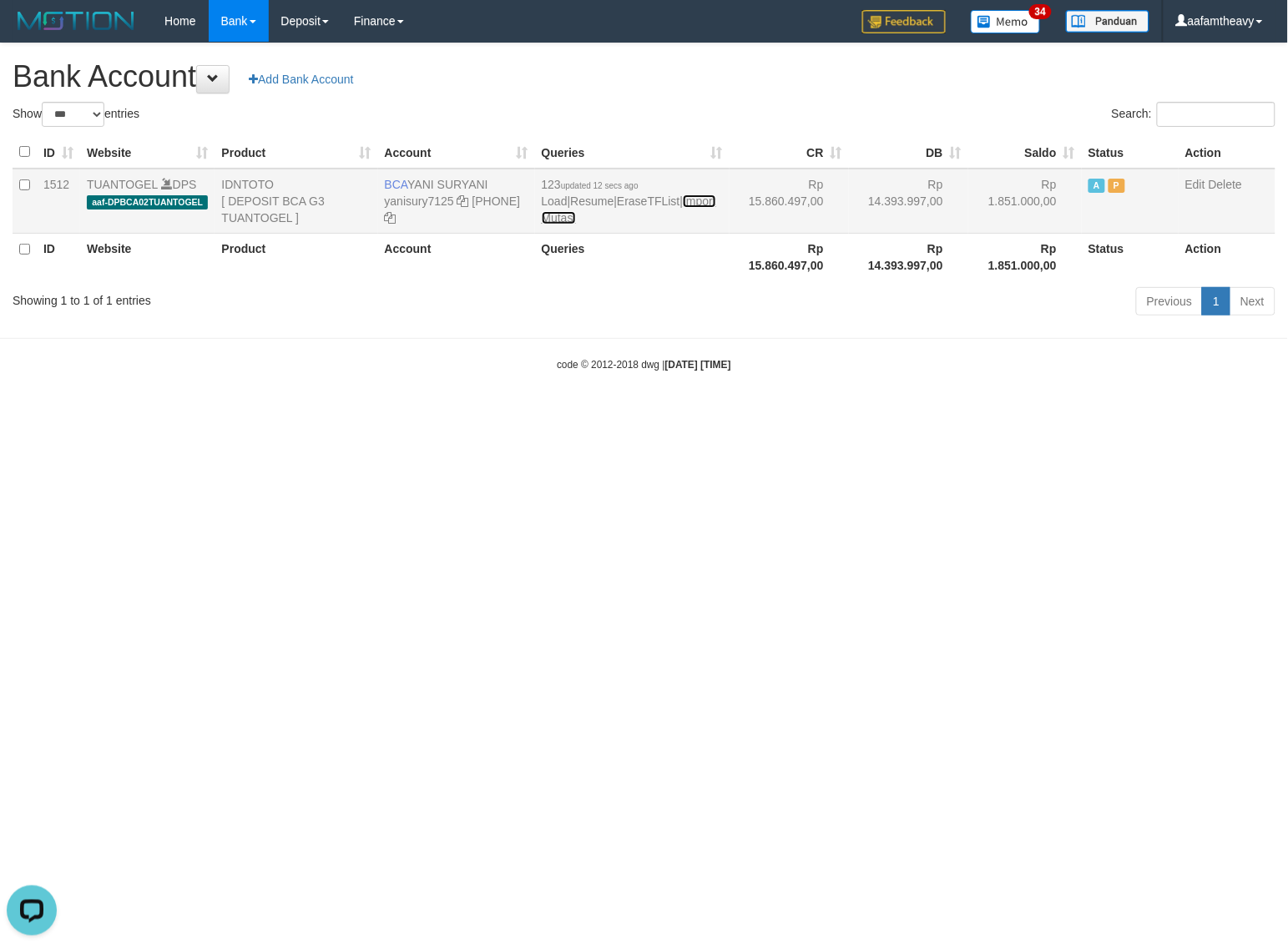 click on "Import Mutasi" at bounding box center [629, 209] 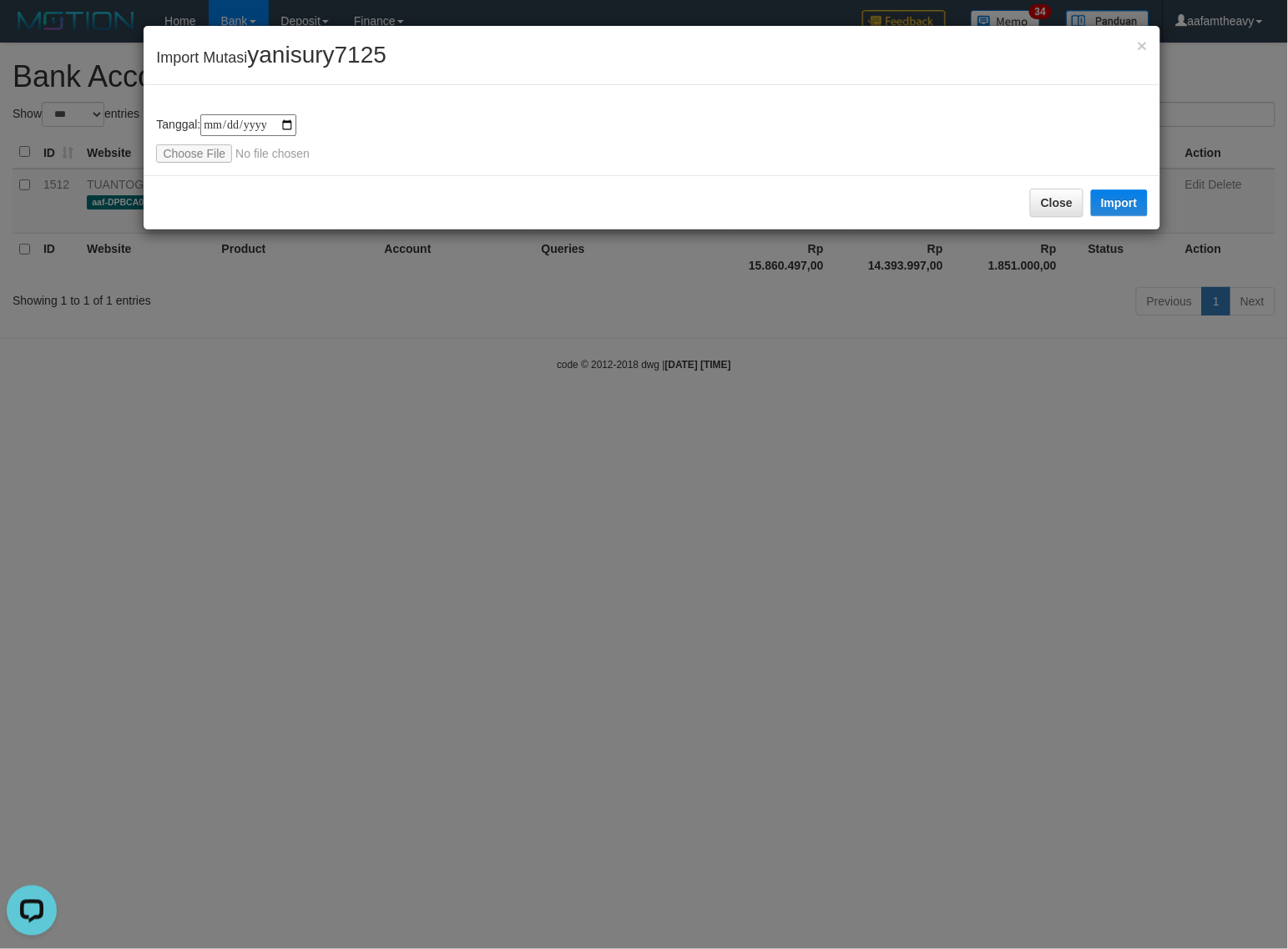 type on "**********" 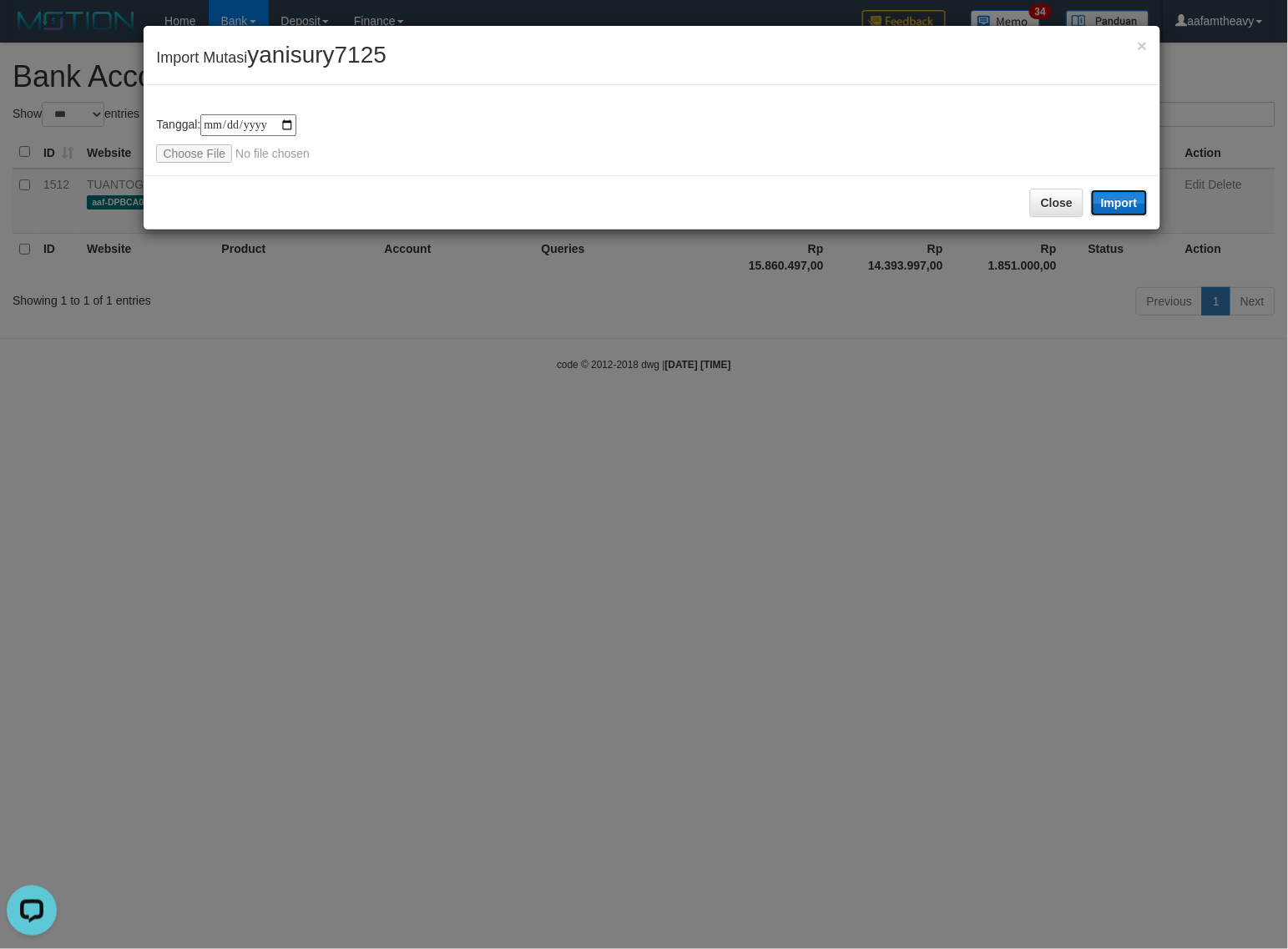 click on "Import" at bounding box center [1119, 203] 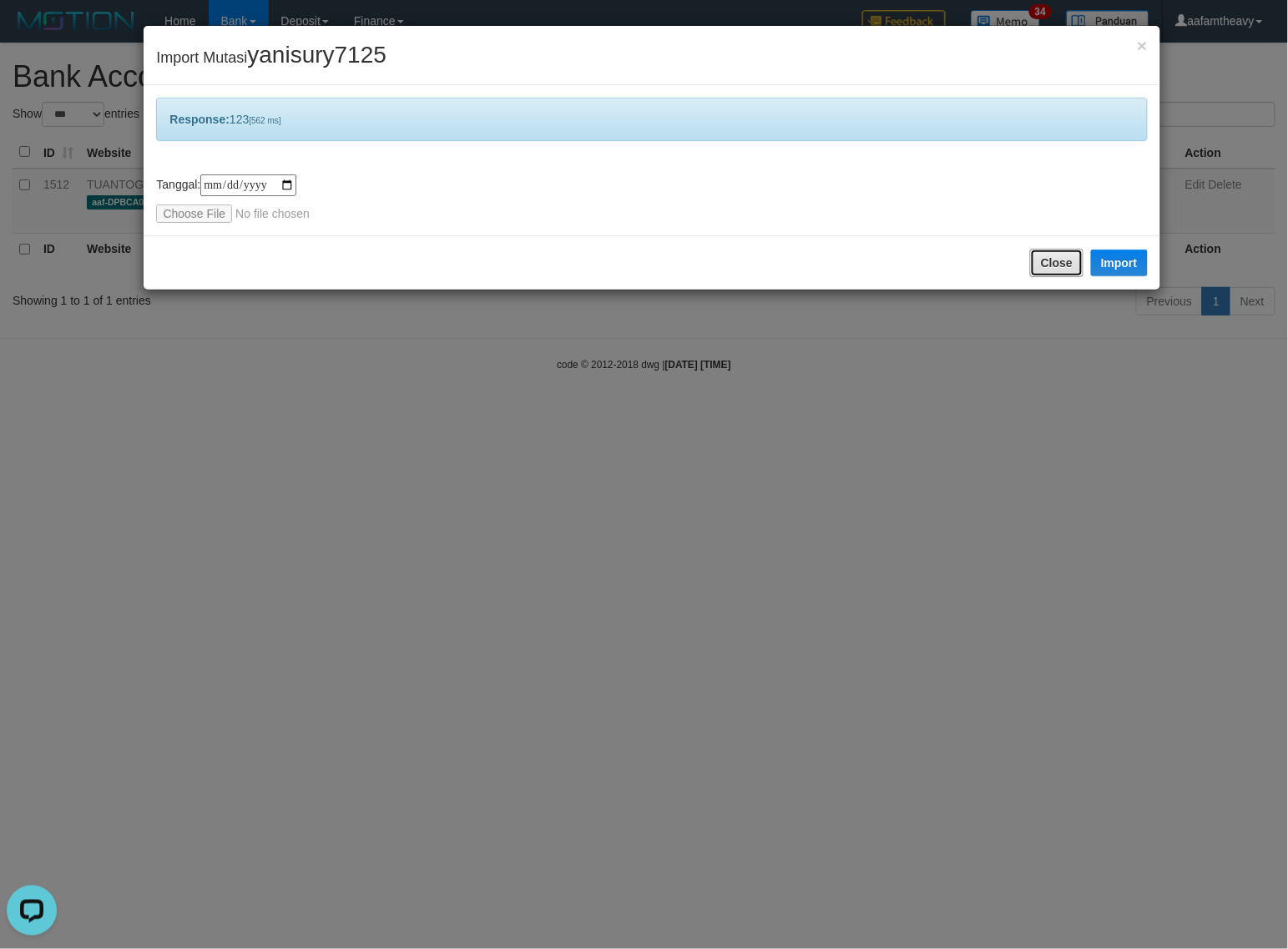 drag, startPoint x: 1049, startPoint y: 265, endPoint x: 1058, endPoint y: 268, distance: 9.486833 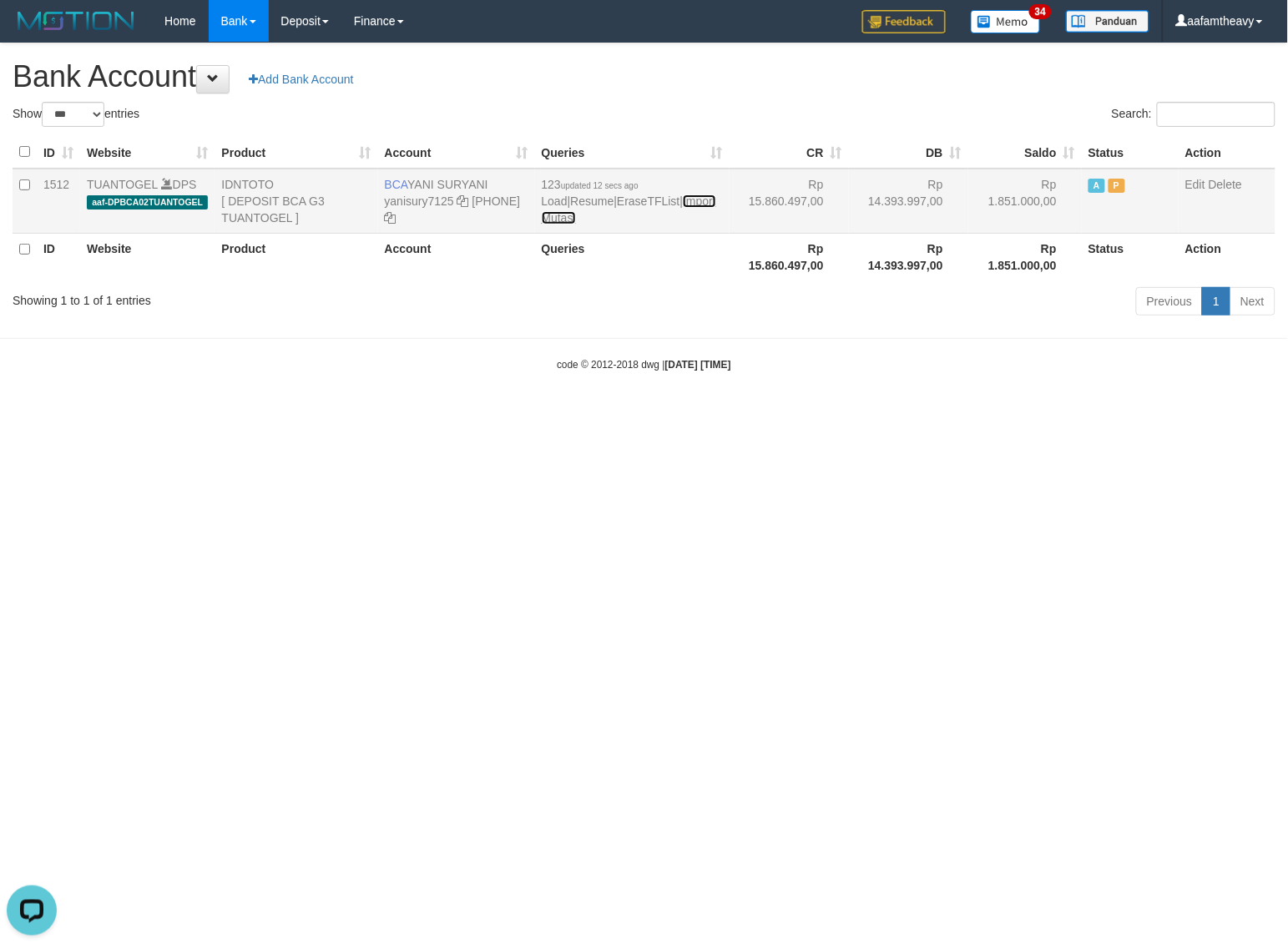 click on "Import Mutasi" at bounding box center (629, 209) 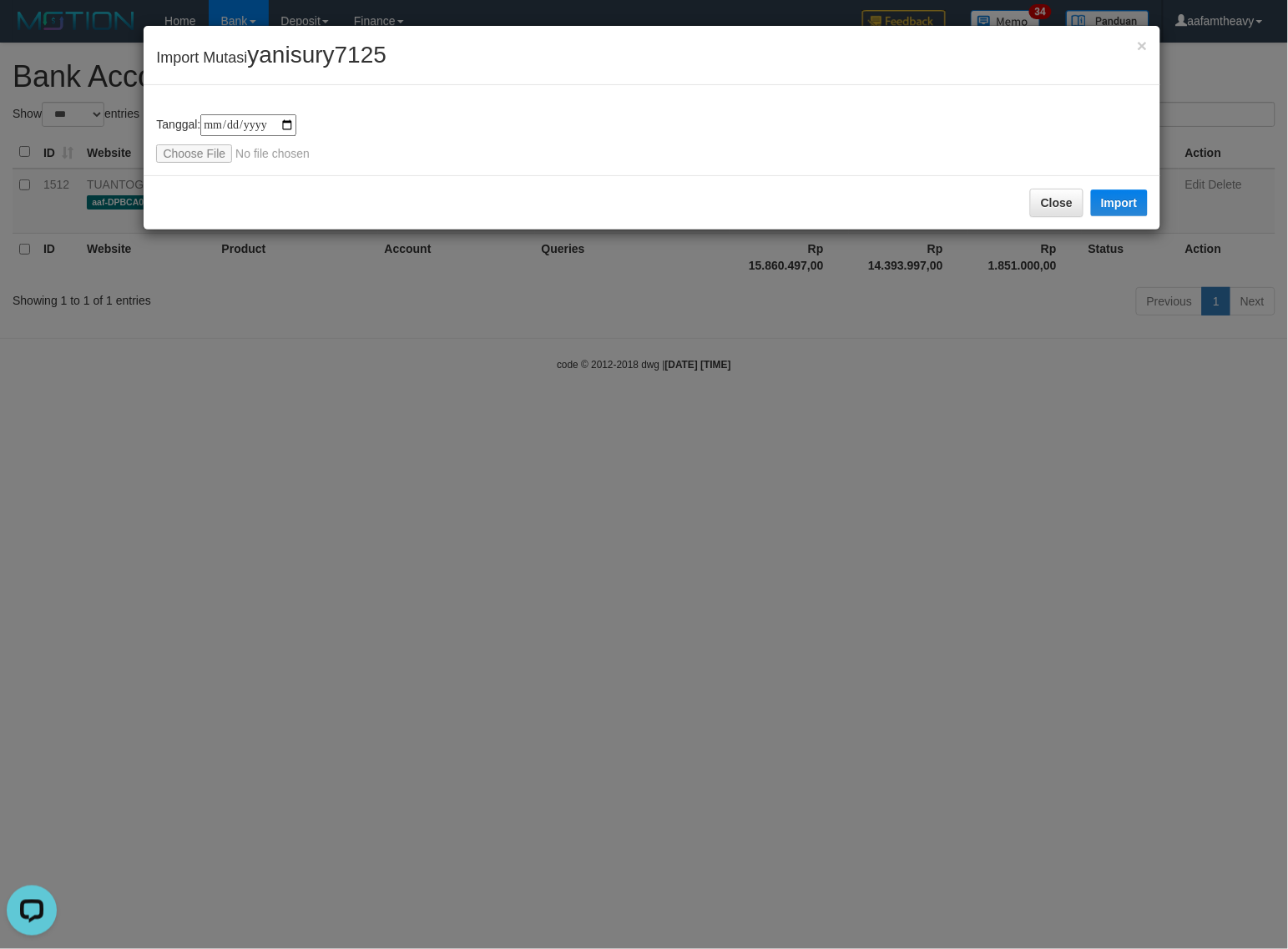 type on "**********" 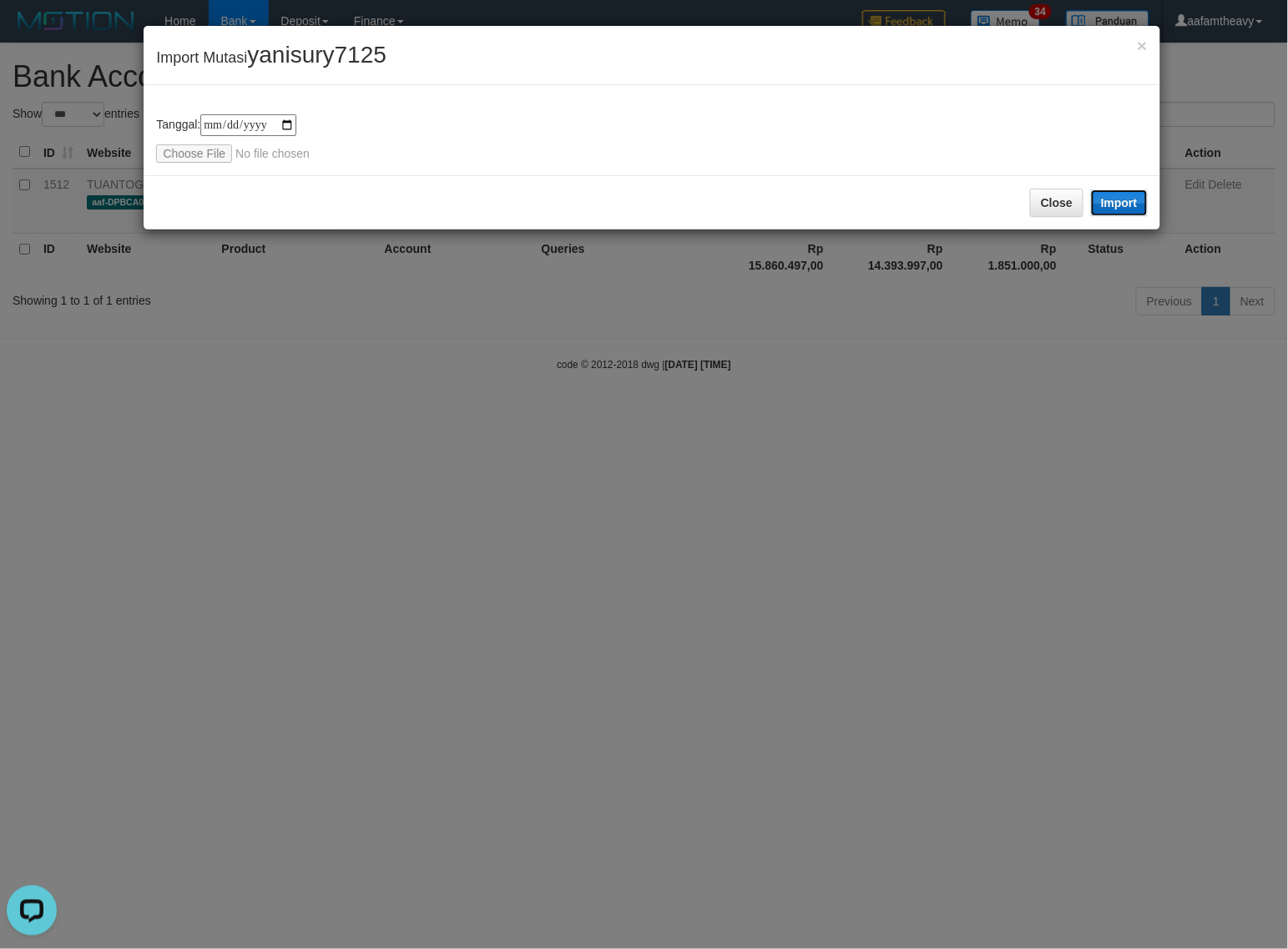 click on "Import" at bounding box center (1119, 203) 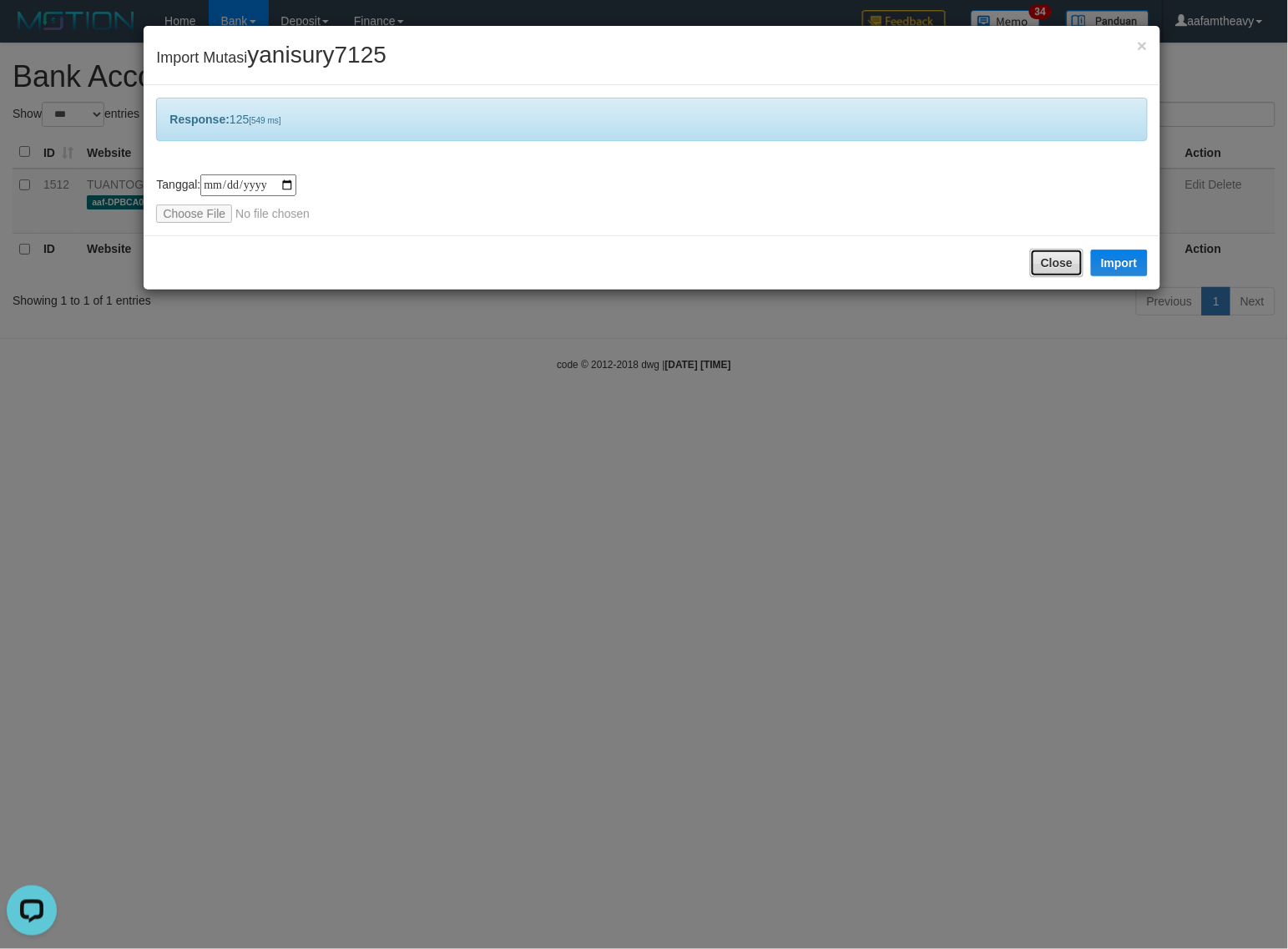 click on "Close" at bounding box center [1057, 263] 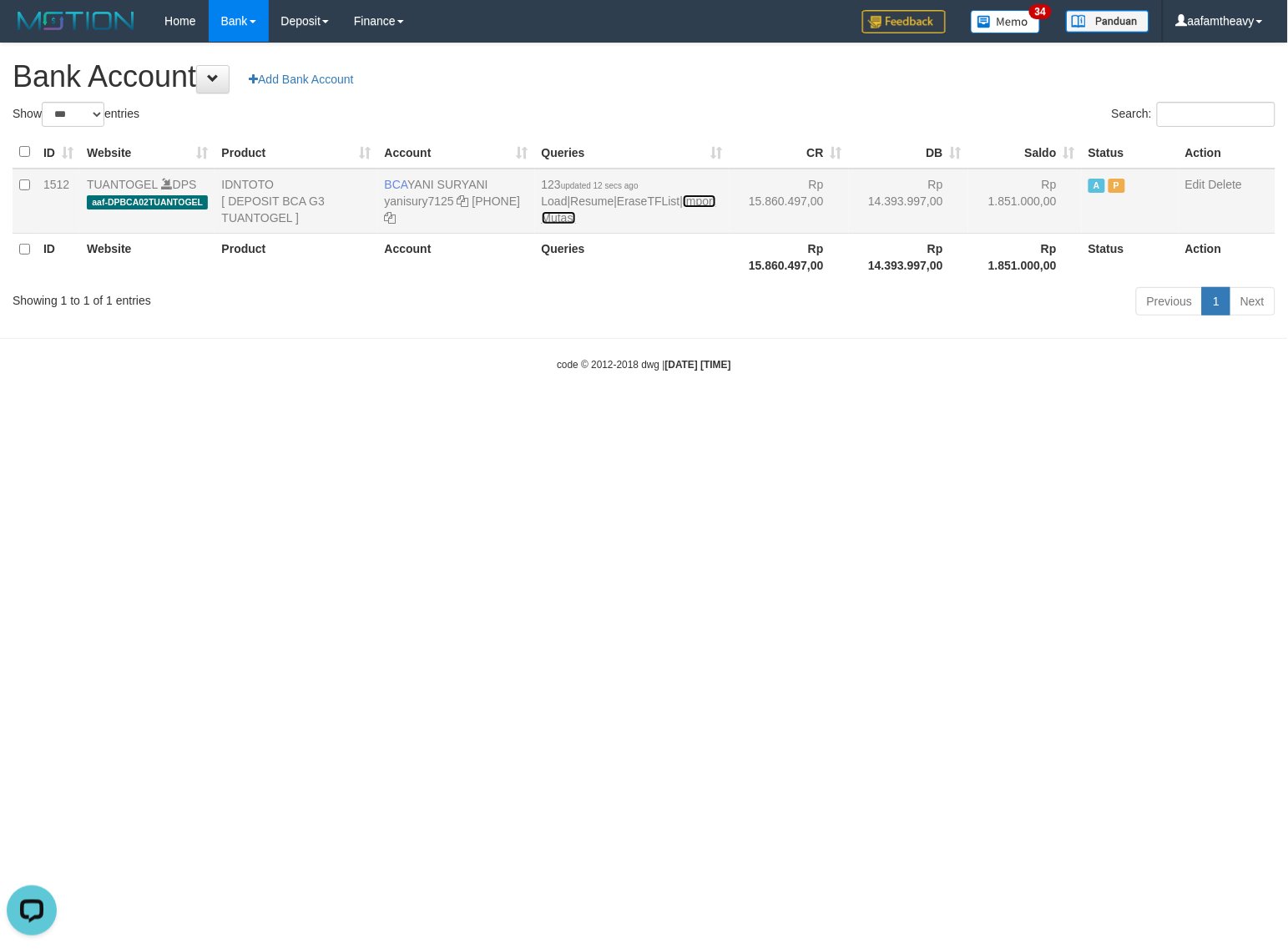 click on "Import Mutasi" at bounding box center (629, 209) 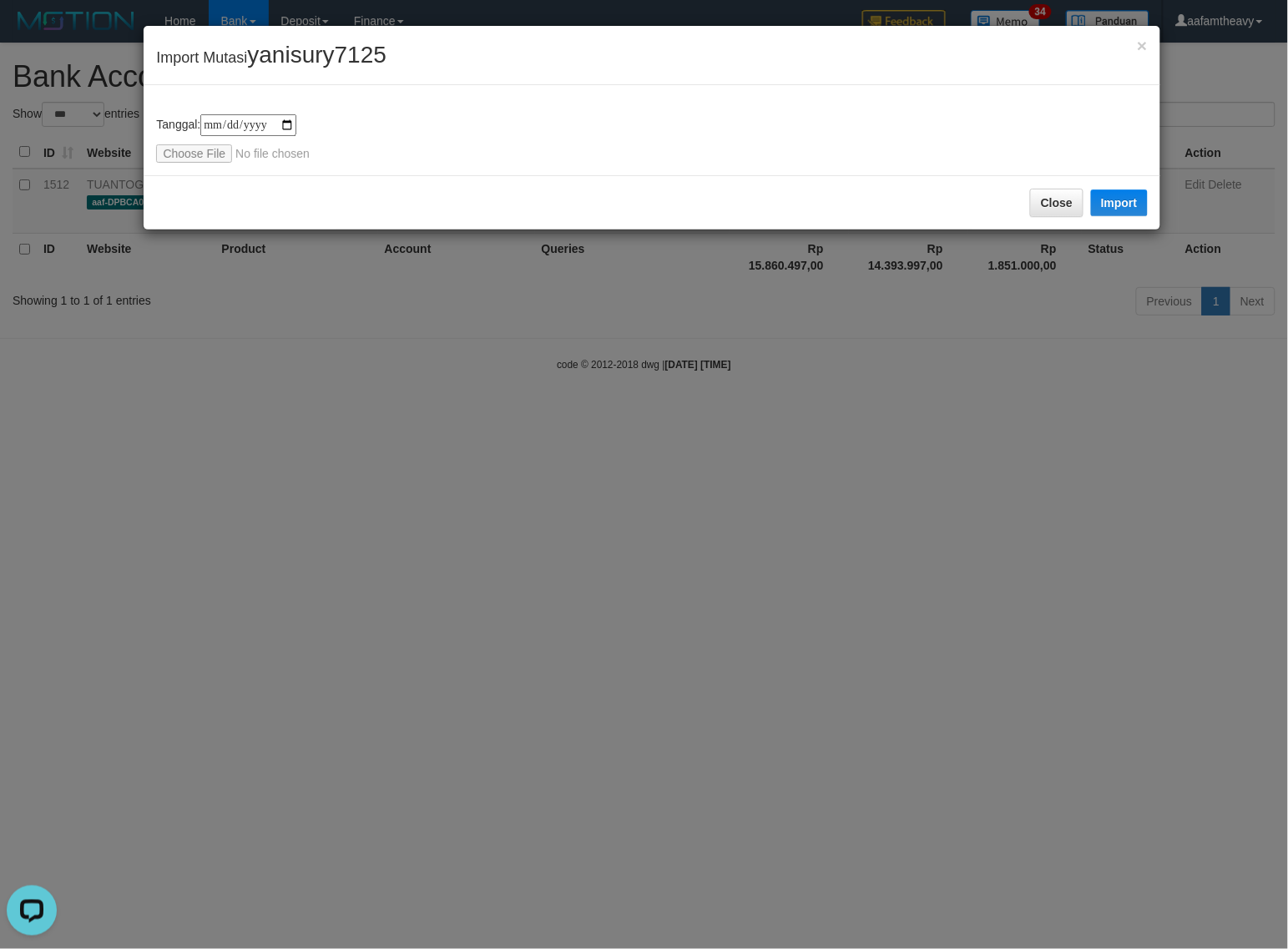 type on "**********" 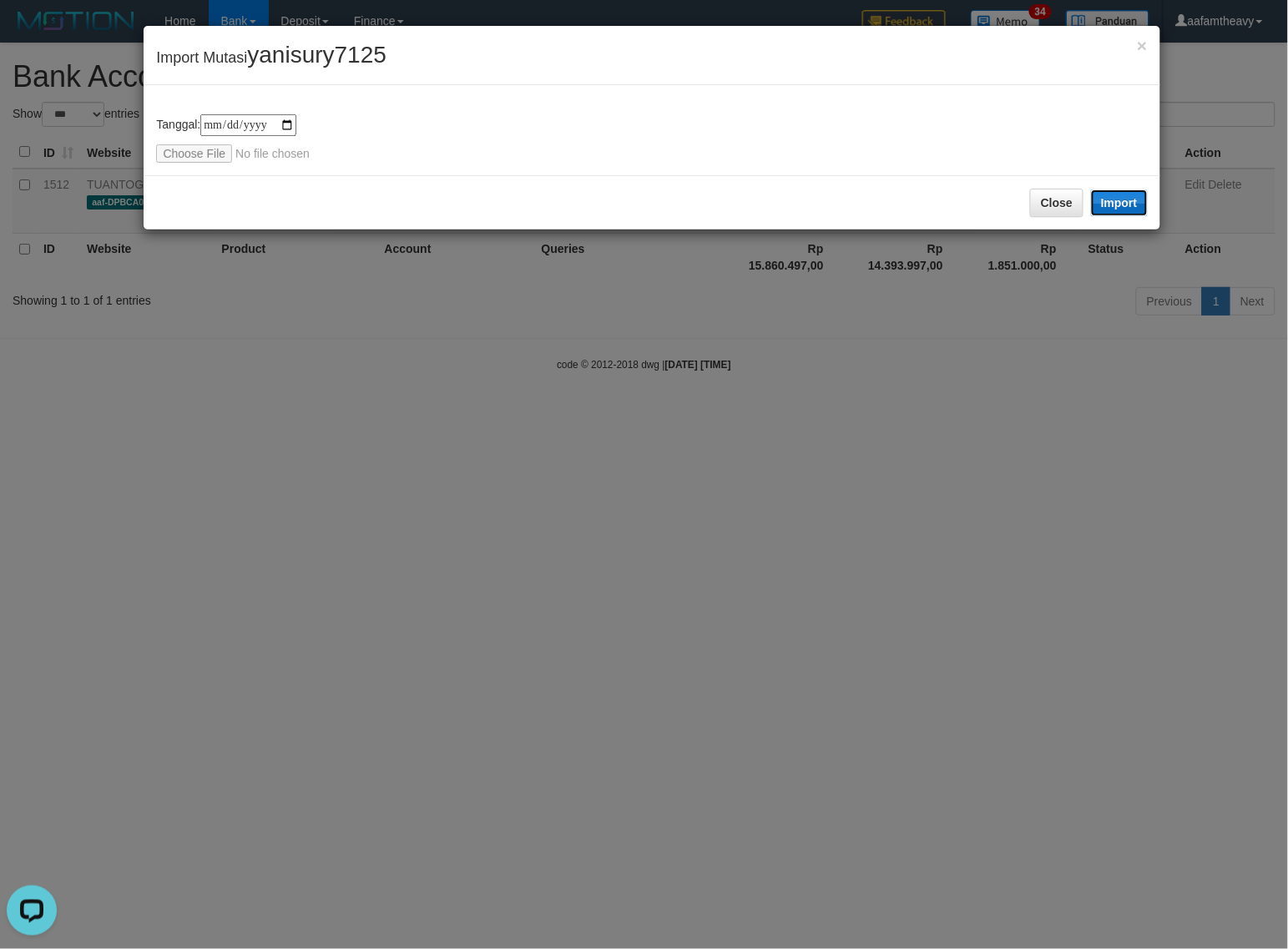 click on "Import" at bounding box center [1119, 203] 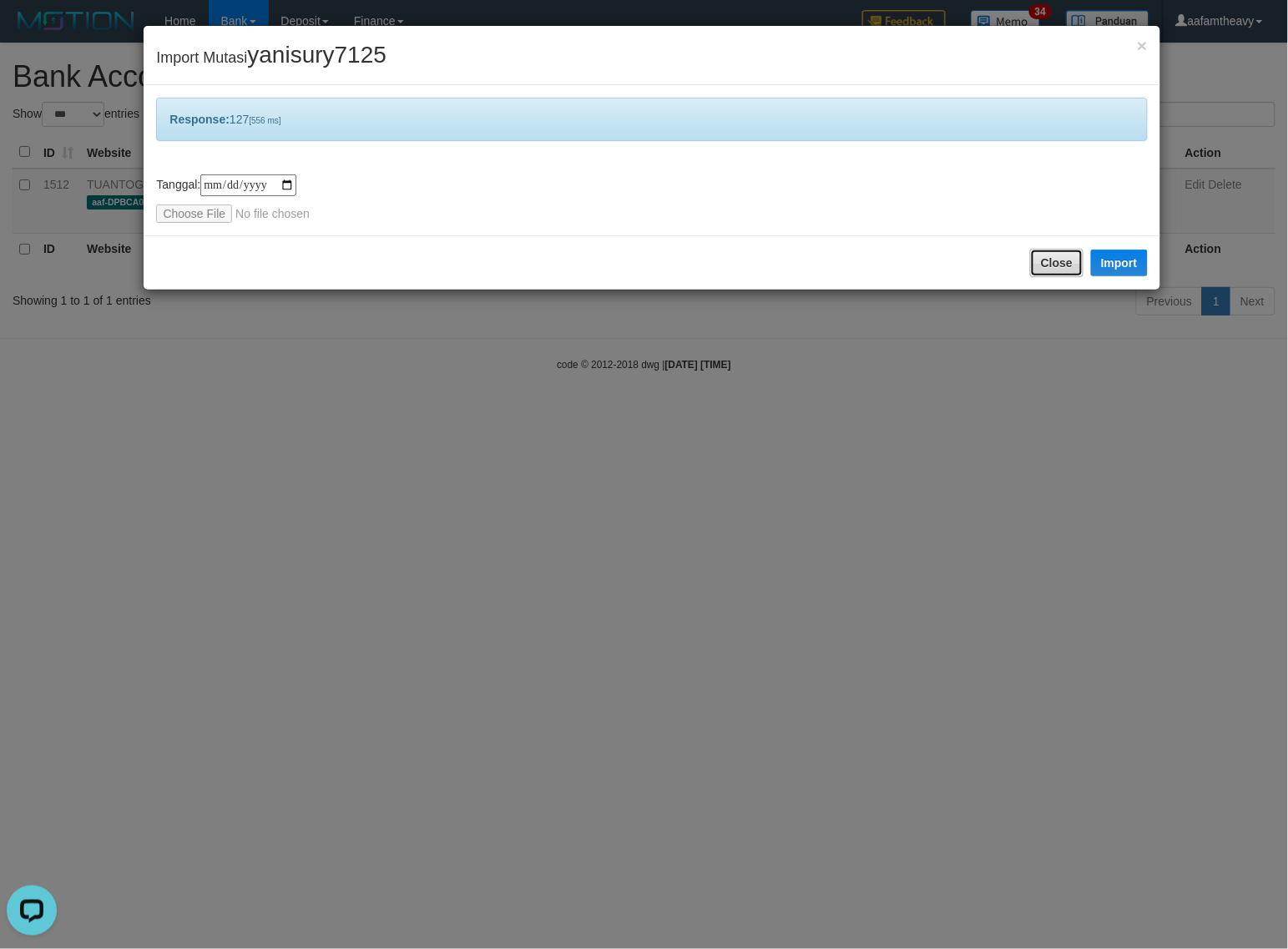click on "Close" at bounding box center (1057, 263) 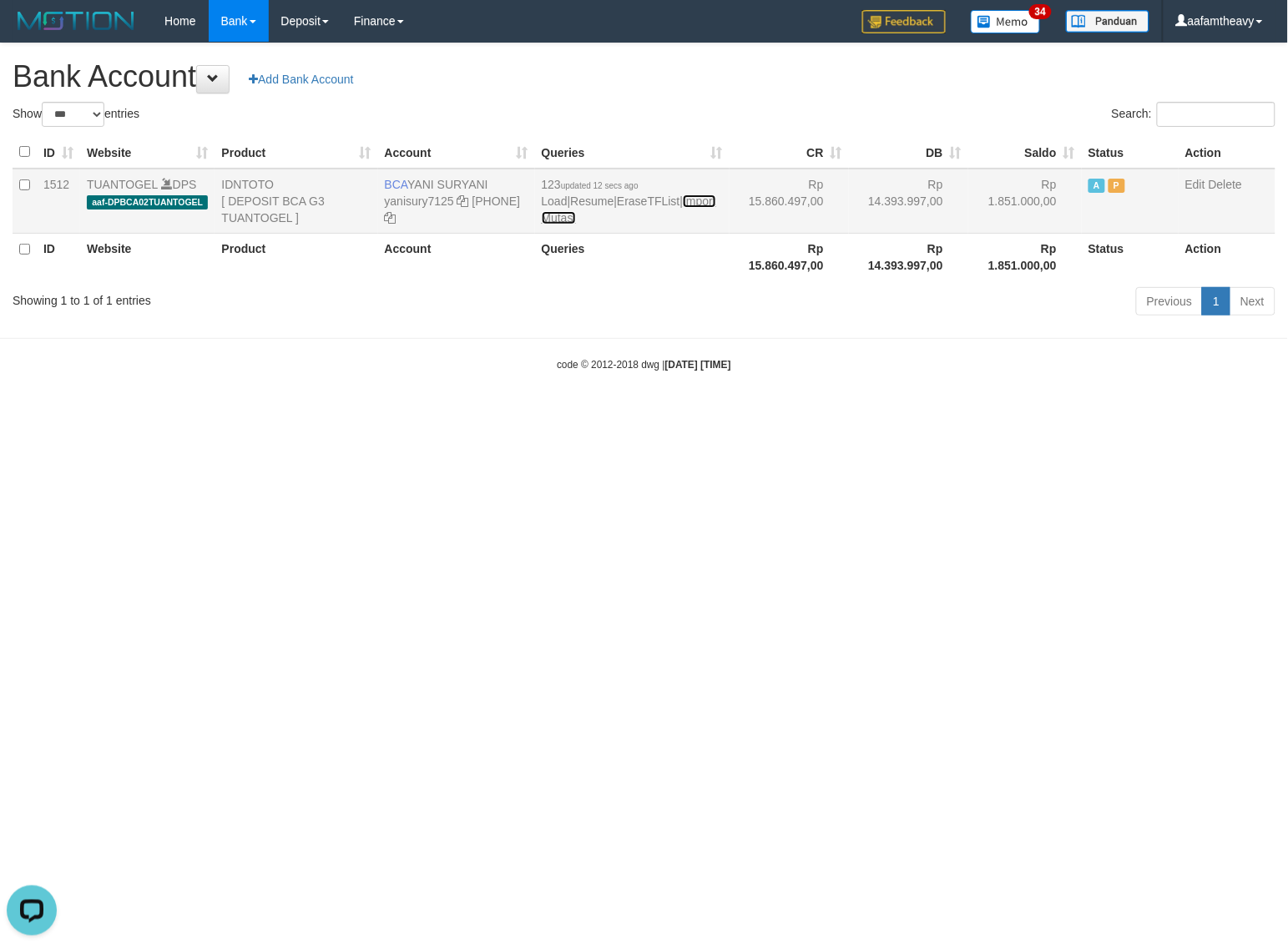 click on "Import Mutasi" at bounding box center [629, 209] 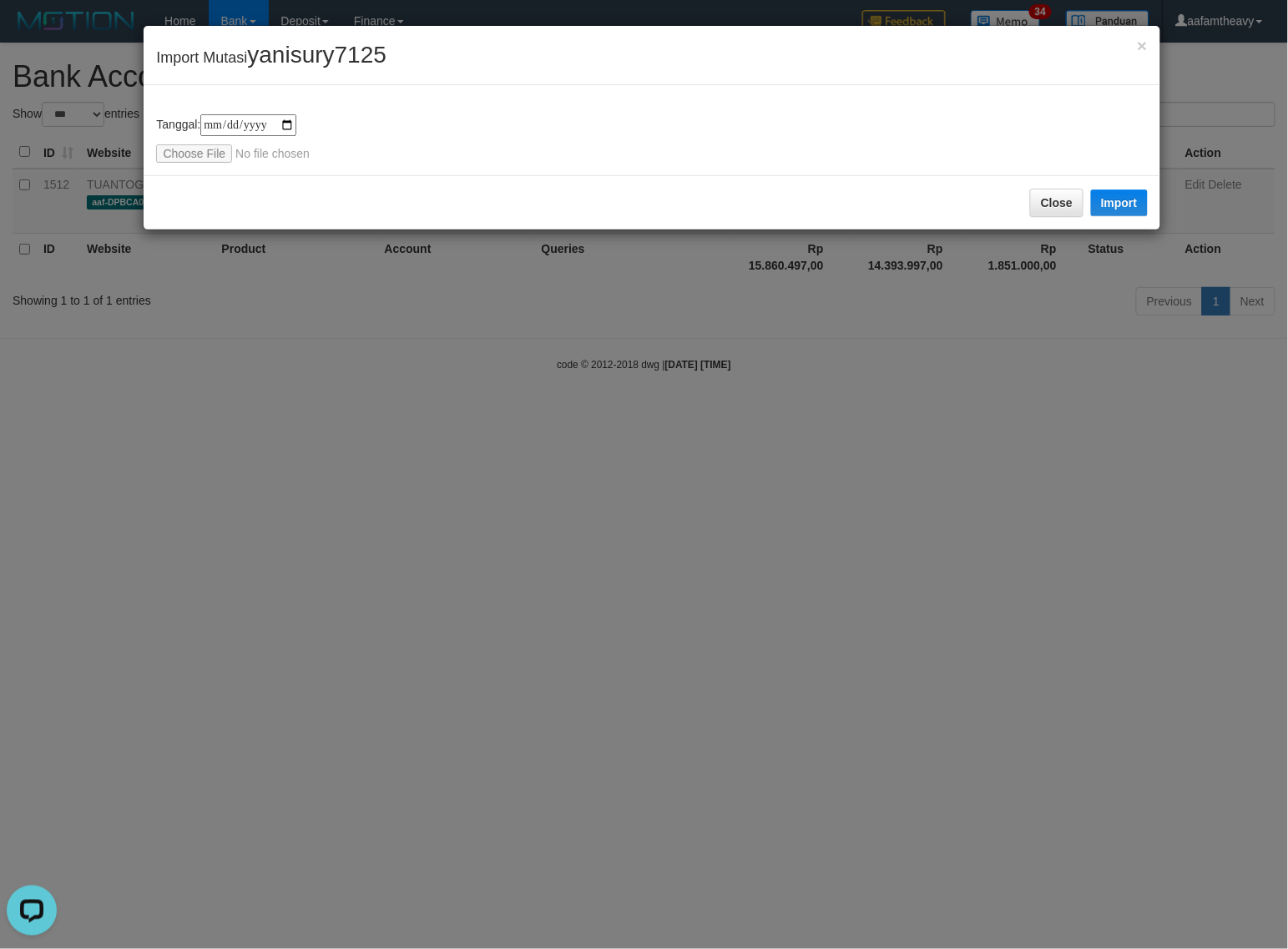 type on "**********" 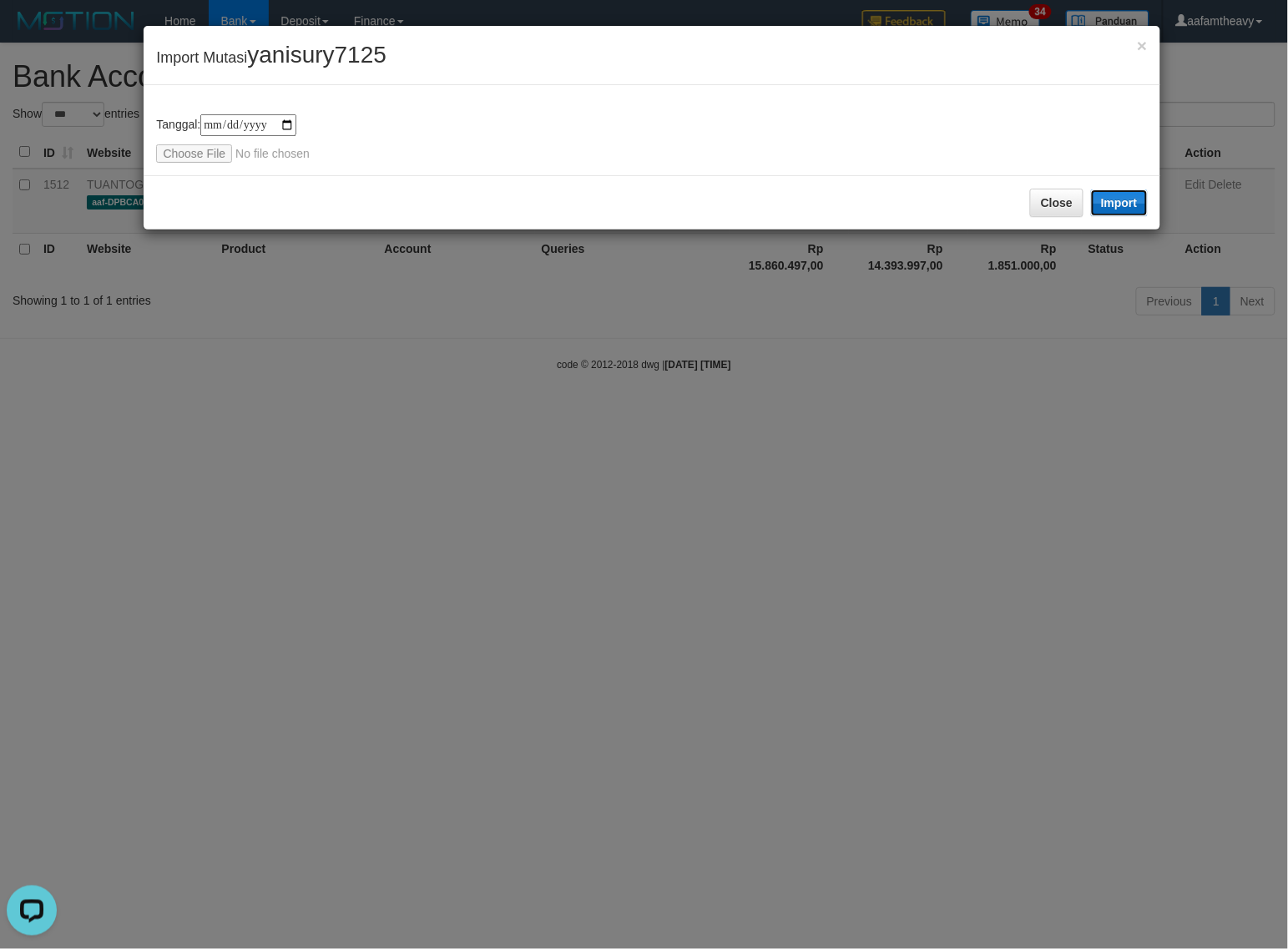 click on "Import" at bounding box center (1119, 203) 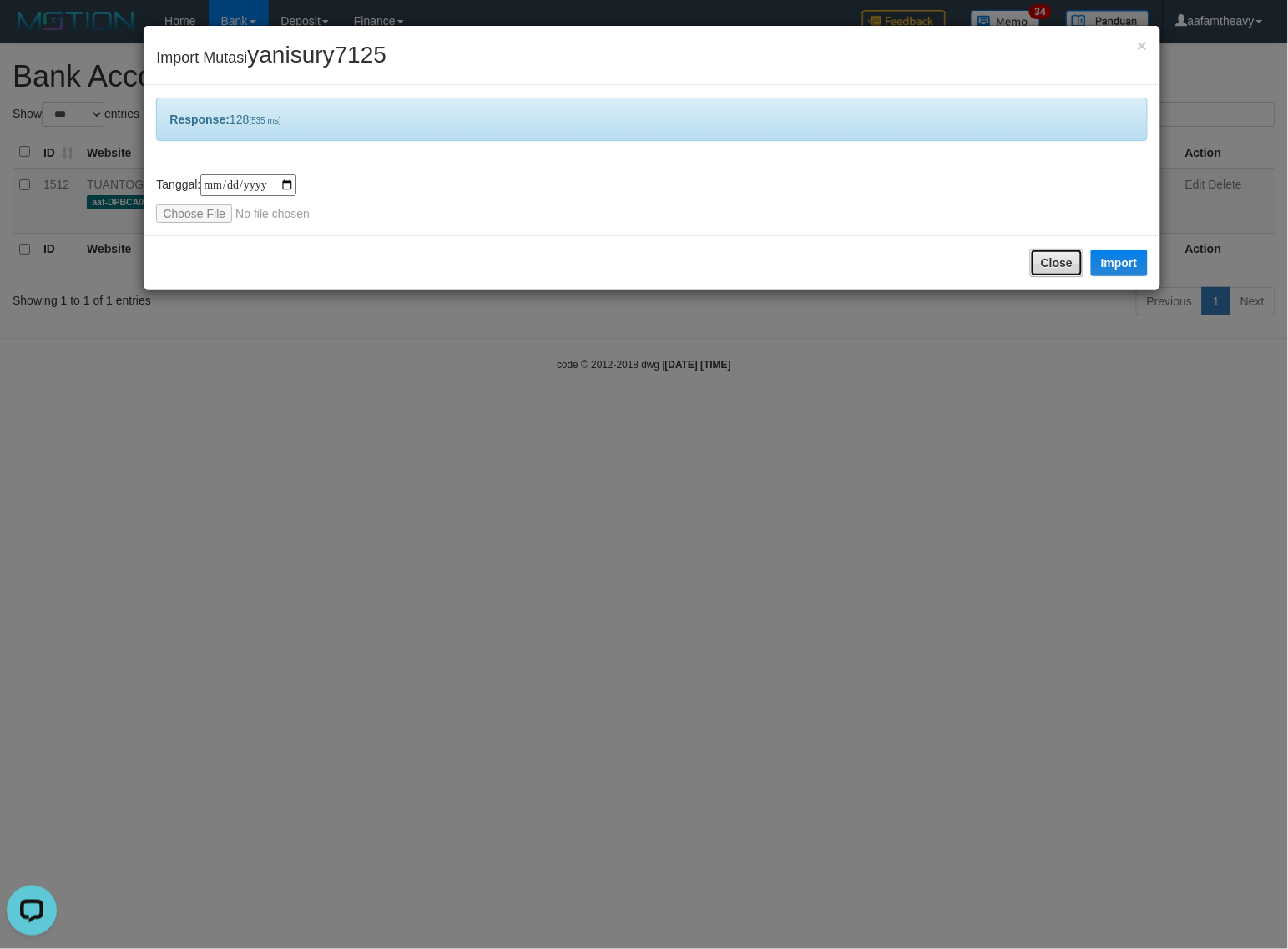 click on "Close" at bounding box center (1057, 263) 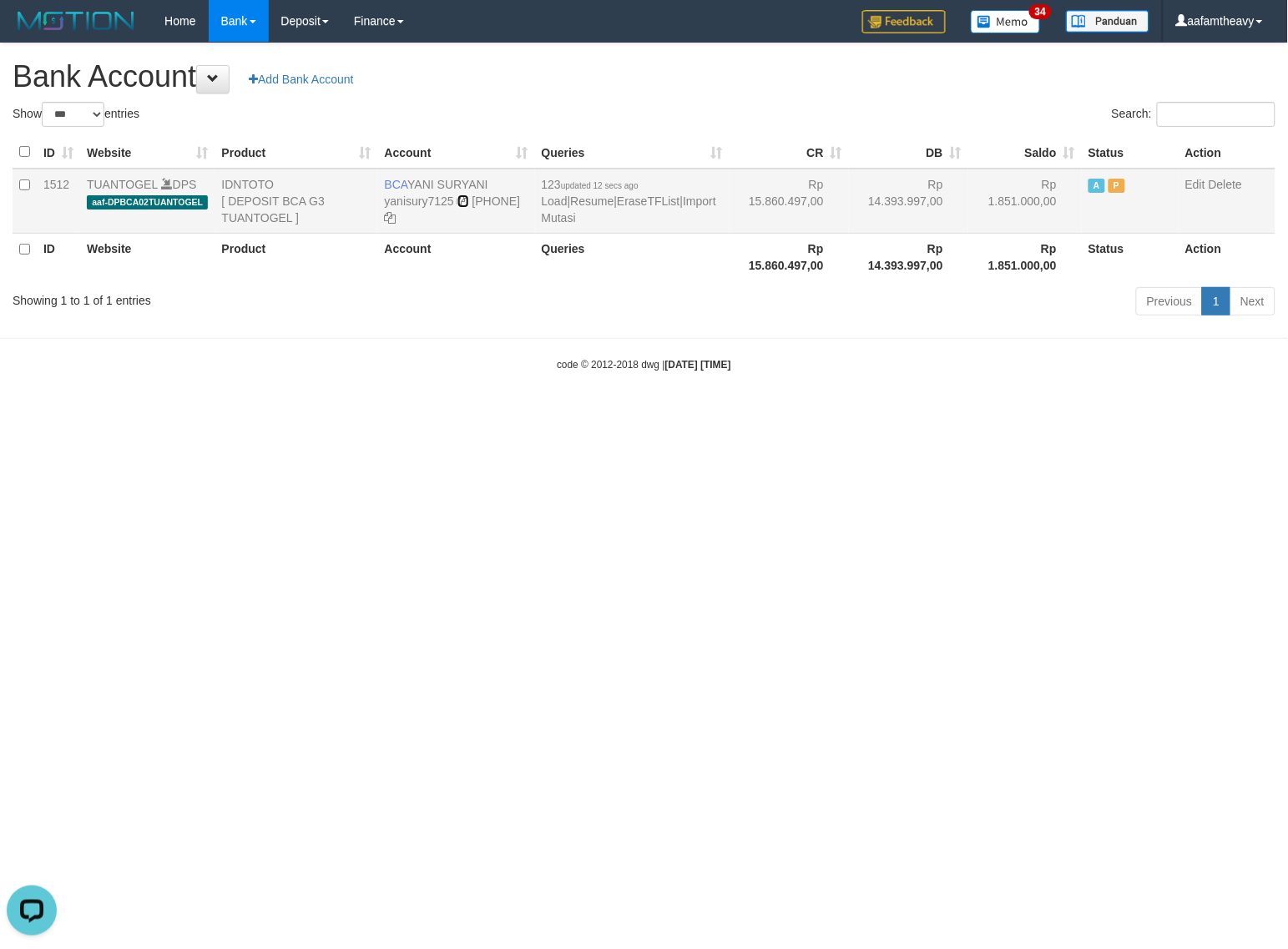 click at bounding box center [463, 201] 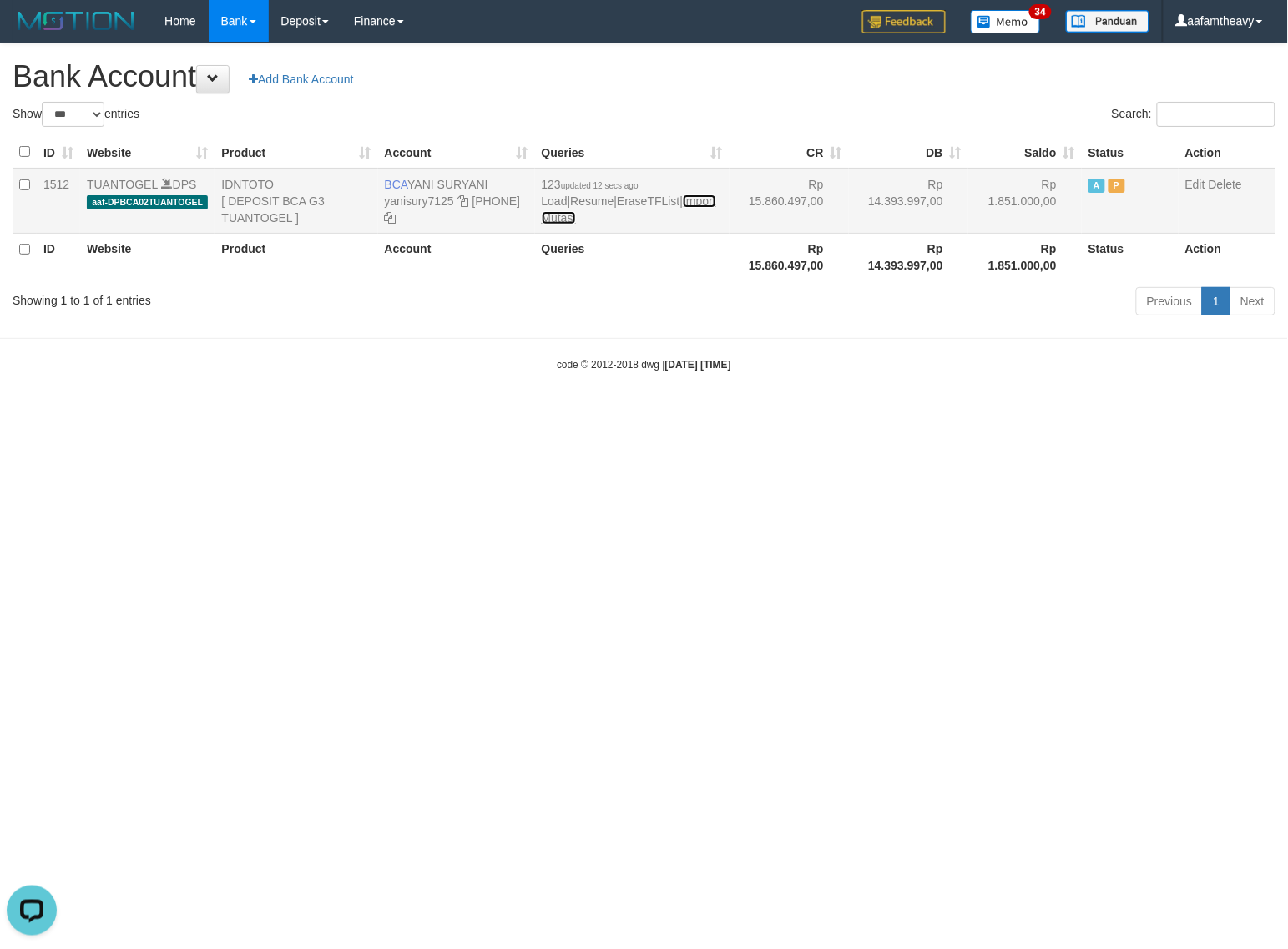 click on "Import Mutasi" at bounding box center (629, 209) 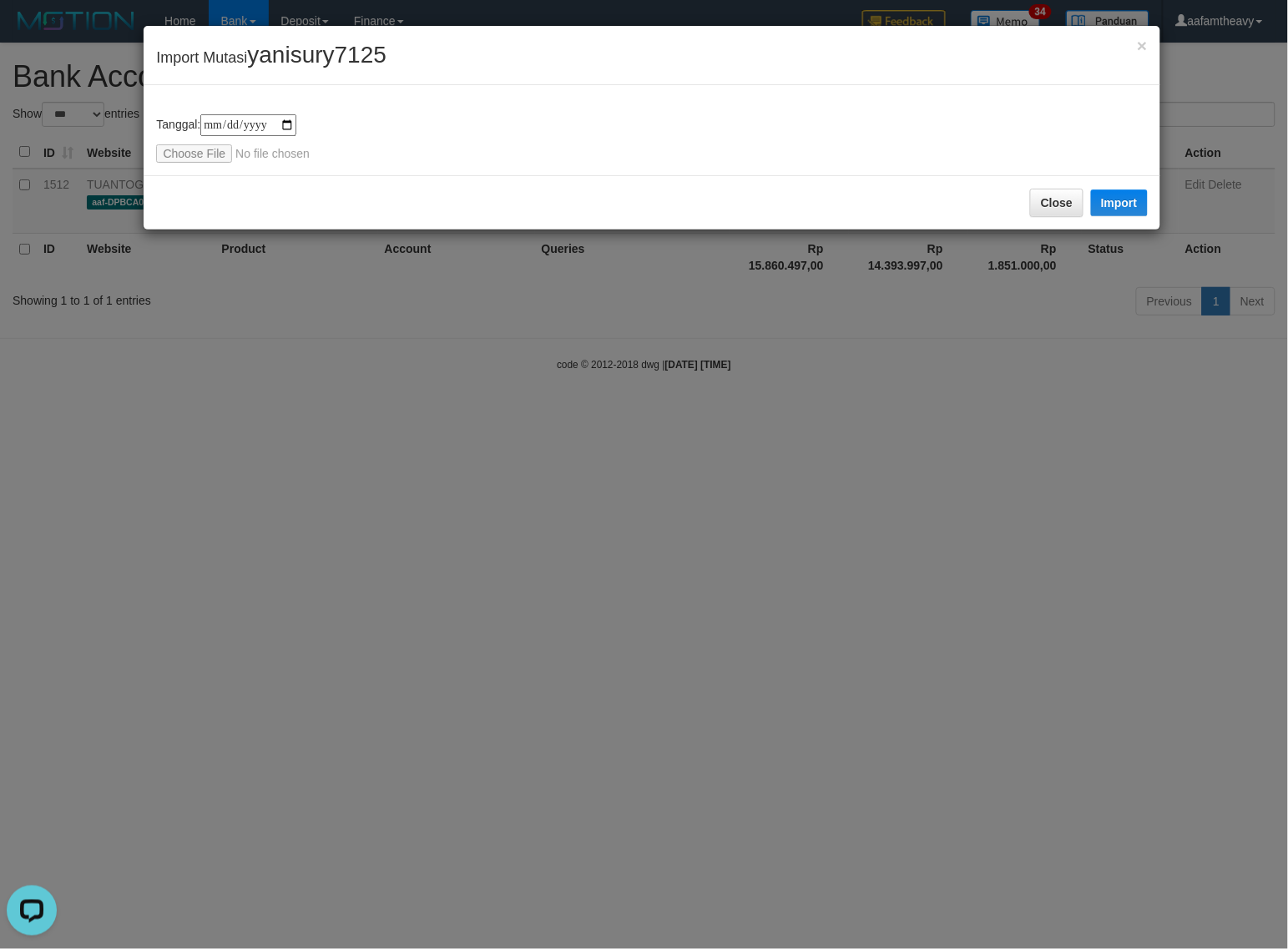 type on "**********" 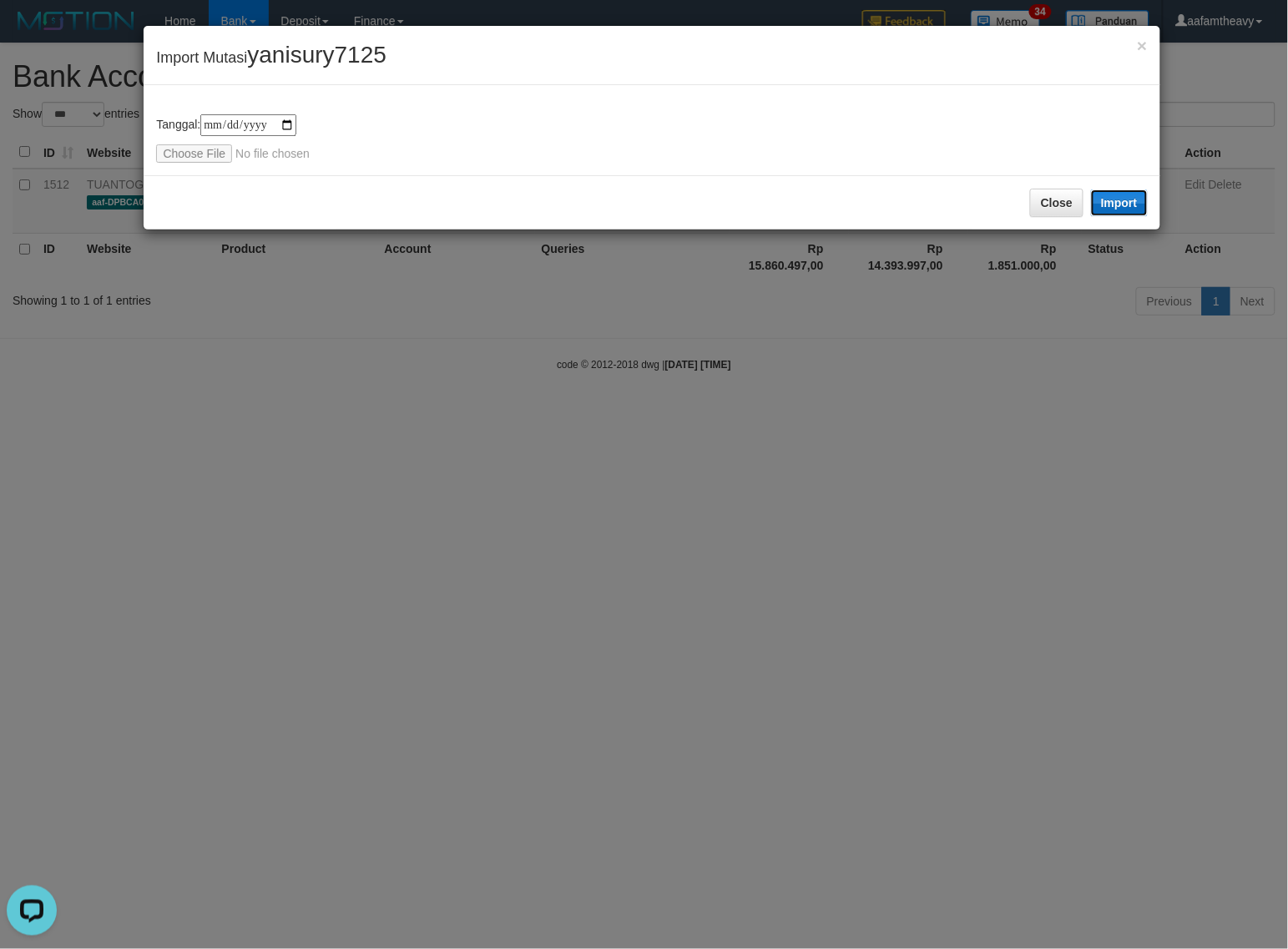 click on "Import" at bounding box center [1119, 203] 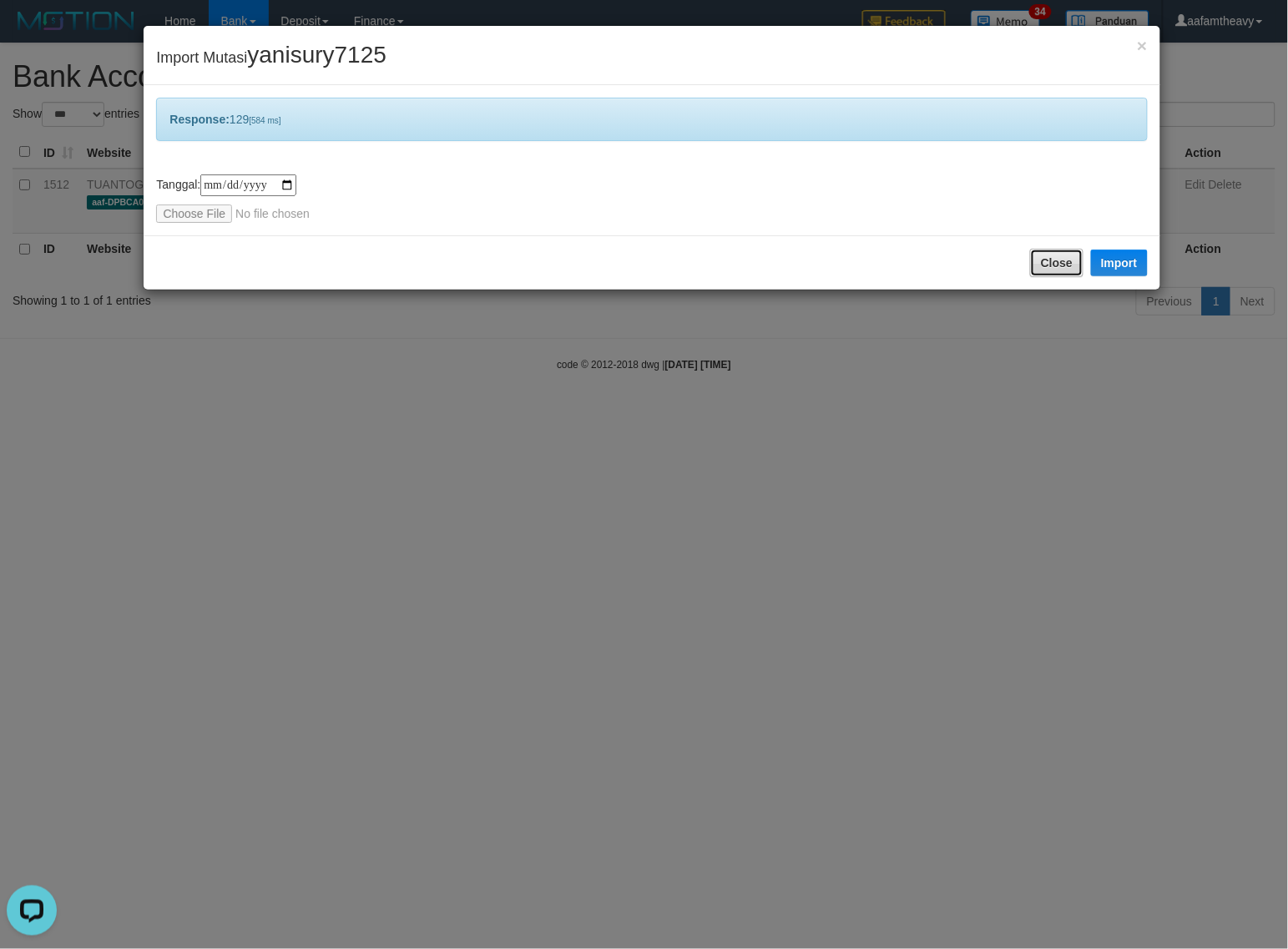 click on "Close" at bounding box center (1057, 263) 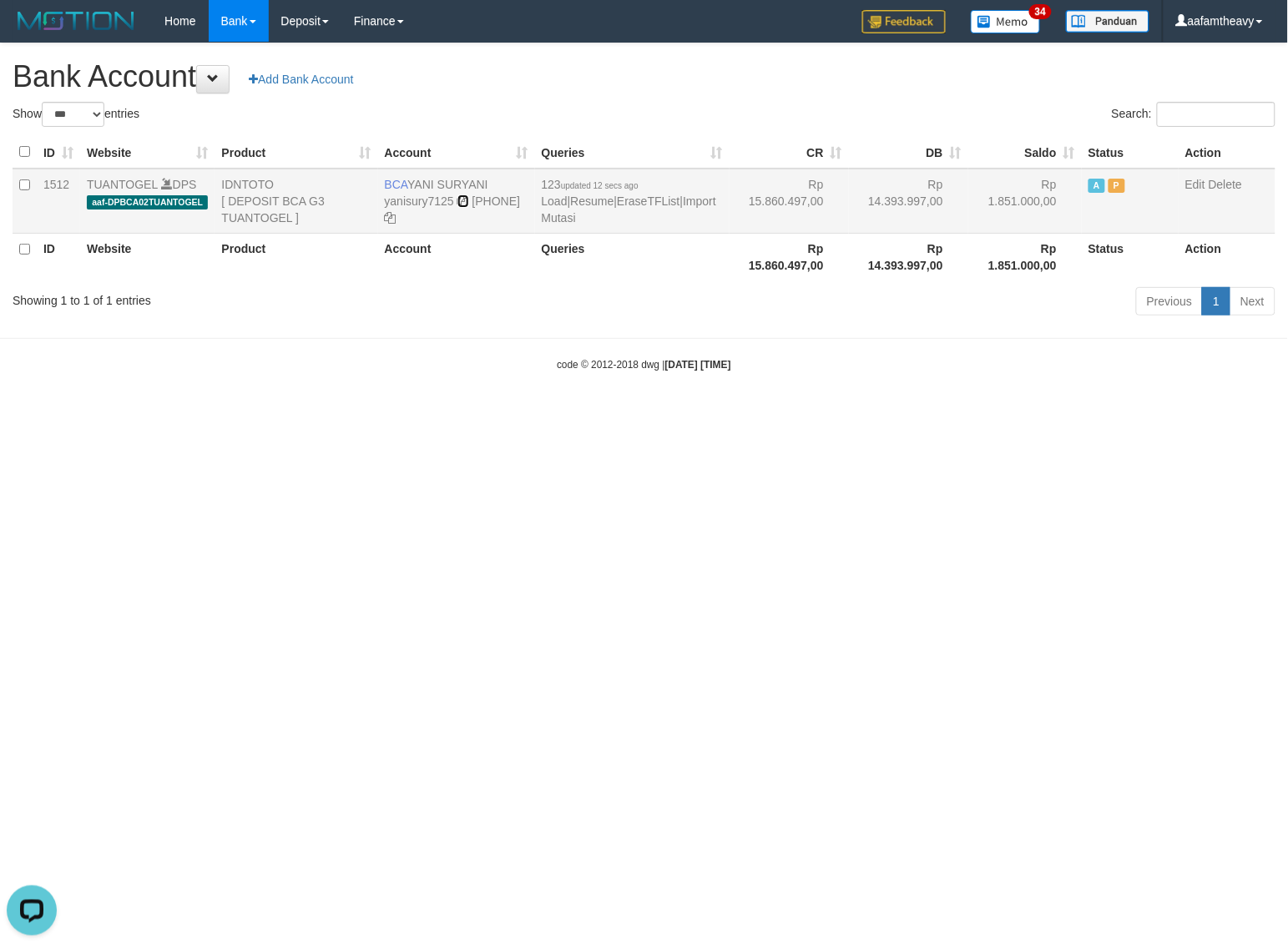 click at bounding box center [463, 201] 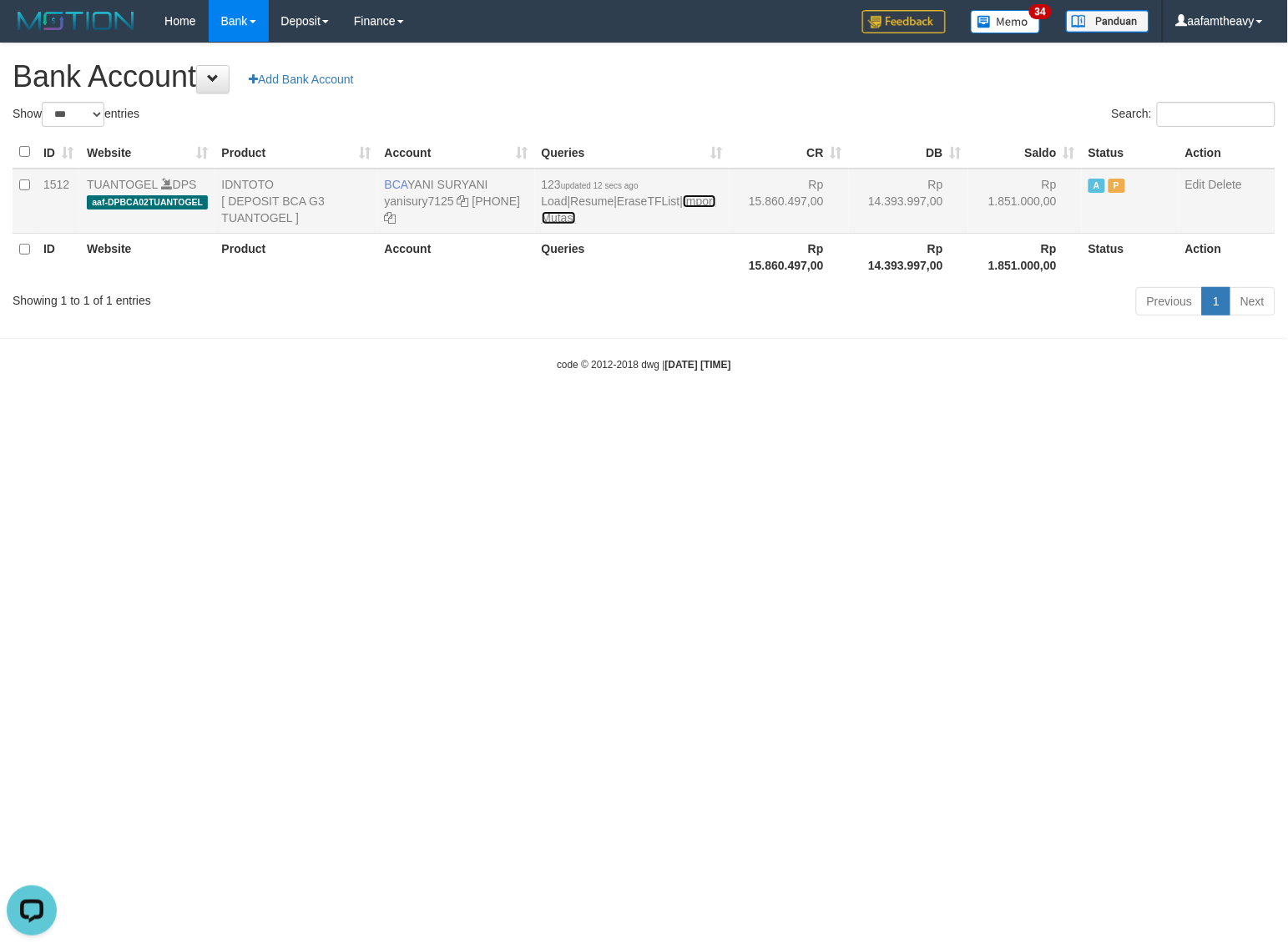 click on "Import Mutasi" at bounding box center (629, 209) 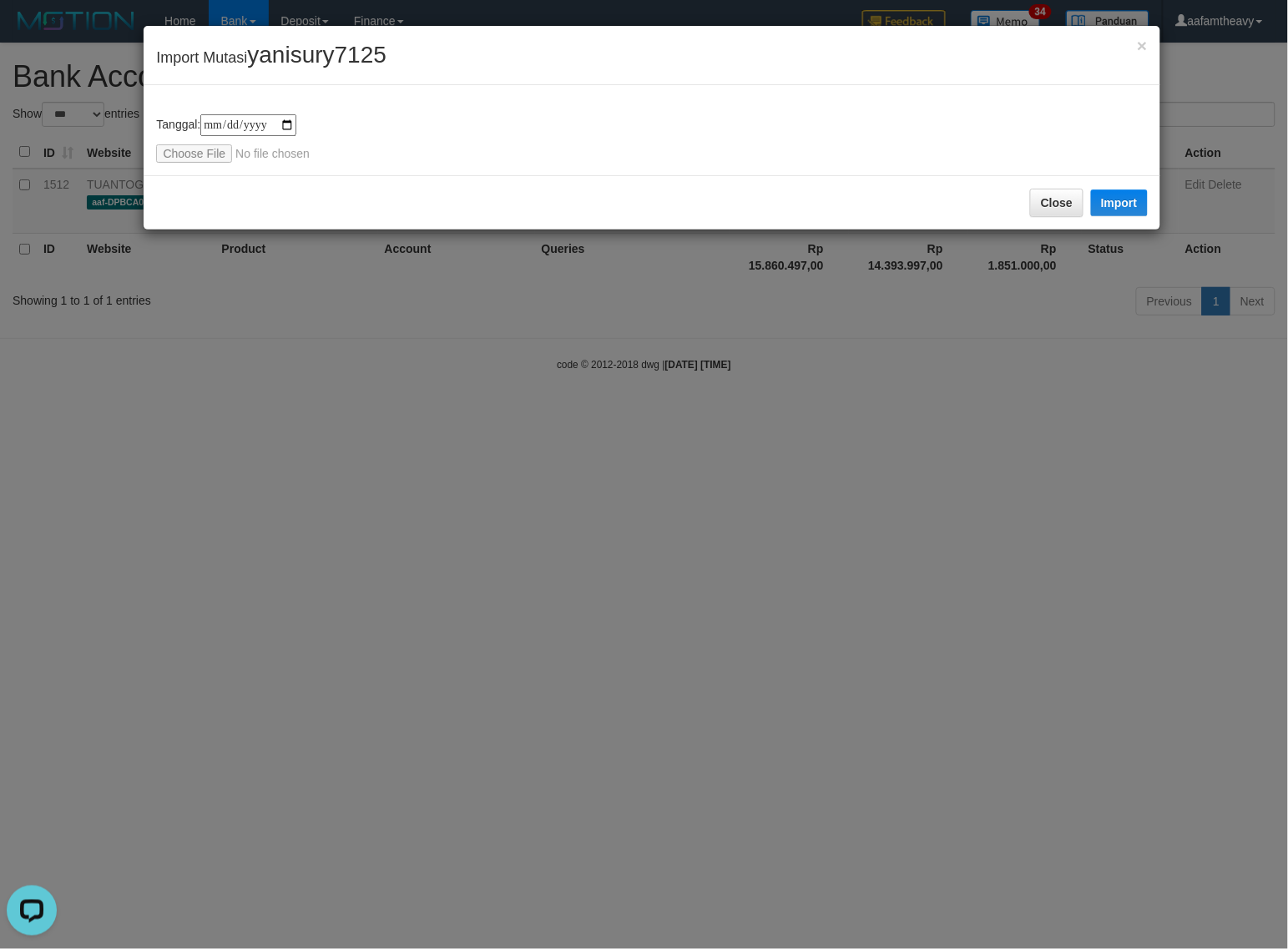type on "**********" 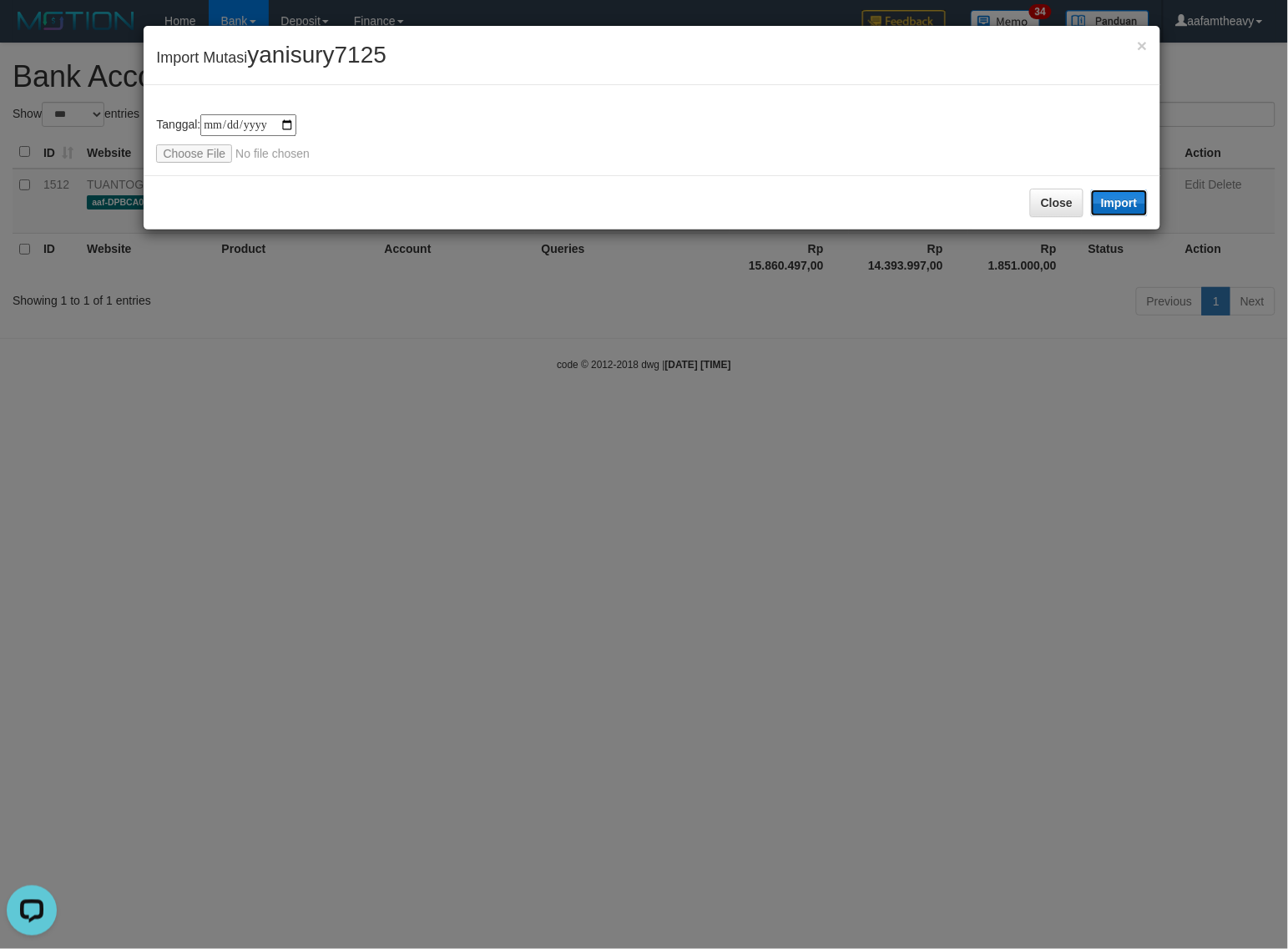 click on "Import" at bounding box center [1119, 203] 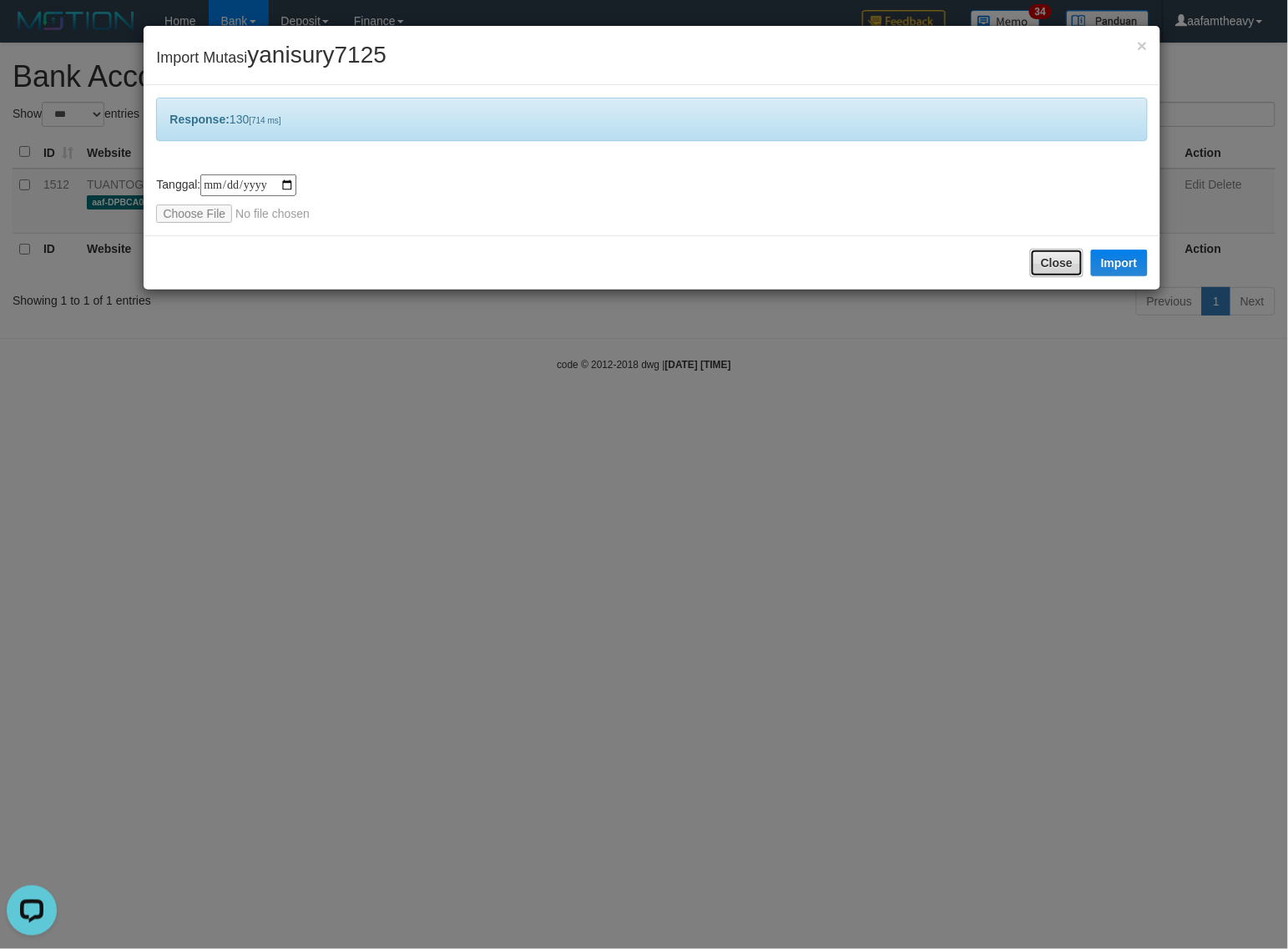 click on "Close" at bounding box center (1057, 263) 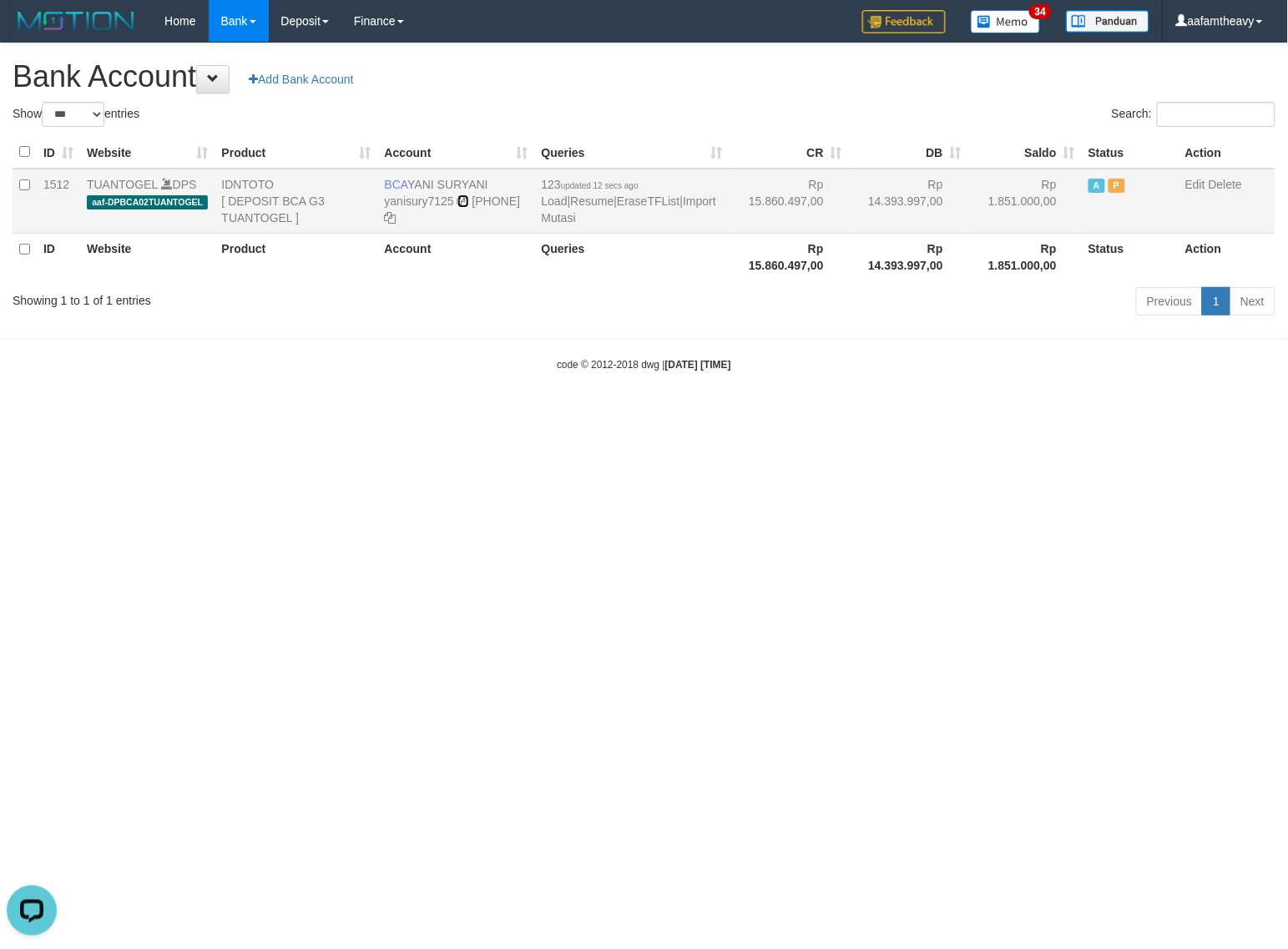 click at bounding box center (463, 201) 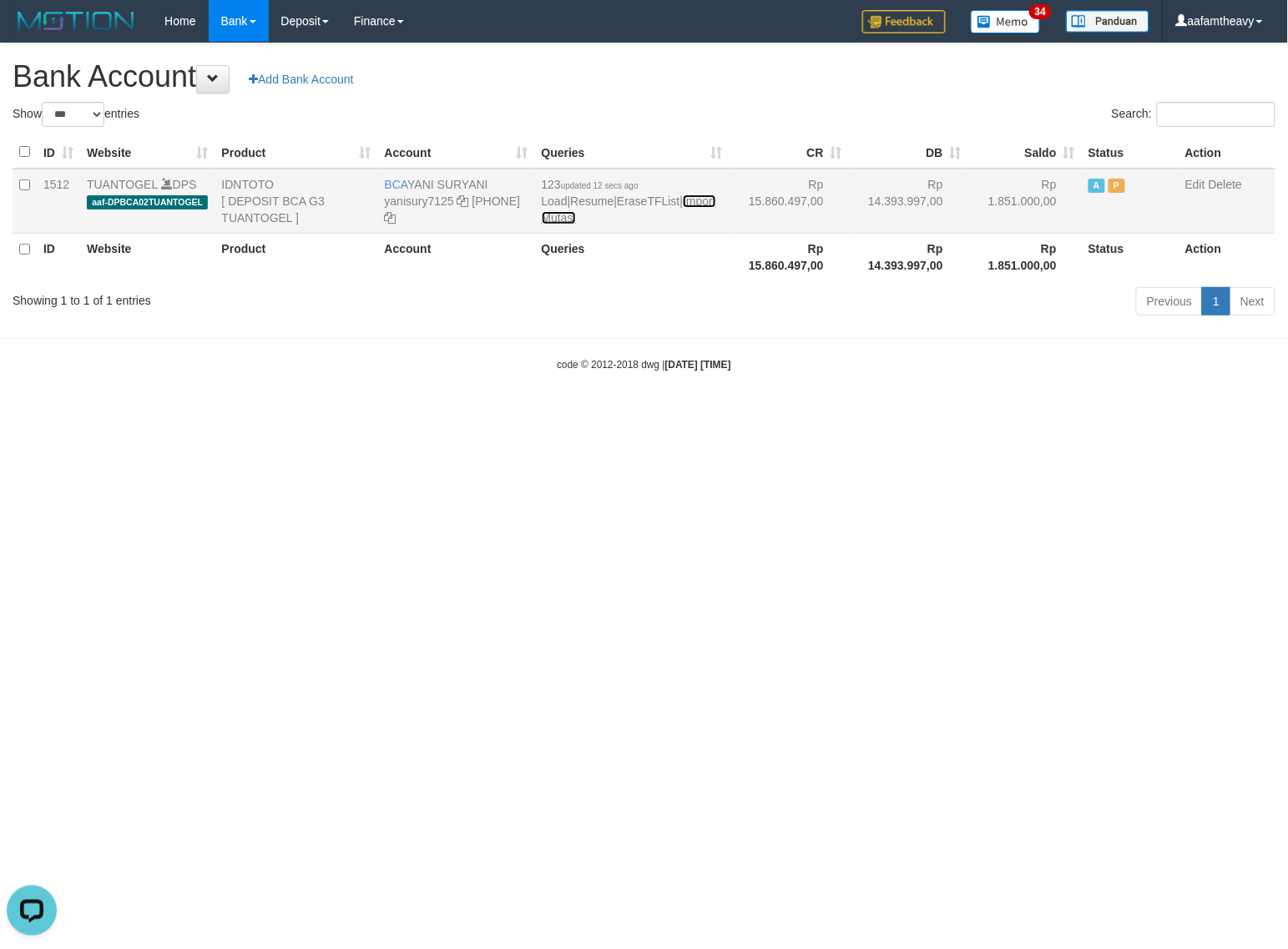 click on "Import Mutasi" at bounding box center (629, 209) 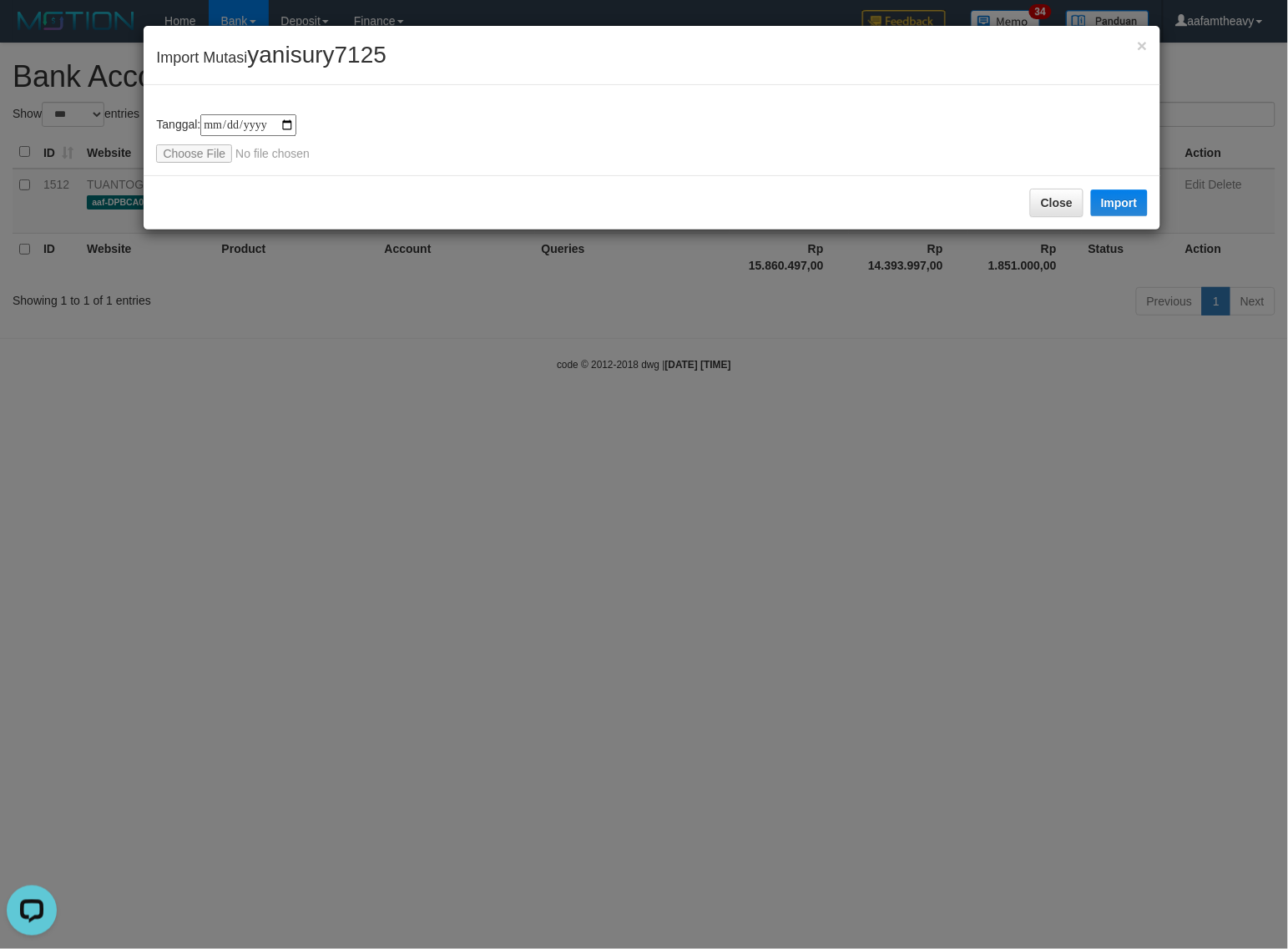 type on "**********" 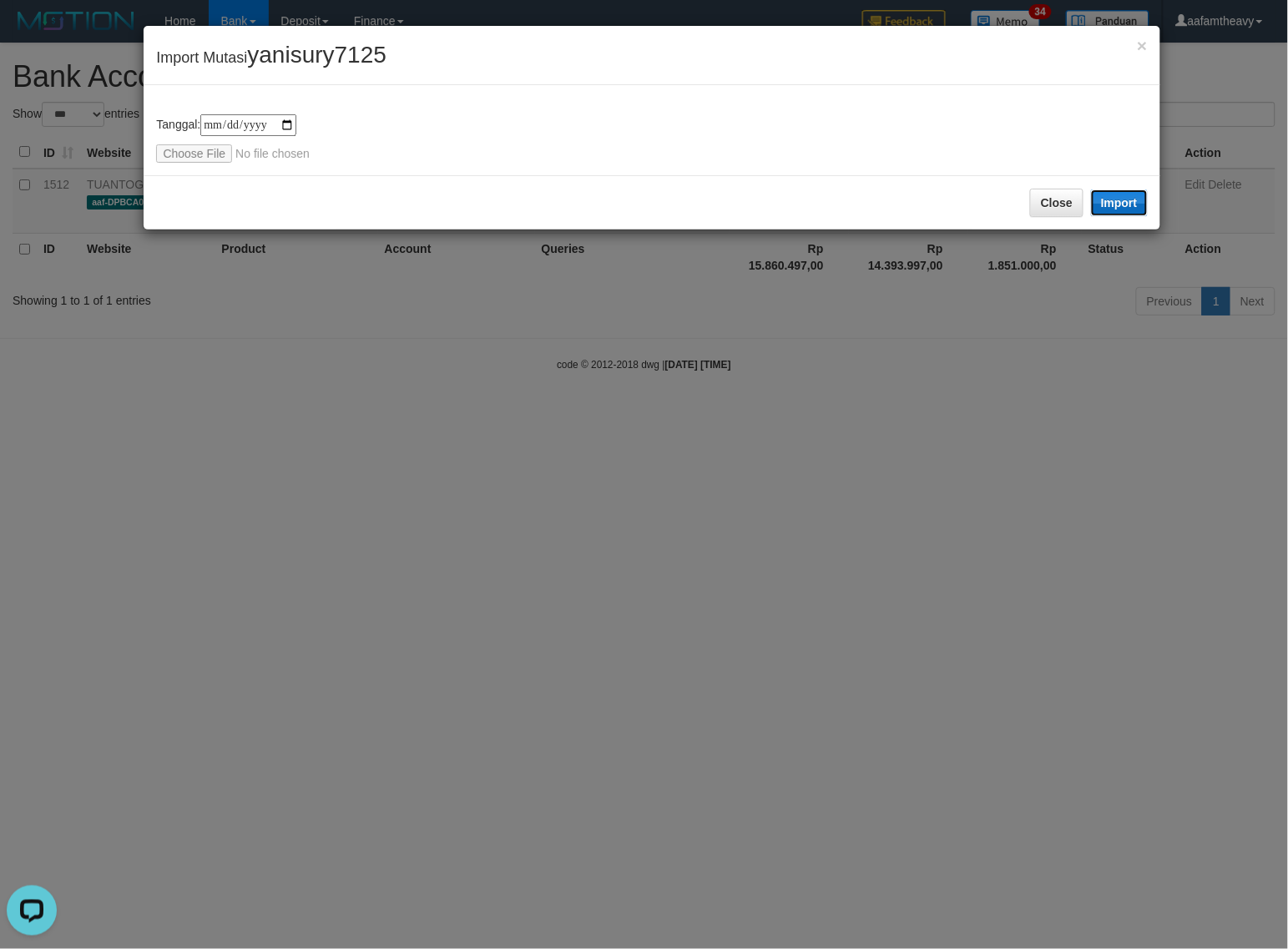 click on "Import" at bounding box center (1119, 203) 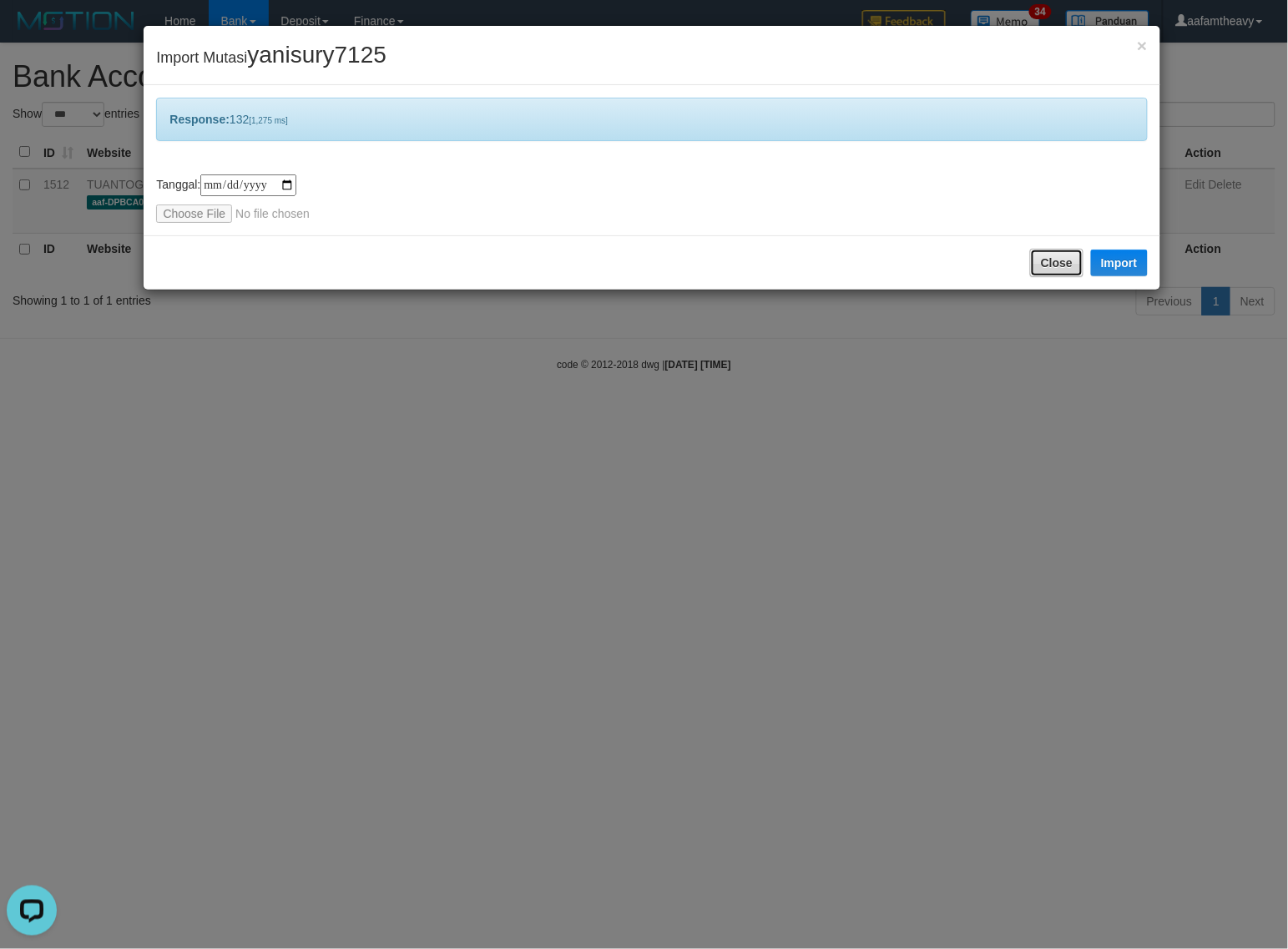 click on "Close" at bounding box center [1057, 263] 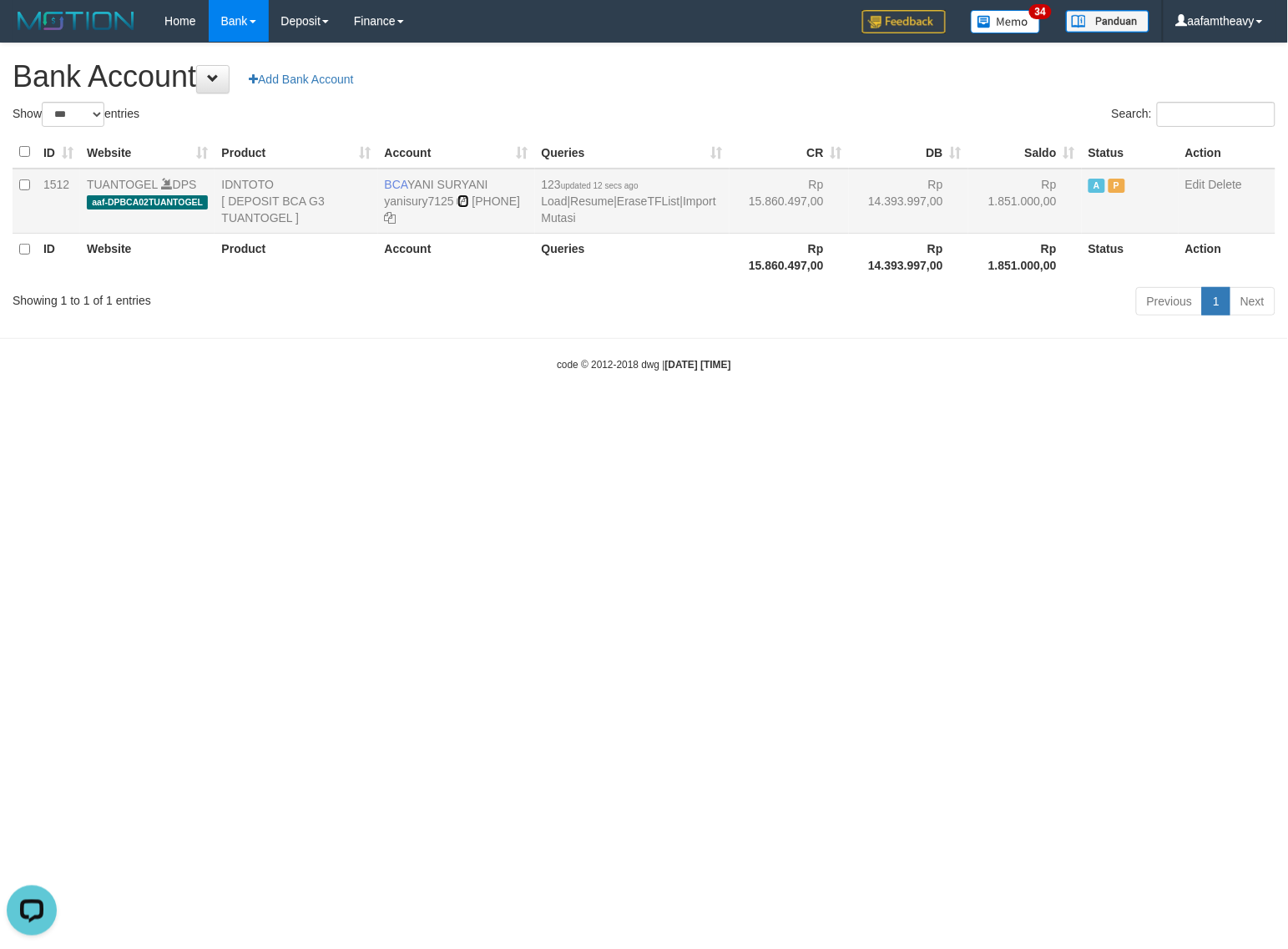 click at bounding box center (463, 201) 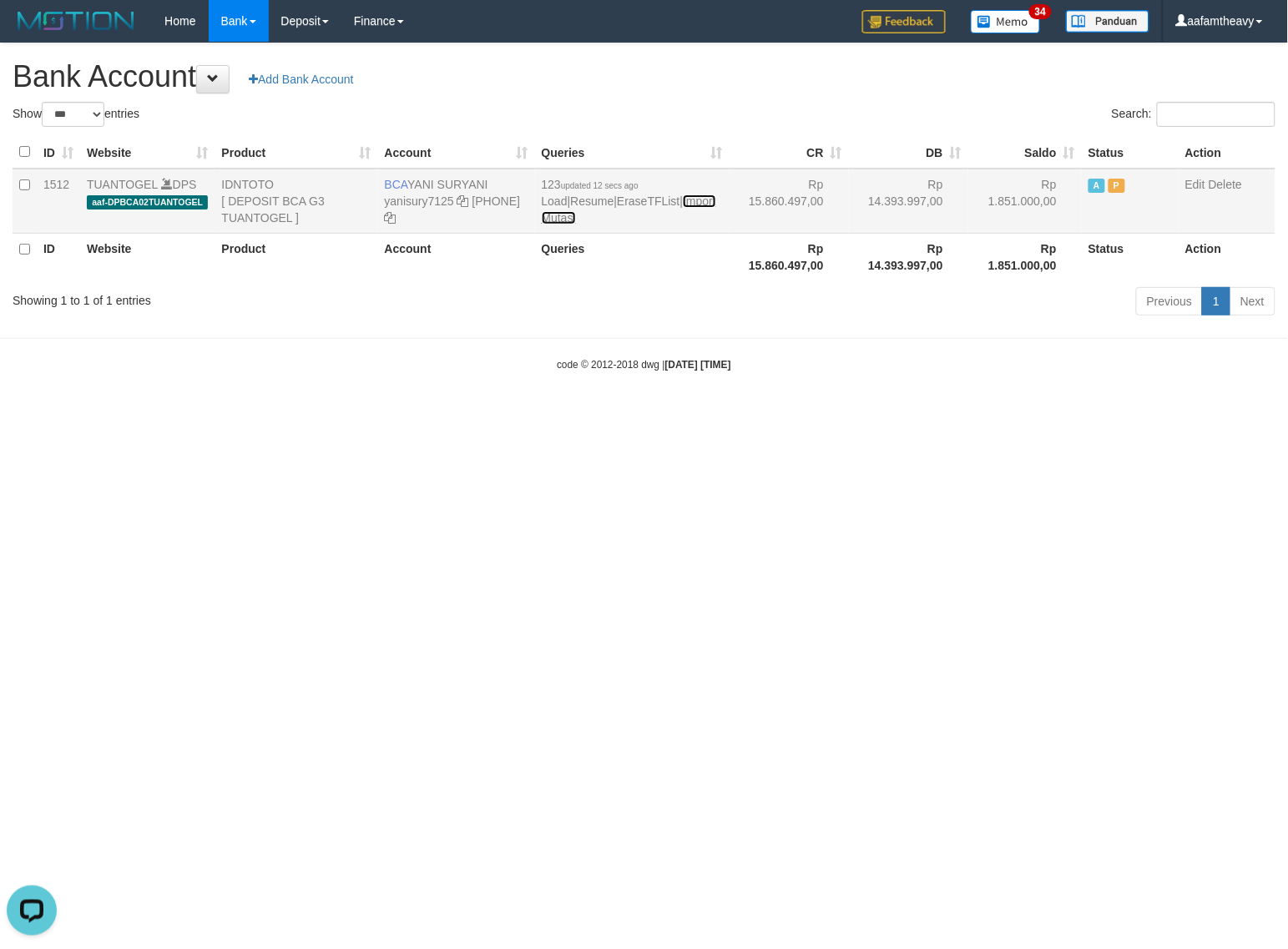 click on "Import Mutasi" at bounding box center (629, 209) 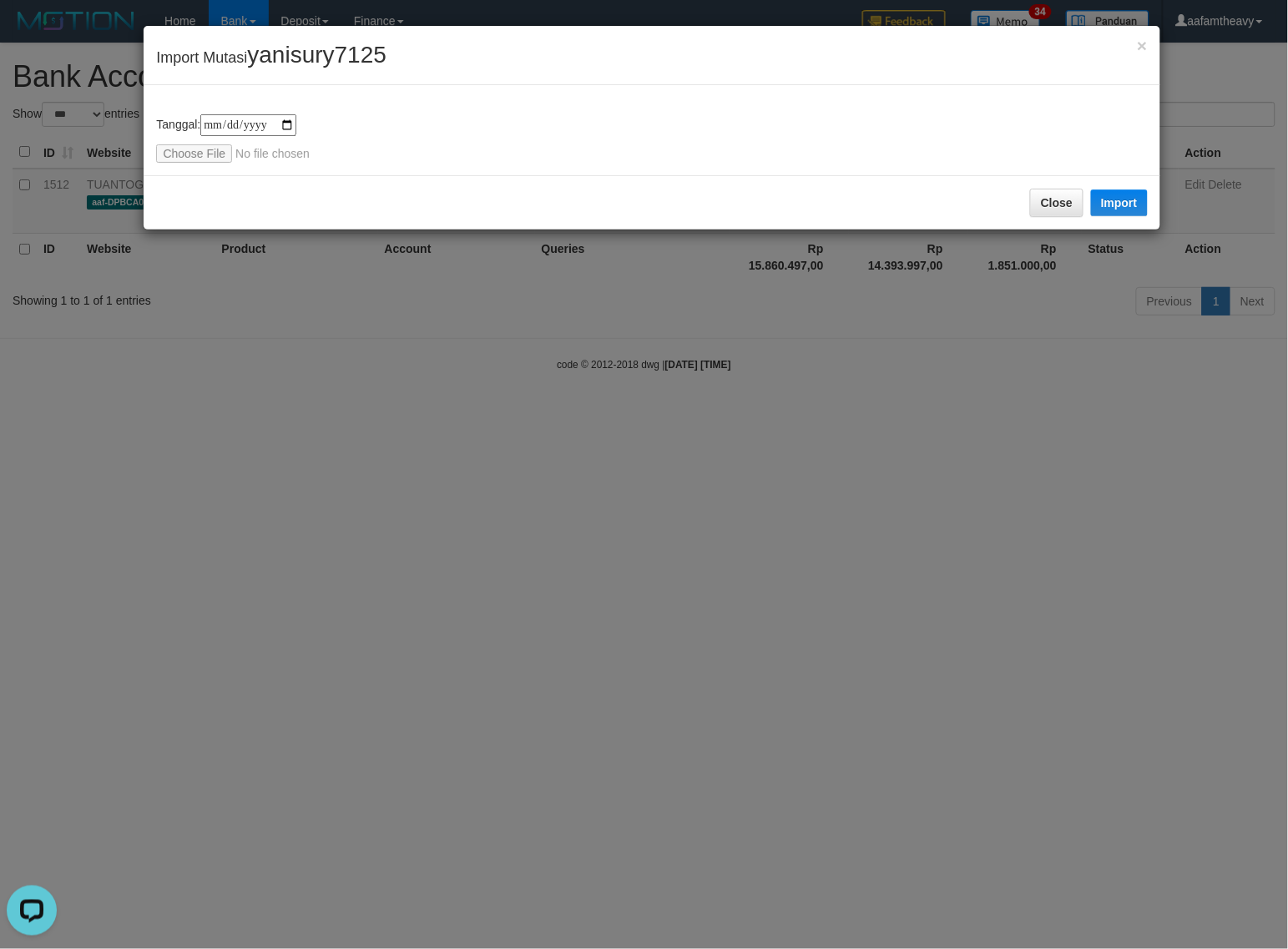 type on "**********" 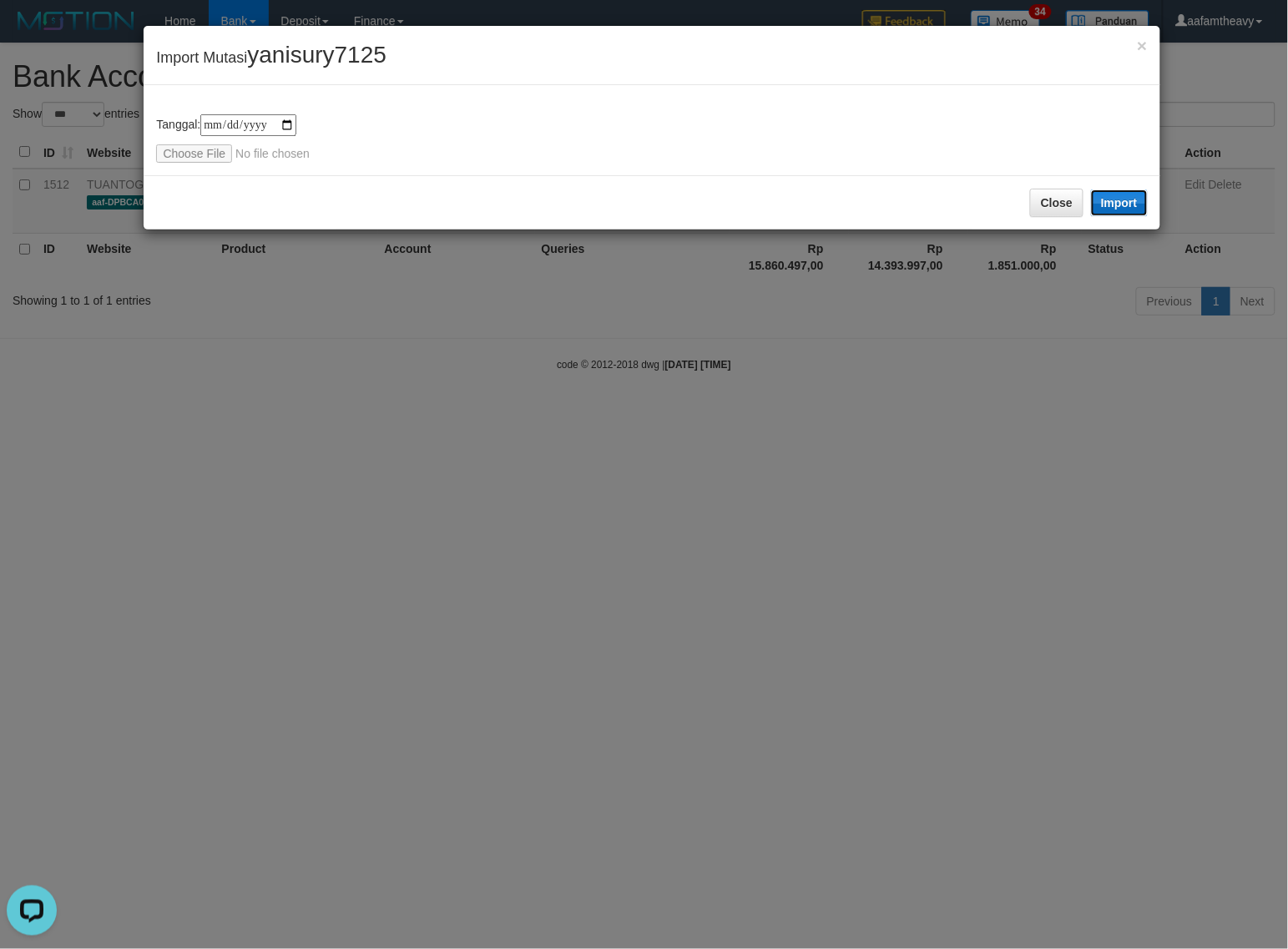 click on "Import" at bounding box center [1119, 203] 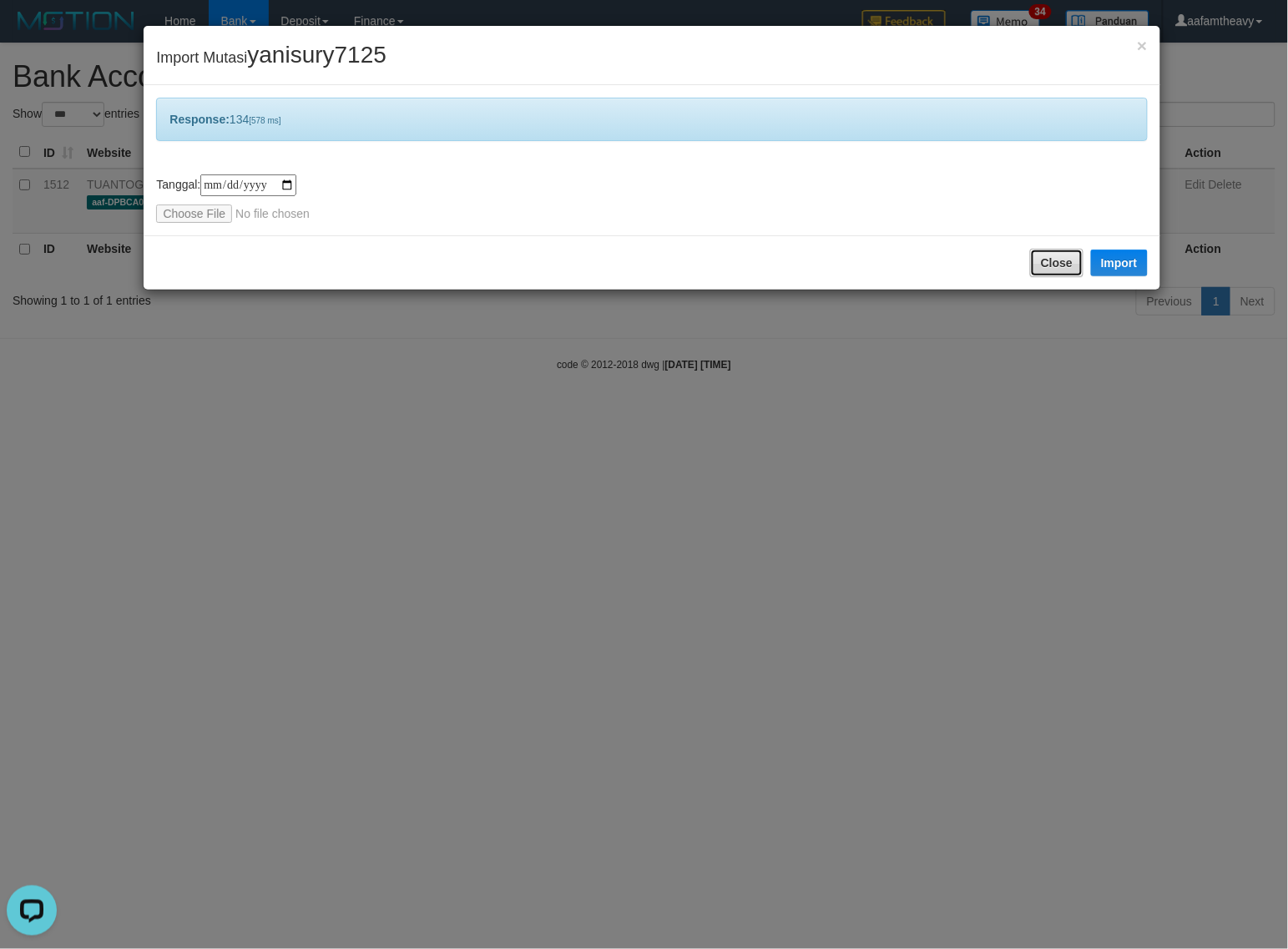 click on "Close" at bounding box center [1057, 263] 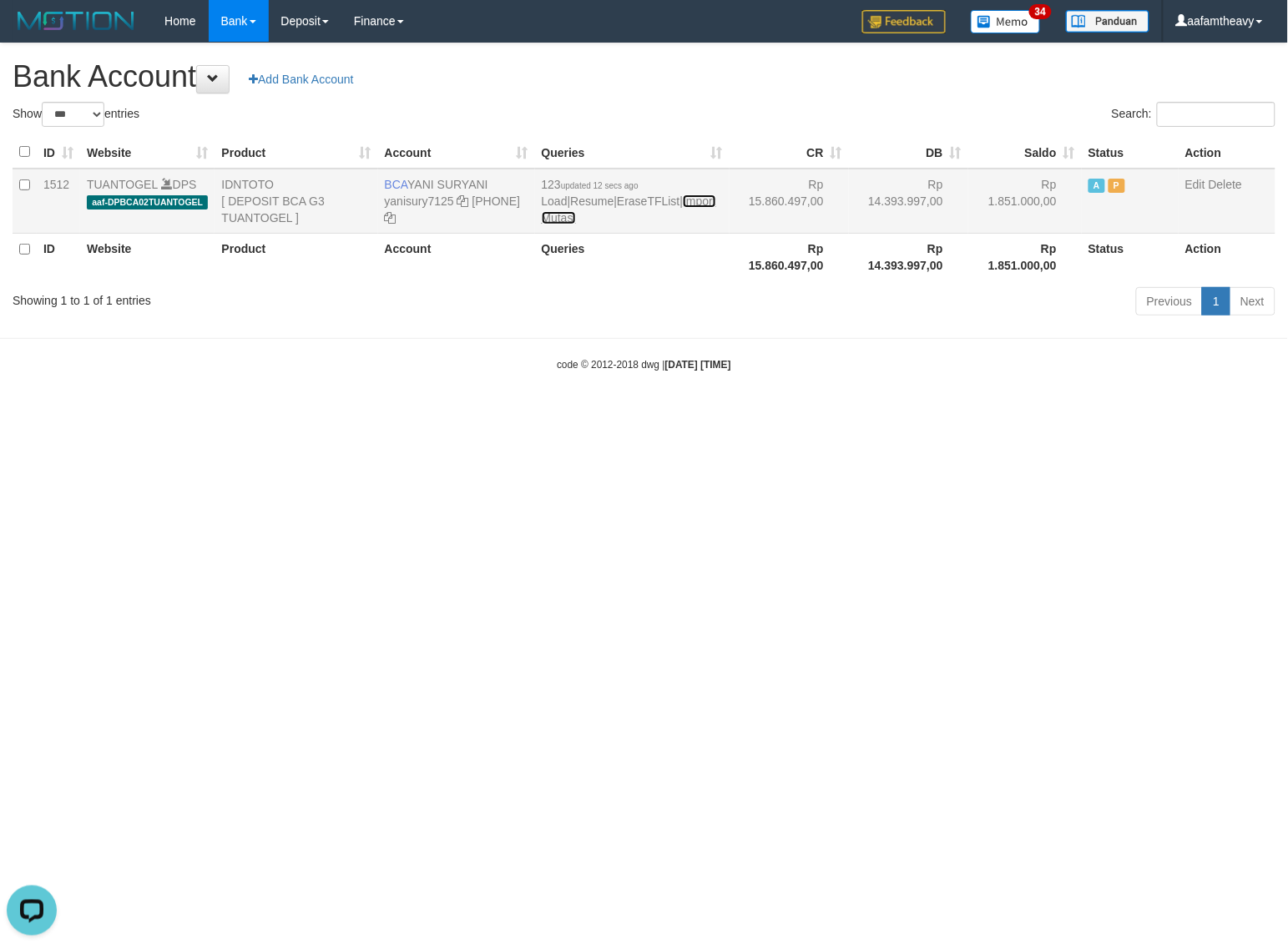 click on "Import Mutasi" at bounding box center (629, 209) 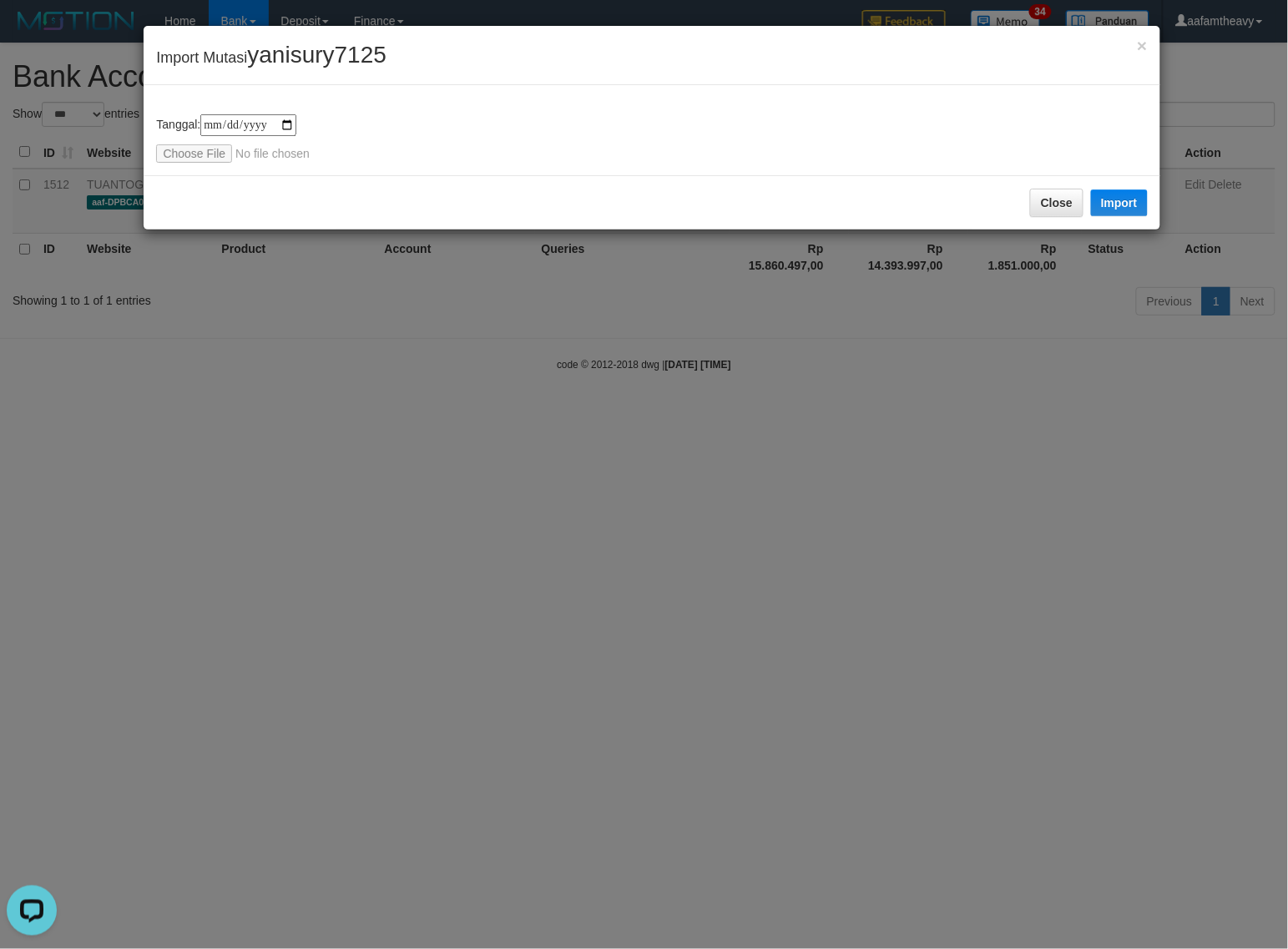 type on "**********" 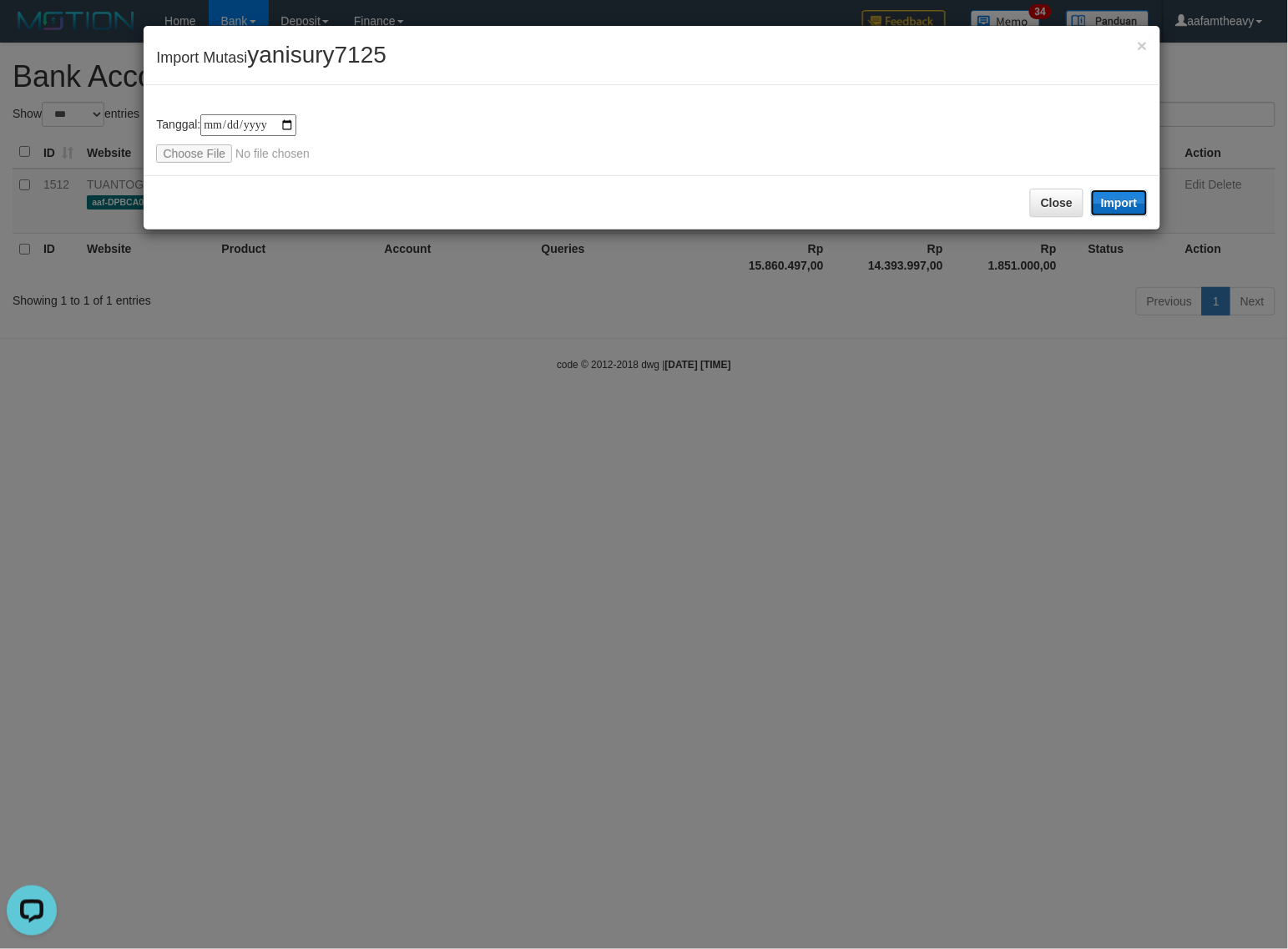 click on "Import" at bounding box center [1119, 203] 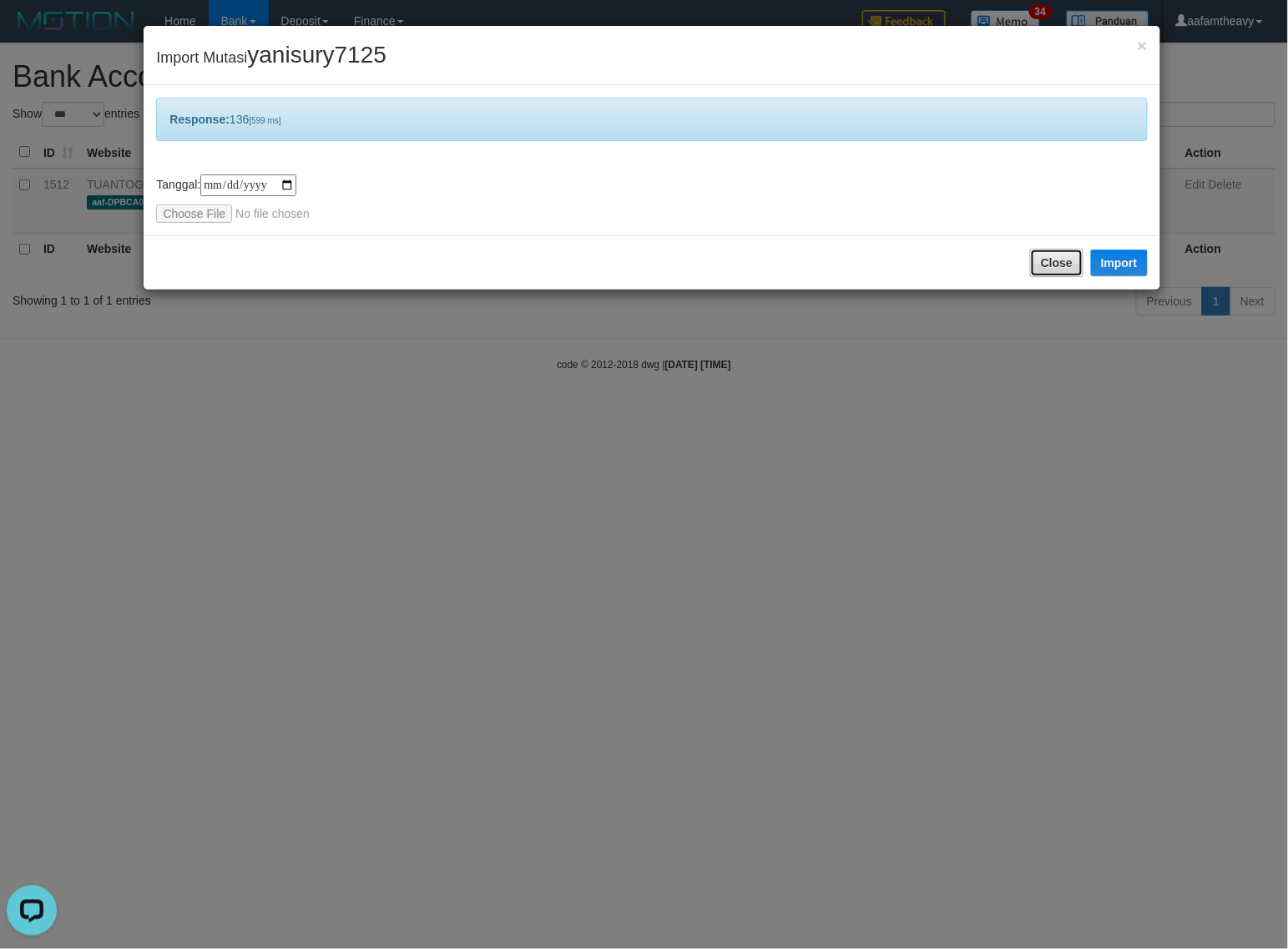 click on "Close" at bounding box center (1057, 263) 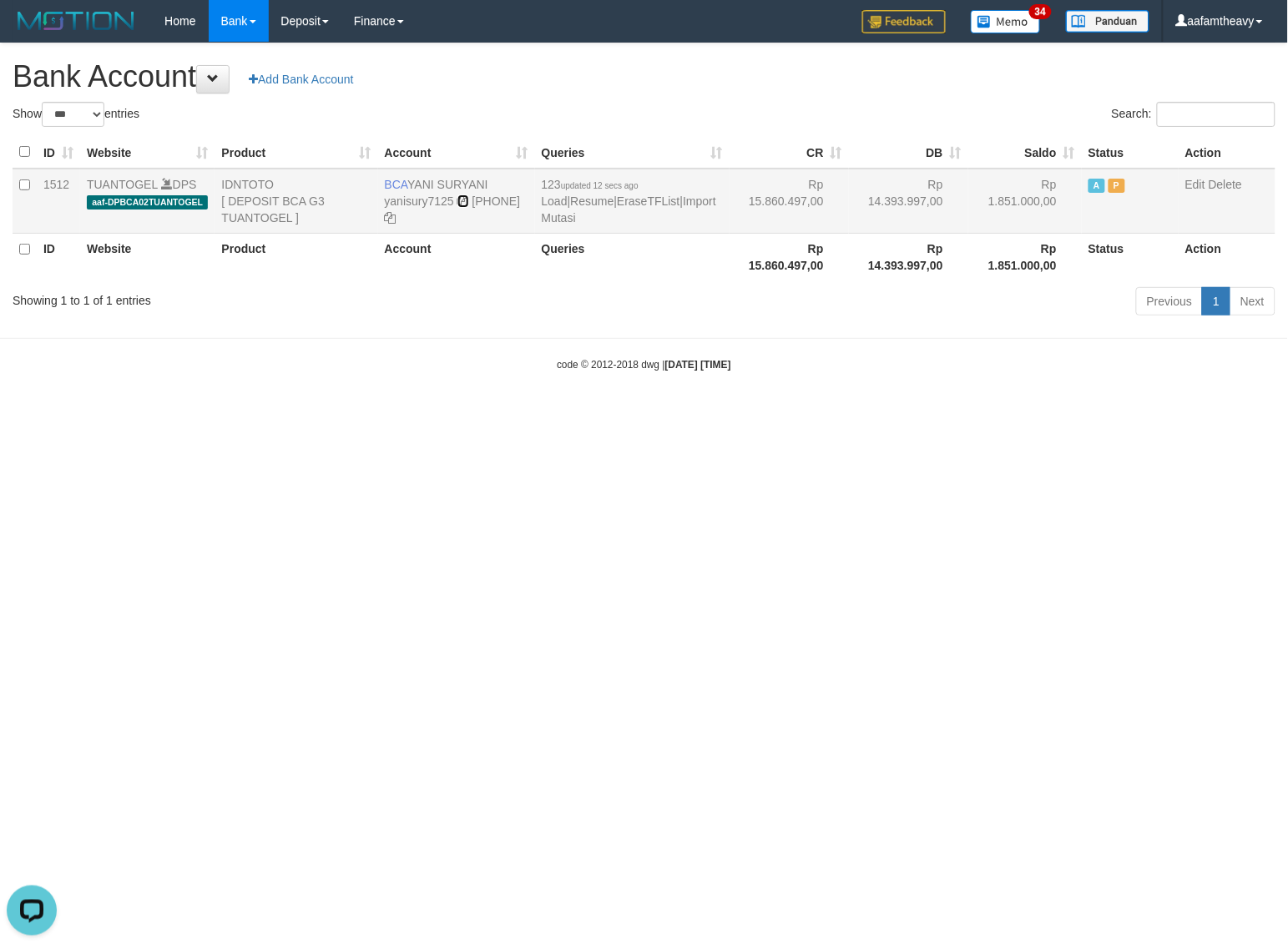 click at bounding box center (463, 201) 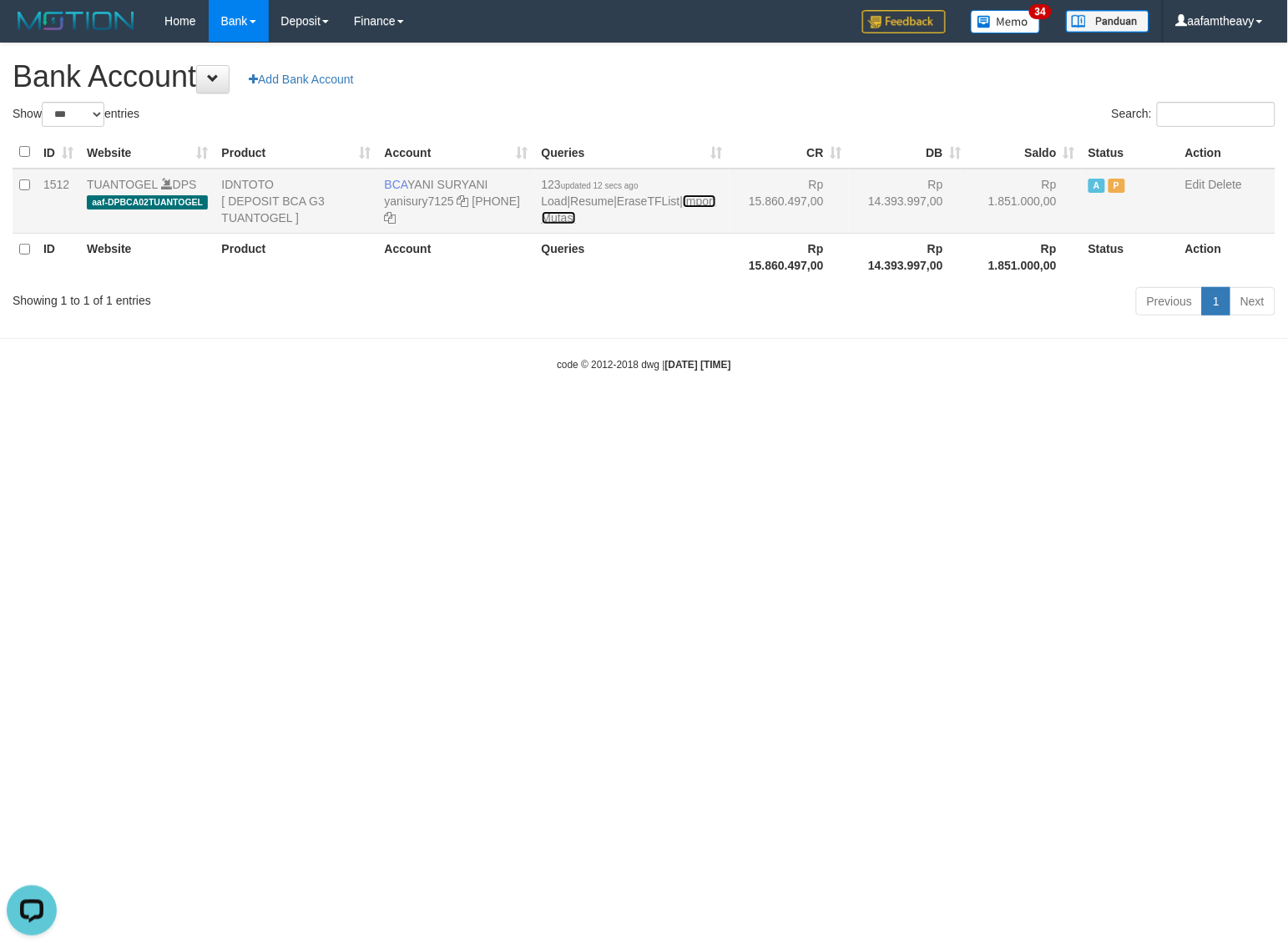 click on "Import Mutasi" at bounding box center (629, 209) 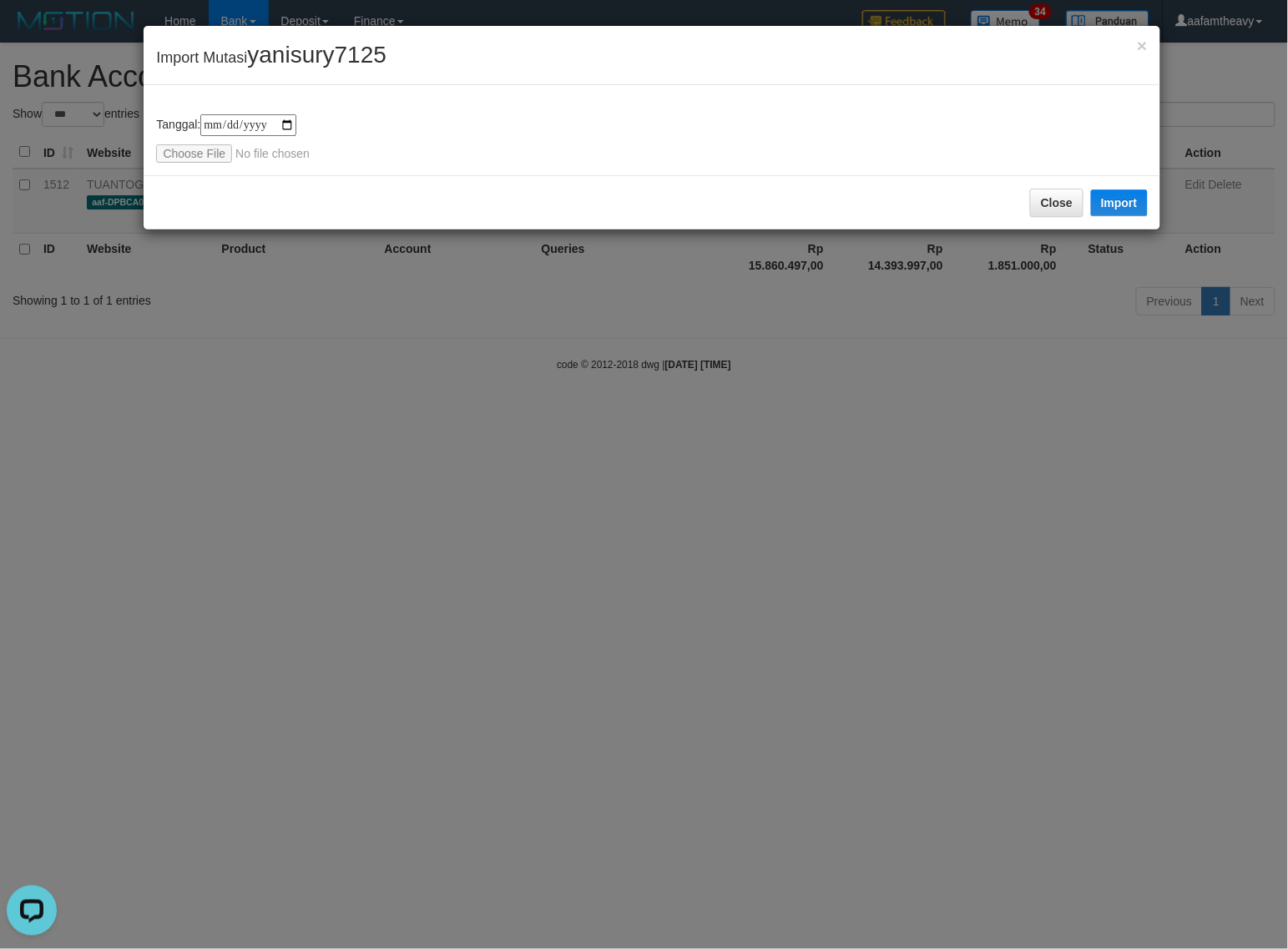 type on "**********" 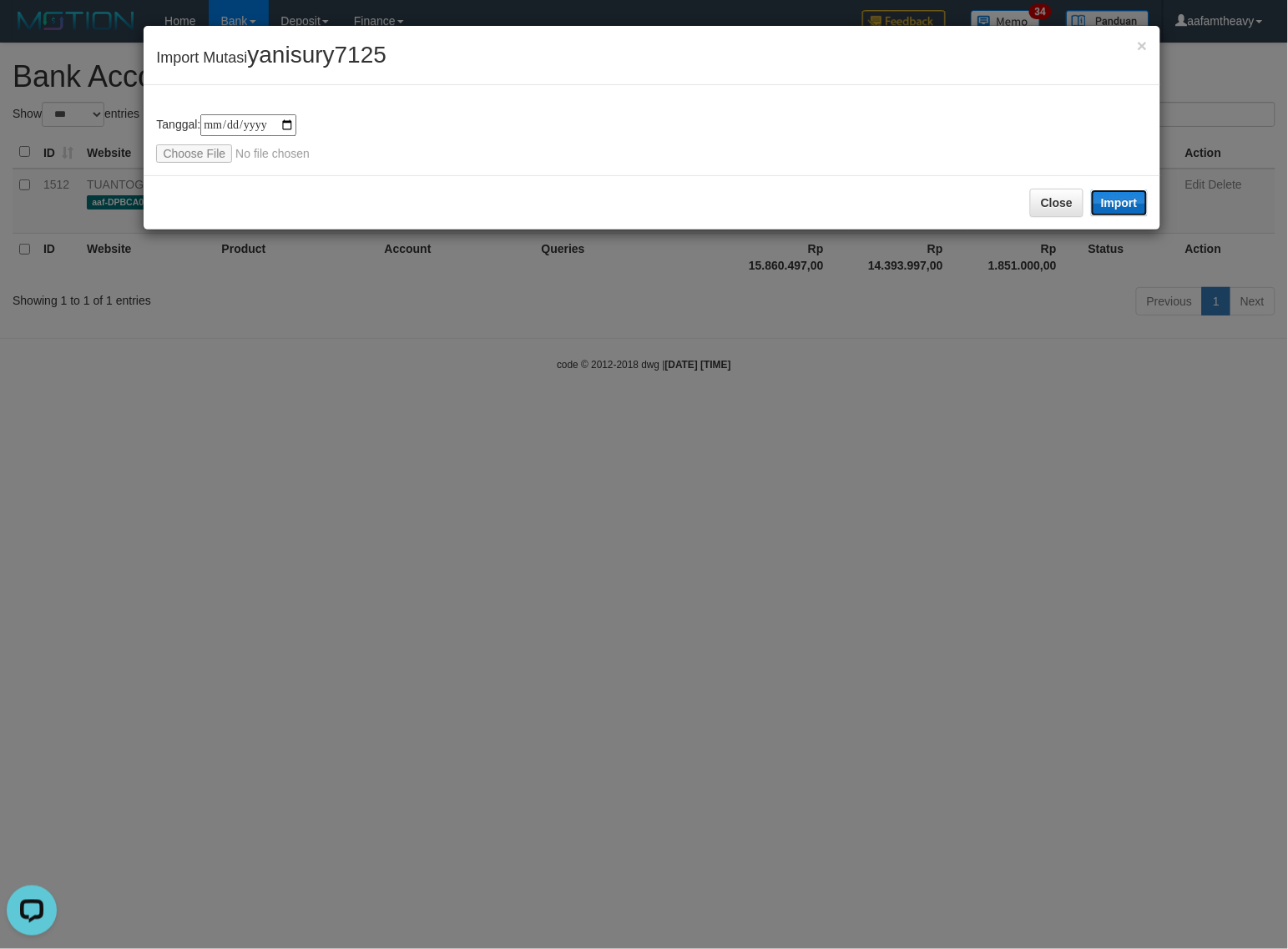 click on "Import" at bounding box center (1119, 203) 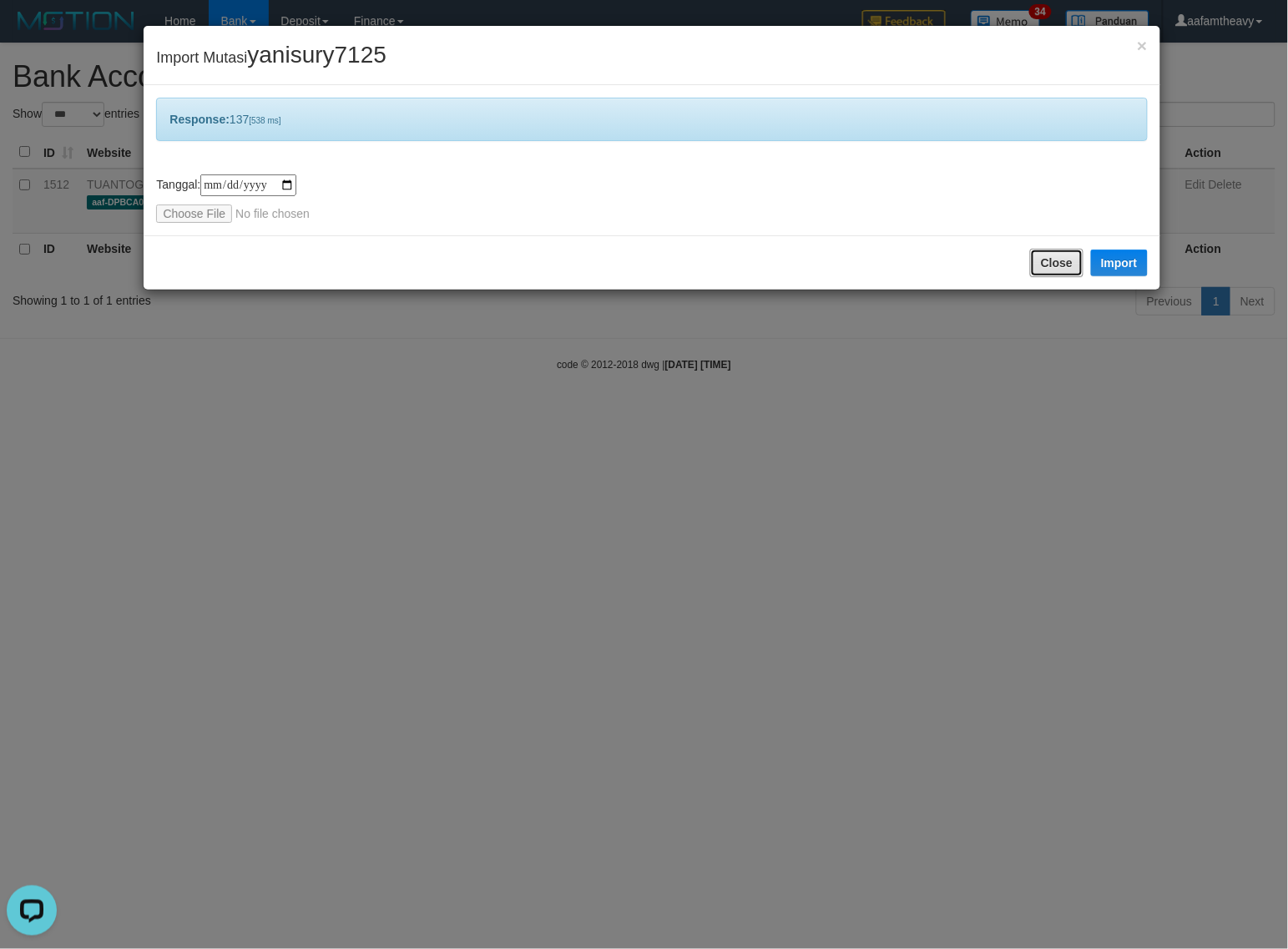 drag, startPoint x: 1046, startPoint y: 264, endPoint x: 1058, endPoint y: 265, distance: 12.041595 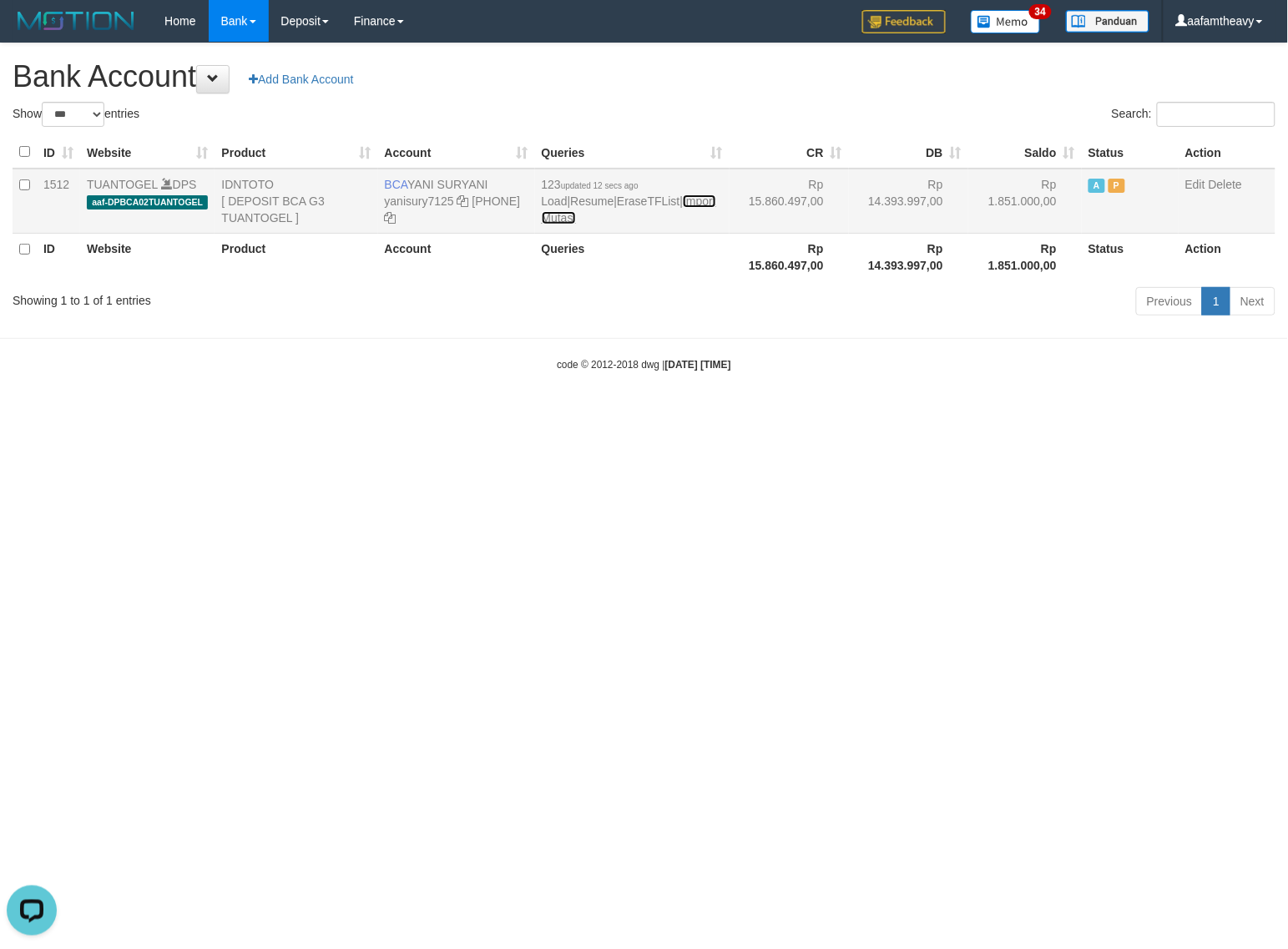 click on "Import Mutasi" at bounding box center (629, 209) 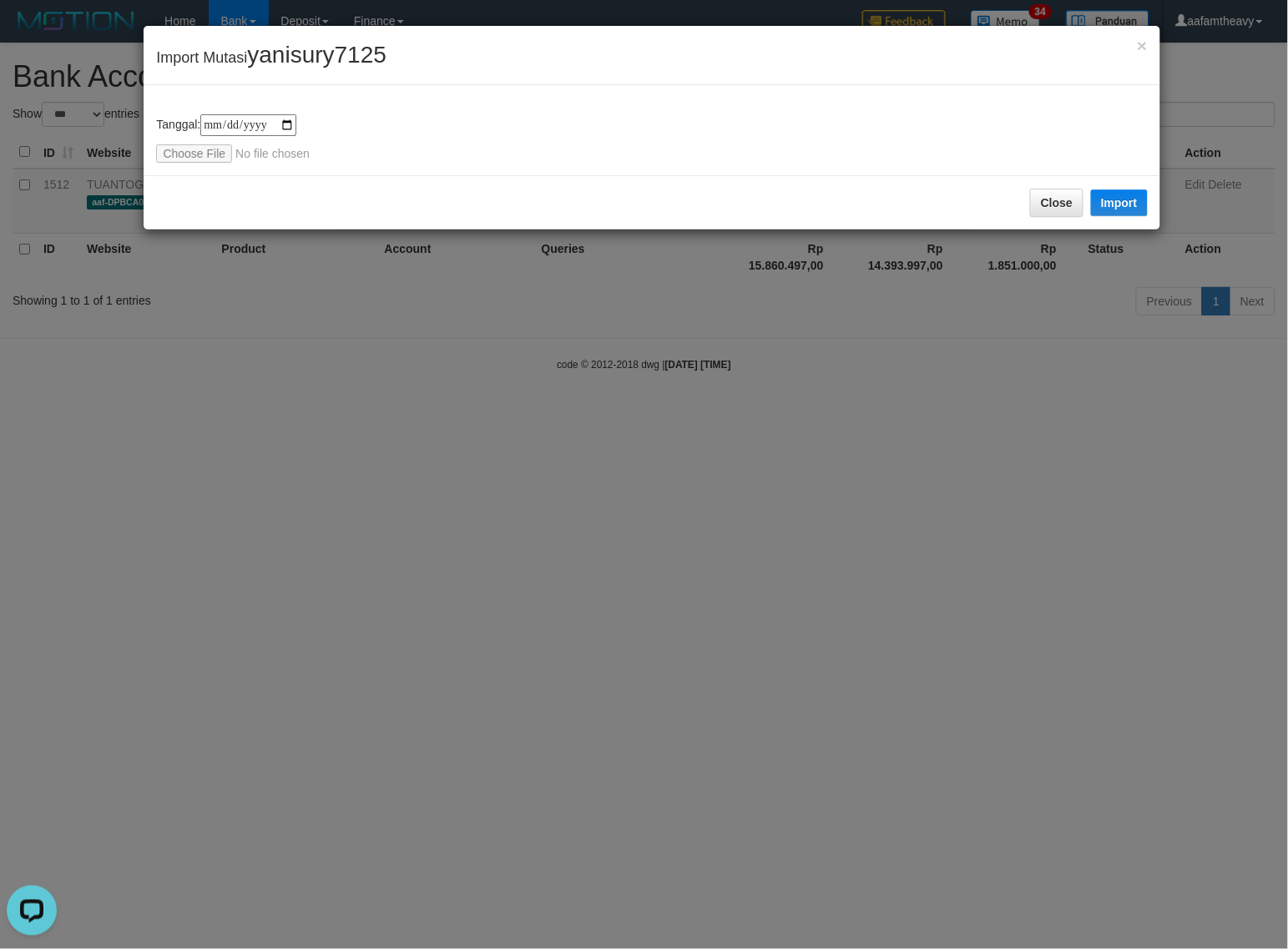 type on "**********" 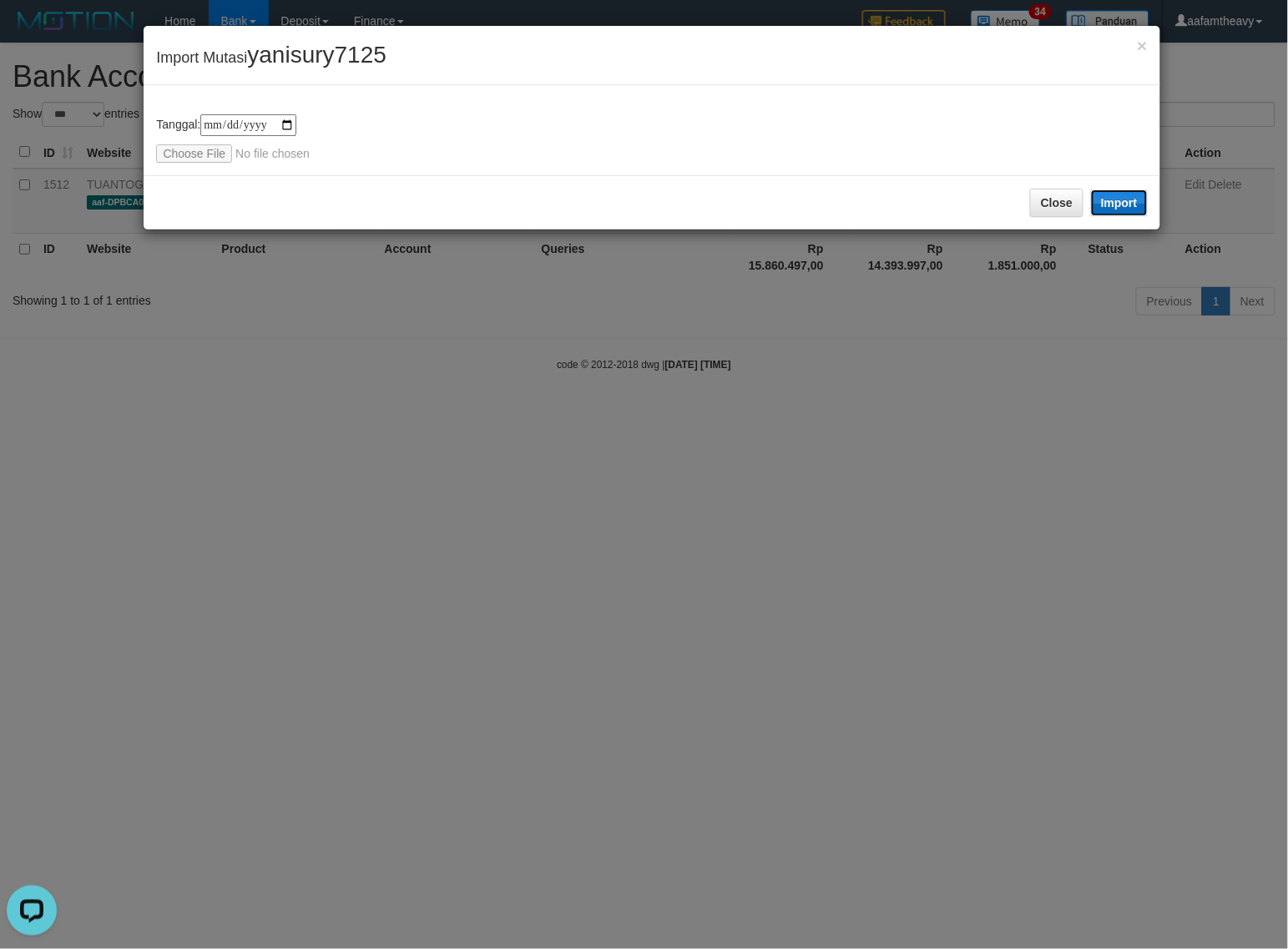 click on "Import" at bounding box center (1119, 203) 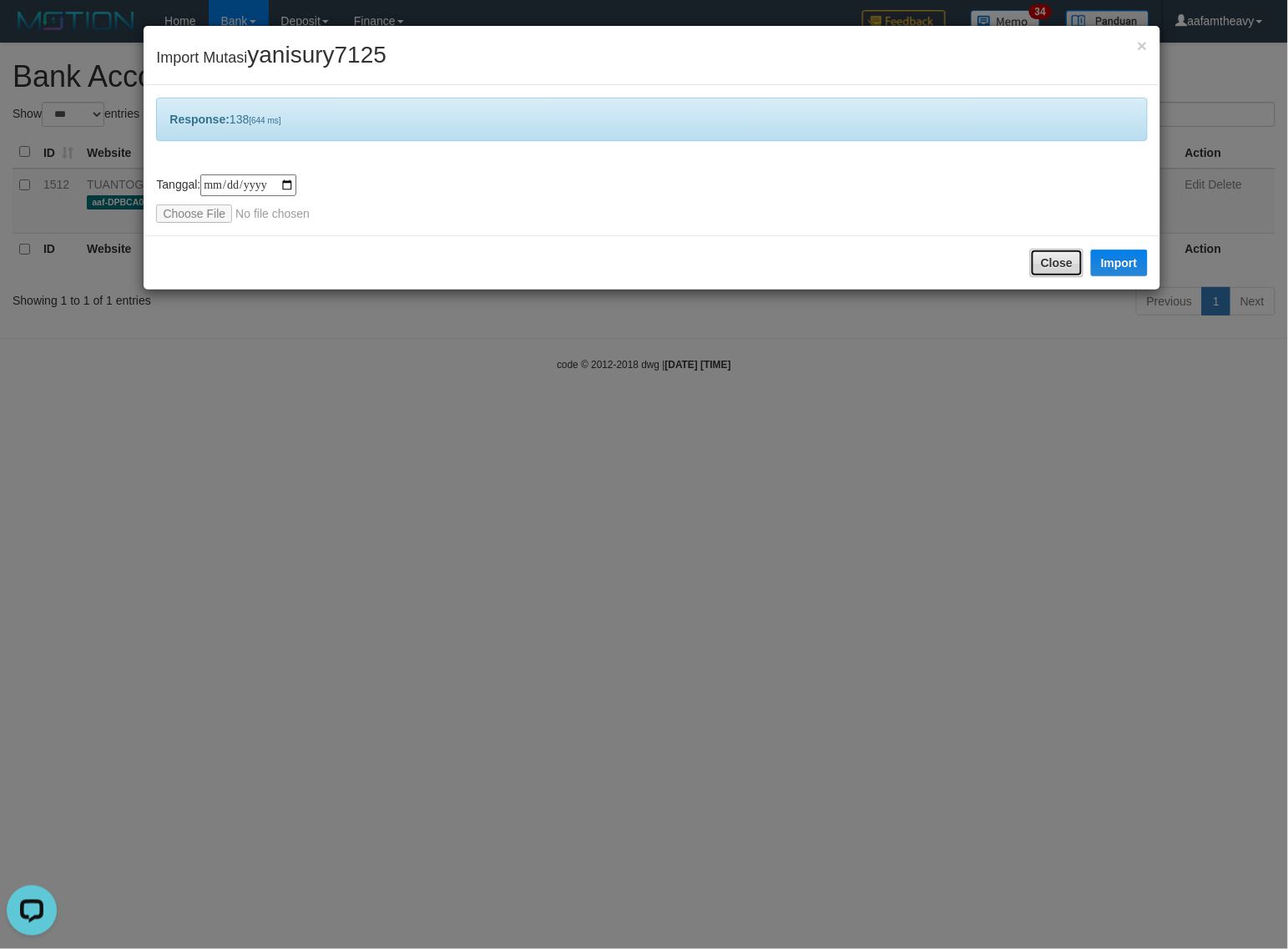 click on "Close" at bounding box center [1057, 263] 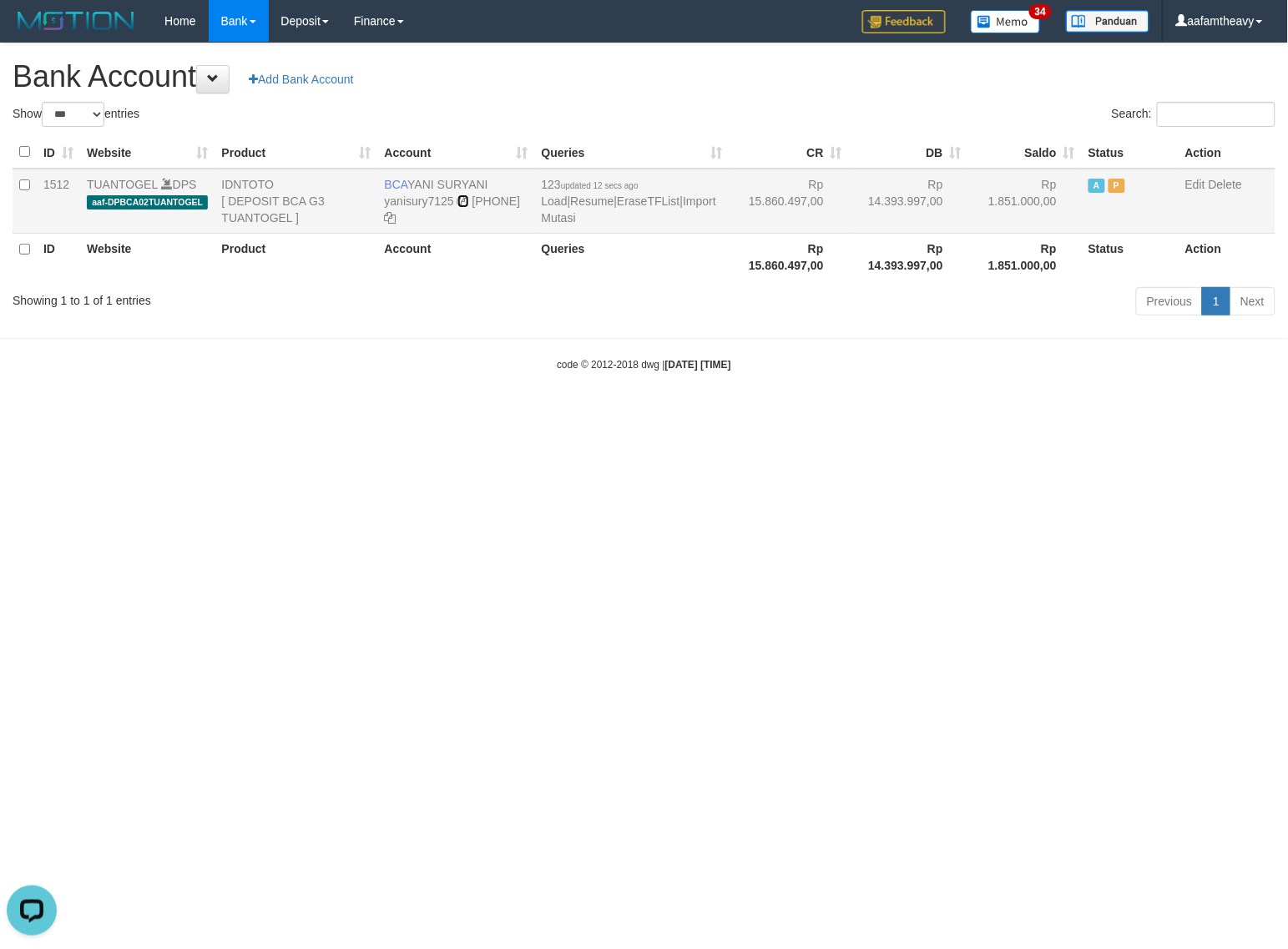 click at bounding box center [463, 201] 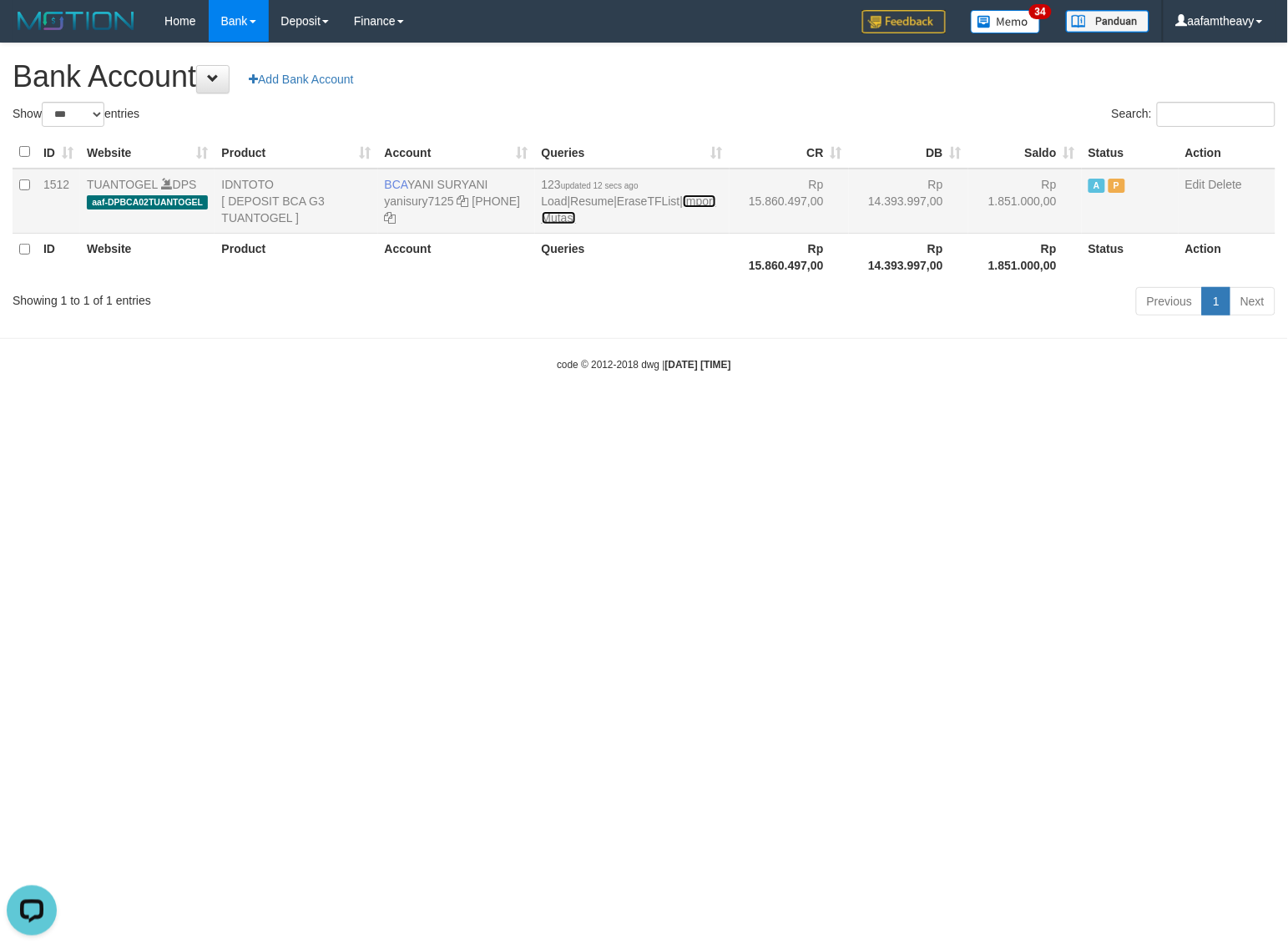 click on "Import Mutasi" at bounding box center [629, 209] 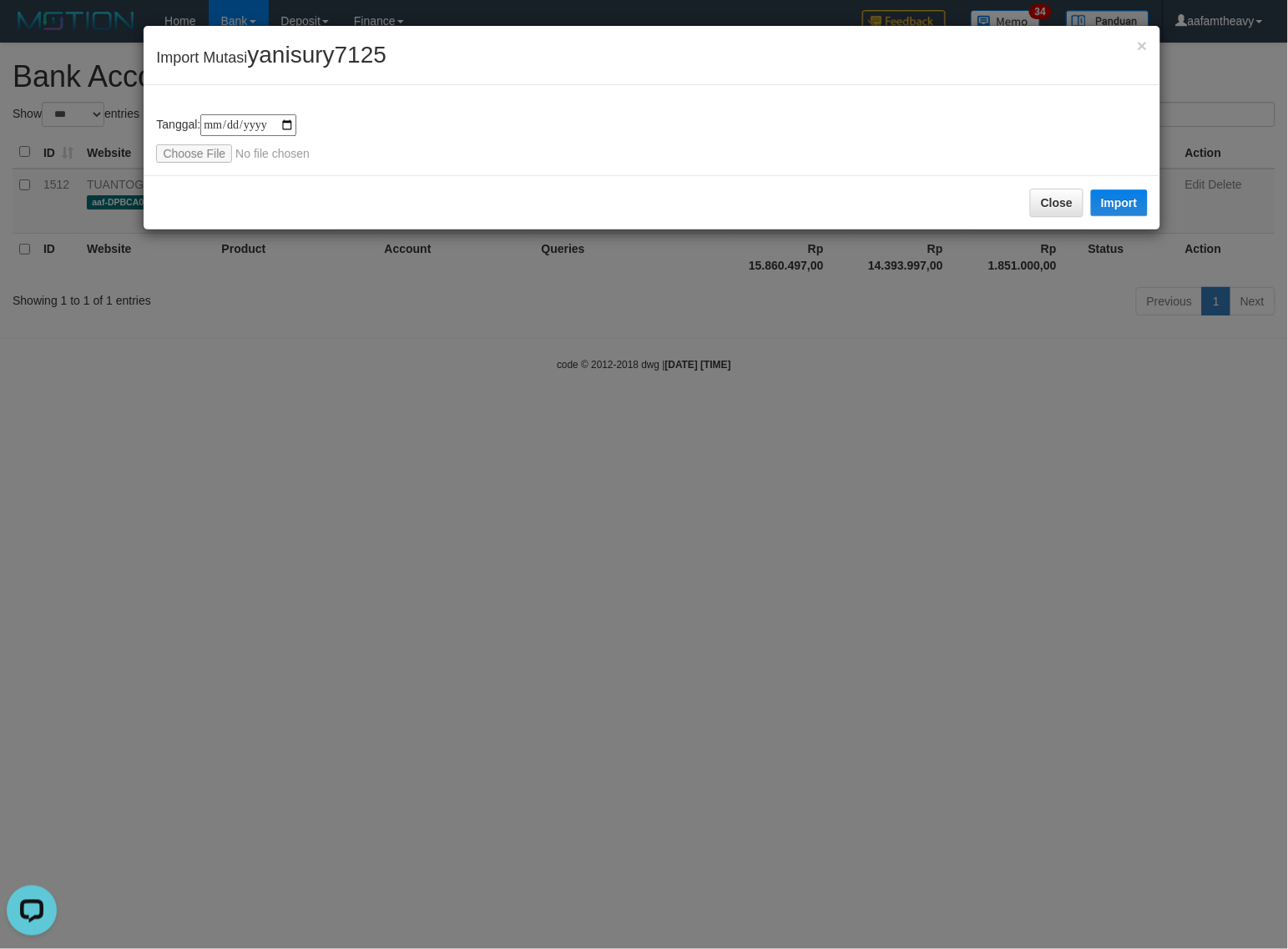 type on "**********" 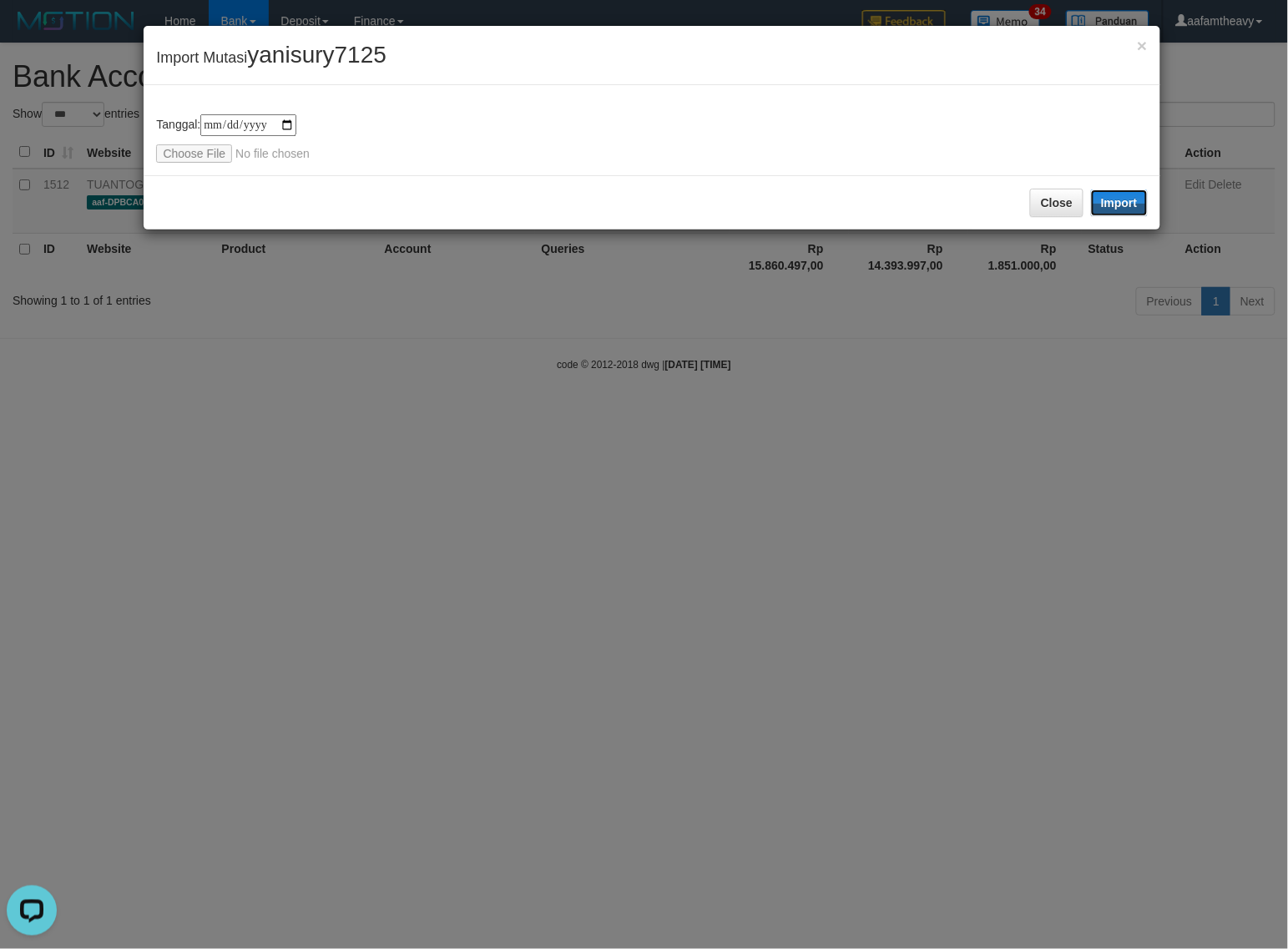 click on "Import" at bounding box center (1119, 203) 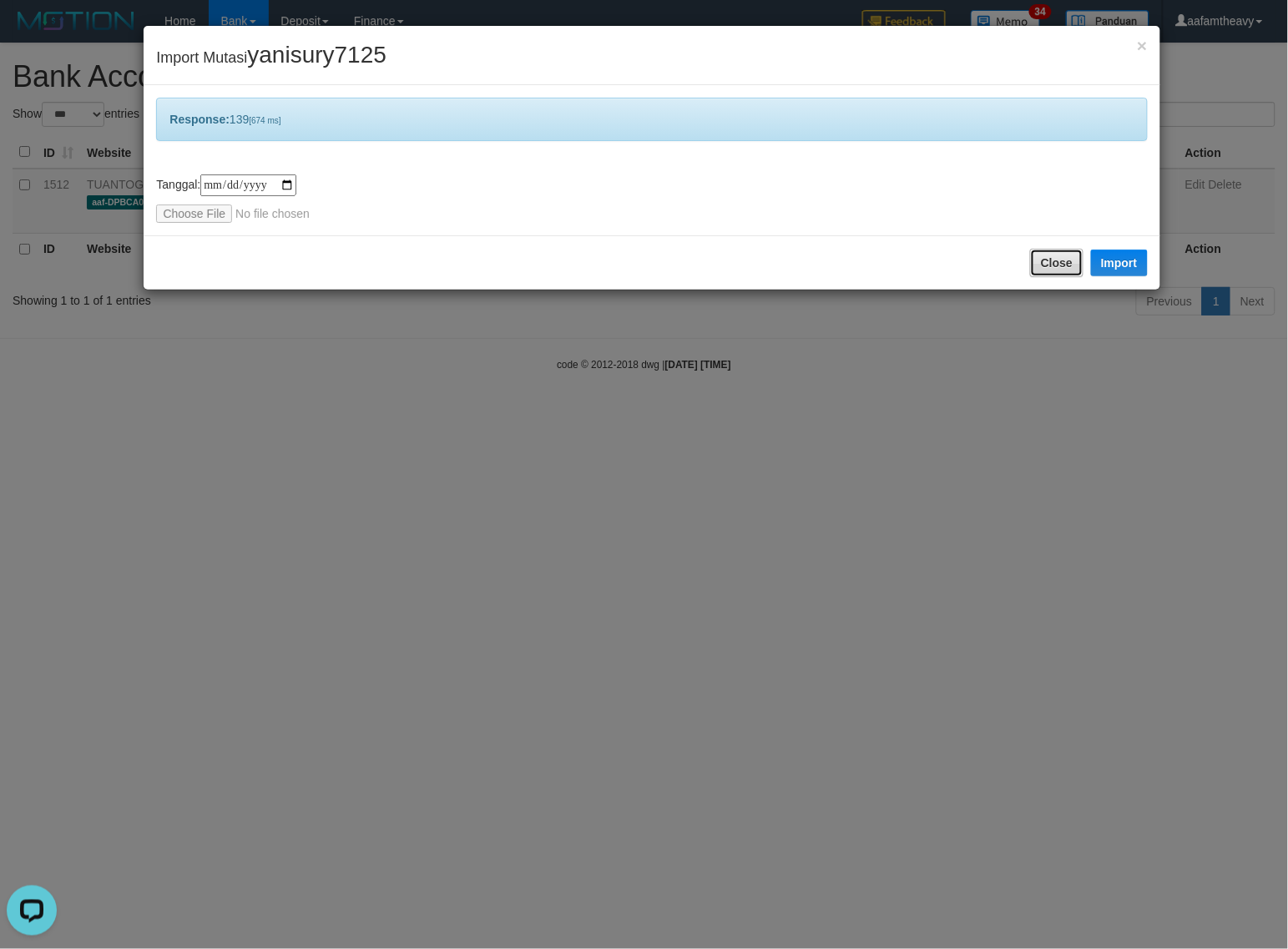 click on "Close" at bounding box center (1057, 263) 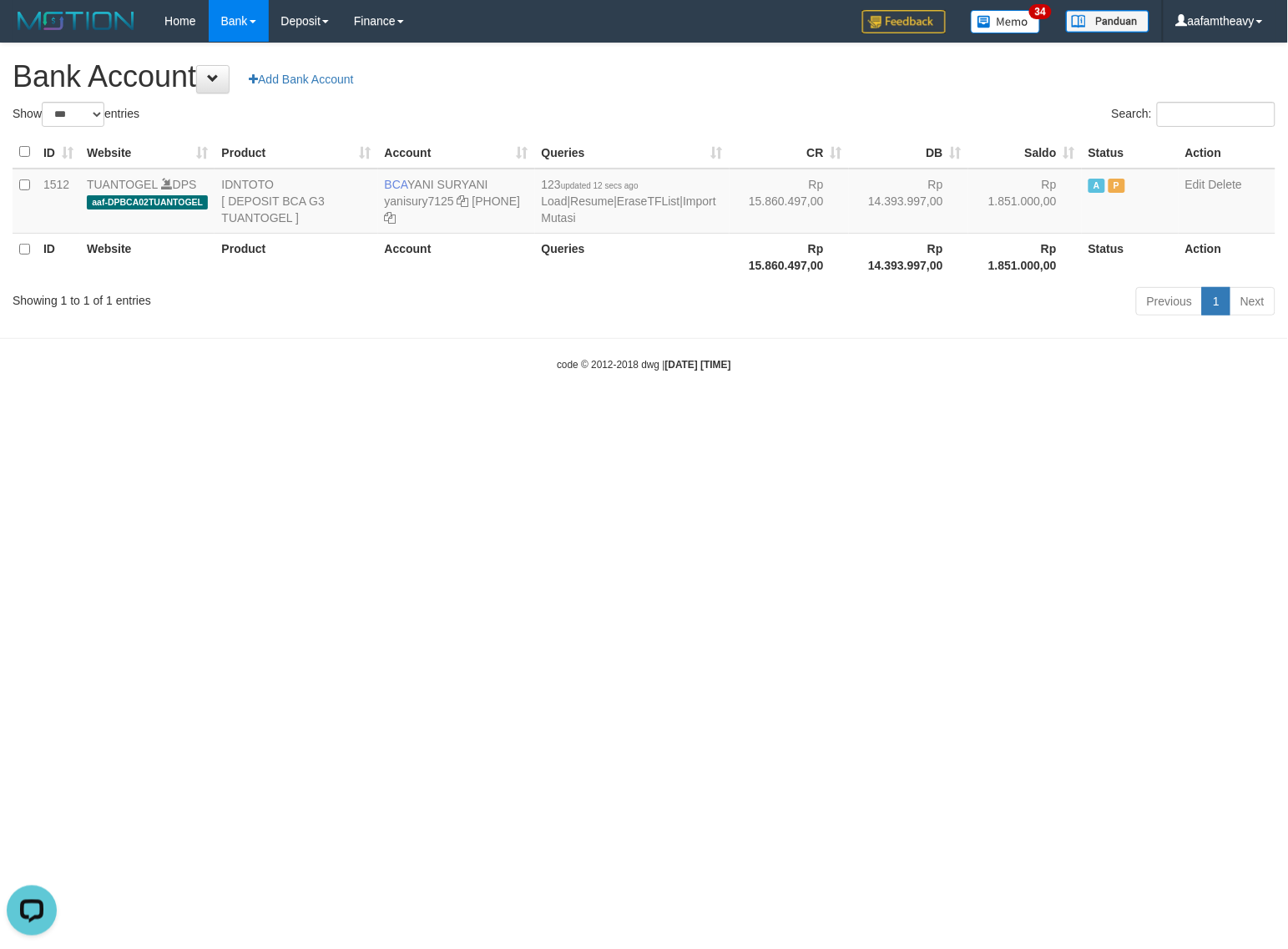 click on "Bank Account
Add Bank Account" at bounding box center (644, 77) 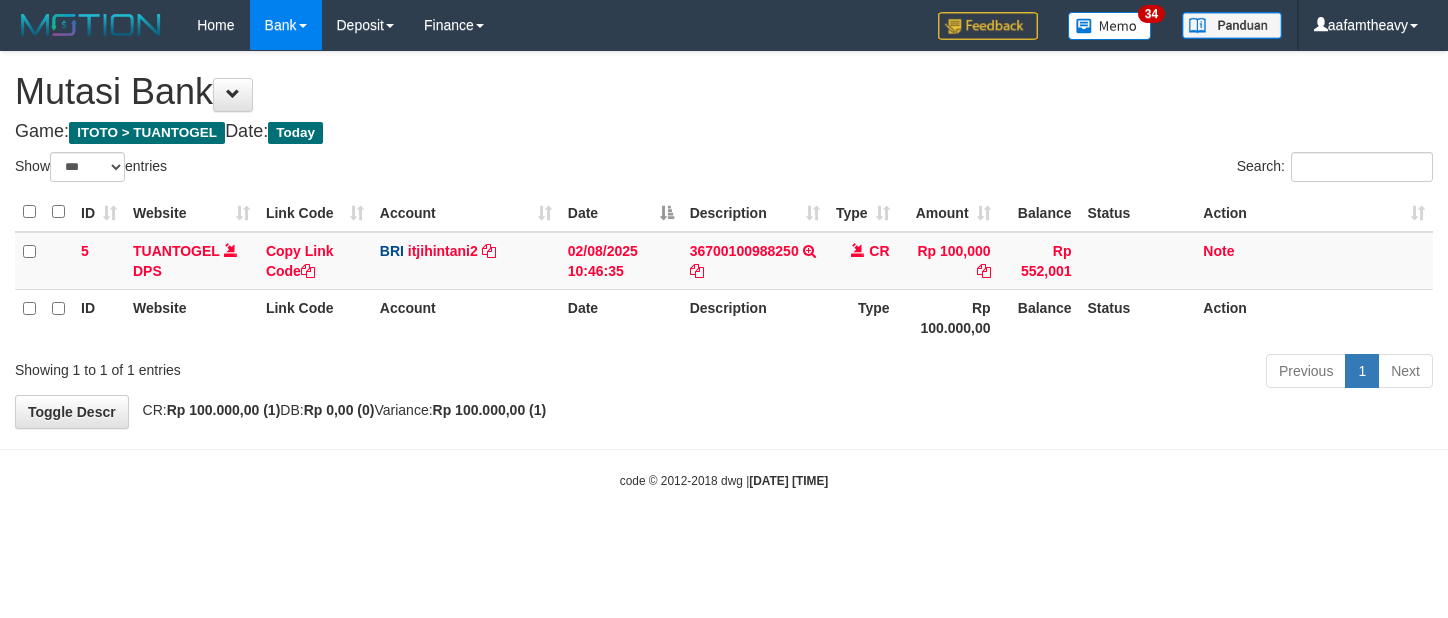 select on "***" 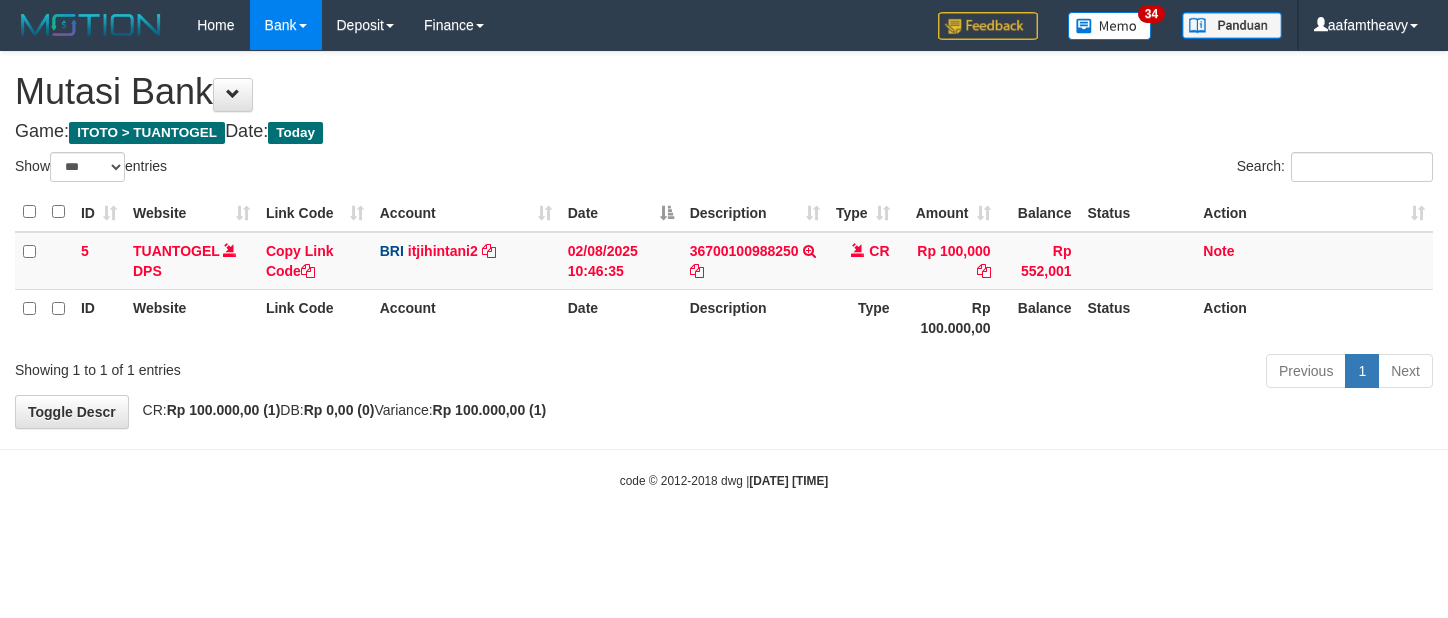scroll, scrollTop: 0, scrollLeft: 0, axis: both 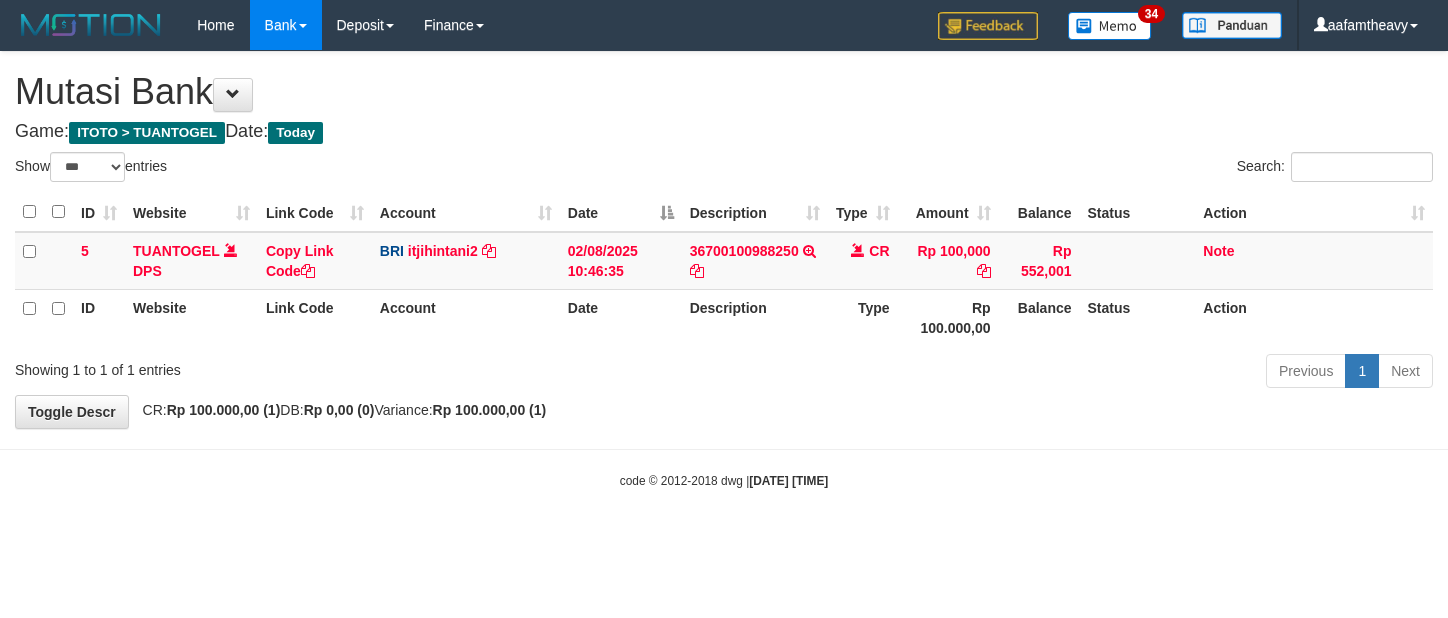 select on "***" 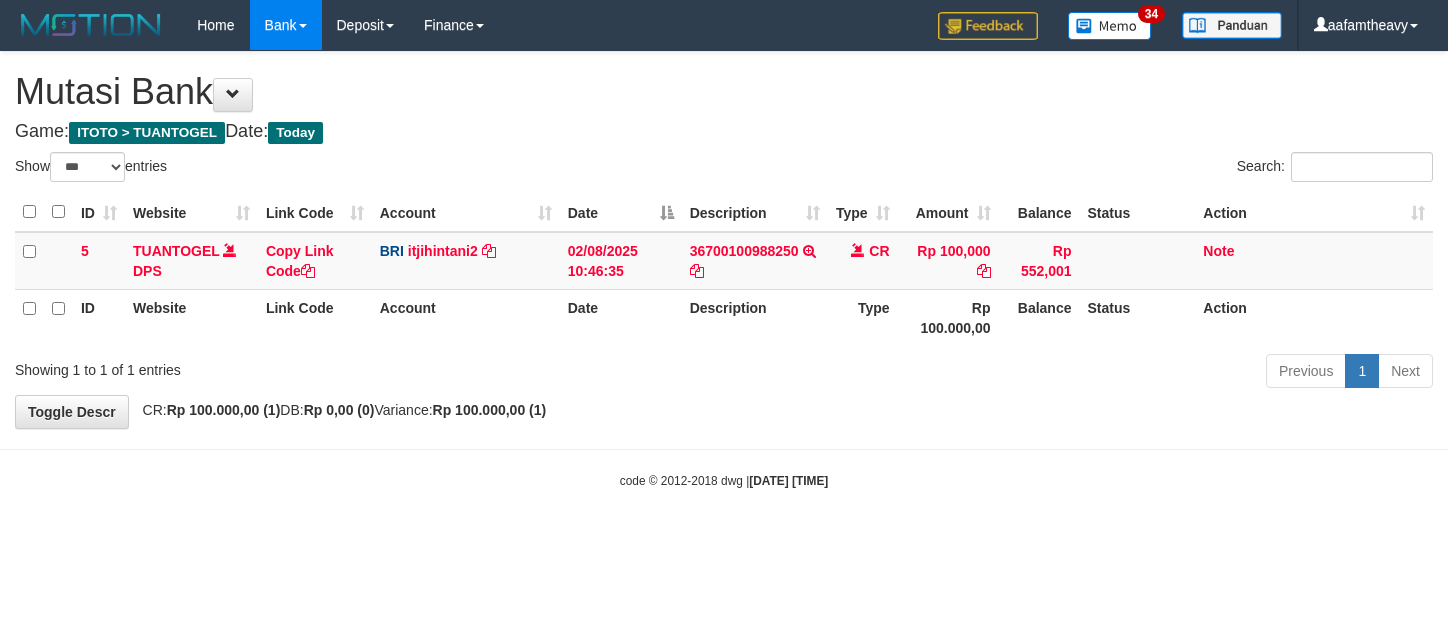 scroll, scrollTop: 0, scrollLeft: 0, axis: both 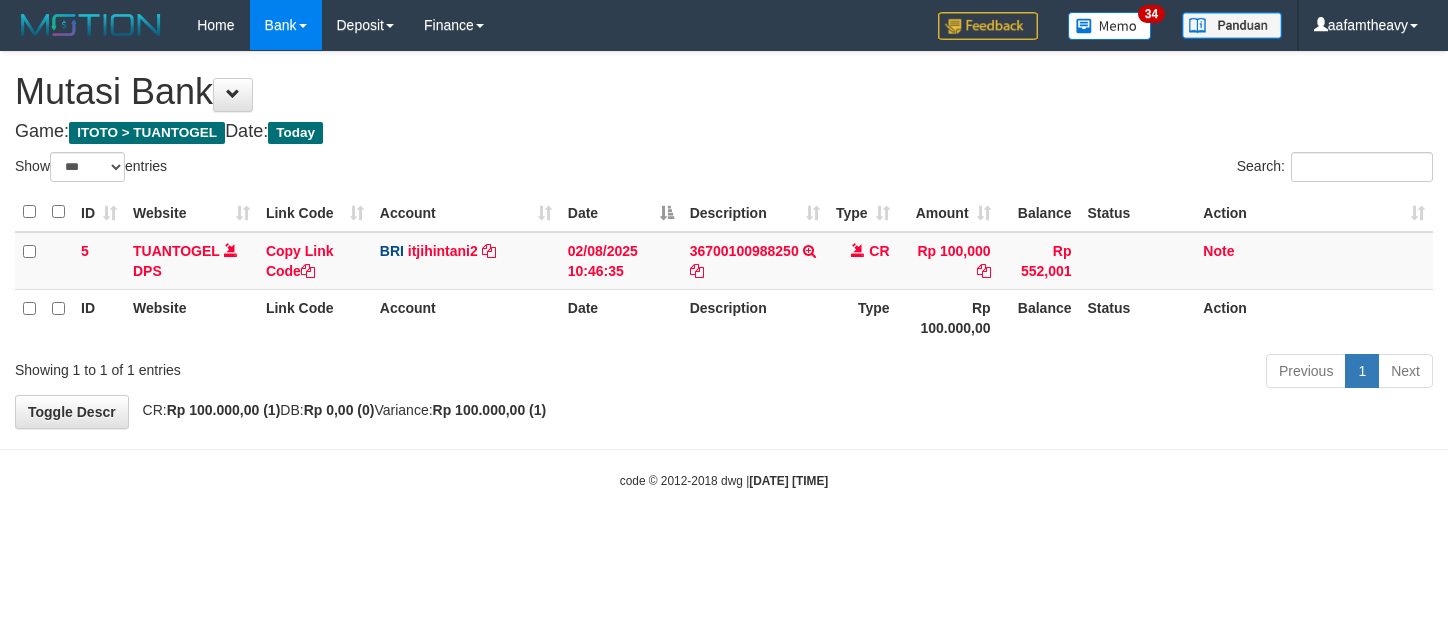 select on "***" 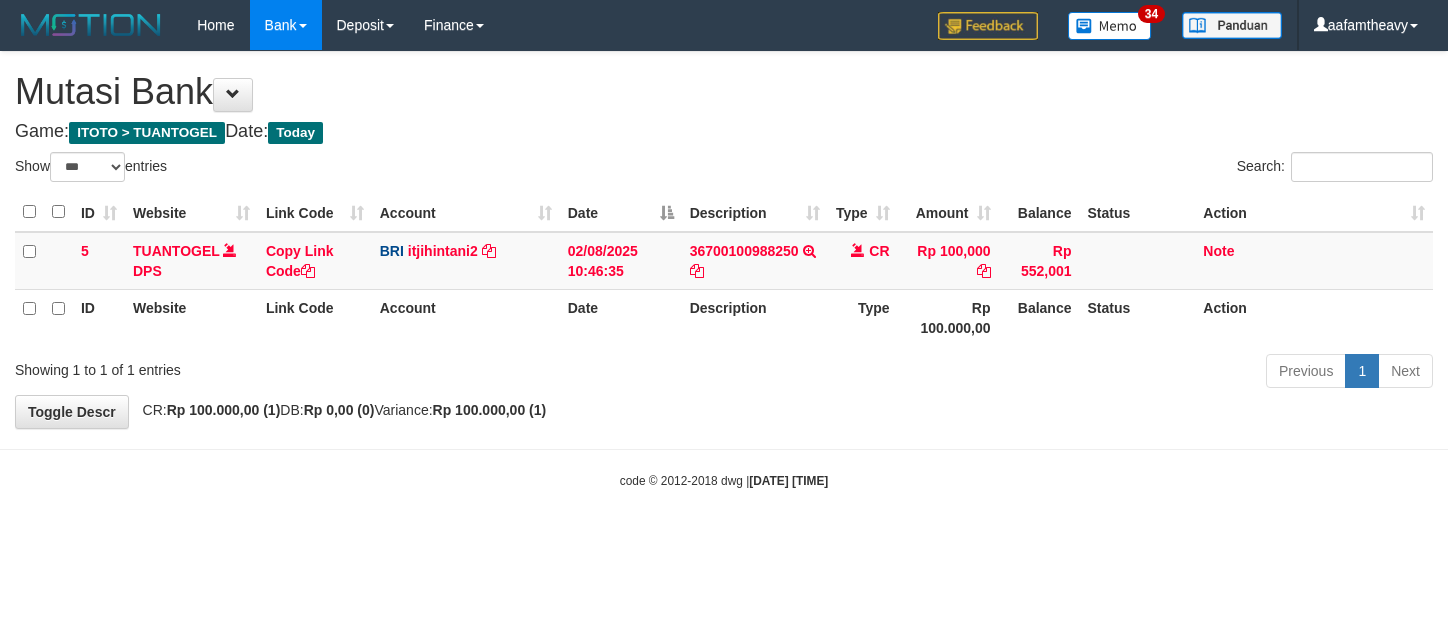 scroll, scrollTop: 0, scrollLeft: 0, axis: both 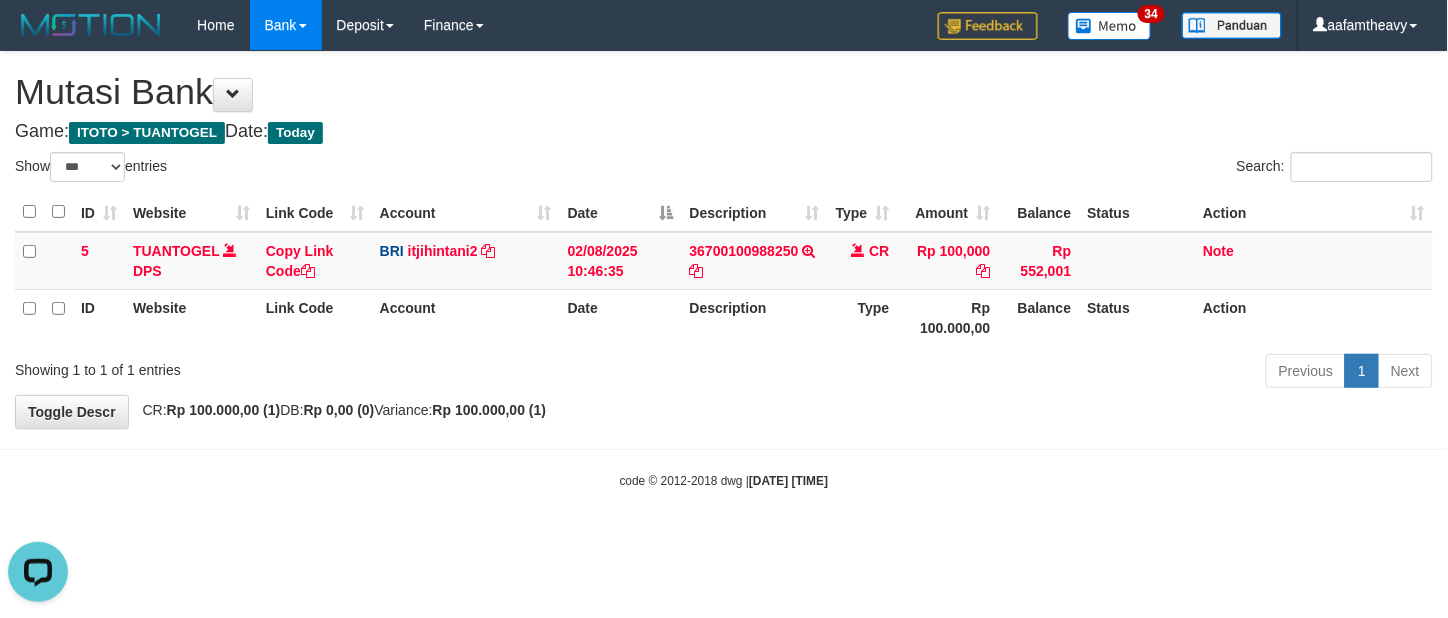 click on "Toggle navigation
Home
Bank
Account List
Load
By Website
Group
[ITOTO]													TUANTOGEL
By Load Group (DPS)
Group aaf-DPBCA02TUANTOGEL" at bounding box center [724, 270] 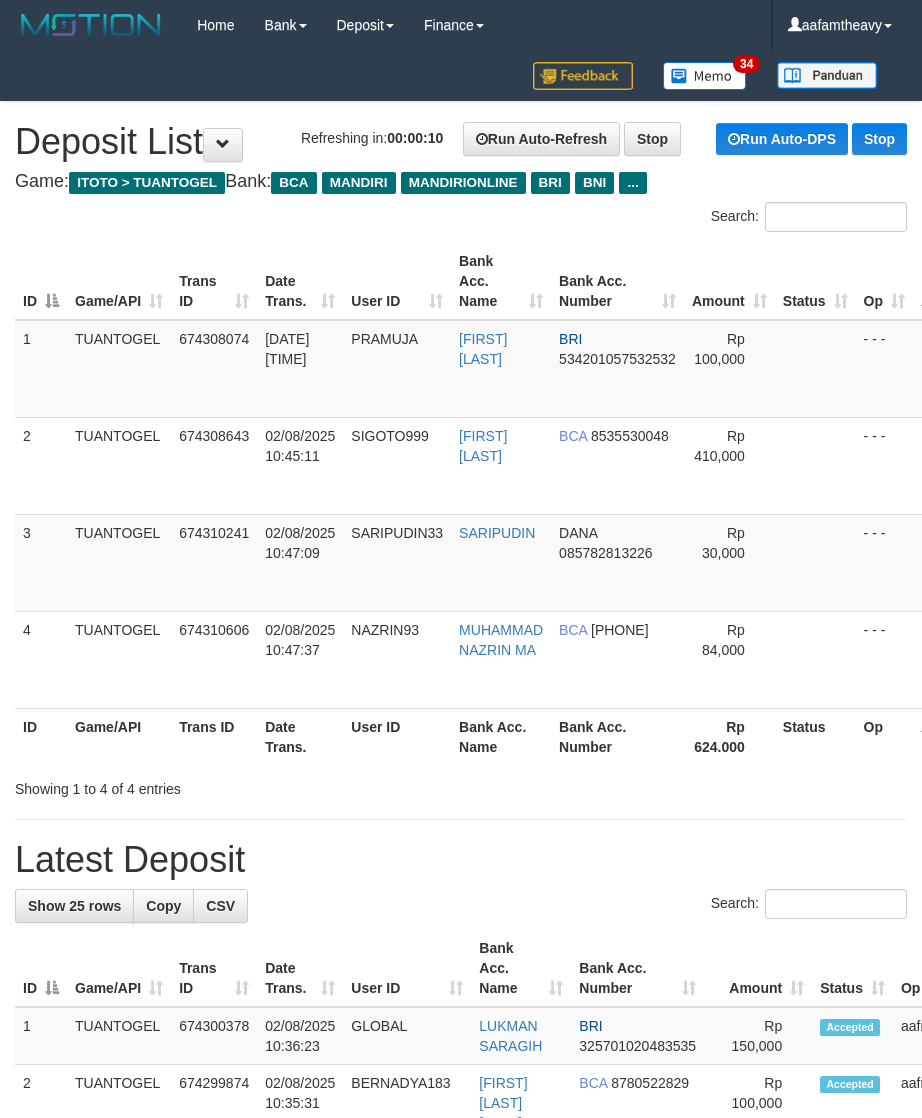 scroll, scrollTop: 0, scrollLeft: 0, axis: both 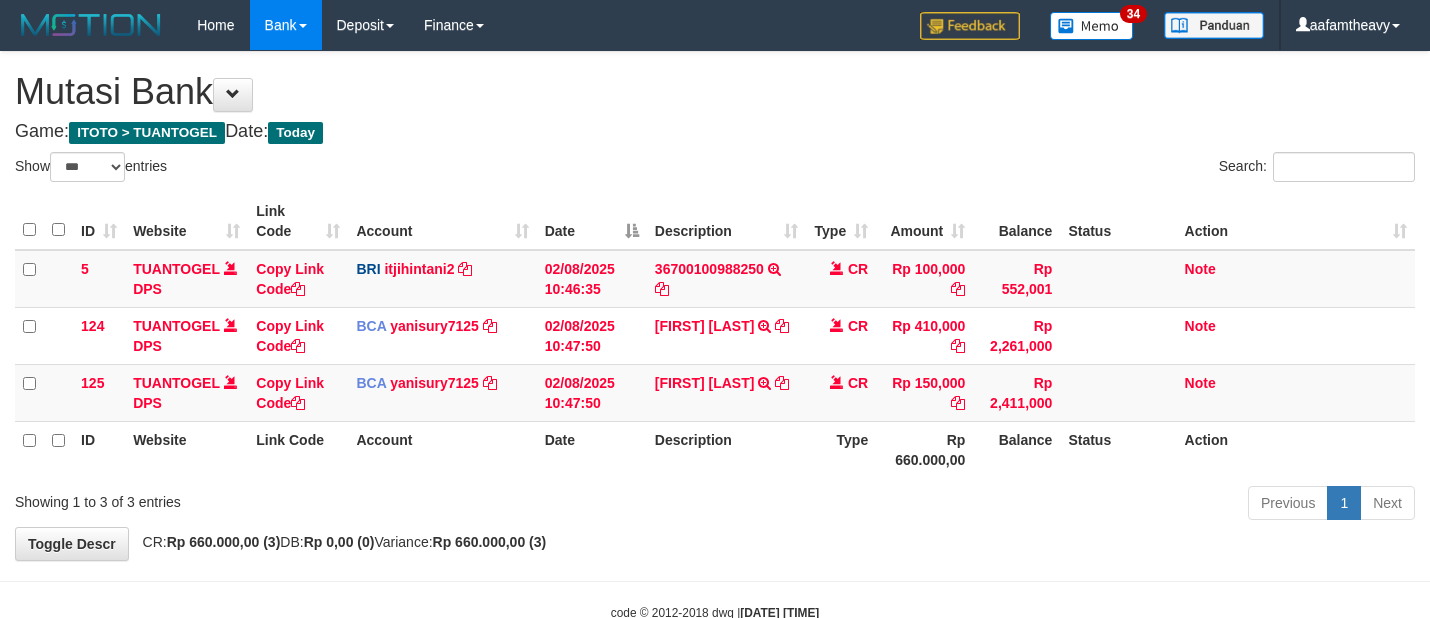 select on "***" 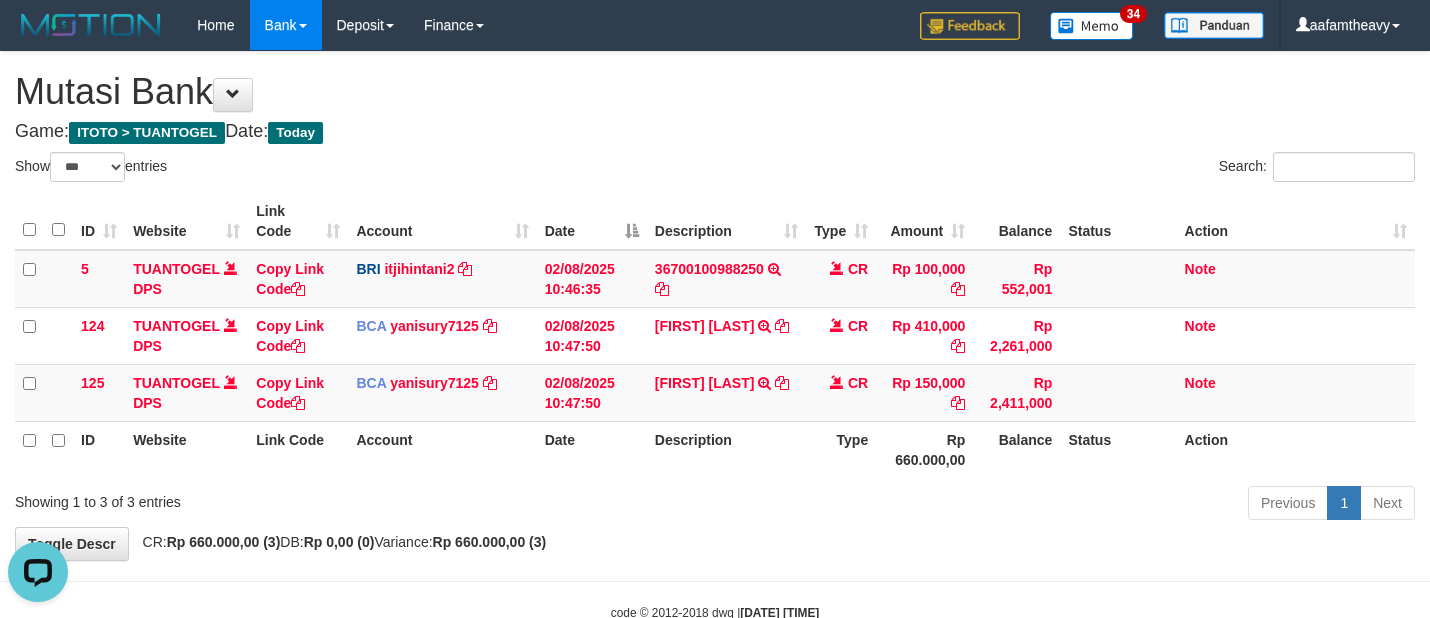 scroll, scrollTop: 0, scrollLeft: 0, axis: both 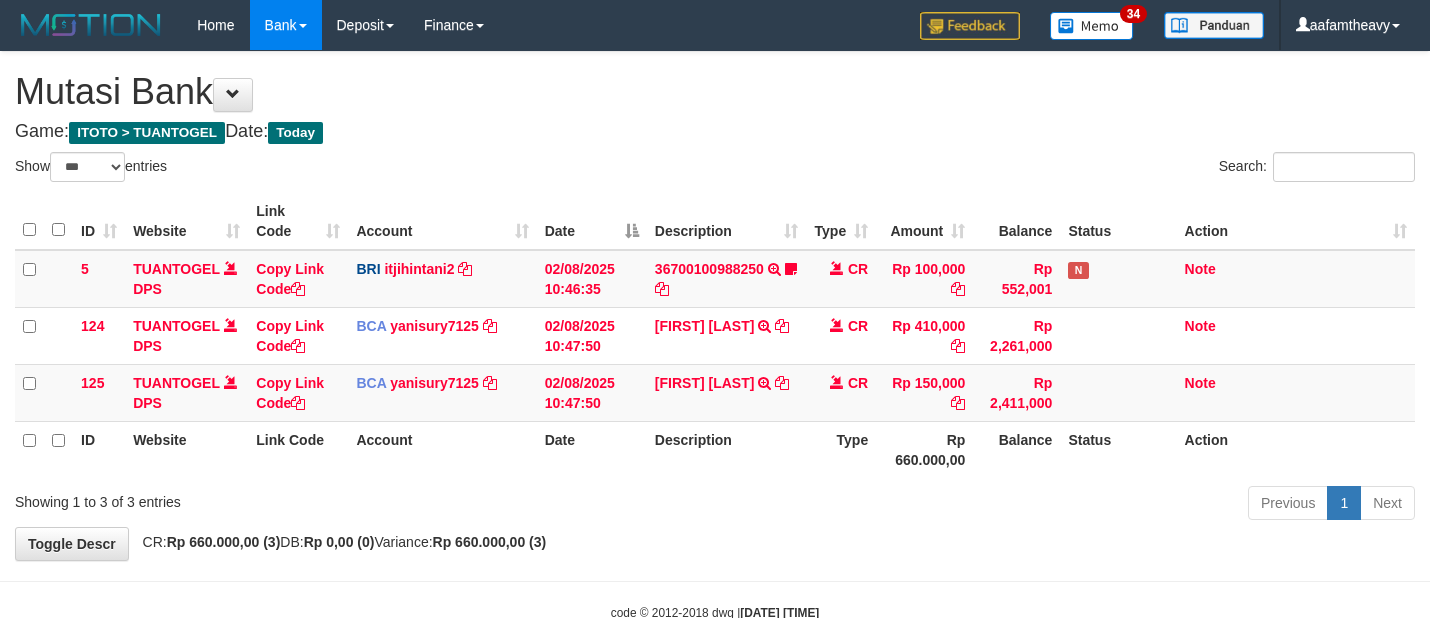select on "***" 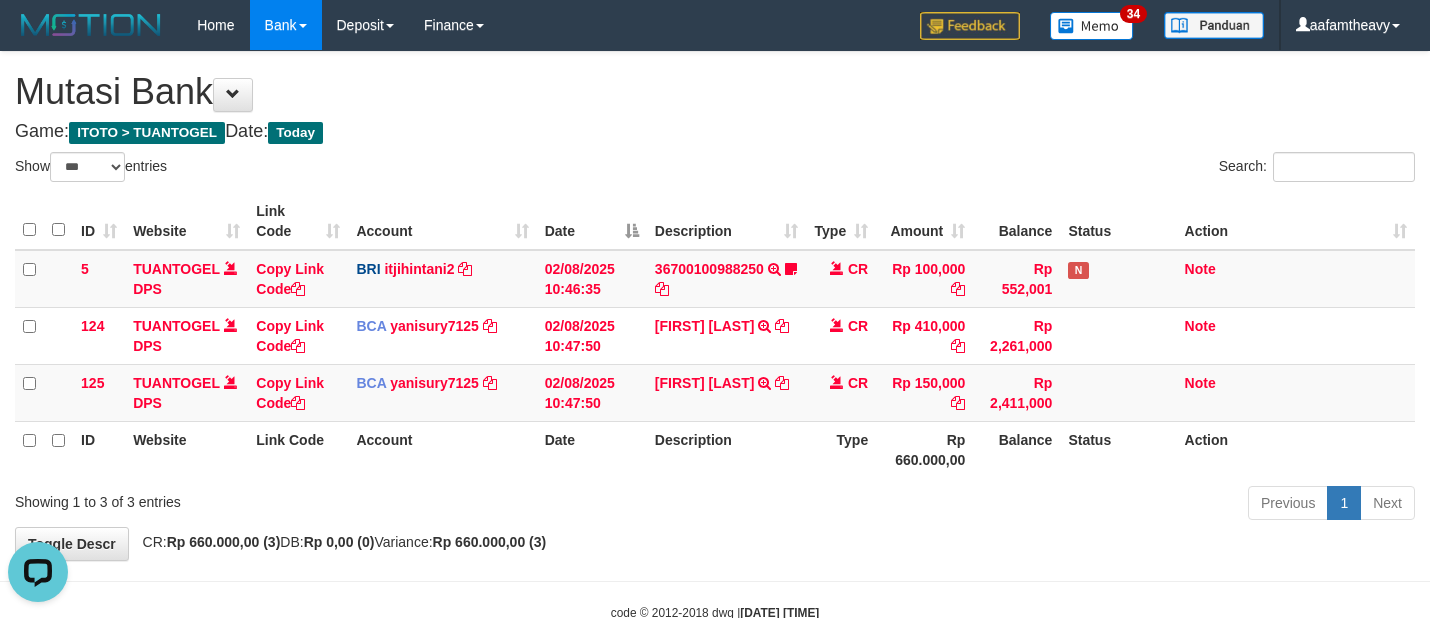 scroll, scrollTop: 0, scrollLeft: 0, axis: both 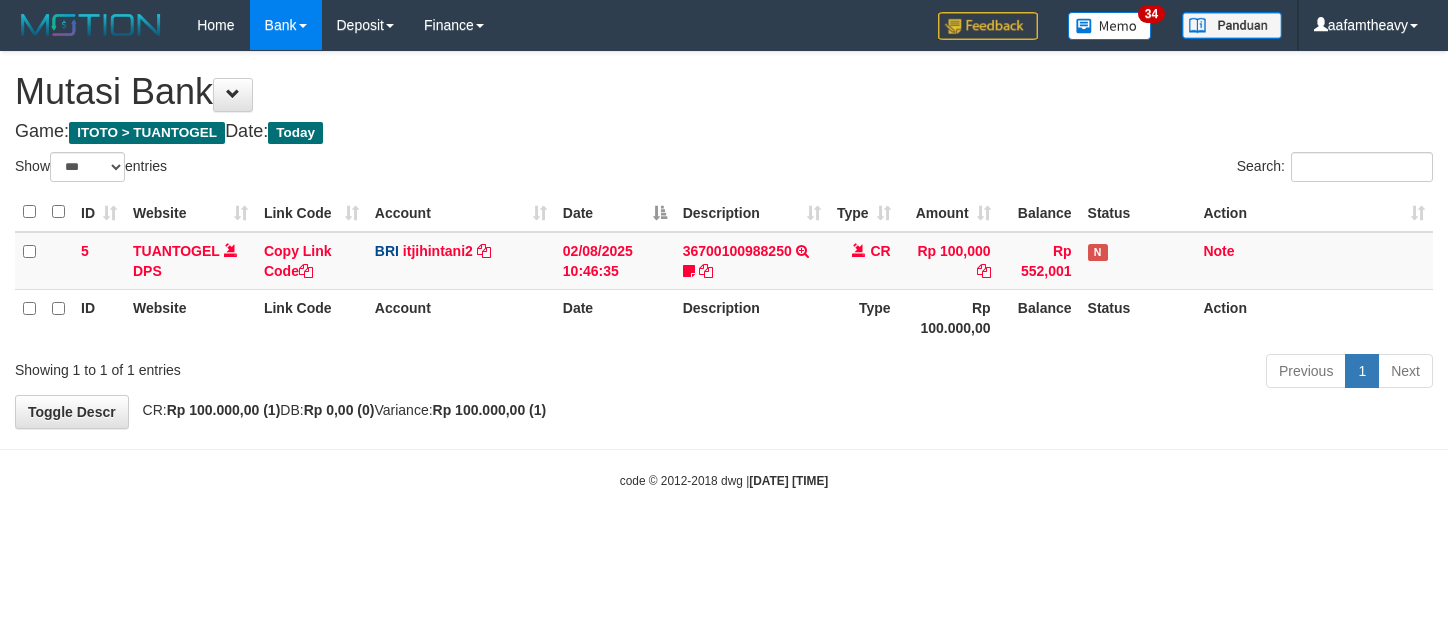 select on "***" 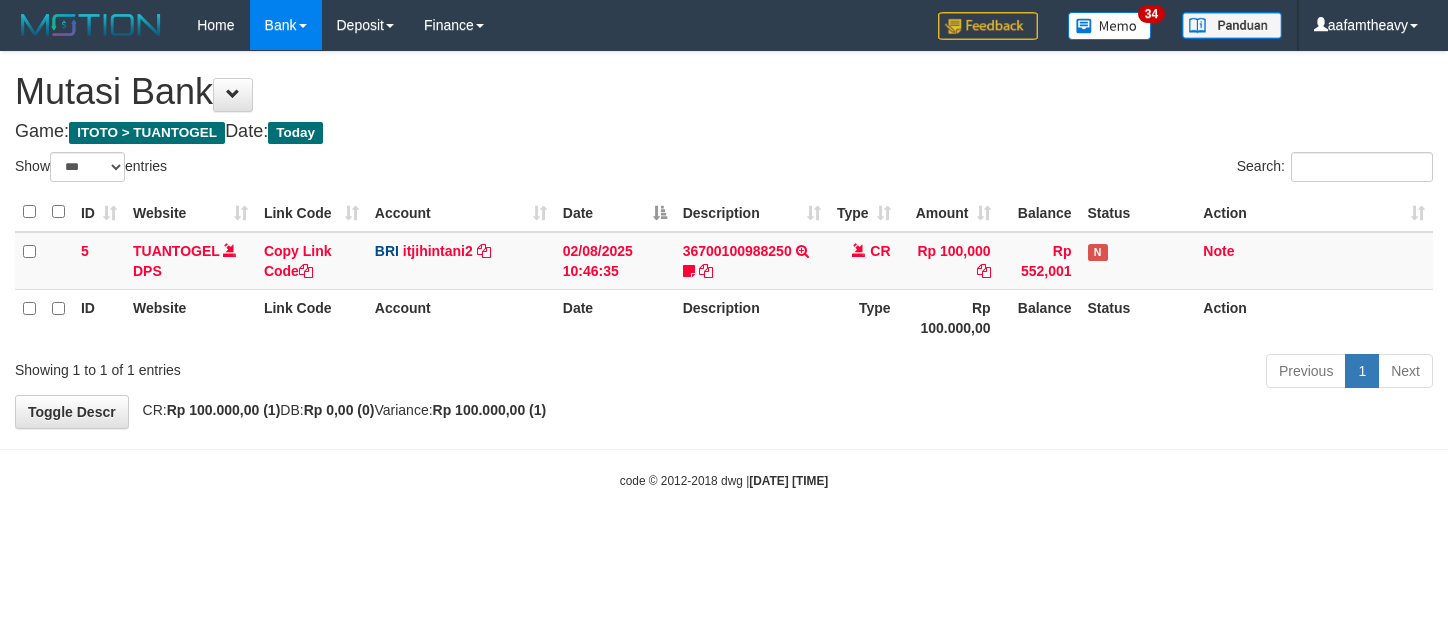 scroll, scrollTop: 0, scrollLeft: 0, axis: both 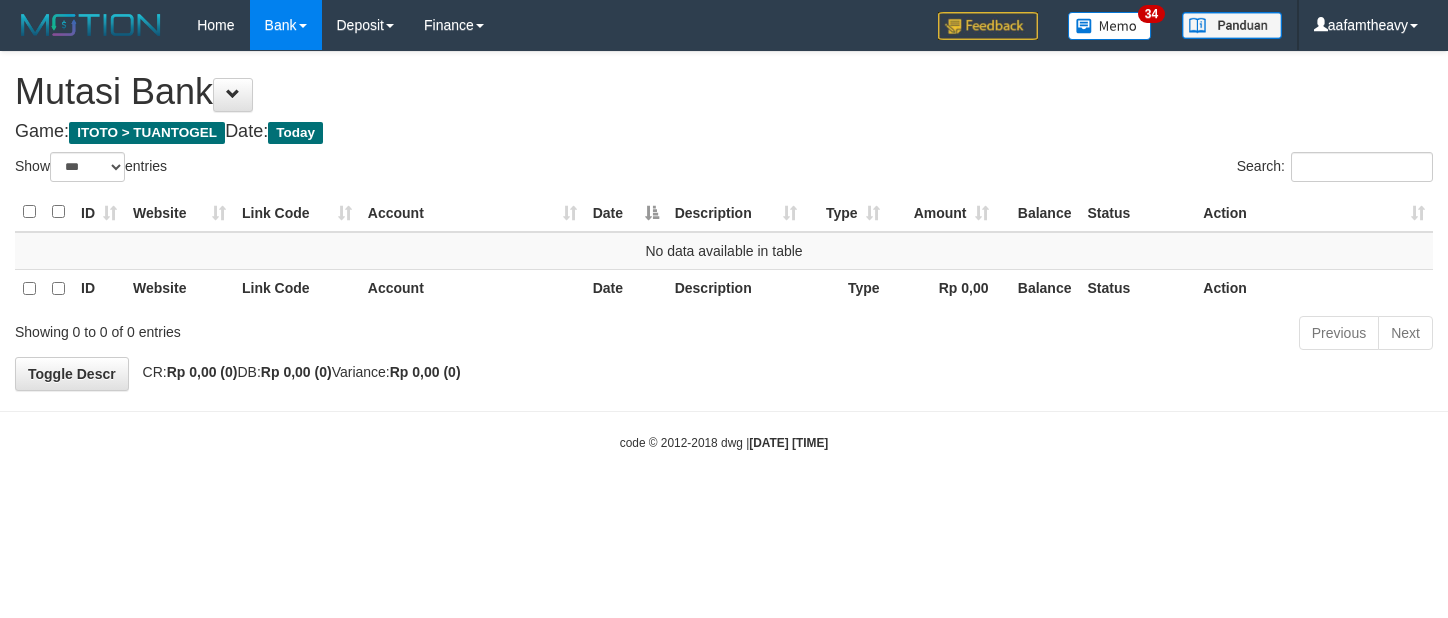 select on "***" 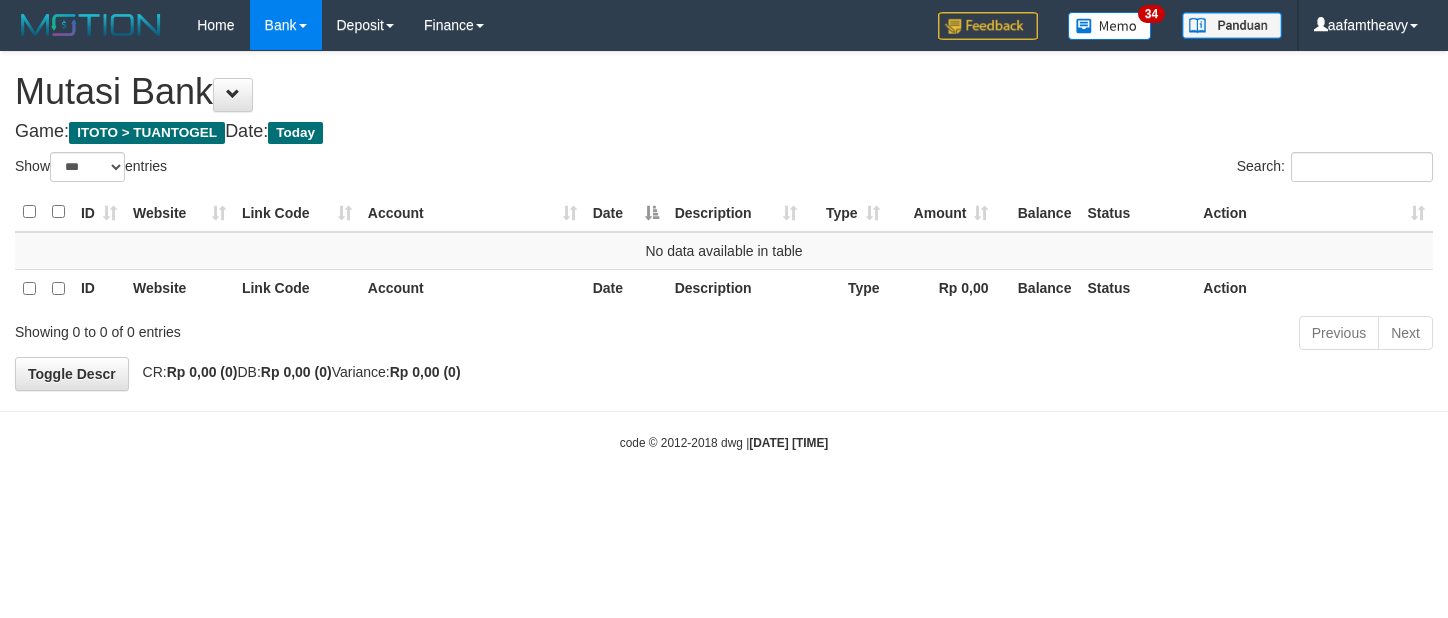 scroll, scrollTop: 0, scrollLeft: 0, axis: both 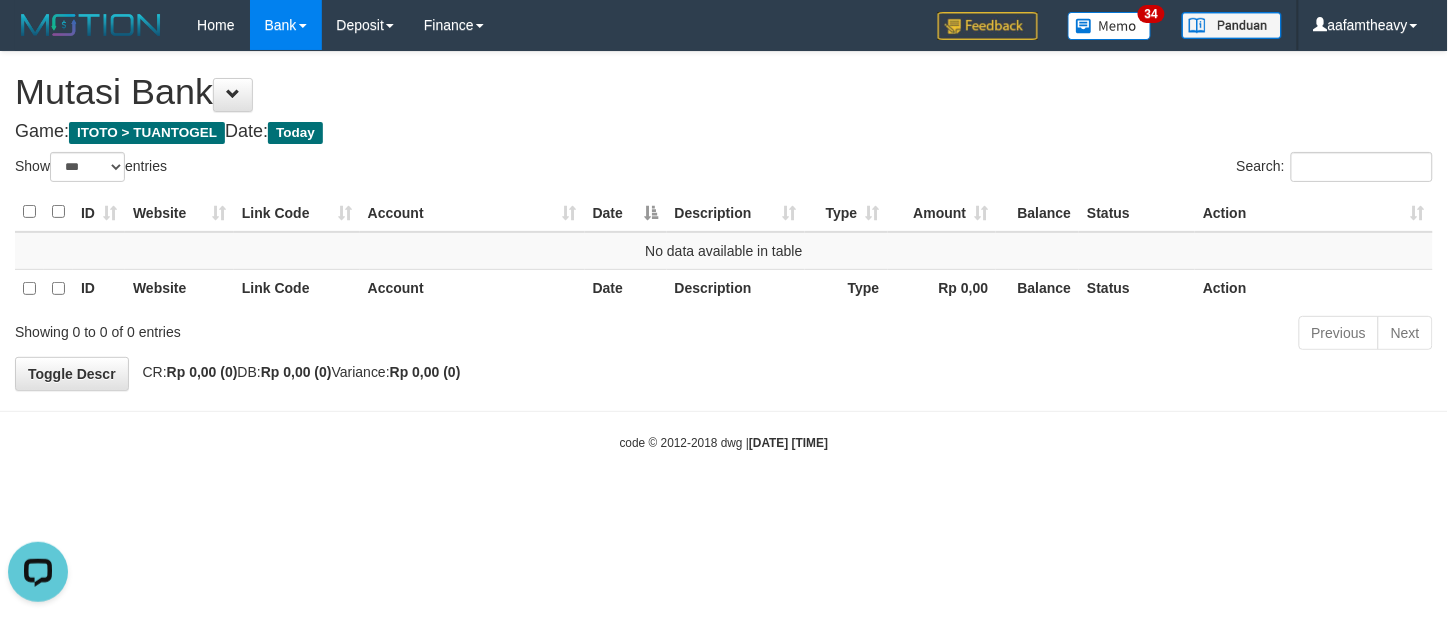 click on "Toggle navigation
Home
Bank
Account List
Load
By Website
Group
[ITOTO]													TUANTOGEL
By Load Group (DPS)
Group aaf-DPBCA02TUANTOGEL" at bounding box center [724, 251] 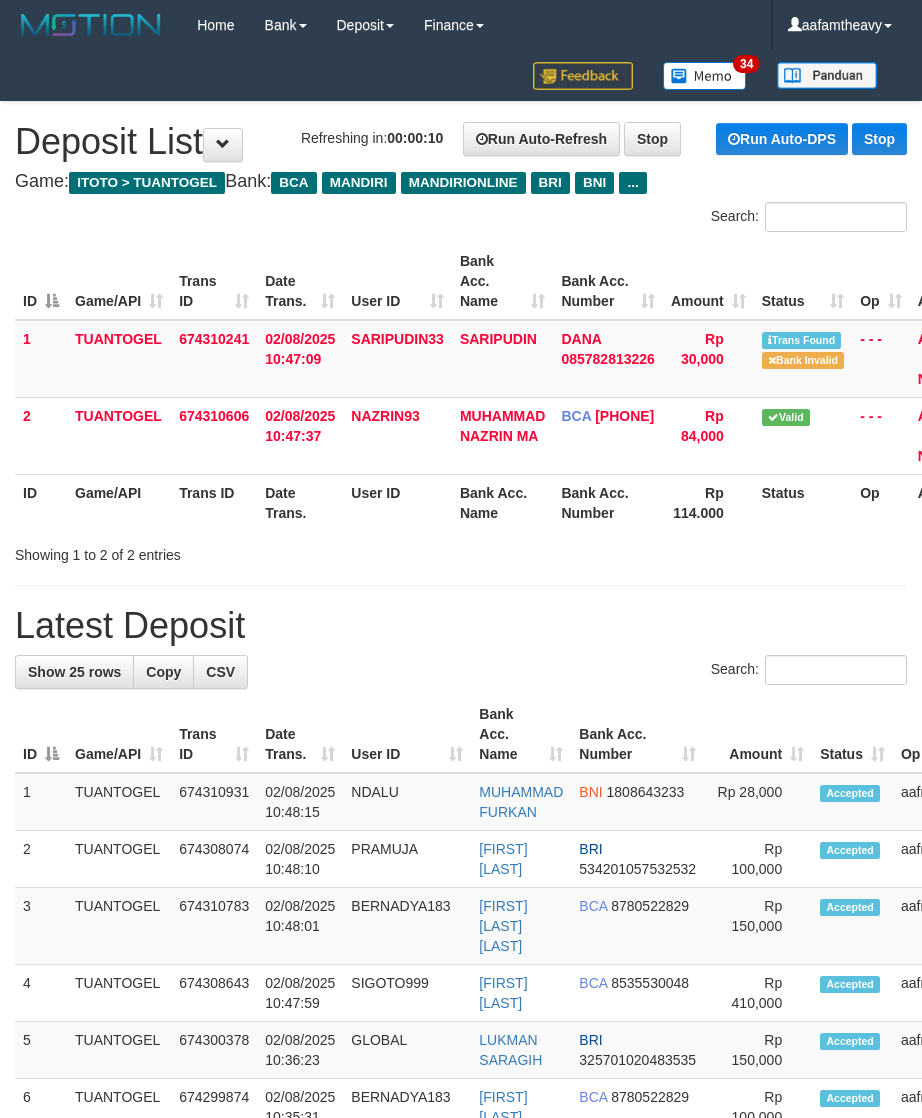 scroll, scrollTop: 0, scrollLeft: 0, axis: both 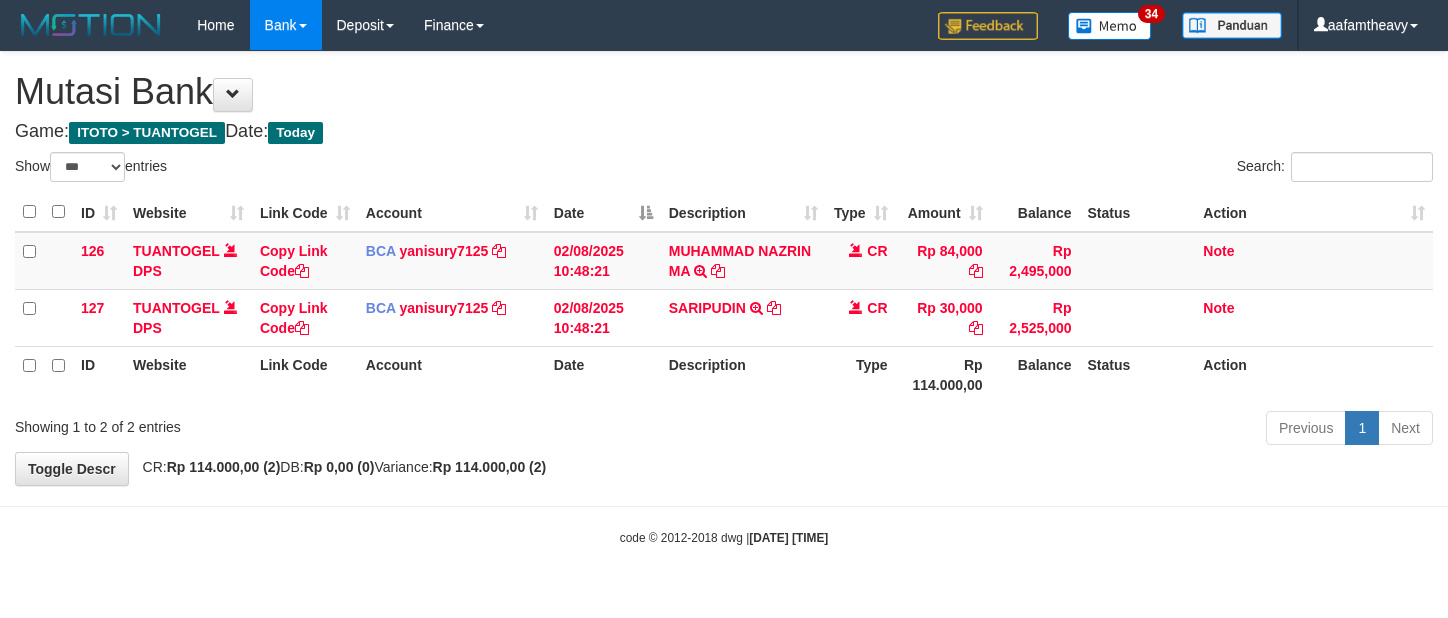 select on "***" 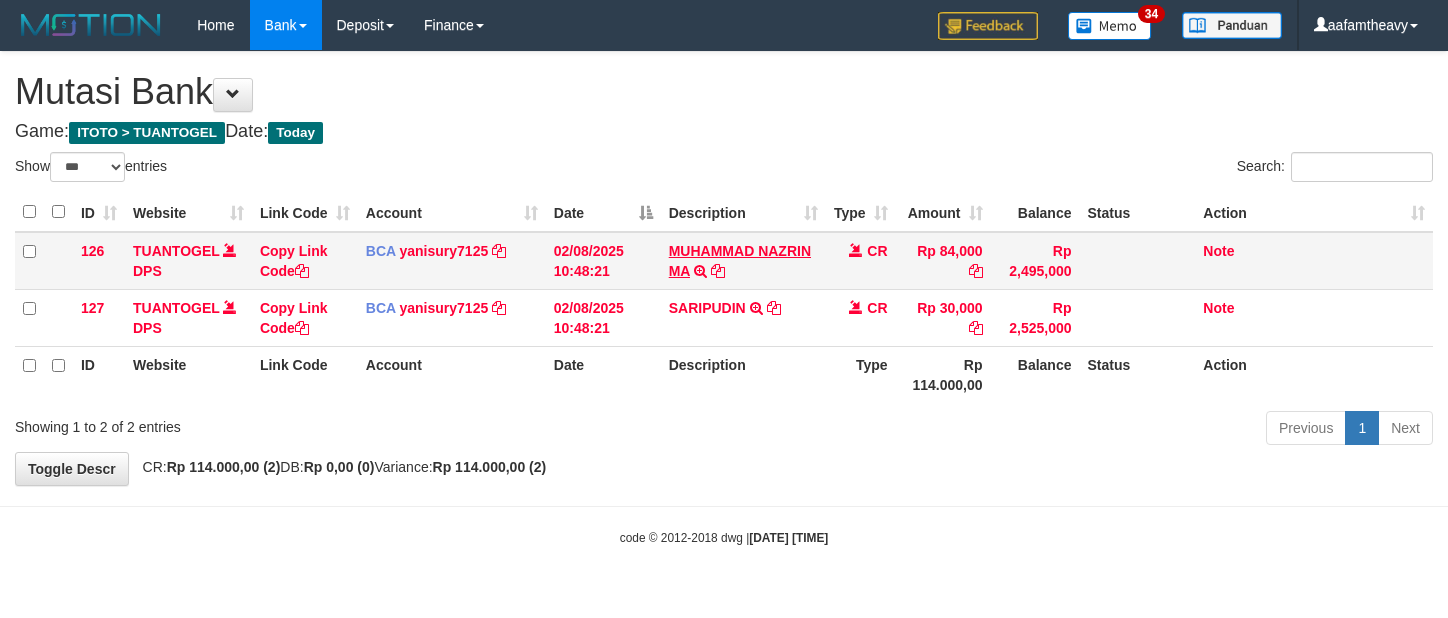 scroll, scrollTop: 0, scrollLeft: 0, axis: both 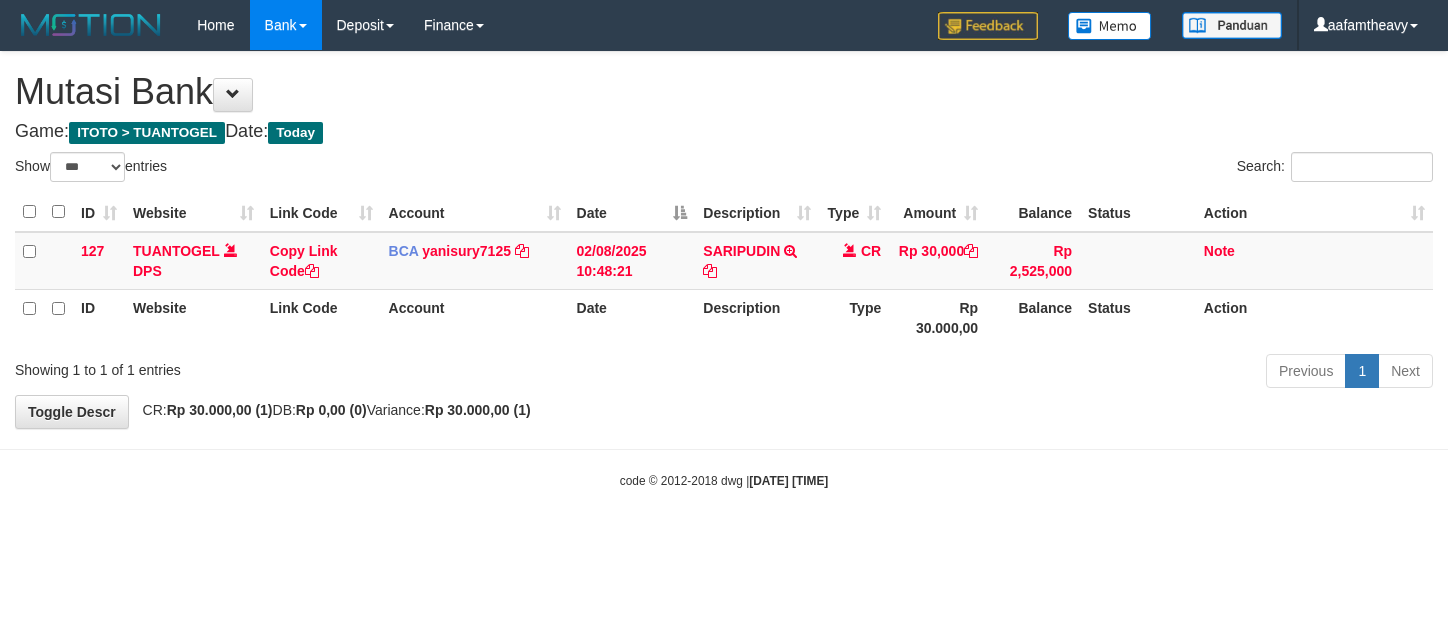 select on "***" 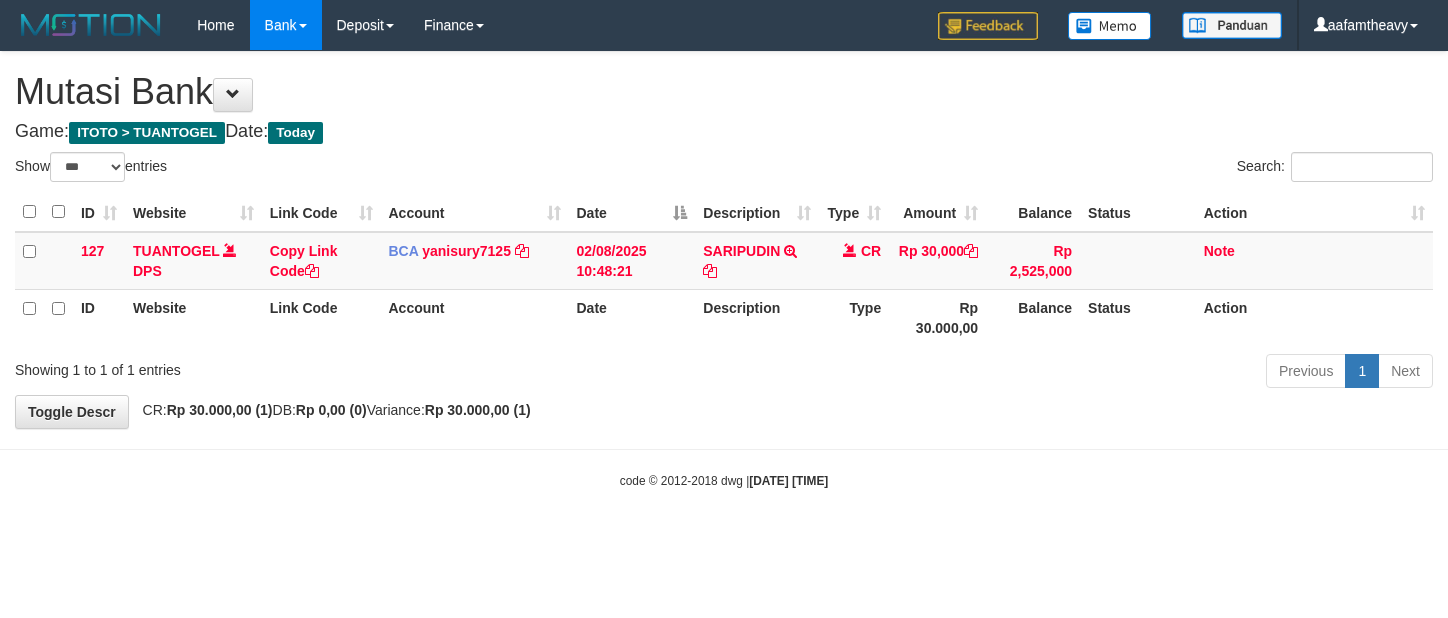 scroll, scrollTop: 0, scrollLeft: 0, axis: both 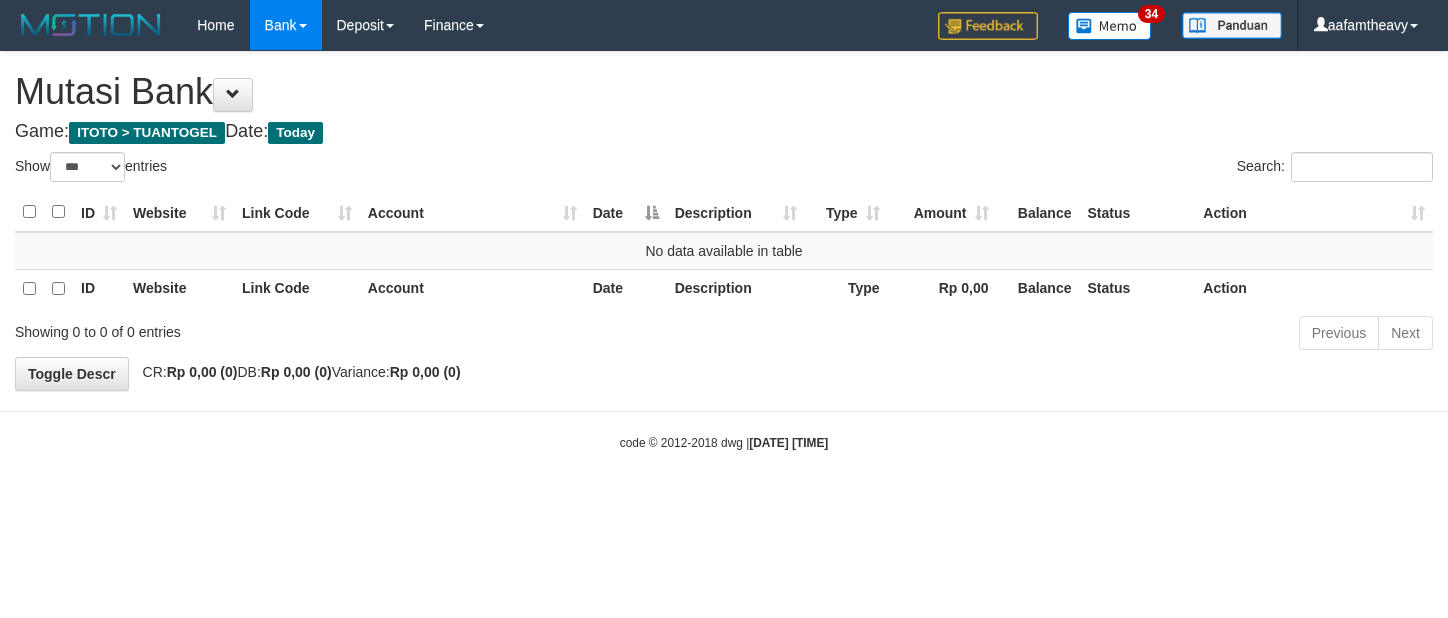 select on "***" 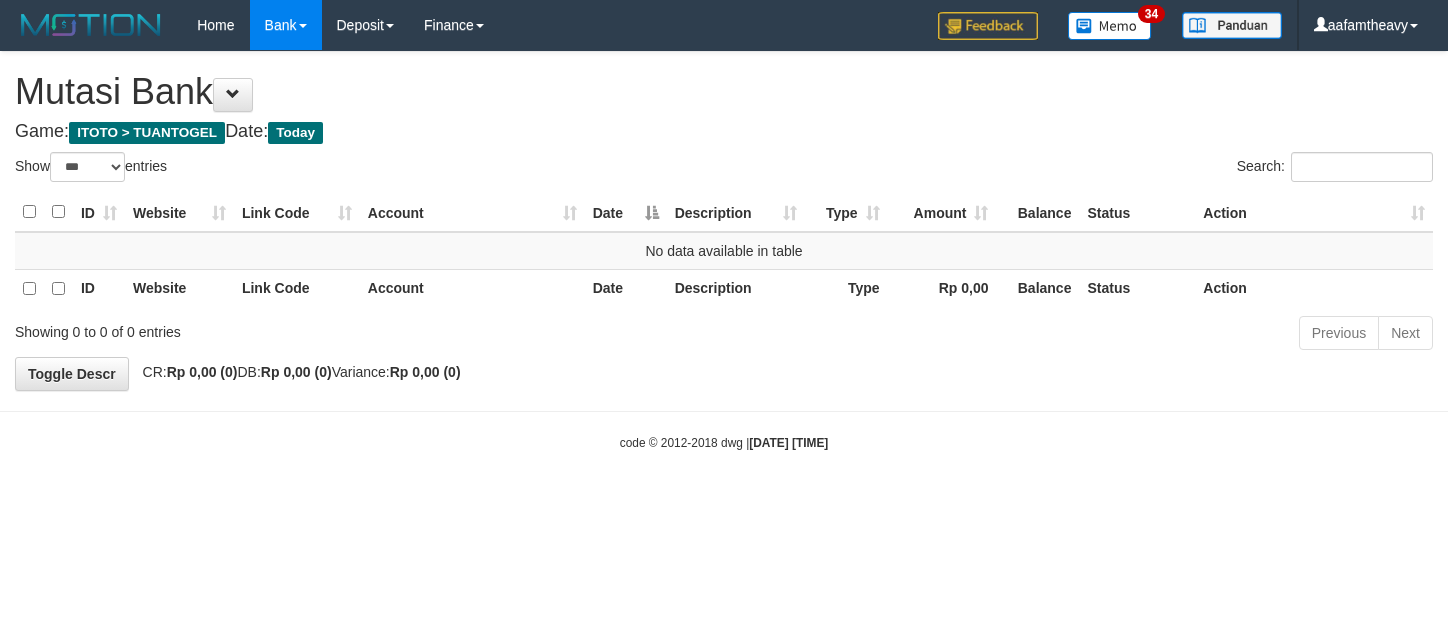 scroll, scrollTop: 0, scrollLeft: 0, axis: both 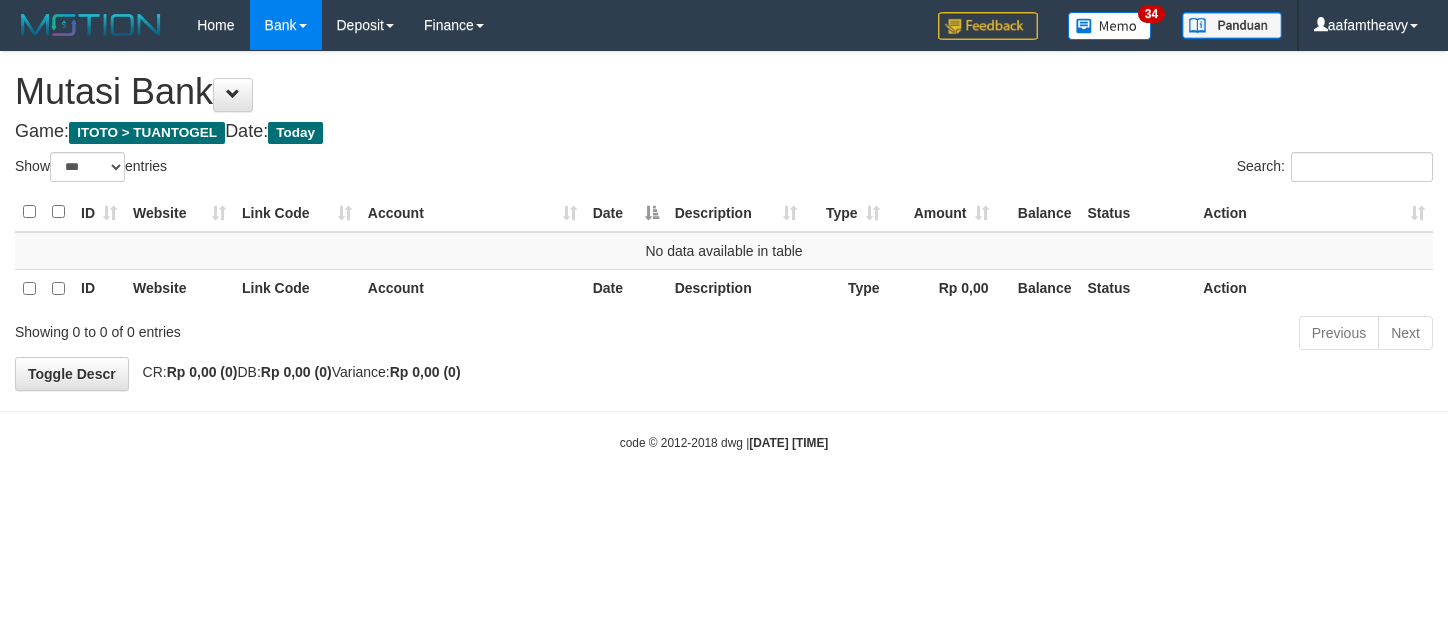 select on "***" 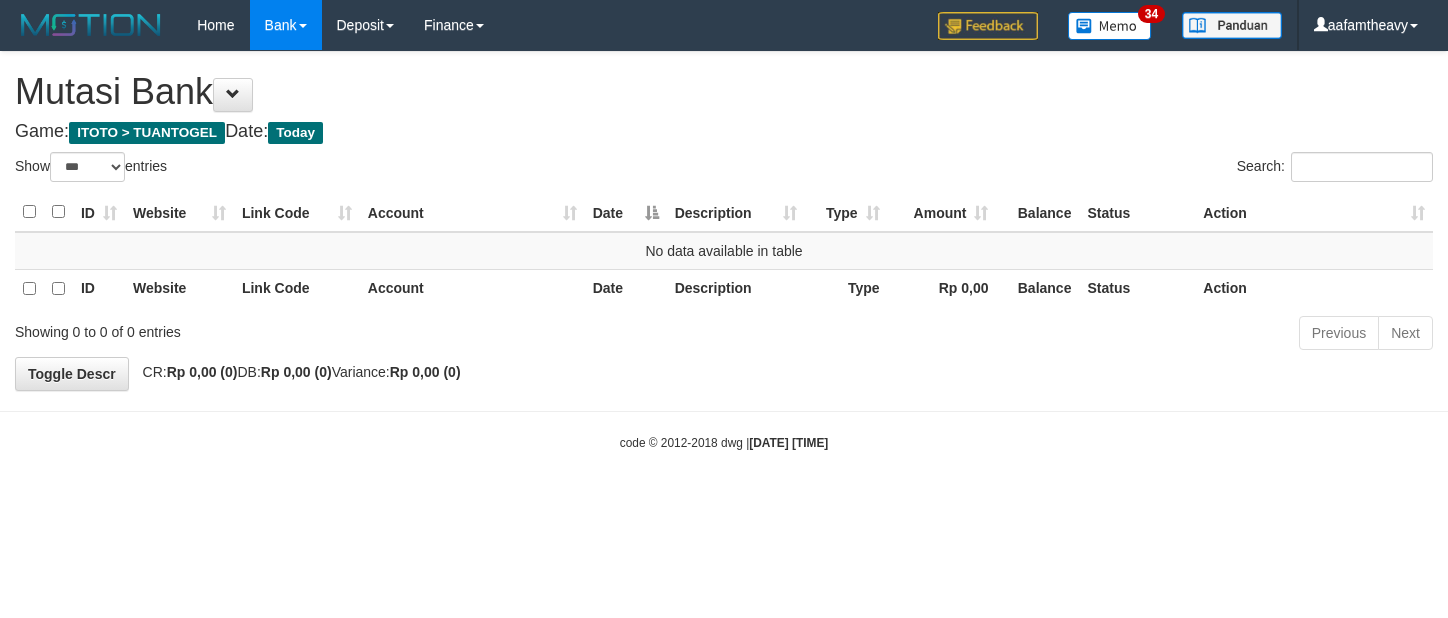 scroll, scrollTop: 0, scrollLeft: 0, axis: both 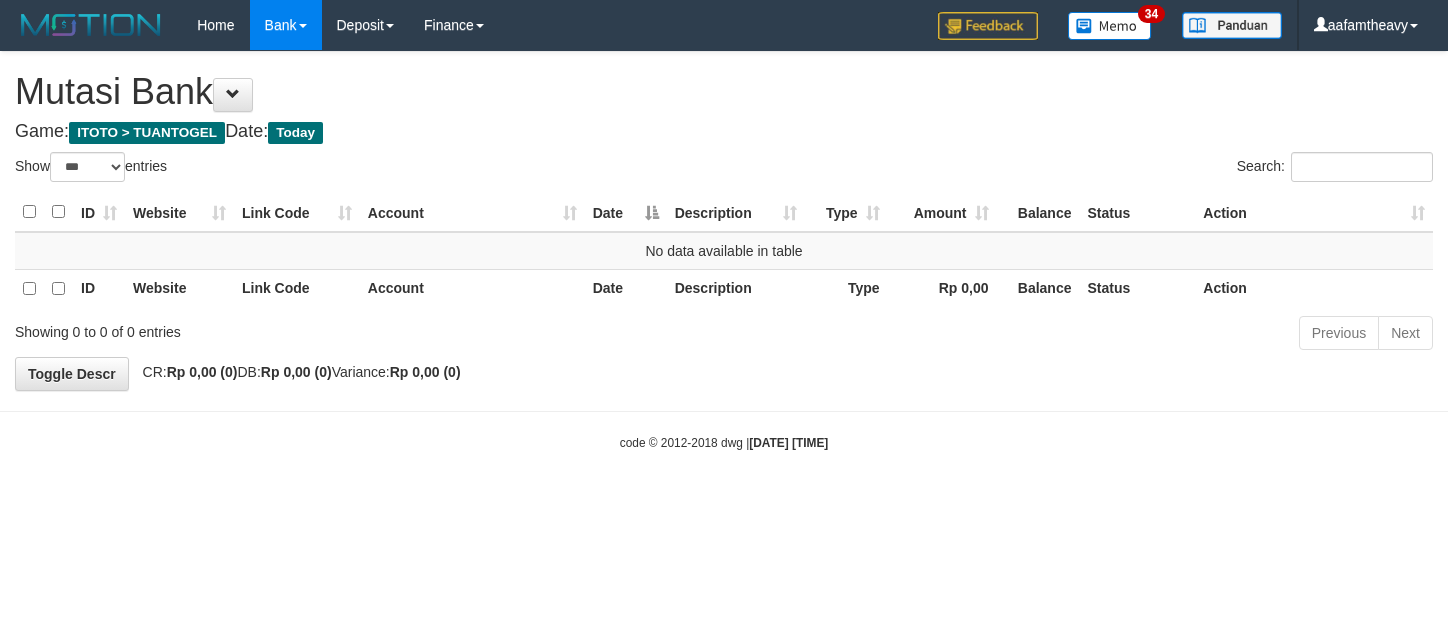 select on "***" 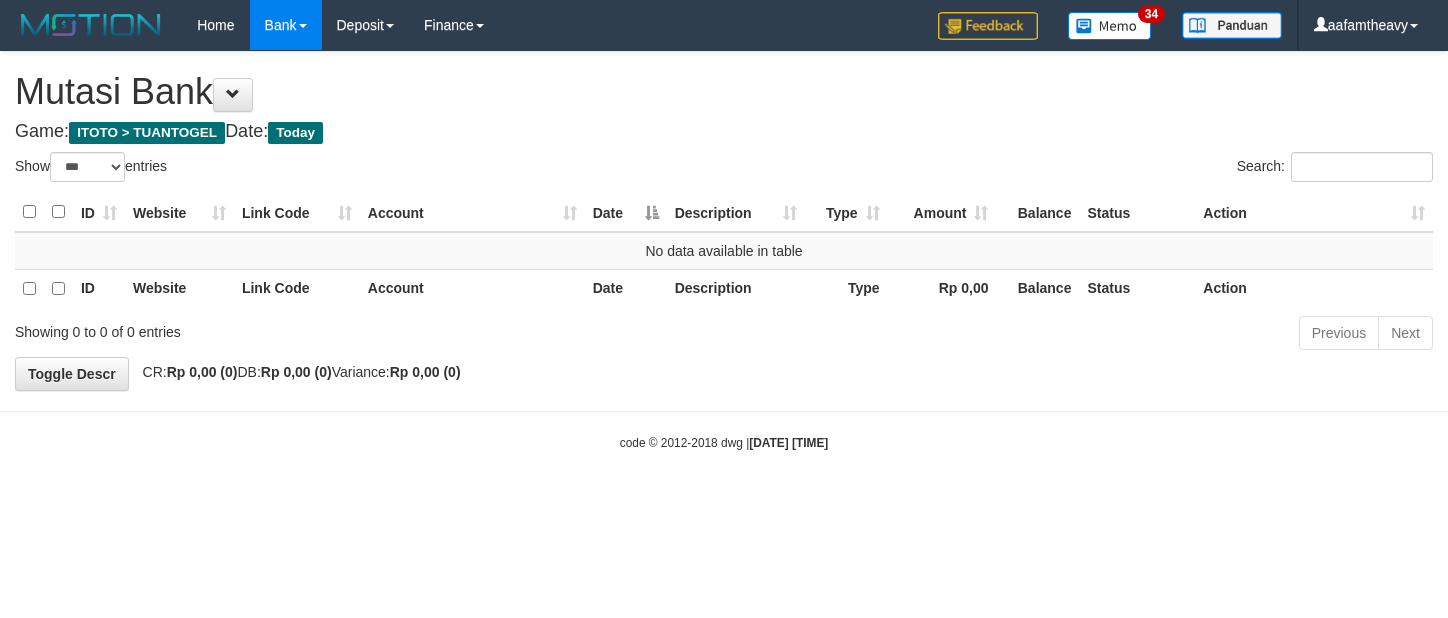 scroll, scrollTop: 0, scrollLeft: 0, axis: both 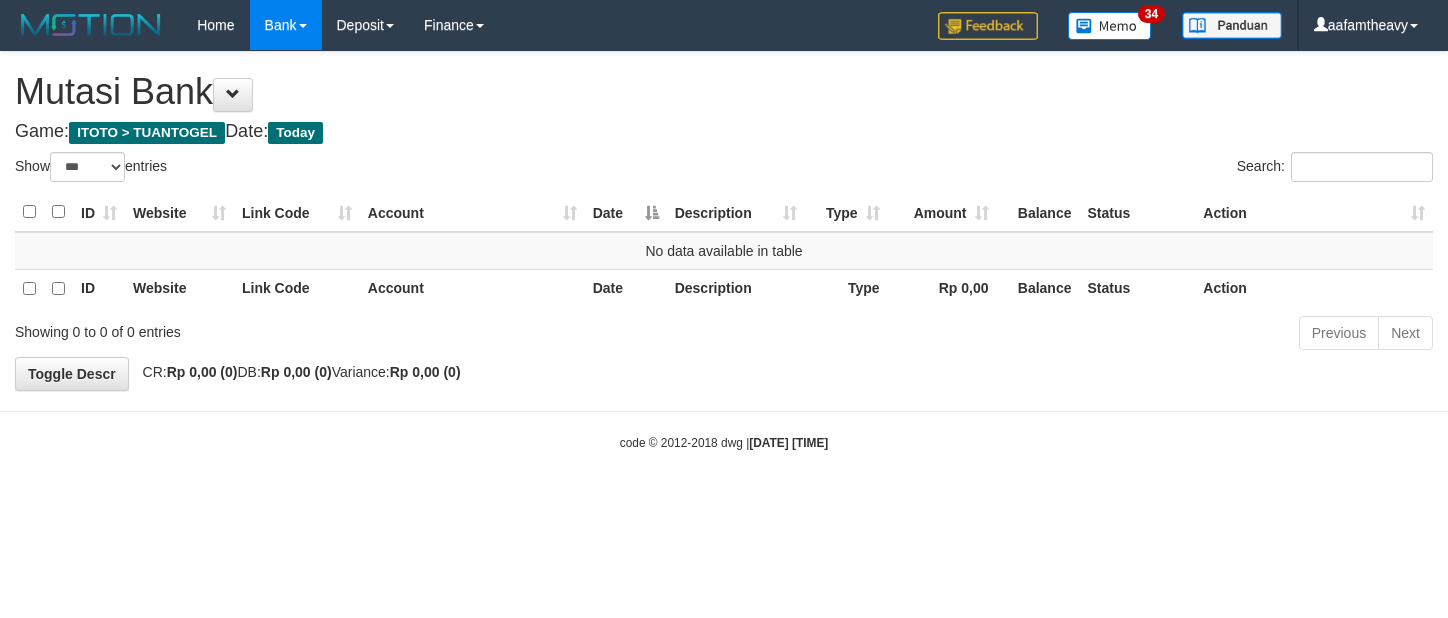 select on "***" 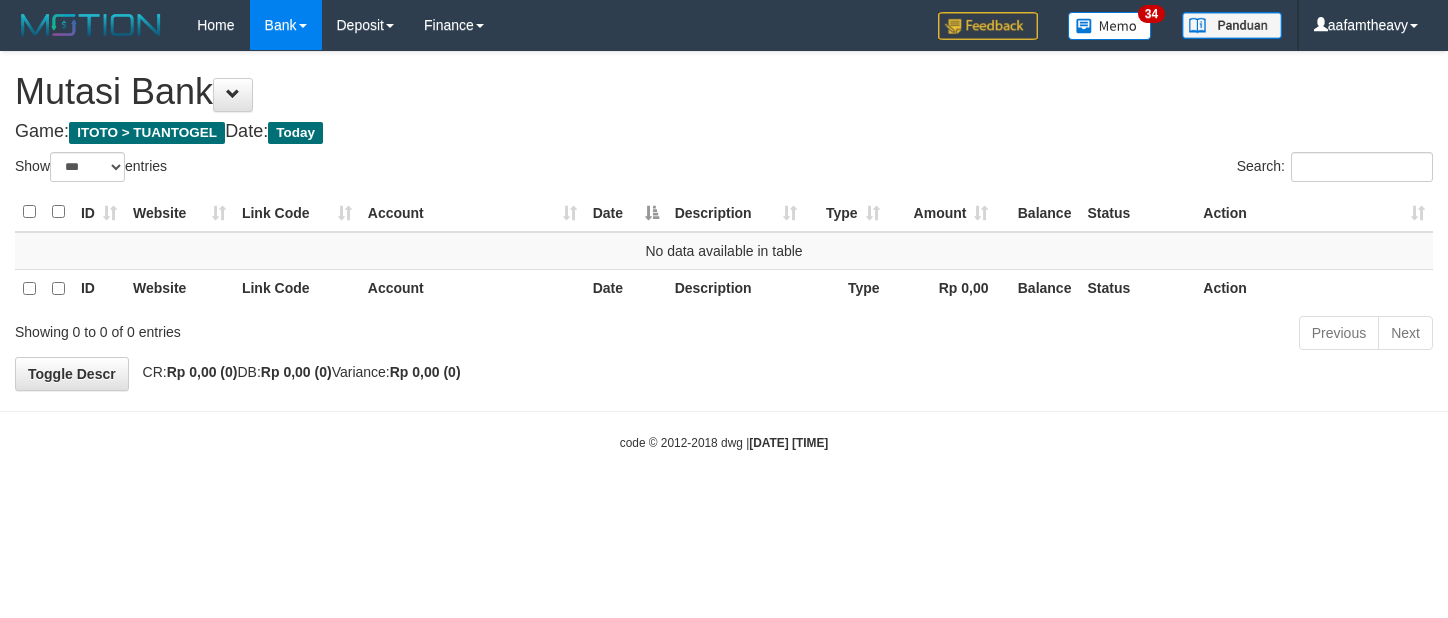 scroll, scrollTop: 0, scrollLeft: 0, axis: both 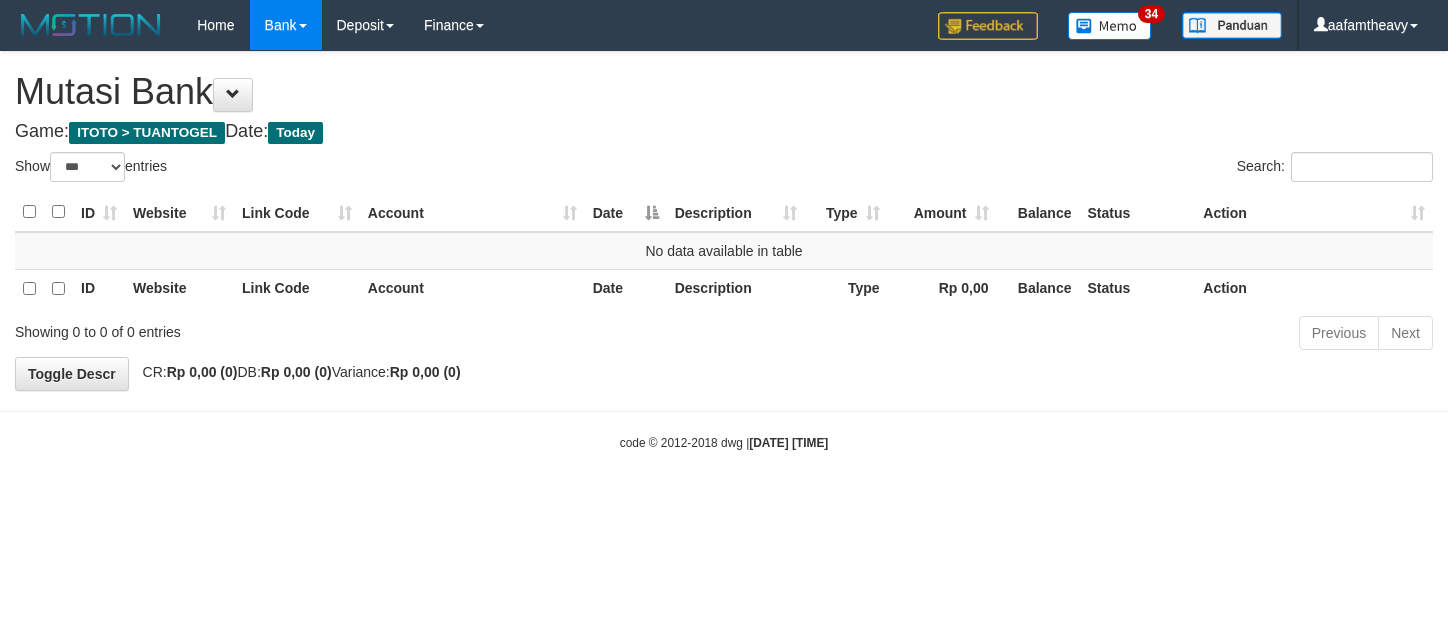select on "***" 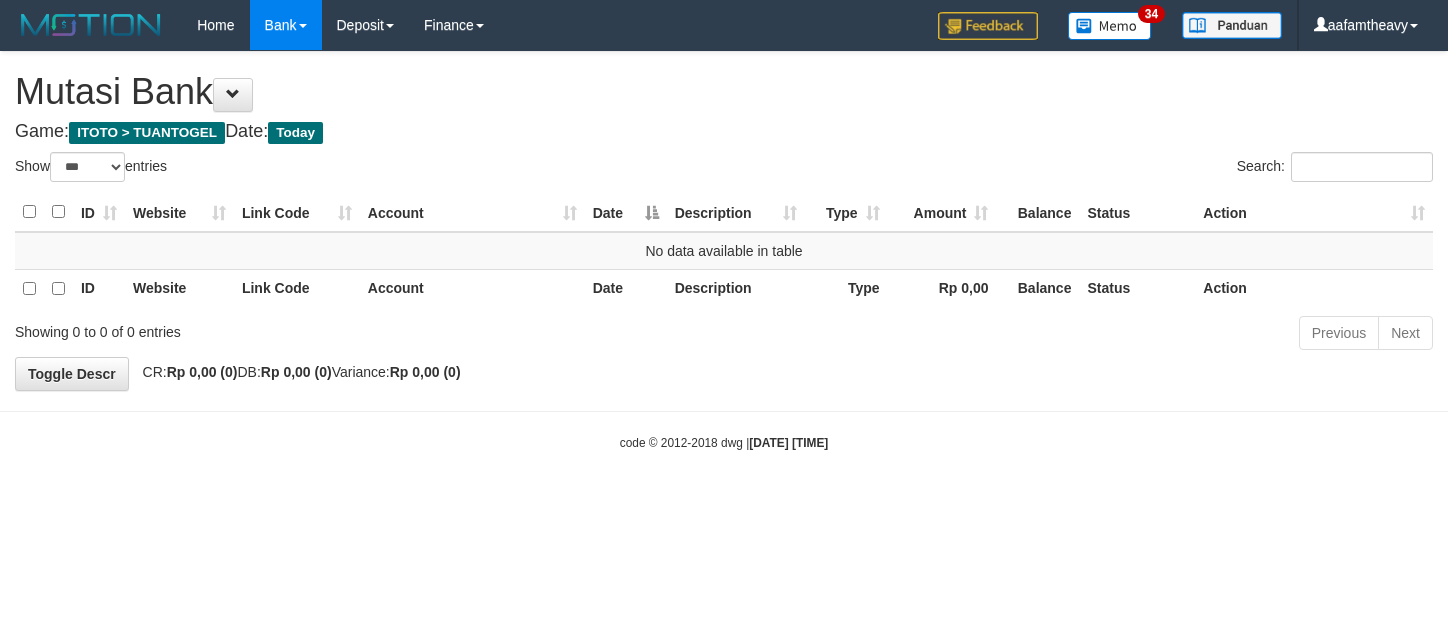 scroll, scrollTop: 0, scrollLeft: 0, axis: both 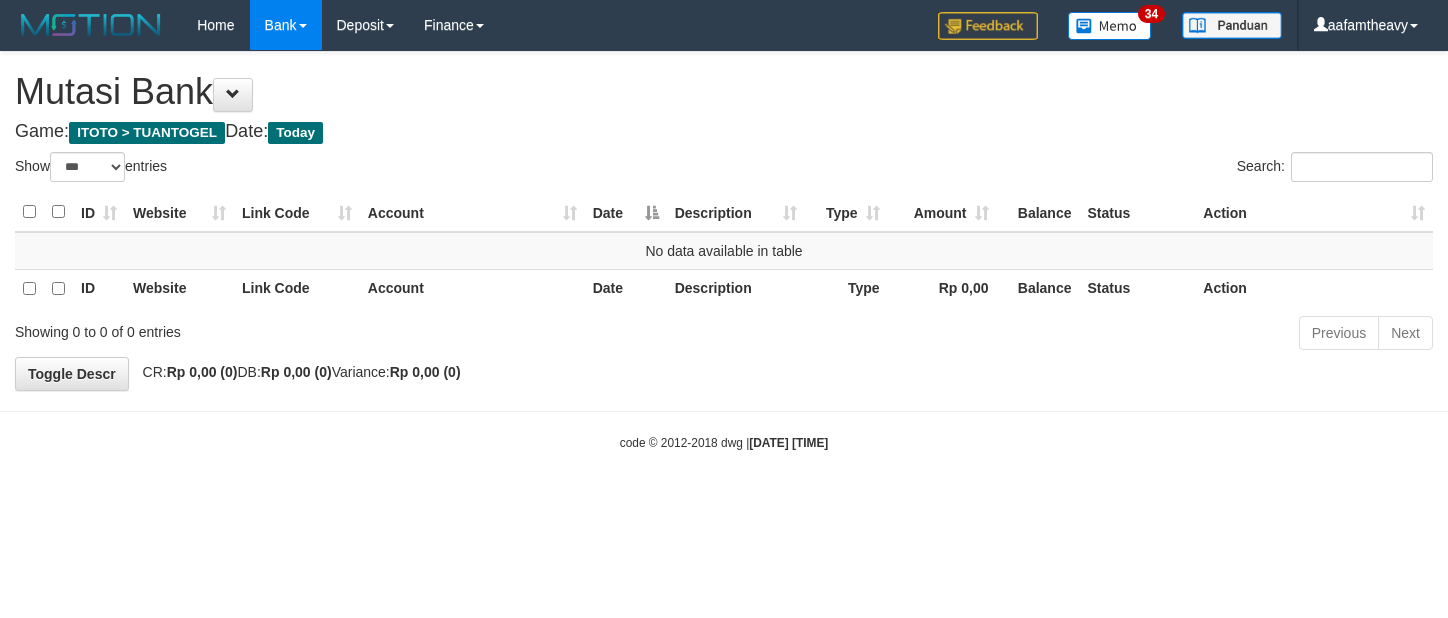 select on "***" 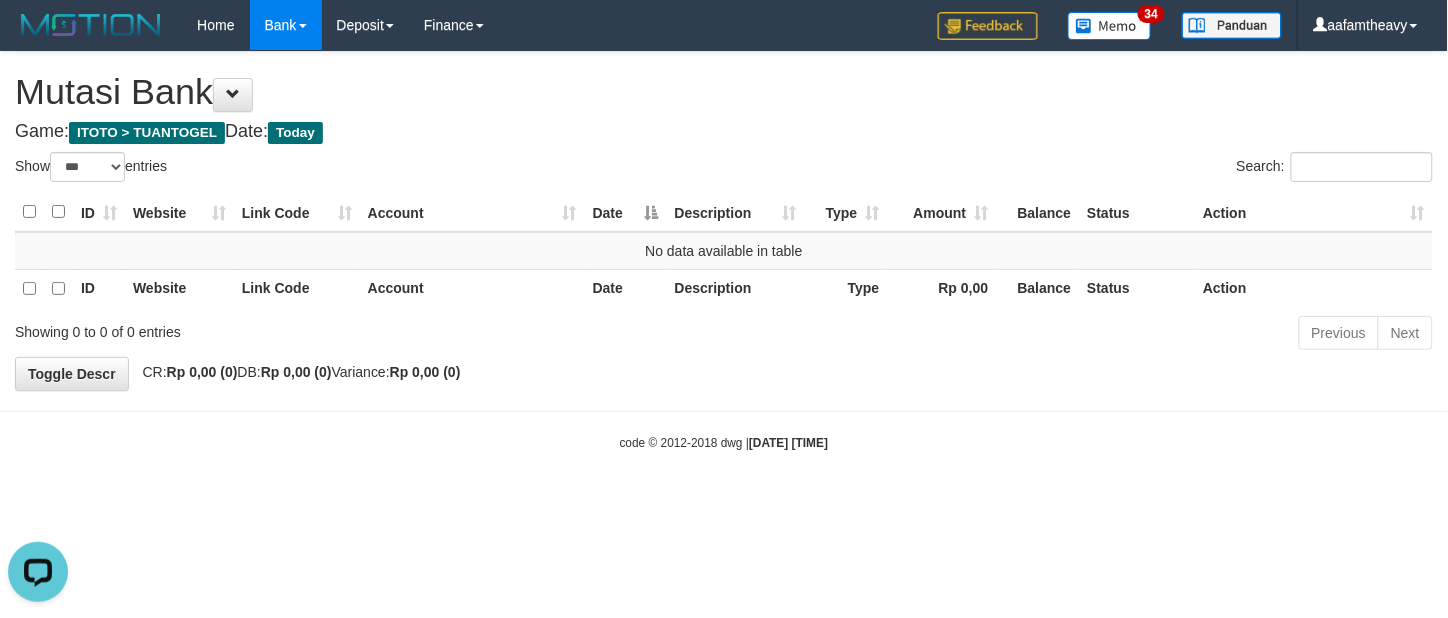 scroll, scrollTop: 0, scrollLeft: 0, axis: both 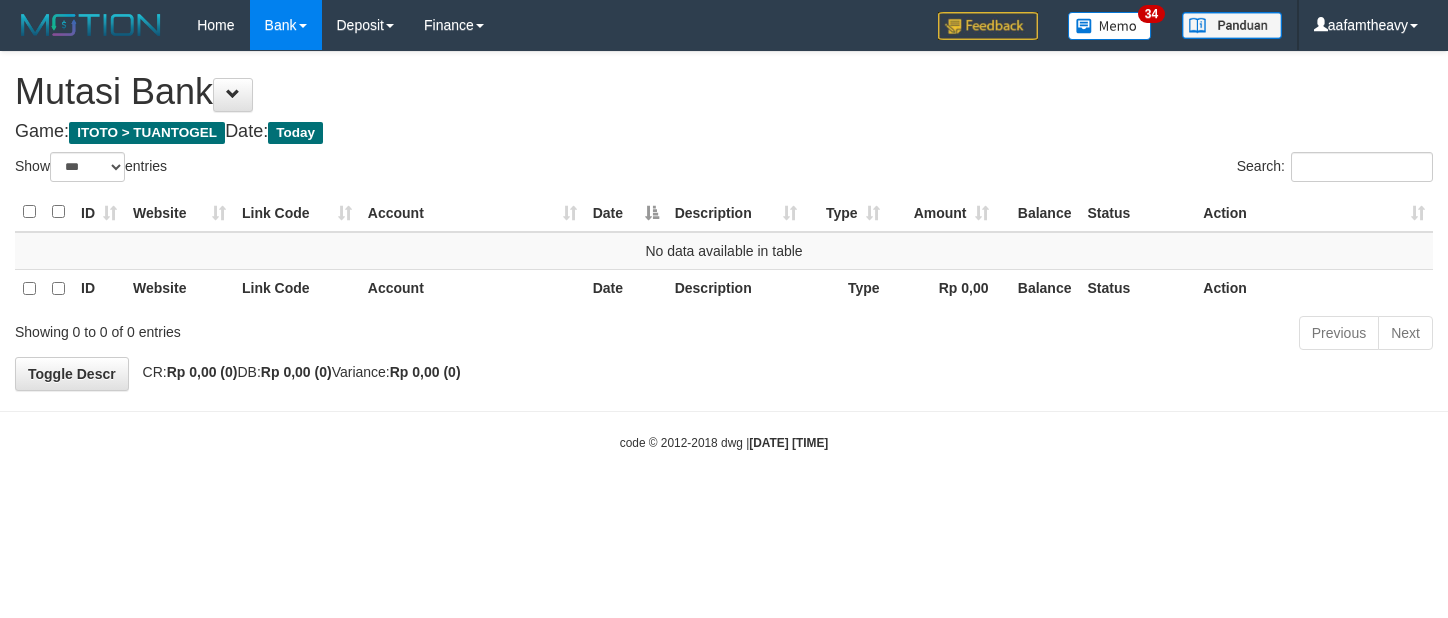 select on "***" 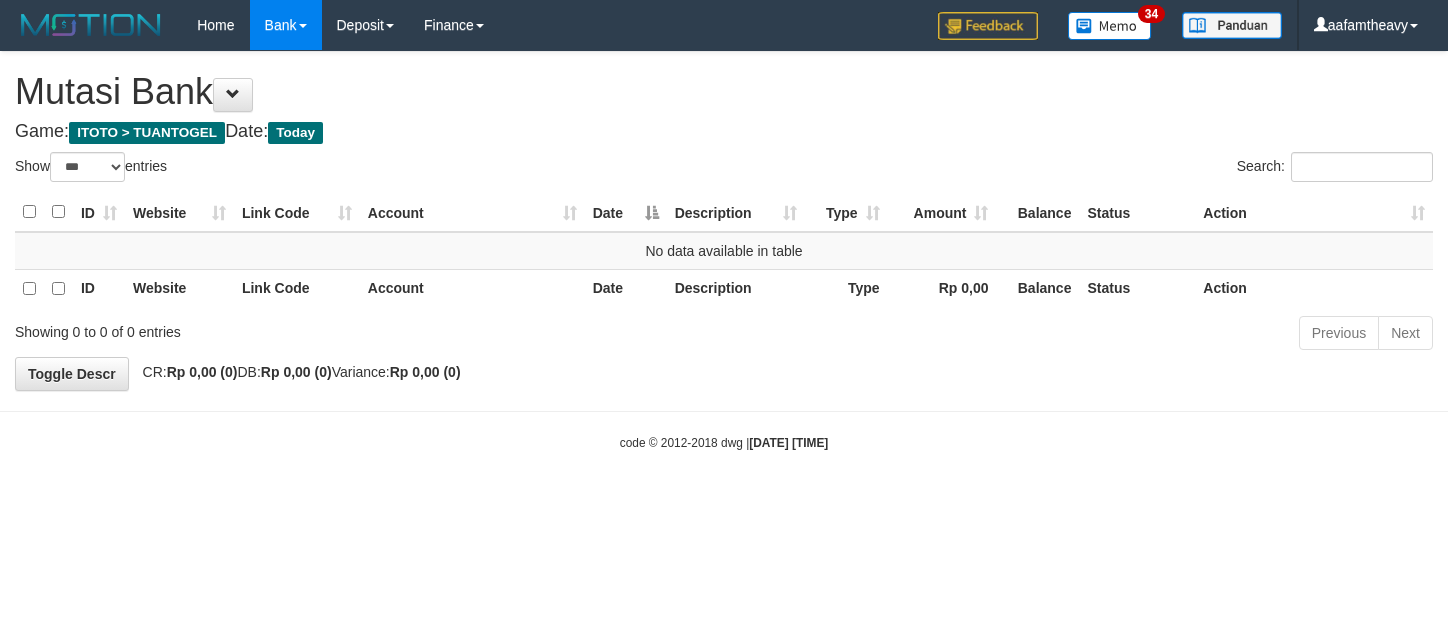 scroll, scrollTop: 0, scrollLeft: 0, axis: both 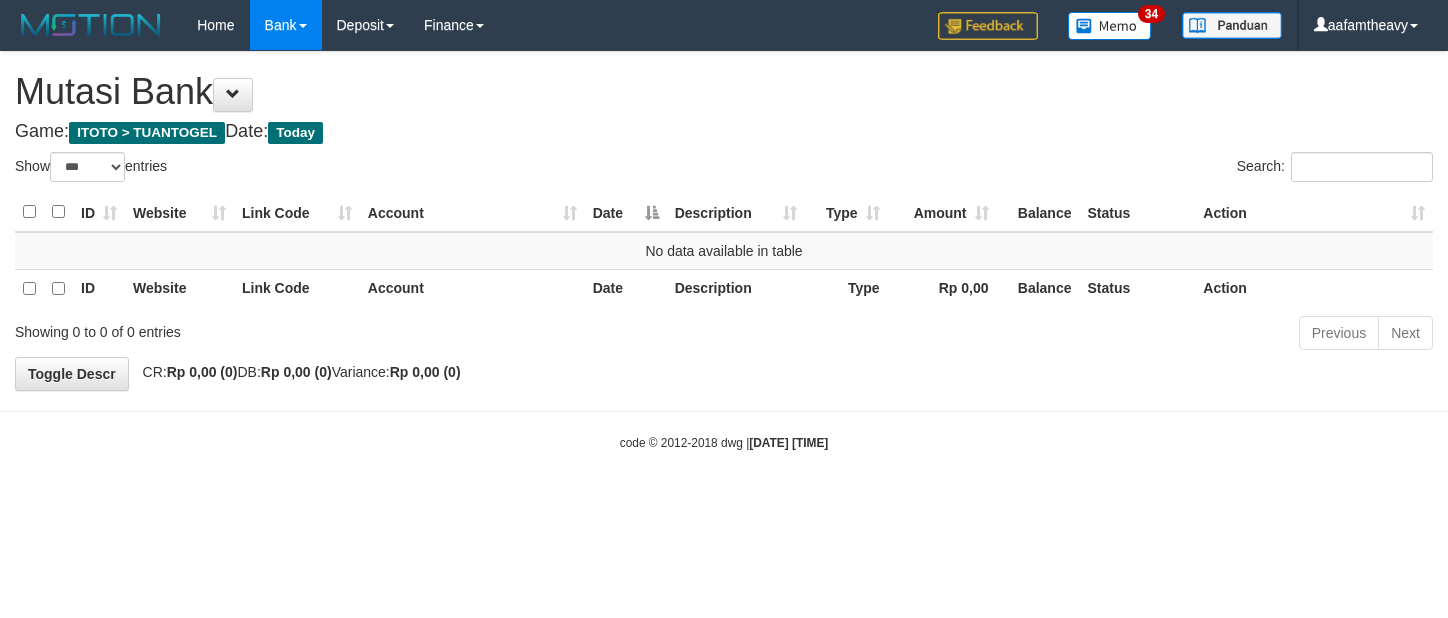 select on "***" 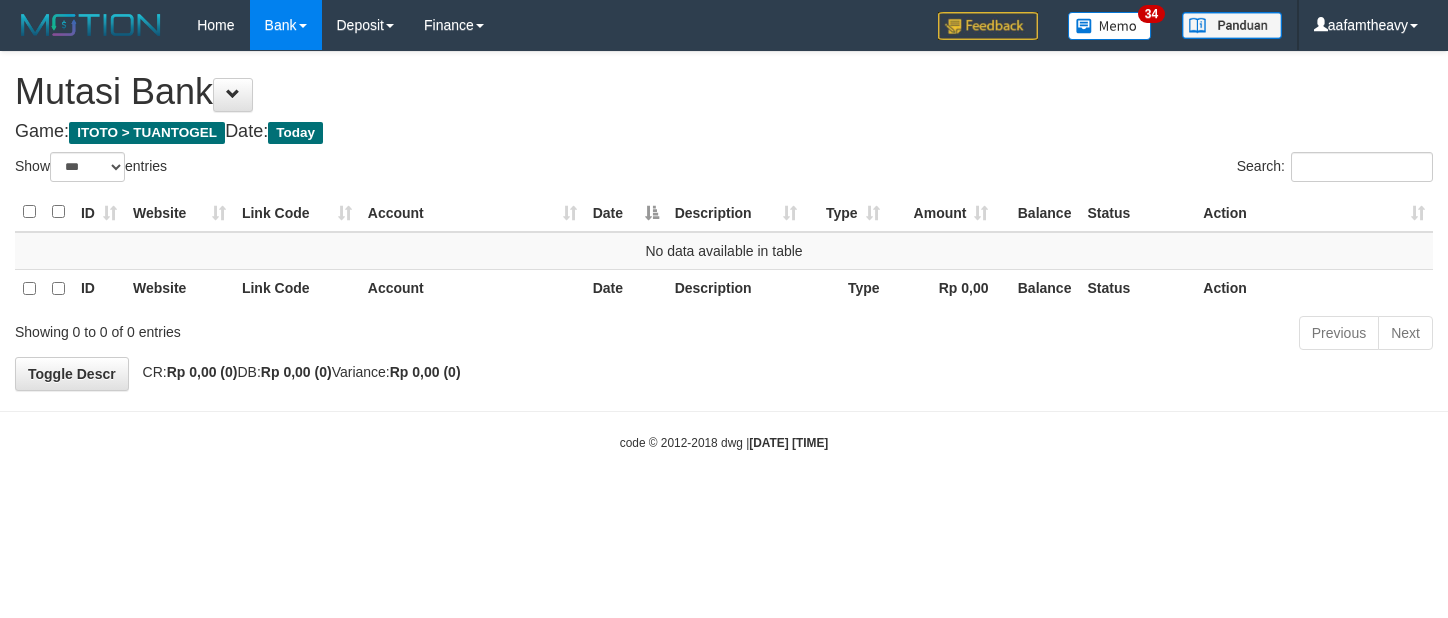 scroll, scrollTop: 0, scrollLeft: 0, axis: both 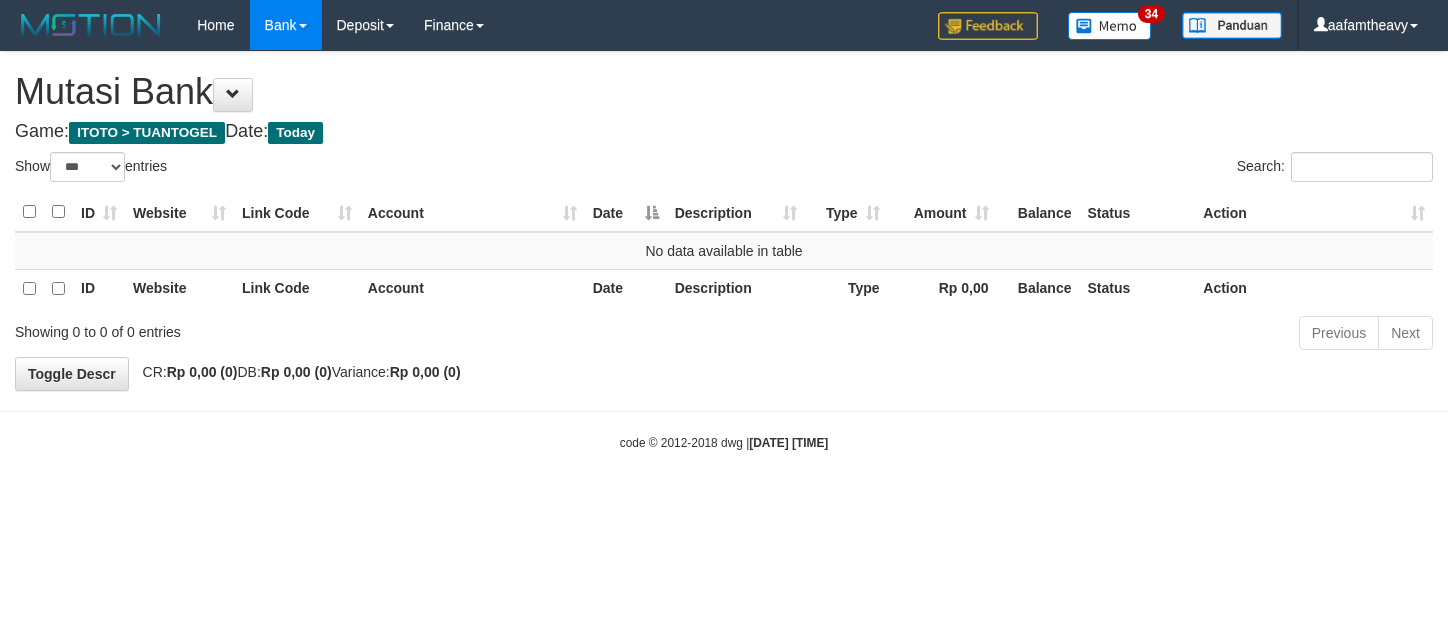 select on "***" 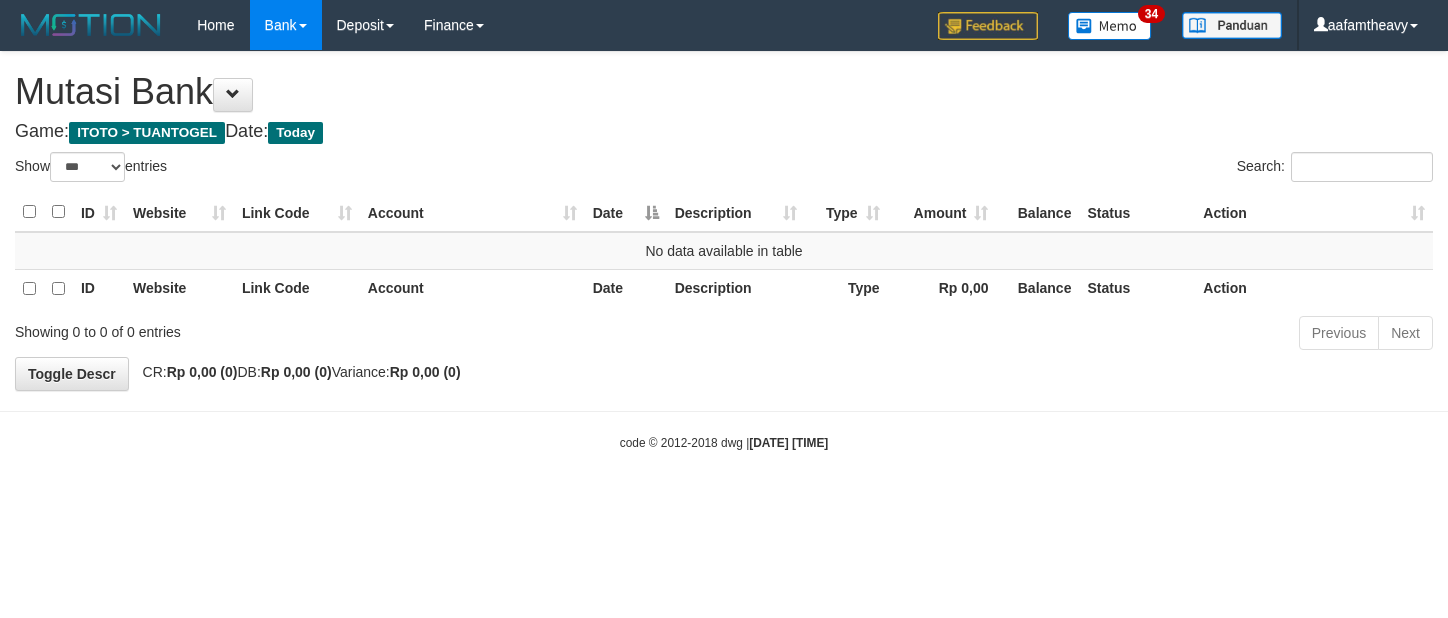 scroll, scrollTop: 0, scrollLeft: 0, axis: both 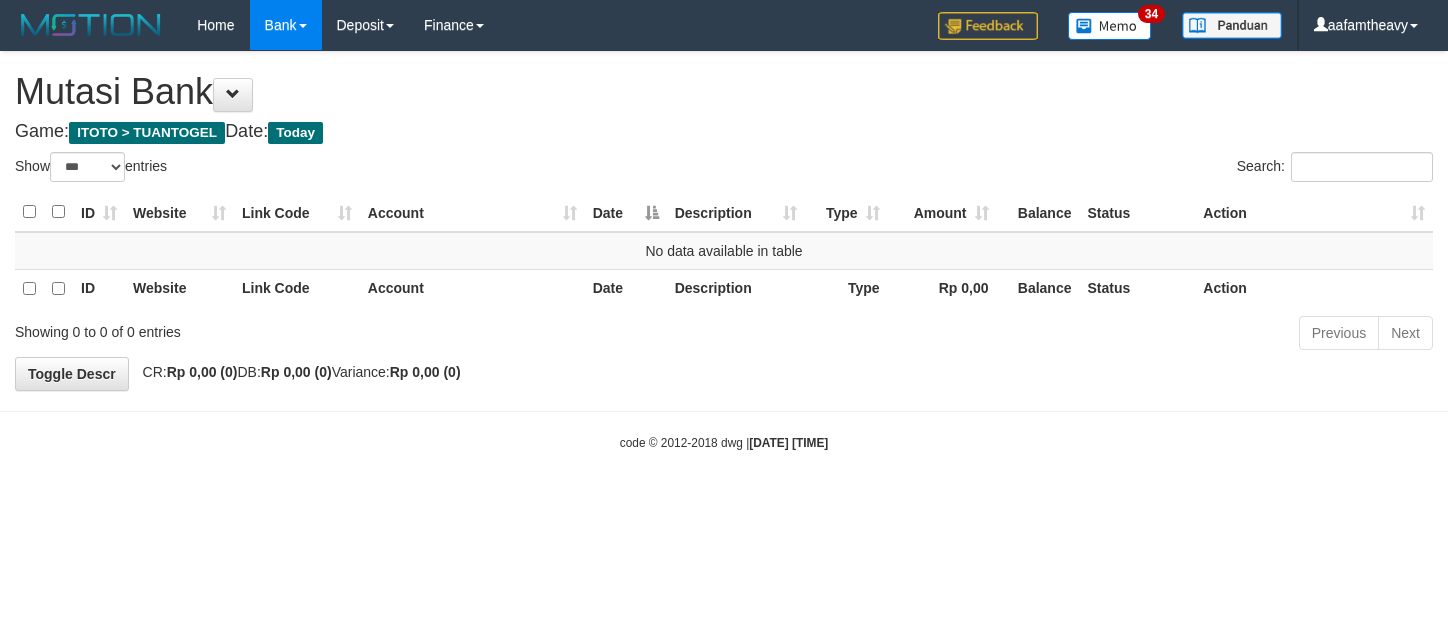 select on "***" 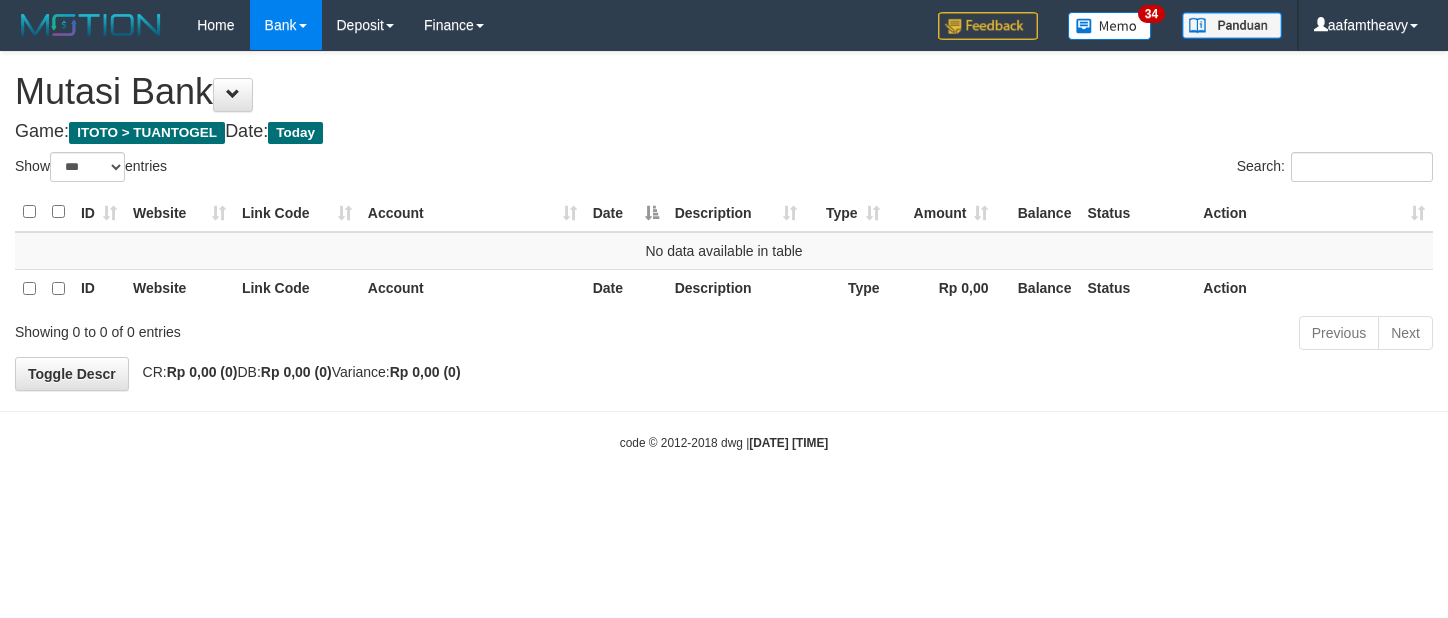 scroll, scrollTop: 0, scrollLeft: 0, axis: both 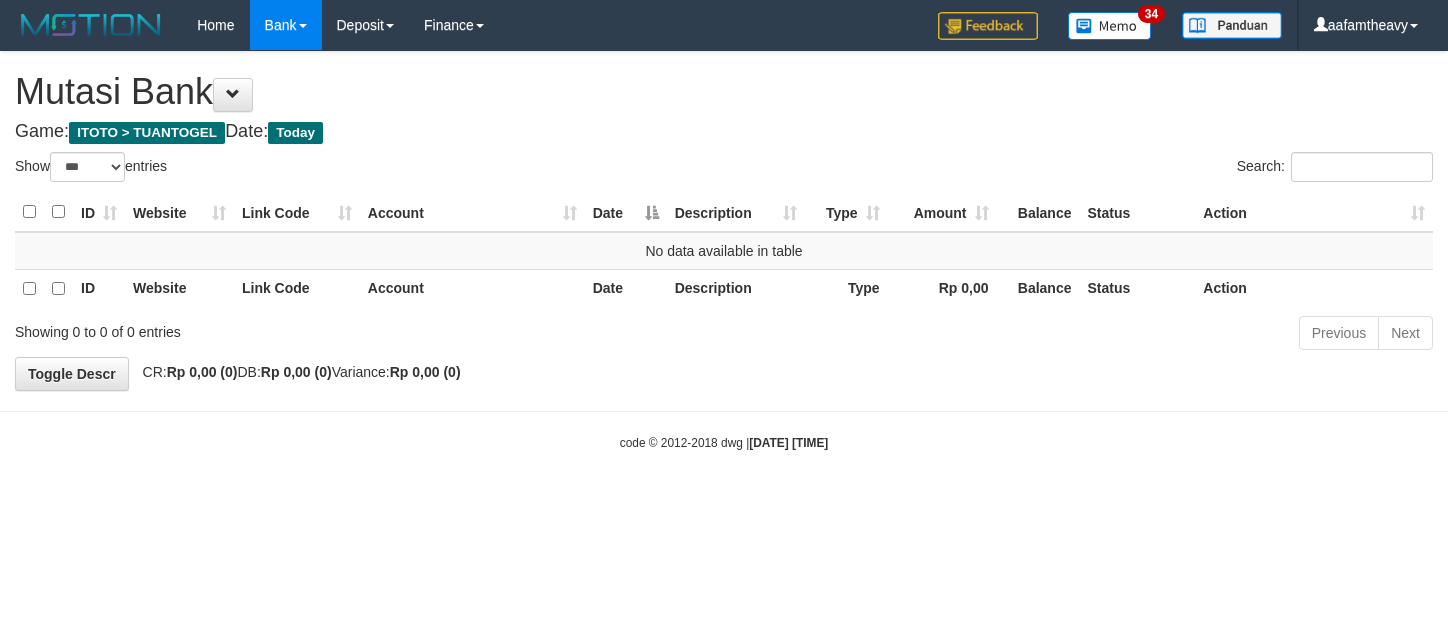 select on "***" 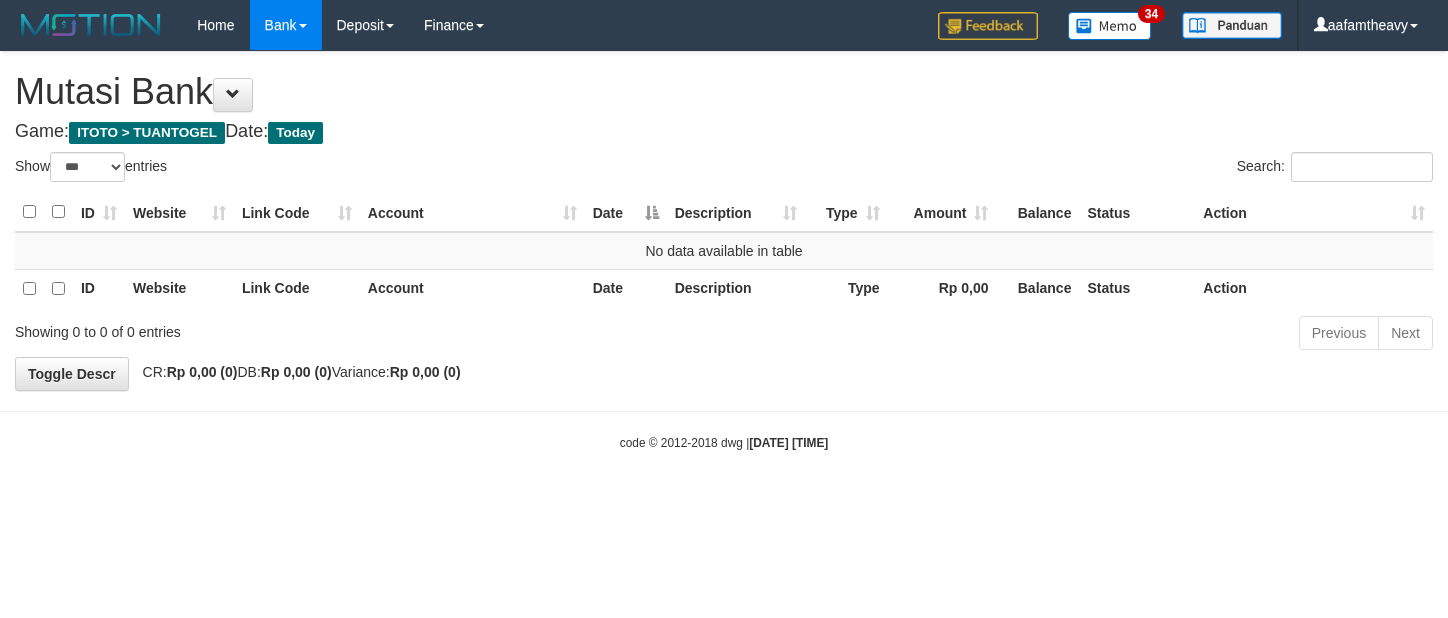 scroll, scrollTop: 0, scrollLeft: 0, axis: both 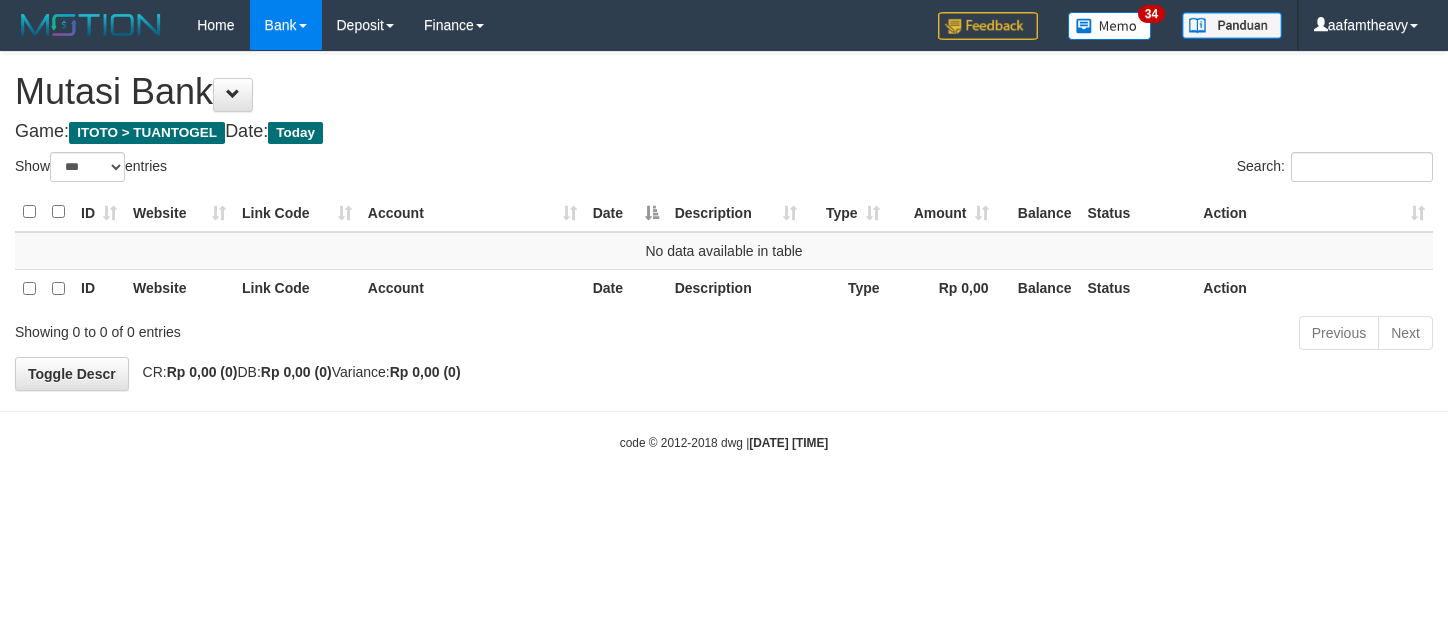 select on "***" 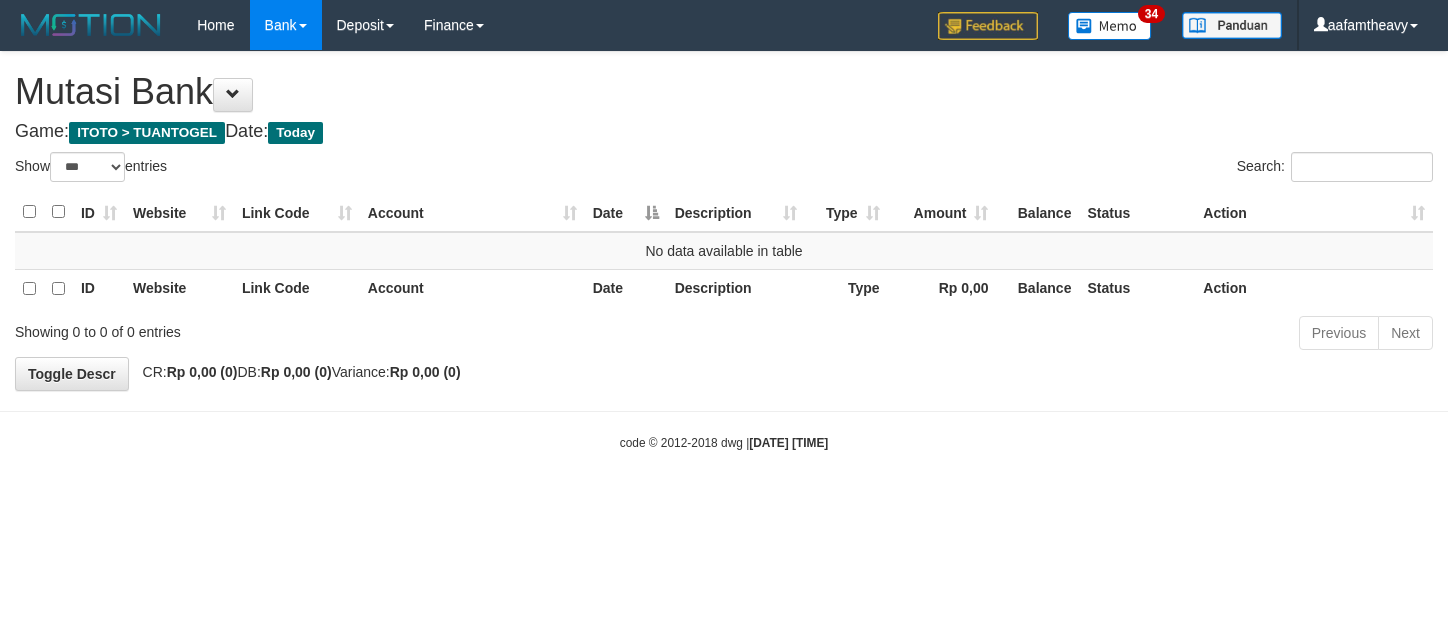 scroll, scrollTop: 0, scrollLeft: 0, axis: both 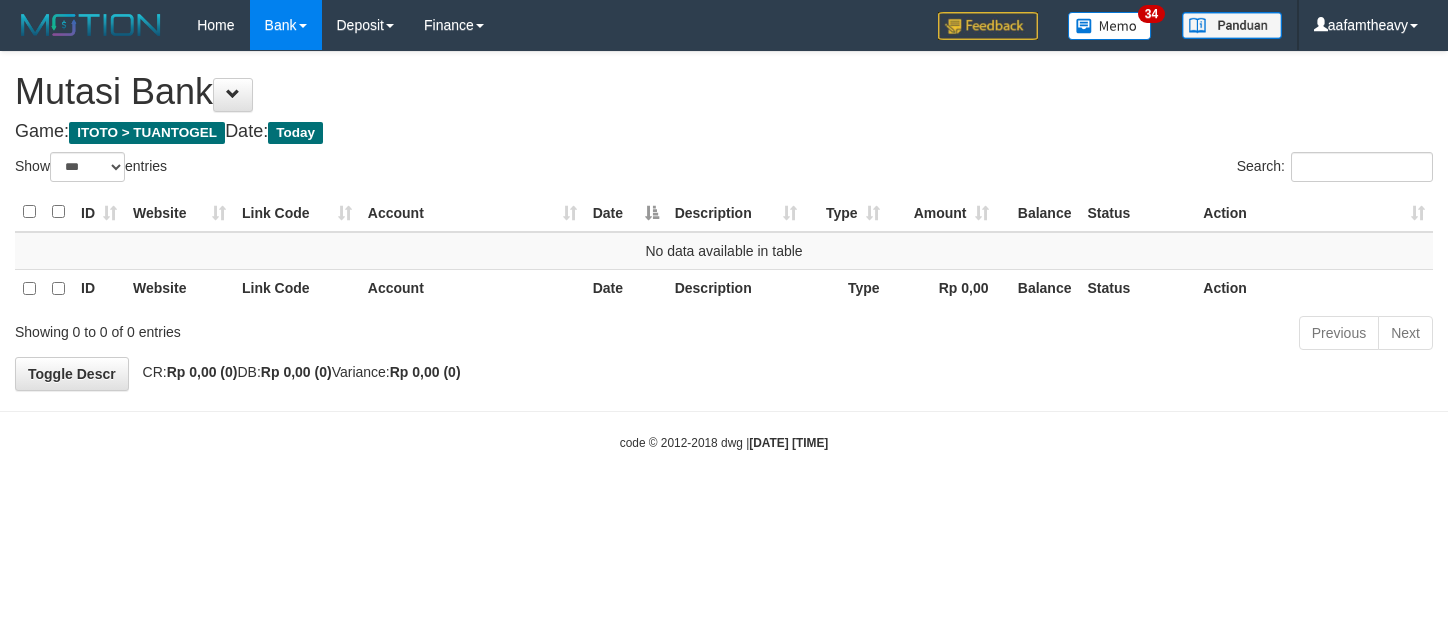 select on "***" 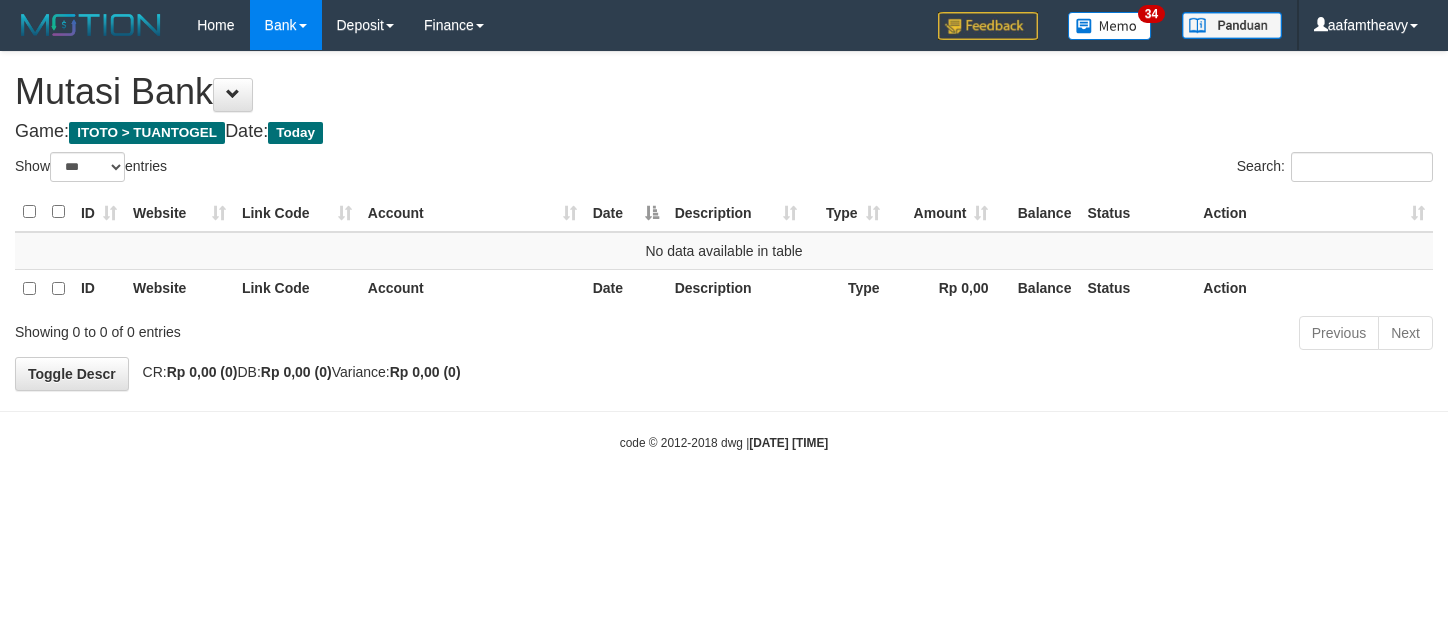 scroll, scrollTop: 0, scrollLeft: 0, axis: both 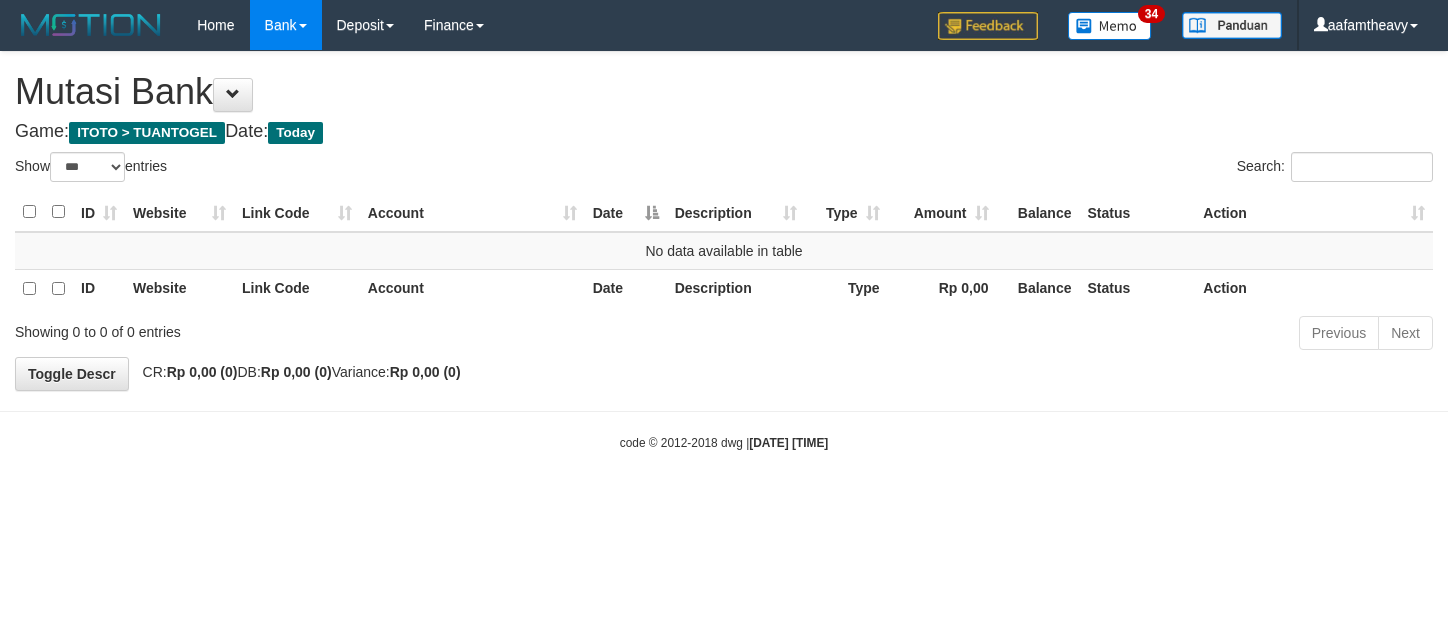 select on "***" 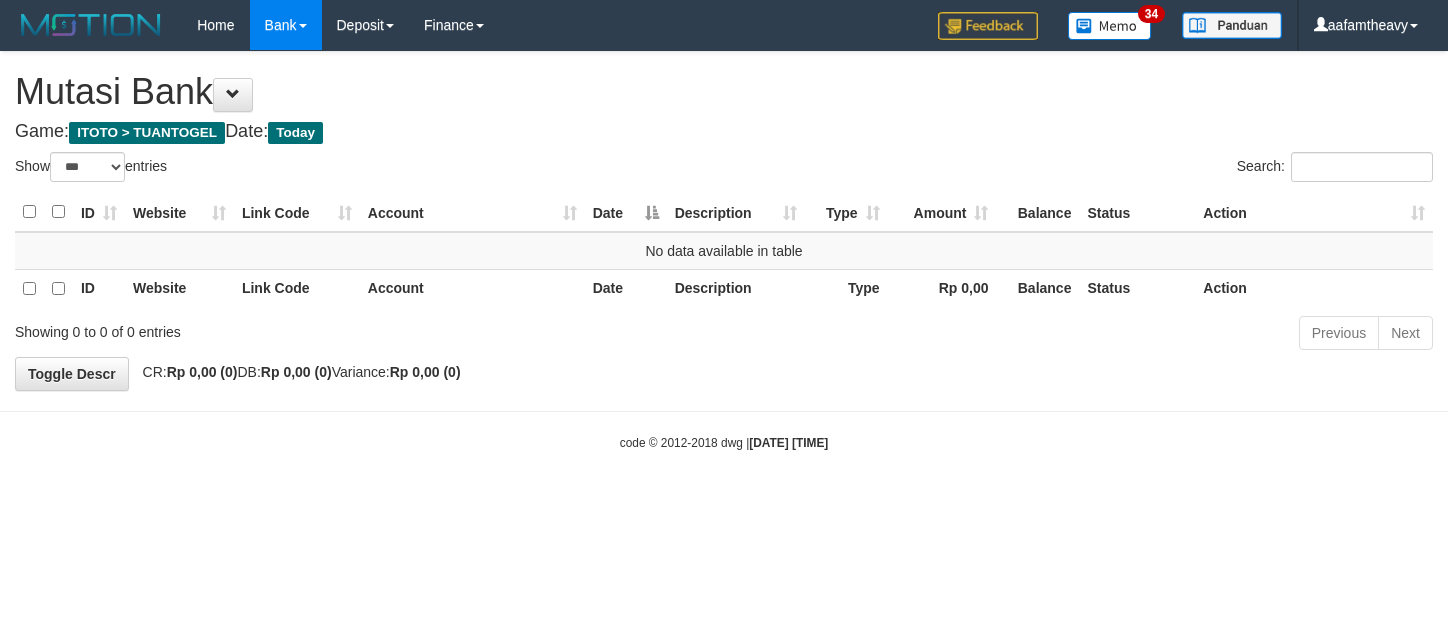 scroll, scrollTop: 0, scrollLeft: 0, axis: both 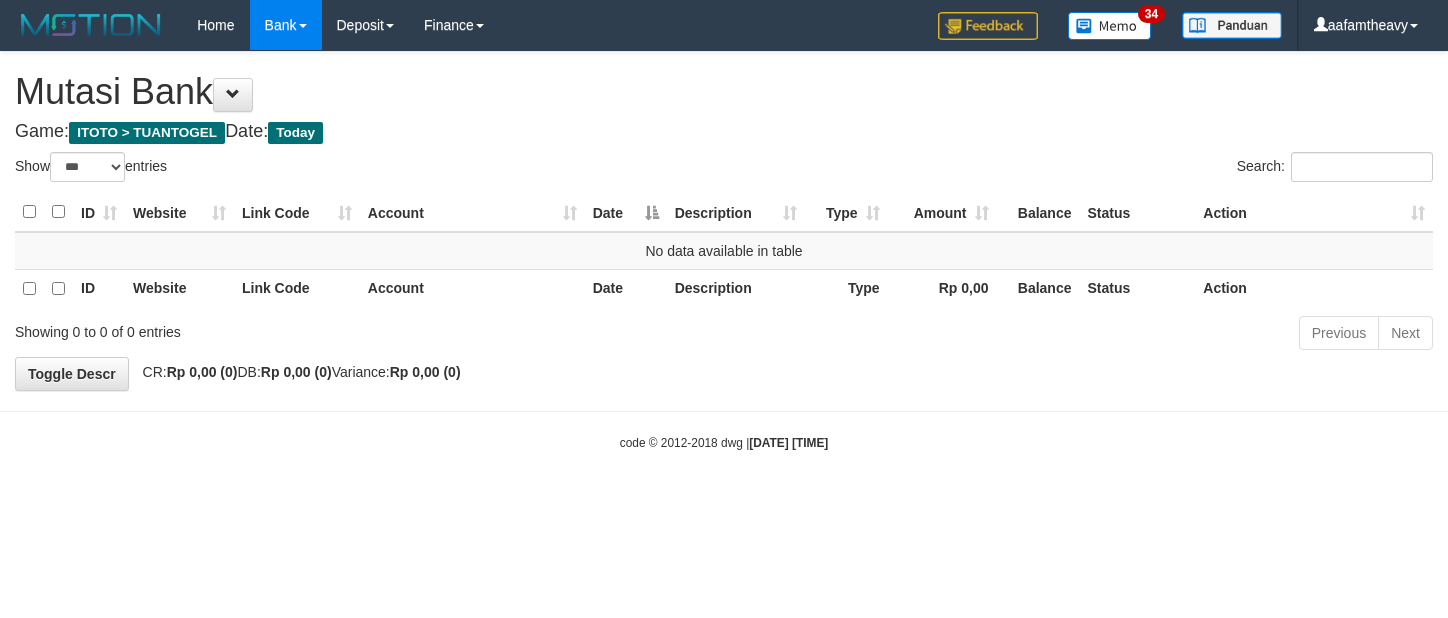 select on "***" 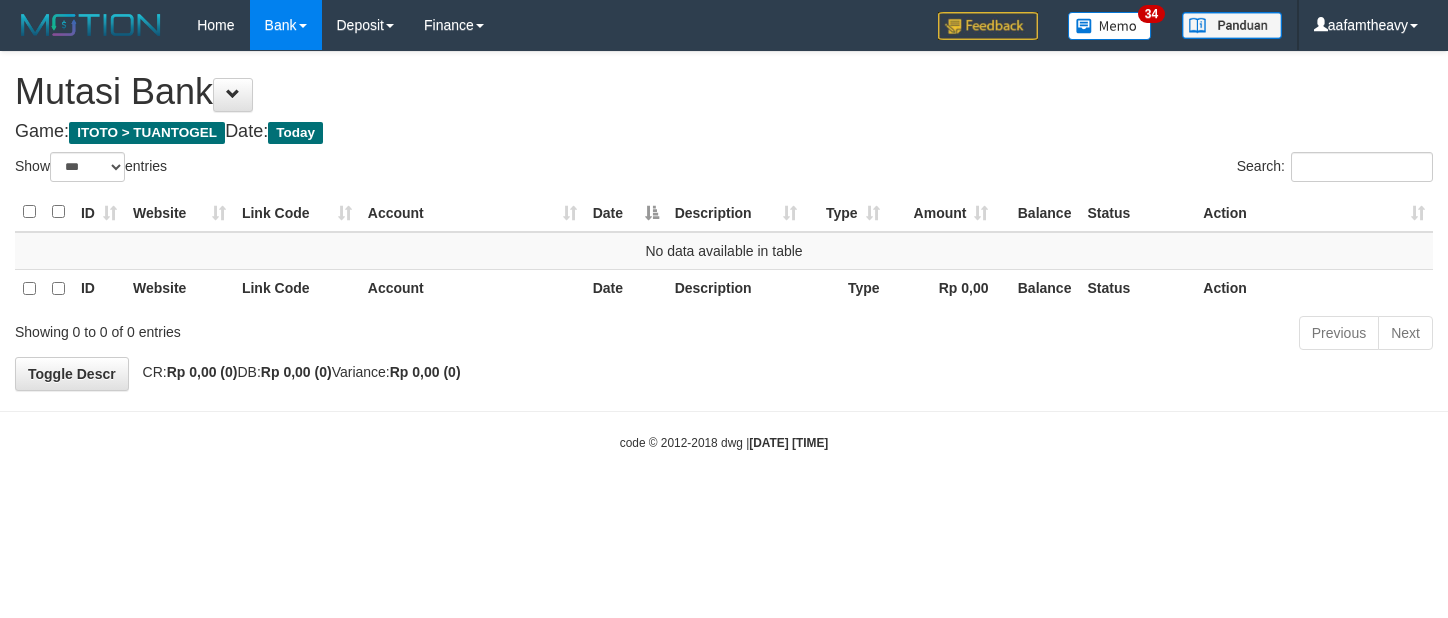 scroll, scrollTop: 0, scrollLeft: 0, axis: both 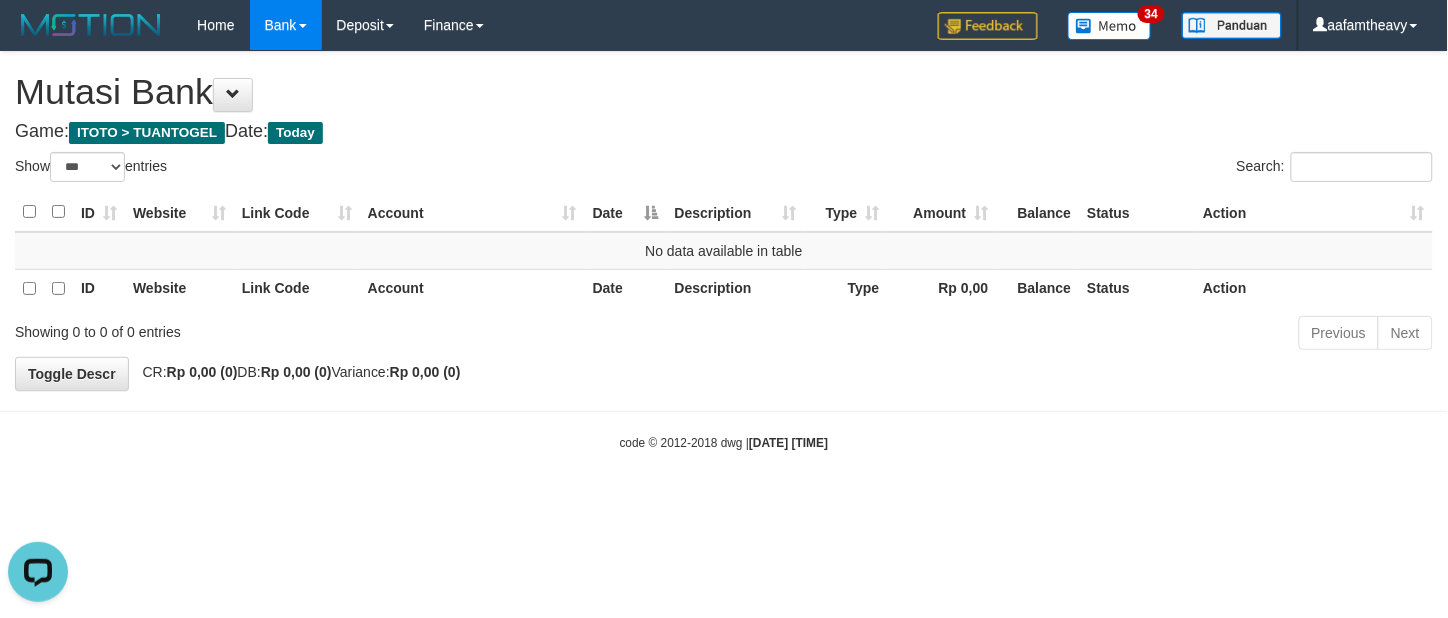click on "Toggle navigation
Home
Bank
Account List
Load
By Website
Group
[ITOTO]													TUANTOGEL
By Load Group (DPS)
Group aaf-DPBCA02TUANTOGEL" at bounding box center (724, 251) 